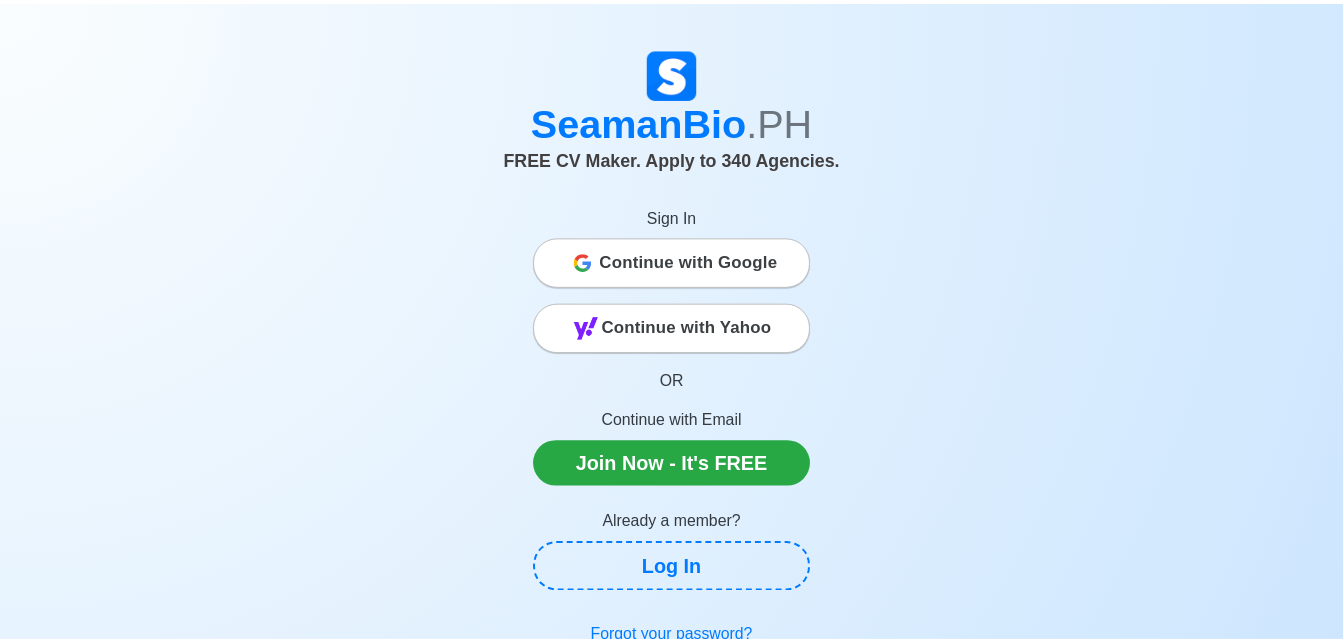 scroll, scrollTop: 0, scrollLeft: 0, axis: both 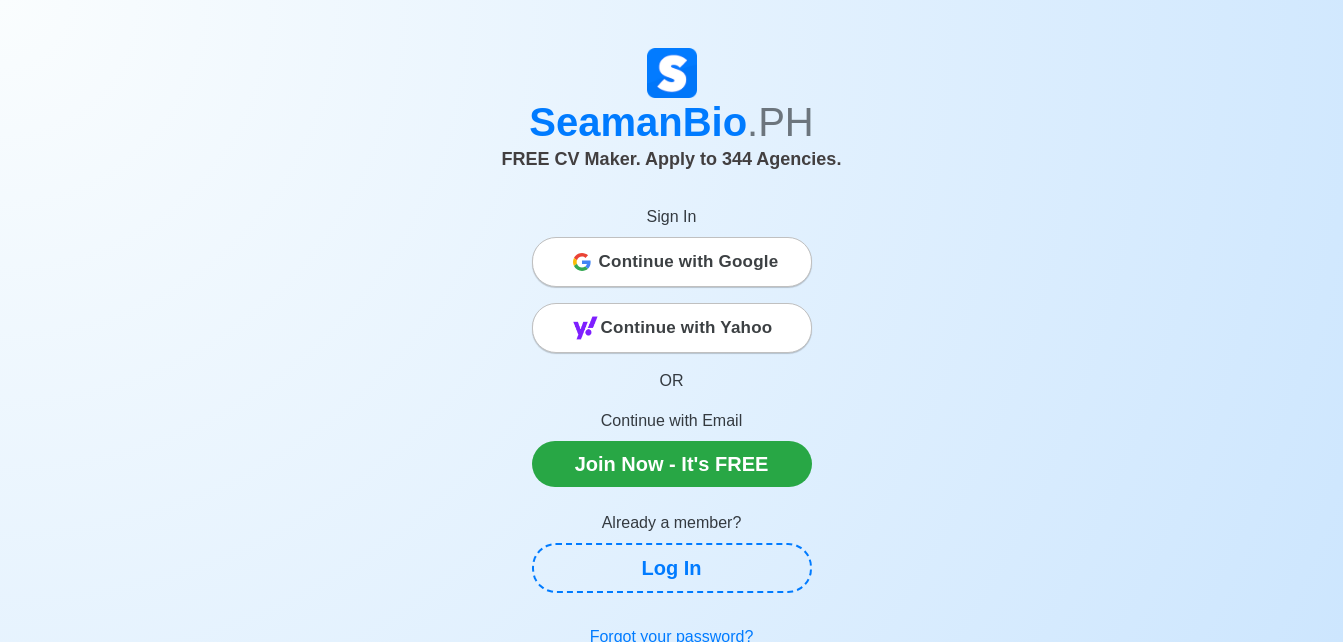 click on "Continue with Google" at bounding box center (689, 262) 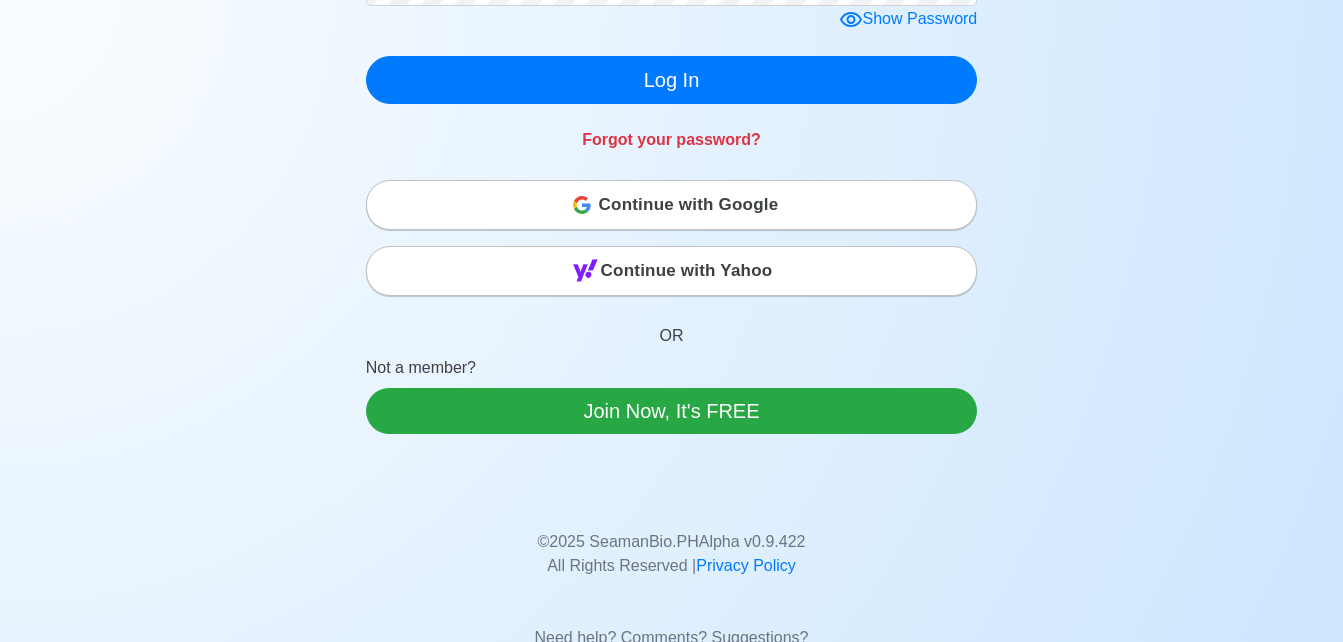 scroll, scrollTop: 500, scrollLeft: 0, axis: vertical 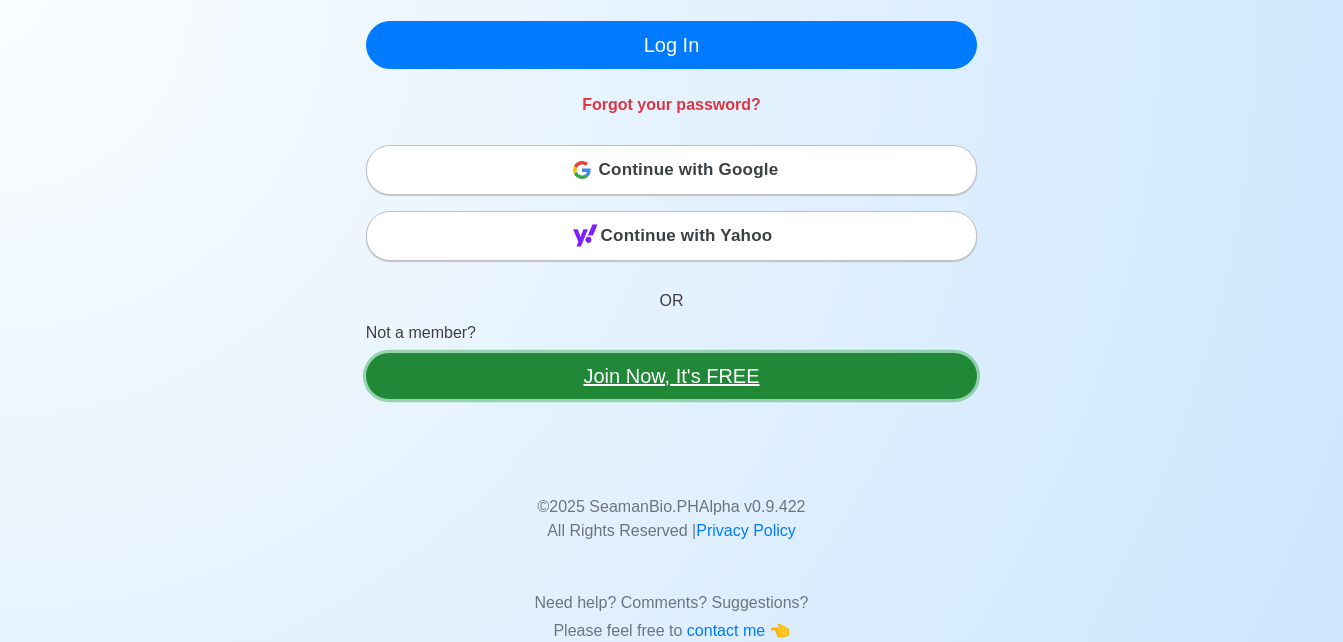 click on "Join Now, It's FREE" at bounding box center [672, 376] 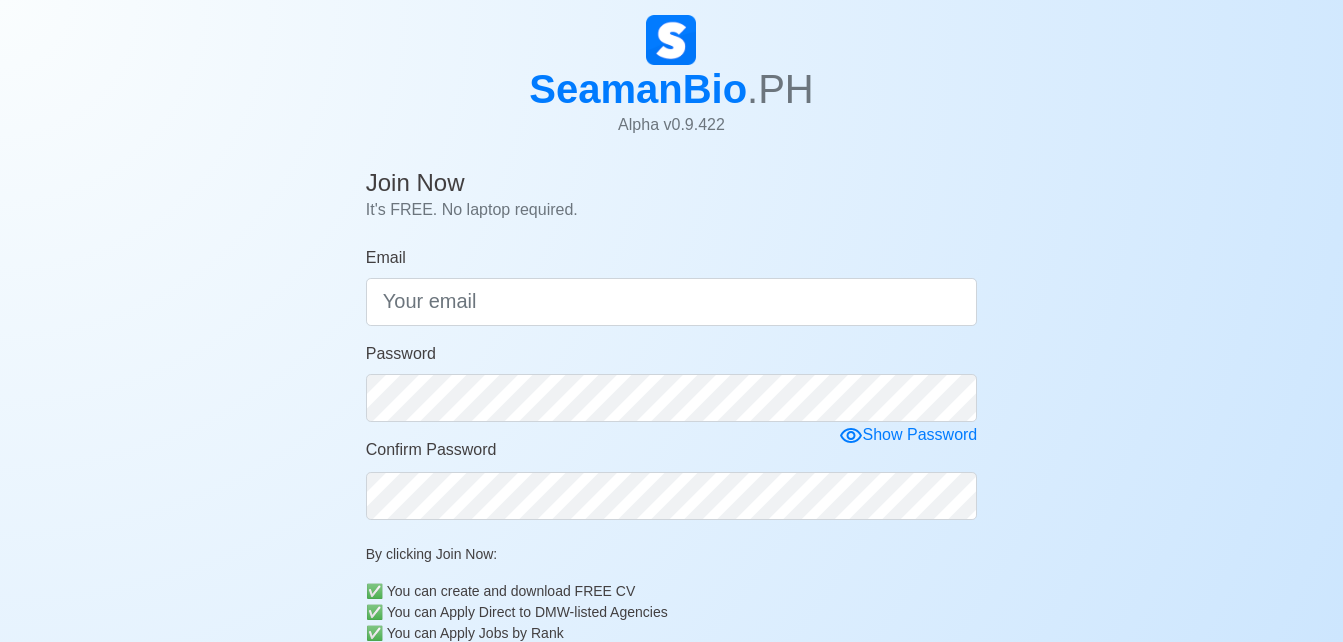 scroll, scrollTop: 100, scrollLeft: 0, axis: vertical 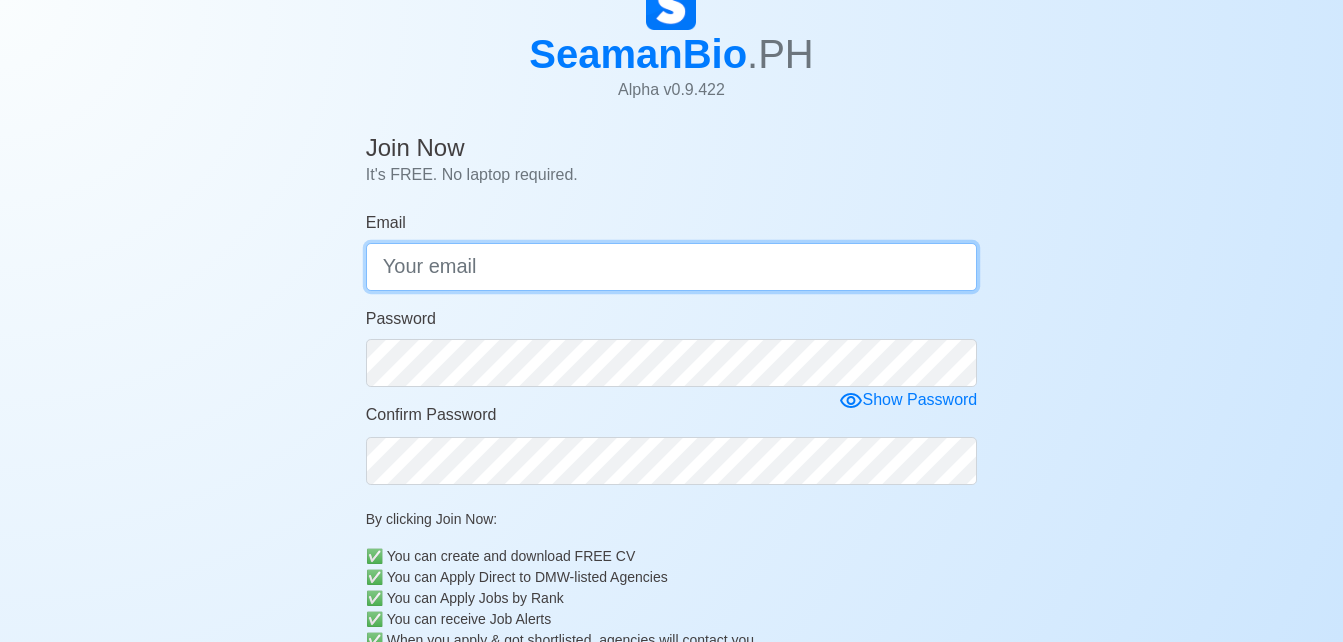 click on "Email" at bounding box center (672, 267) 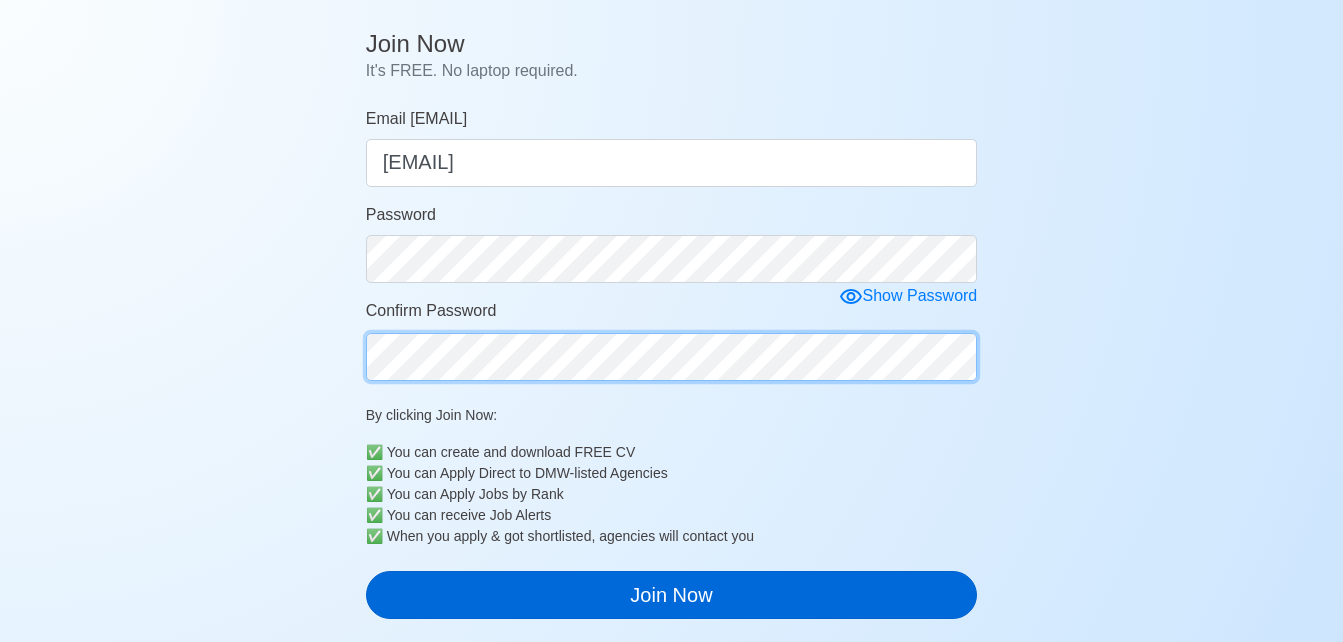 scroll, scrollTop: 300, scrollLeft: 0, axis: vertical 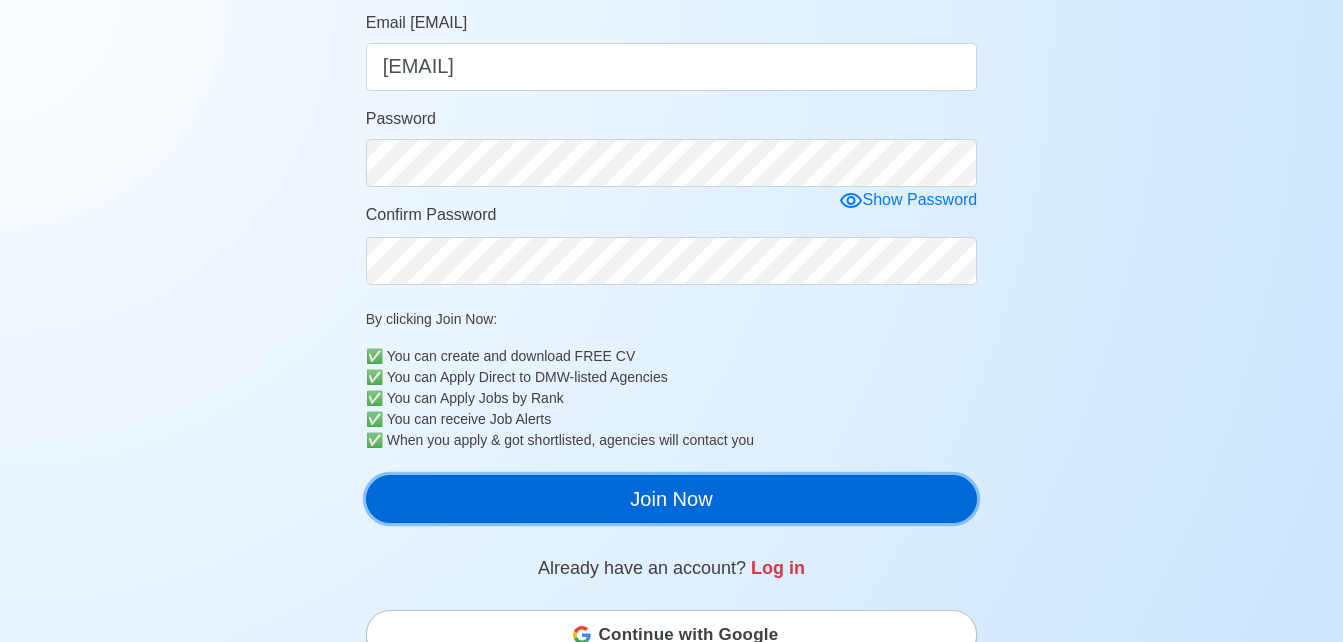 click on "Join Now" at bounding box center (672, 499) 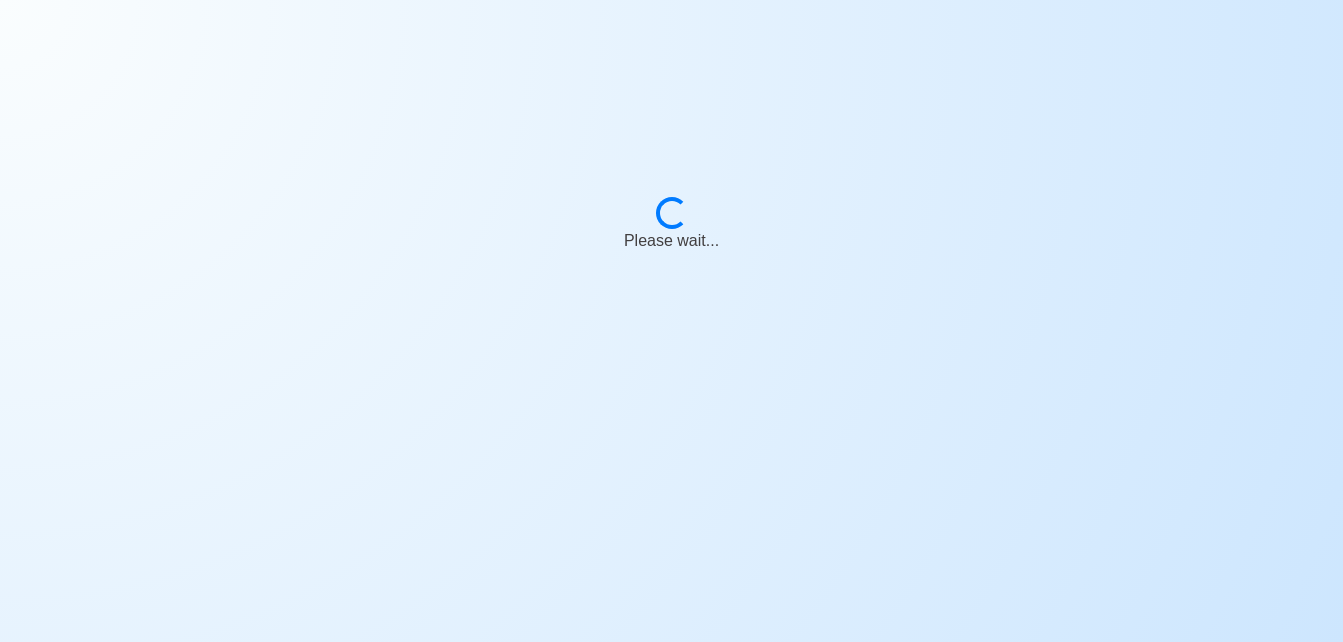 scroll, scrollTop: 24, scrollLeft: 0, axis: vertical 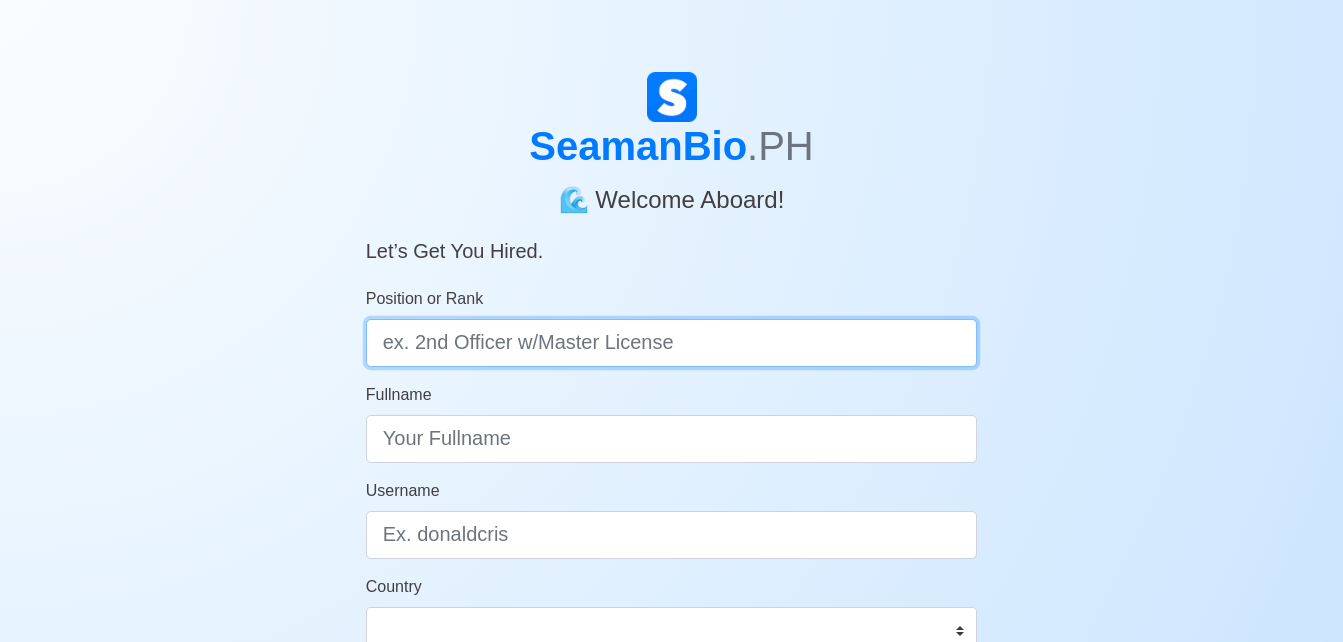 click on "Position or Rank" at bounding box center [672, 343] 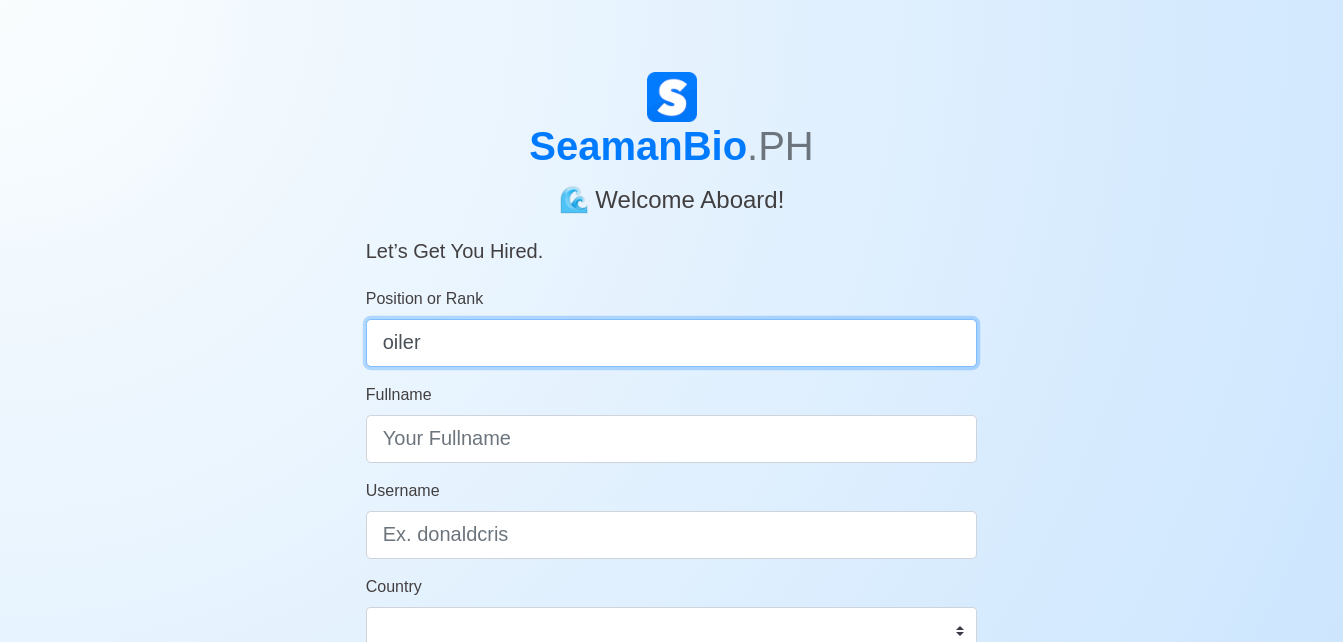 type on "oiler" 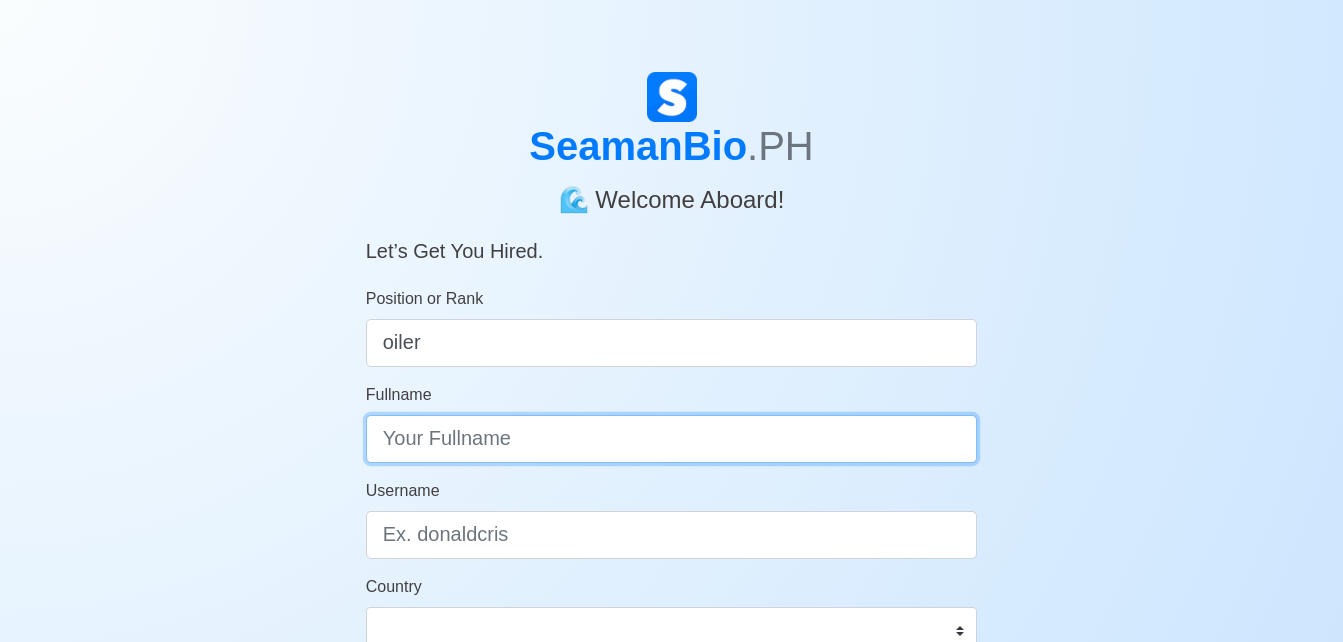 click on "Fullname" at bounding box center (672, 439) 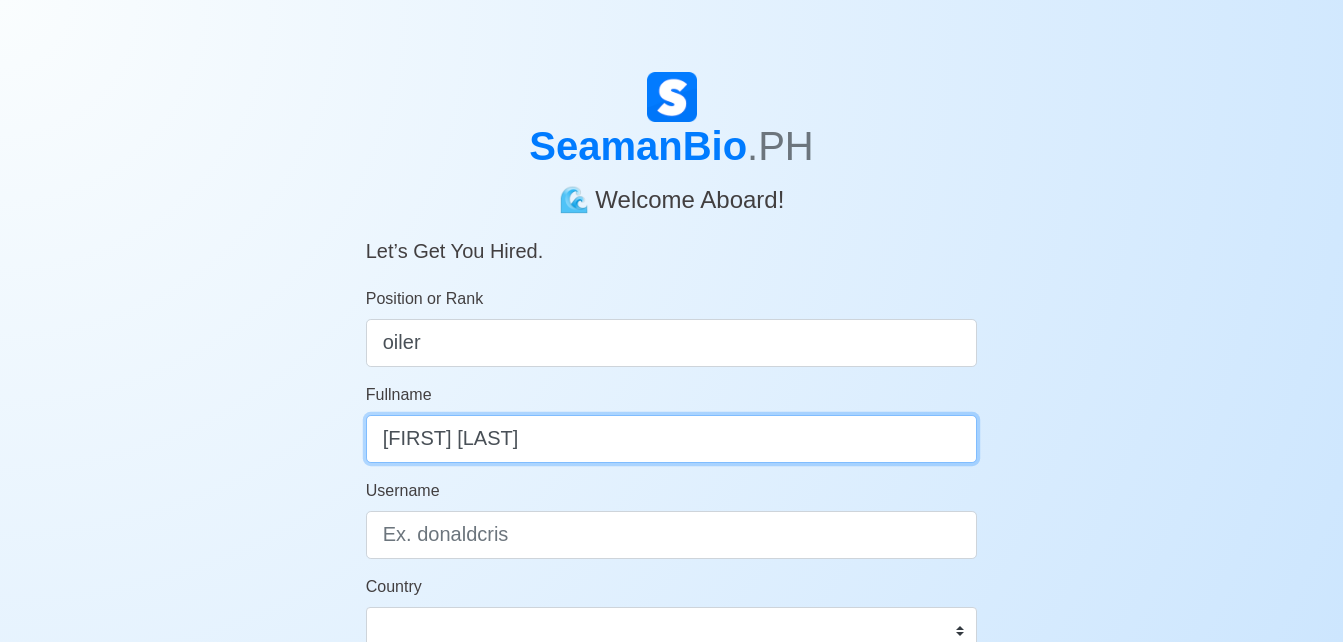 type on "joseph sanchez" 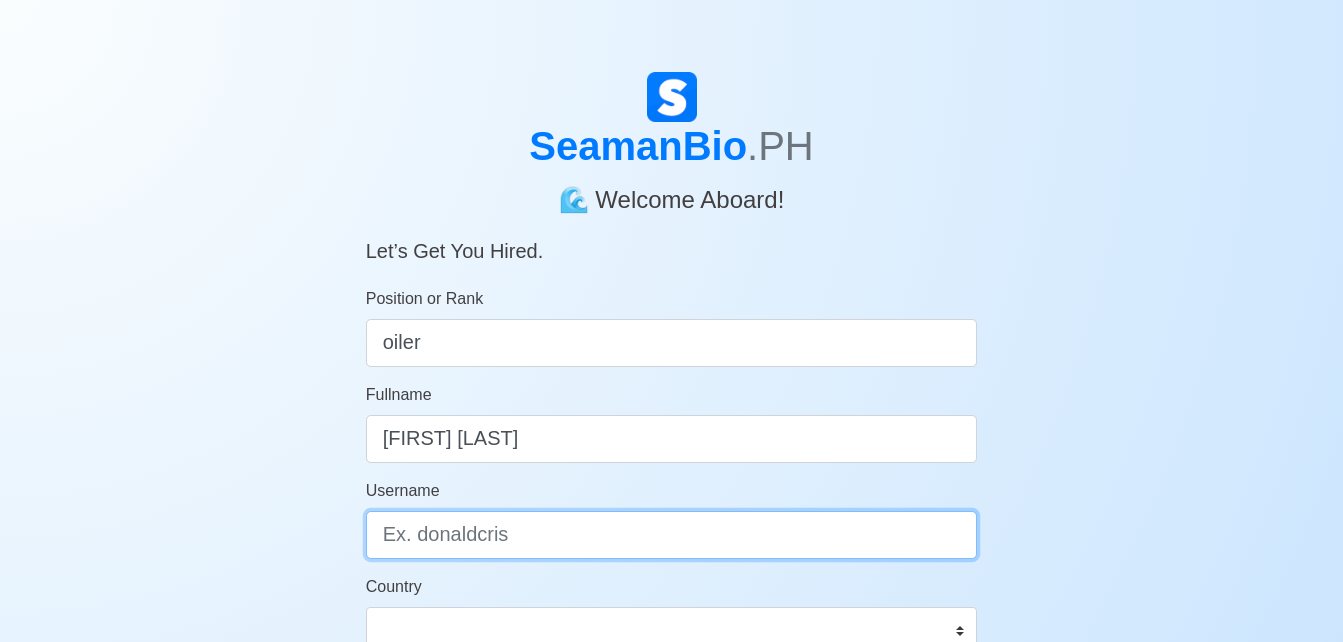 click on "Username" at bounding box center (672, 535) 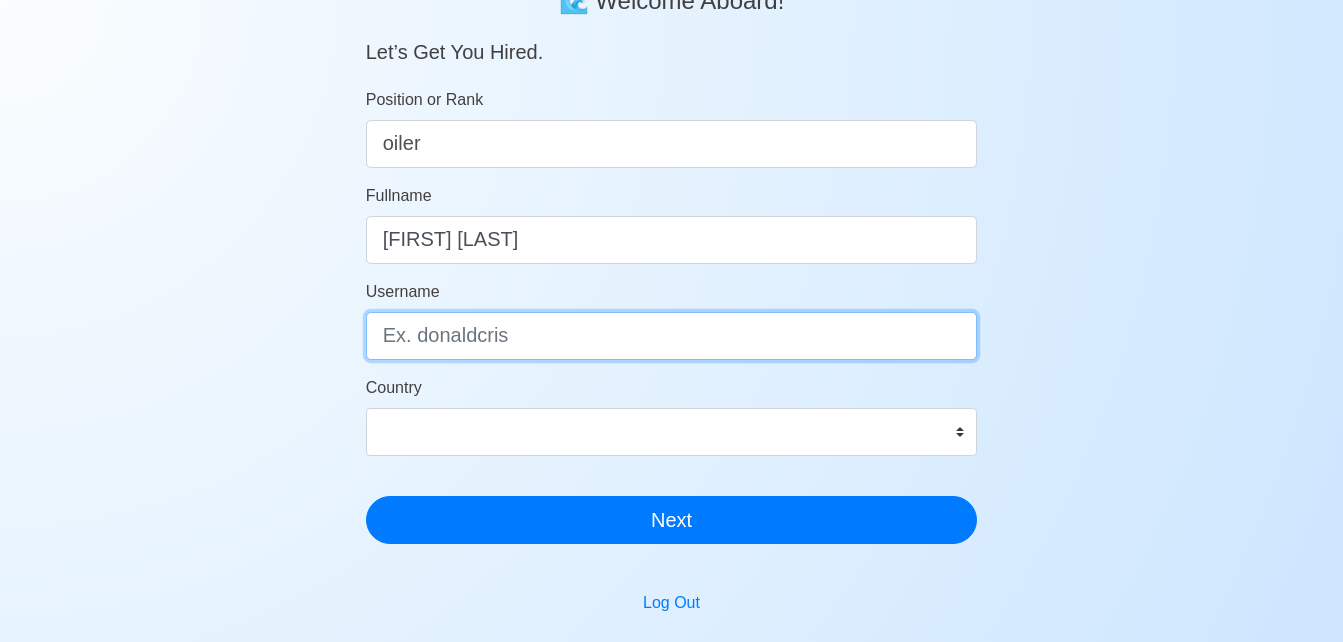 scroll, scrollTop: 200, scrollLeft: 0, axis: vertical 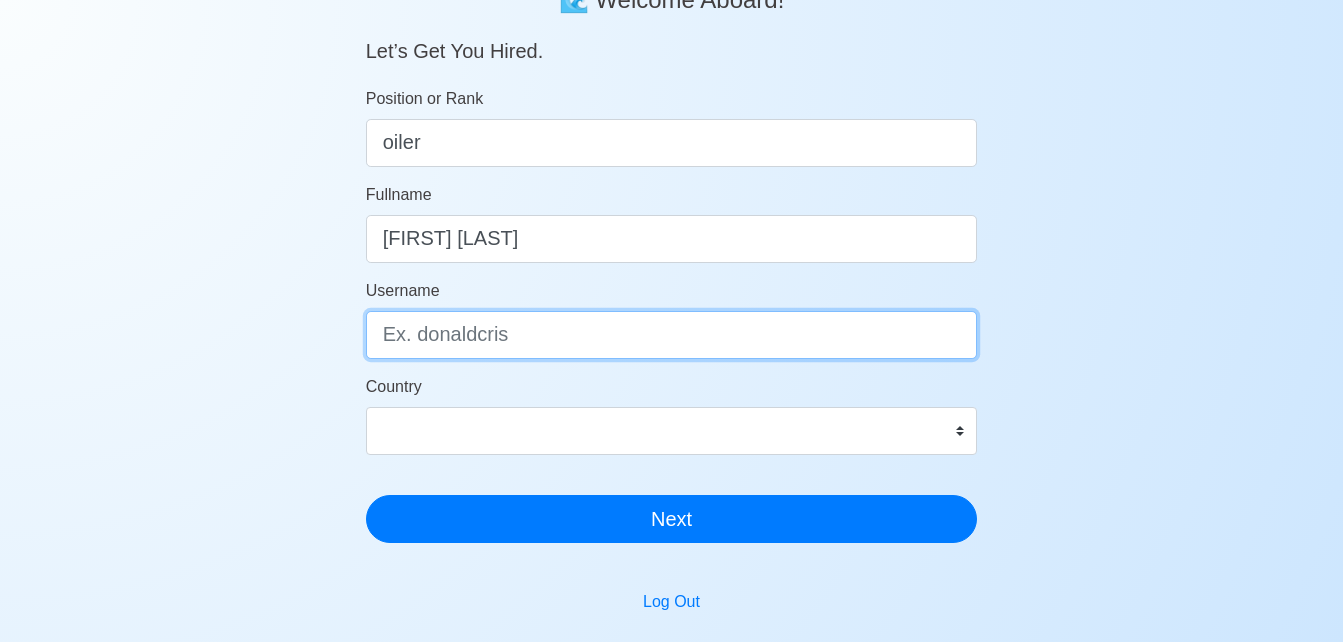 click on "Username" at bounding box center (672, 335) 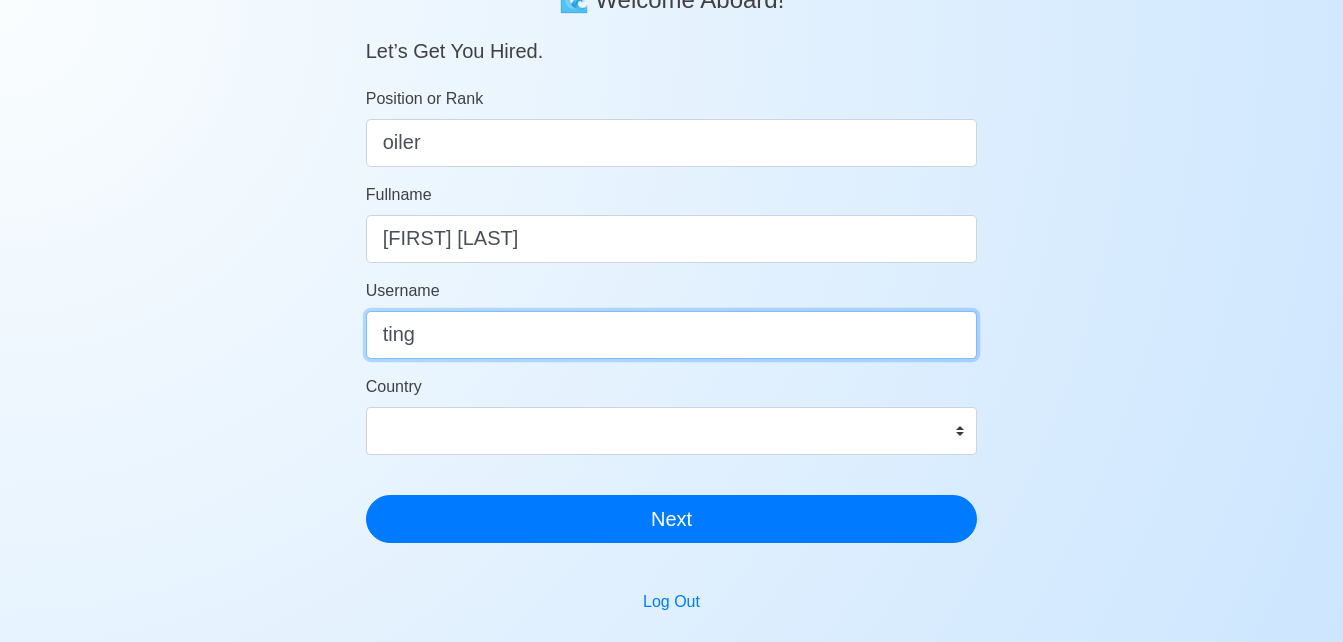 type on "ting" 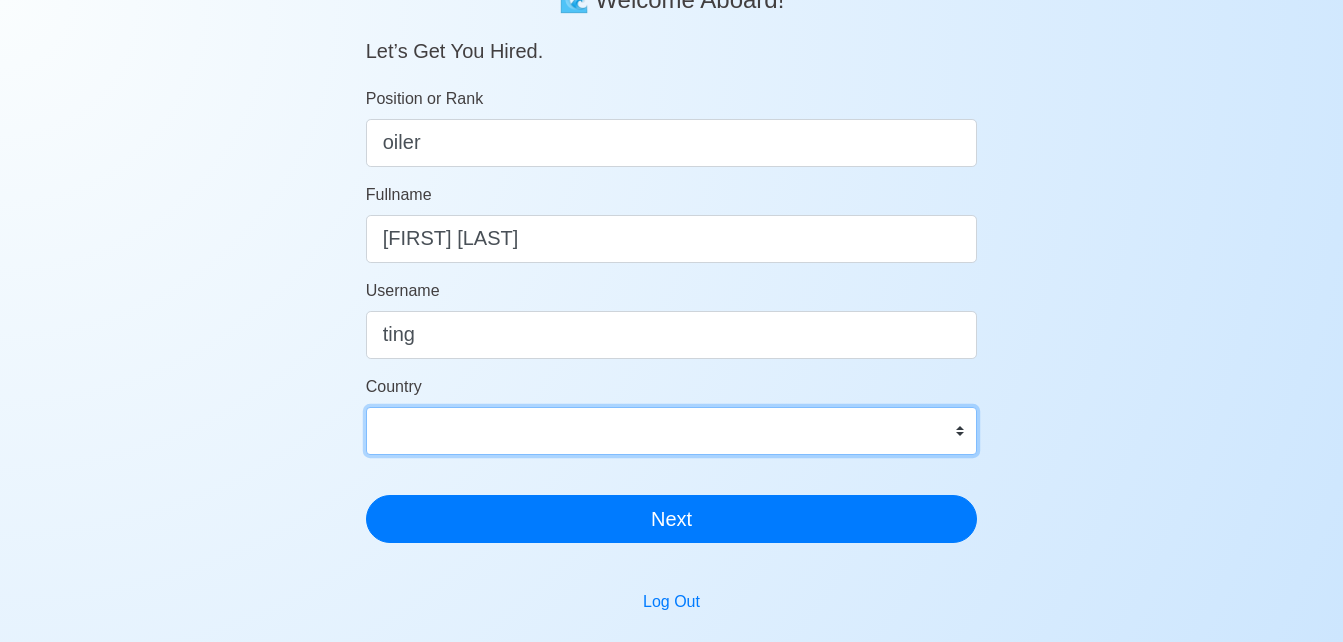 click on "Afghanistan Åland Islands Albania Algeria American Samoa Andorra Angola Anguilla Antarctica Antigua and Barbuda Argentina Armenia Aruba Australia Austria Azerbaijan Bahamas Bahrain Bangladesh Barbados Belarus Belgium Belize Benin Bermuda Bhutan Bolivia, Plurinational State of Bonaire, Sint Eustatius and Saba Bosnia and Herzegovina Botswana Bouvet Island Brazil British Indian Ocean Territory Brunei Darussalam Bulgaria Burkina Faso Burundi Cabo Verde Cambodia Cameroon Canada Cayman Islands Central African Republic Chad Chile China Christmas Island Cocos (Keeling) Islands Colombia Comoros Congo Congo, Democratic Republic of the Cook Islands Costa Rica Croatia Cuba Curaçao Cyprus Czechia Côte d'Ivoire Denmark Djibouti Dominica Dominican Republic Ecuador Egypt El Salvador Equatorial Guinea Eritrea Estonia Eswatini Ethiopia Falkland Islands (Malvinas) Faroe Islands Fiji Finland France French Guiana French Polynesia French Southern Territories Gabon Gambia Georgia Germany Ghana Gibraltar Greece Greenland Grenada" at bounding box center [672, 431] 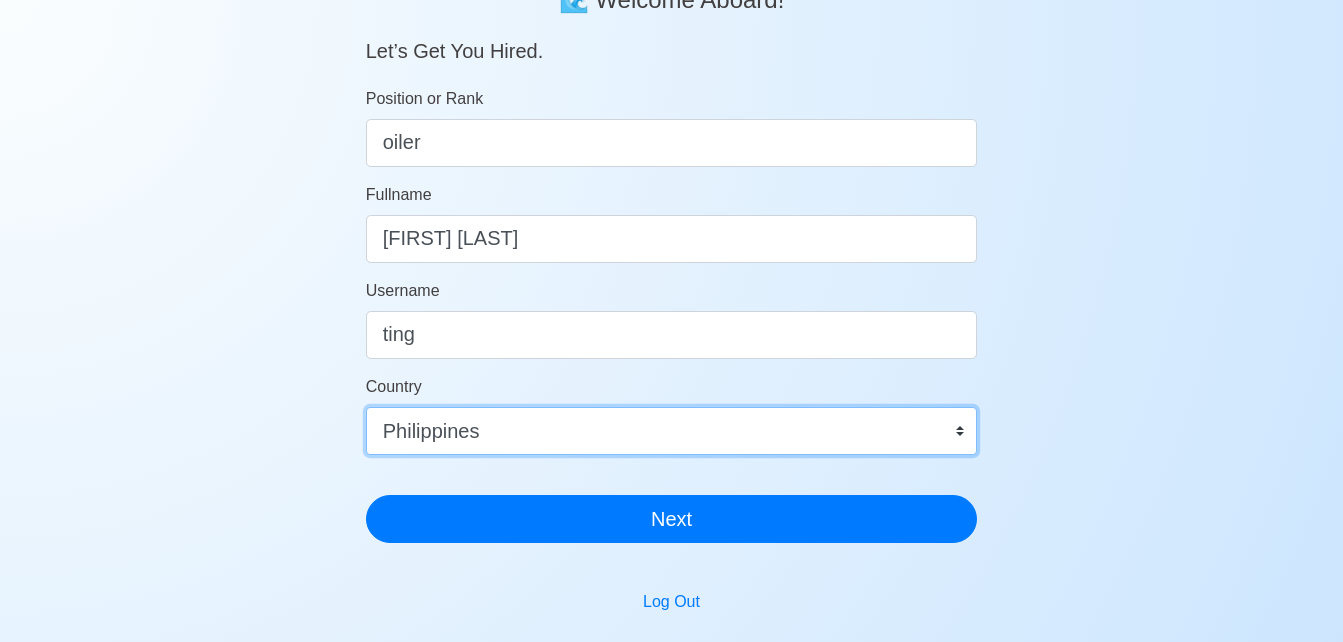 click on "Afghanistan Åland Islands Albania Algeria American Samoa Andorra Angola Anguilla Antarctica Antigua and Barbuda Argentina Armenia Aruba Australia Austria Azerbaijan Bahamas Bahrain Bangladesh Barbados Belarus Belgium Belize Benin Bermuda Bhutan Bolivia, Plurinational State of Bonaire, Sint Eustatius and Saba Bosnia and Herzegovina Botswana Bouvet Island Brazil British Indian Ocean Territory Brunei Darussalam Bulgaria Burkina Faso Burundi Cabo Verde Cambodia Cameroon Canada Cayman Islands Central African Republic Chad Chile China Christmas Island Cocos (Keeling) Islands Colombia Comoros Congo Congo, Democratic Republic of the Cook Islands Costa Rica Croatia Cuba Curaçao Cyprus Czechia Côte d'Ivoire Denmark Djibouti Dominica Dominican Republic Ecuador Egypt El Salvador Equatorial Guinea Eritrea Estonia Eswatini Ethiopia Falkland Islands (Malvinas) Faroe Islands Fiji Finland France French Guiana French Polynesia French Southern Territories Gabon Gambia Georgia Germany Ghana Gibraltar Greece Greenland Grenada" at bounding box center (672, 431) 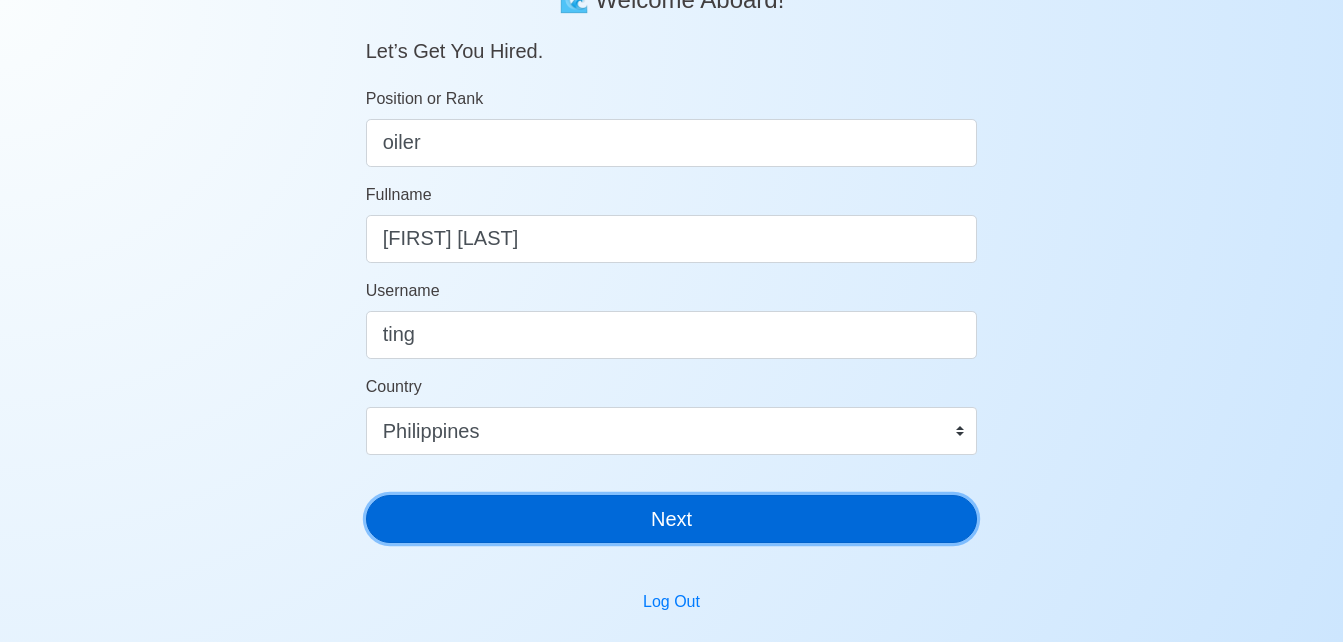 click on "Next" at bounding box center (672, 519) 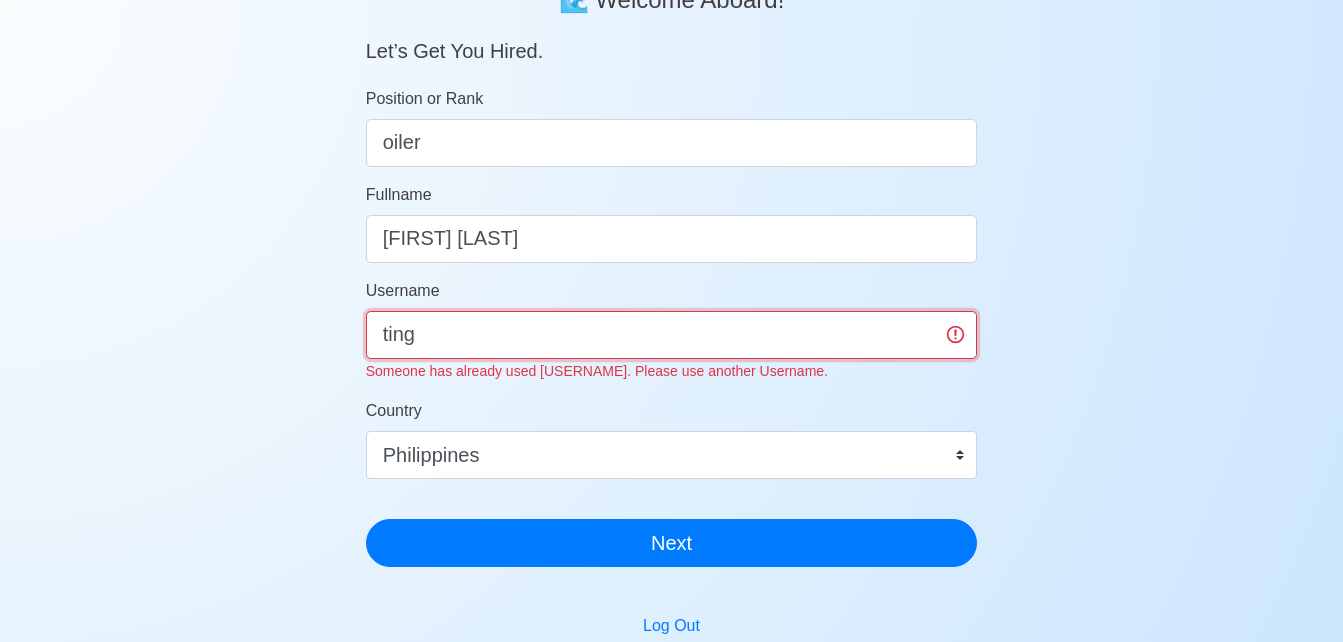 click on "ting" at bounding box center (672, 335) 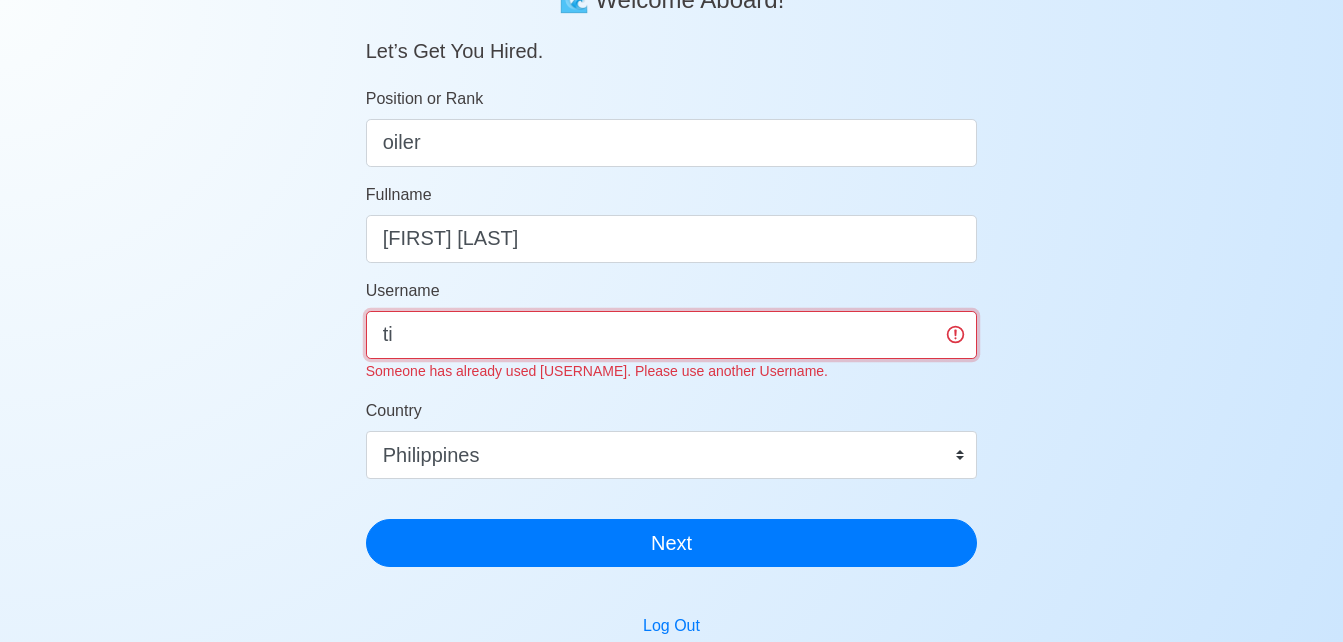 type on "t" 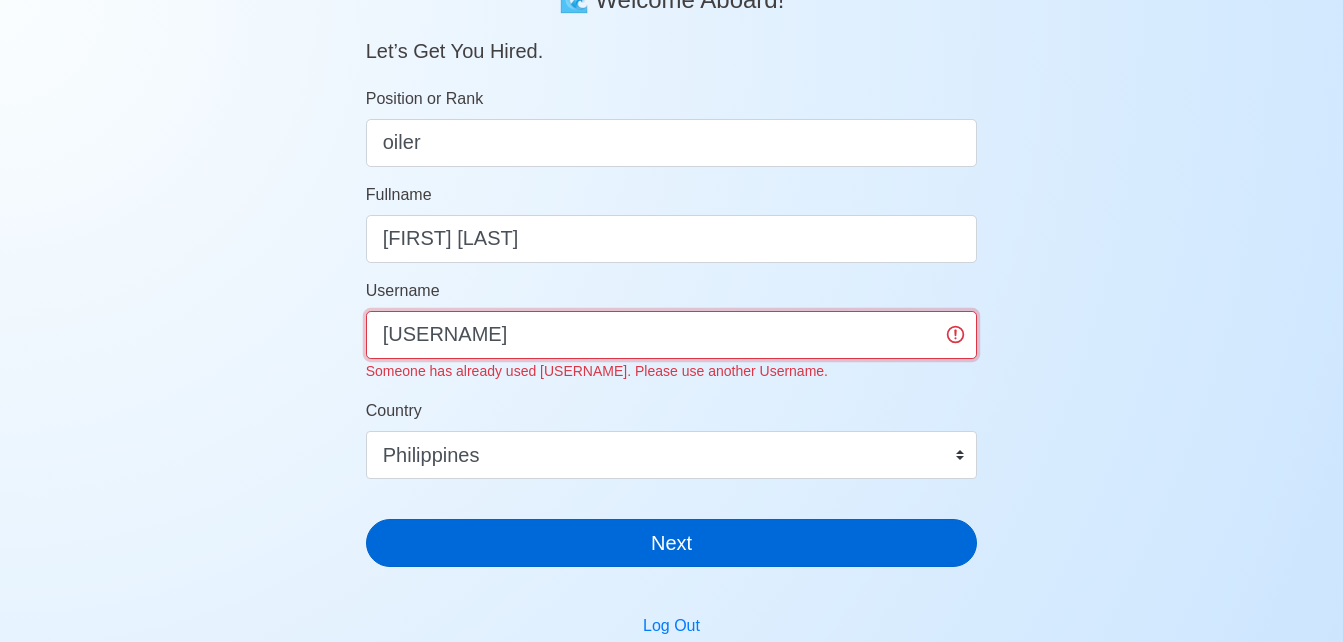 type on "yeshalee1" 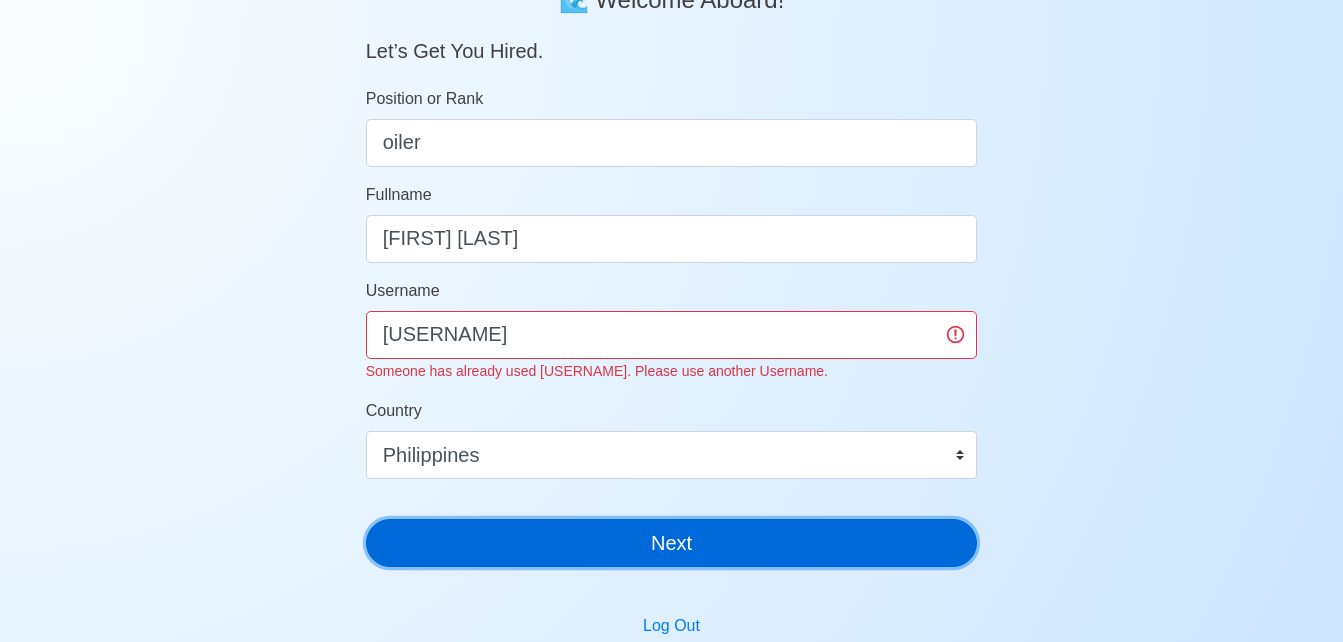 click on "Next" at bounding box center [672, 543] 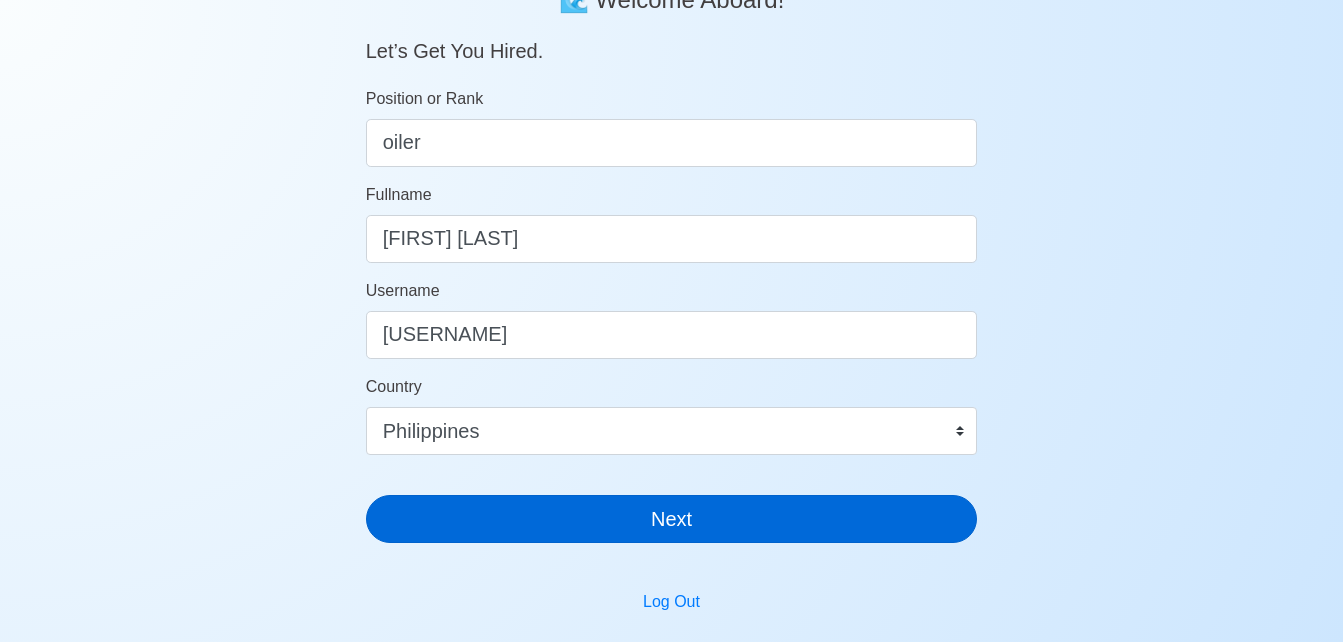 scroll, scrollTop: 24, scrollLeft: 0, axis: vertical 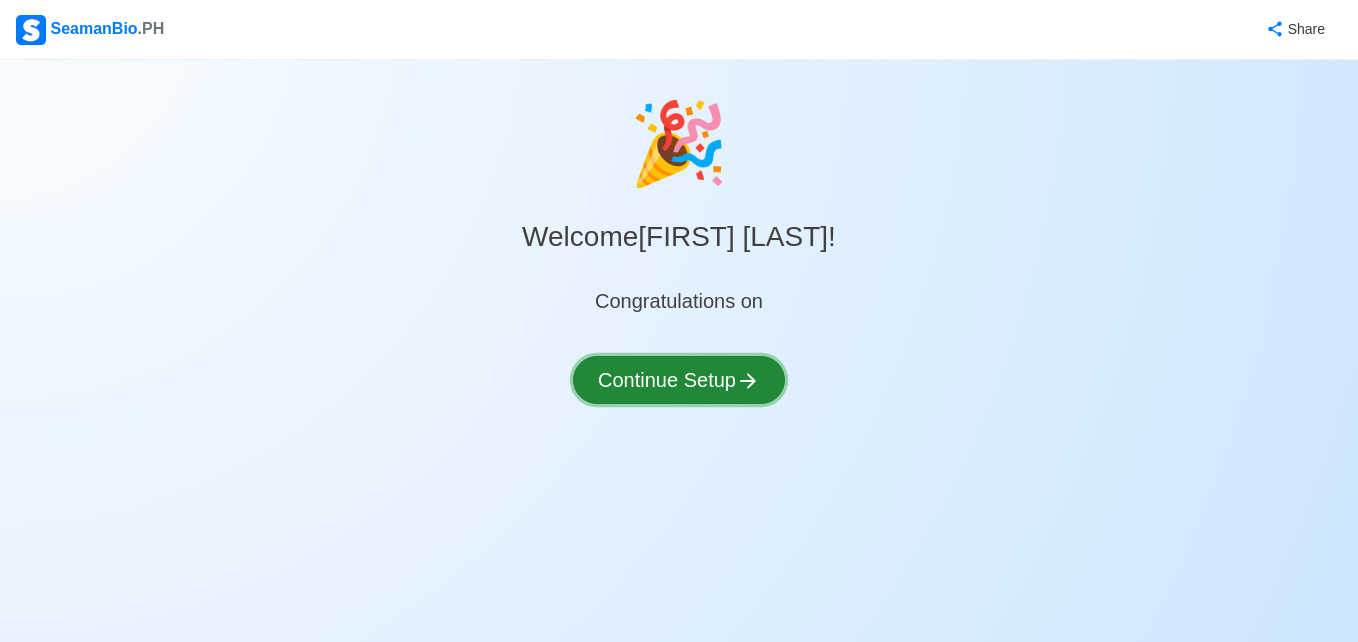 click on "Continue Setup" at bounding box center (679, 380) 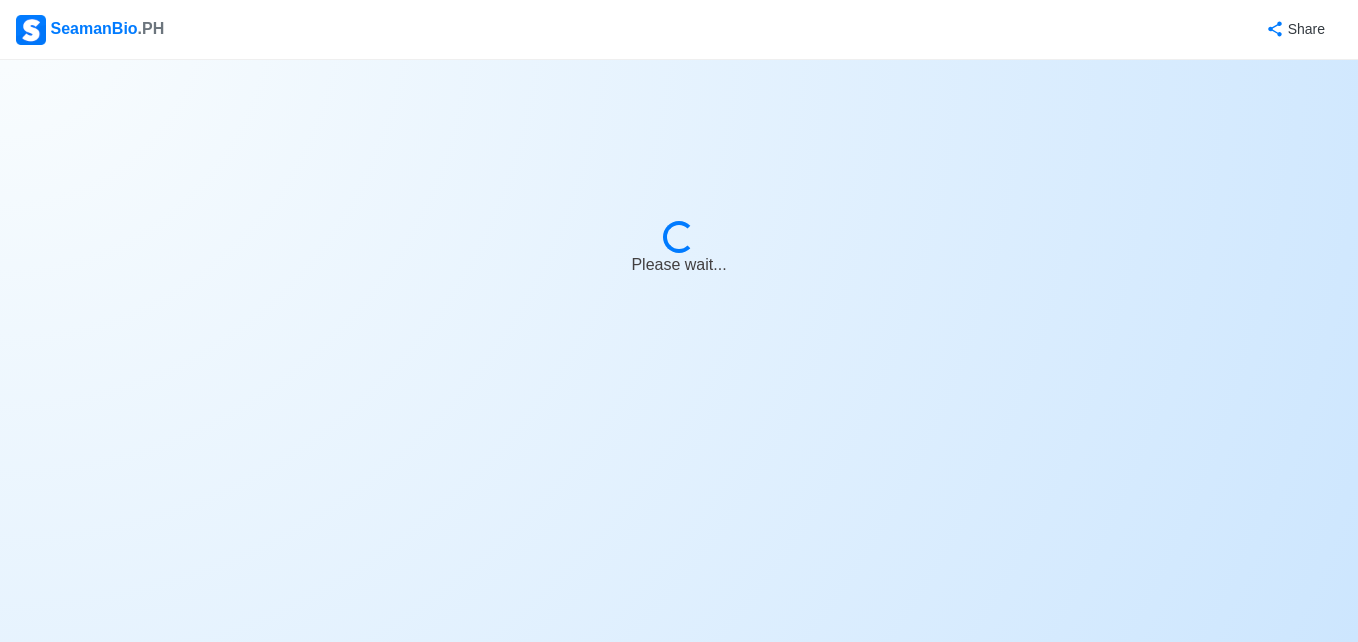 select on "Visible for Hiring" 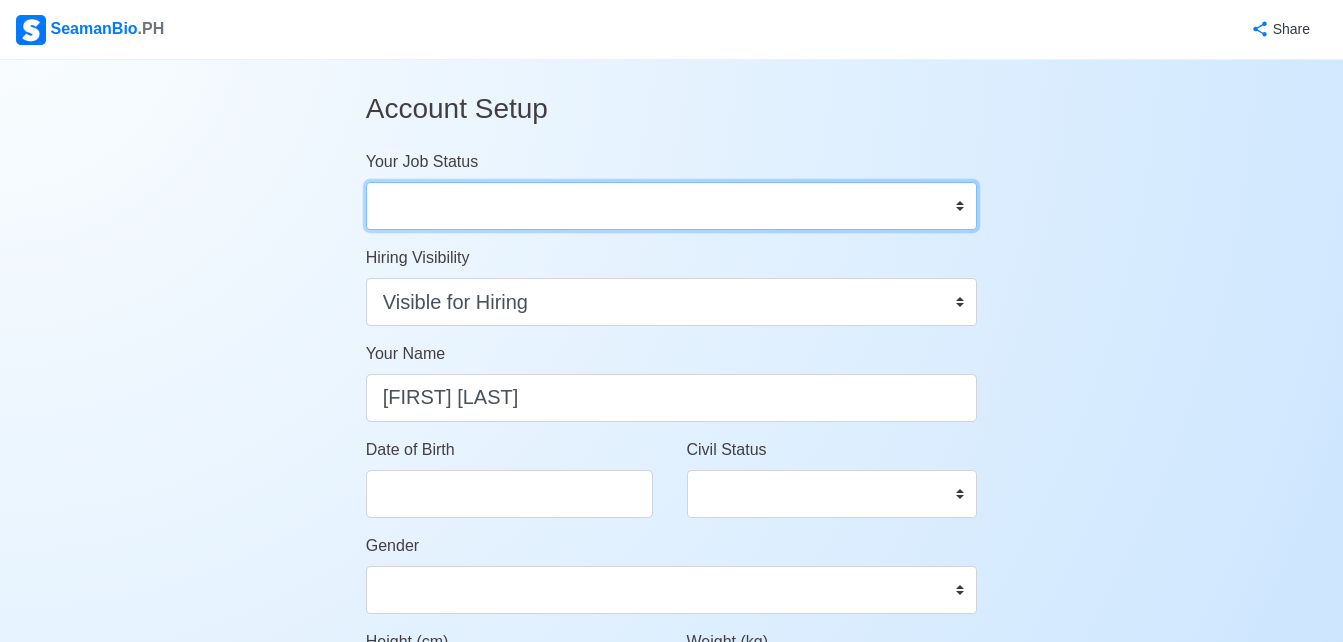 click on "Onboard Actively Looking for Job Not Looking for Job" at bounding box center (672, 206) 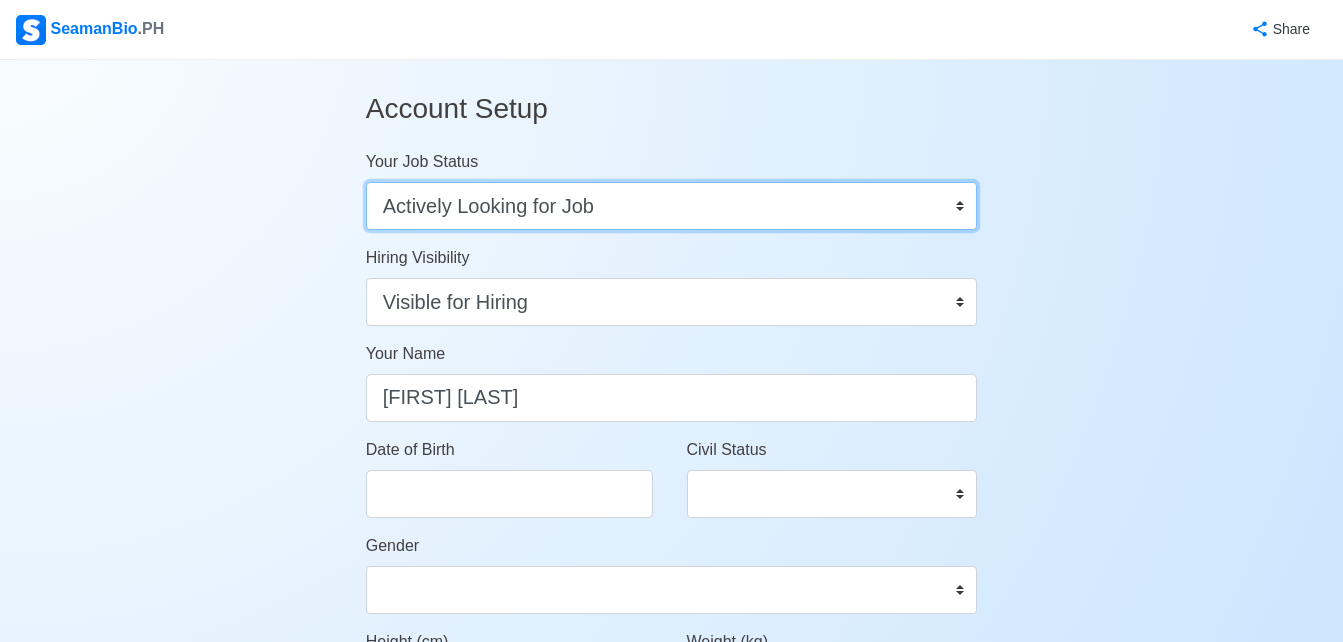 click on "Onboard Actively Looking for Job Not Looking for Job" at bounding box center (672, 206) 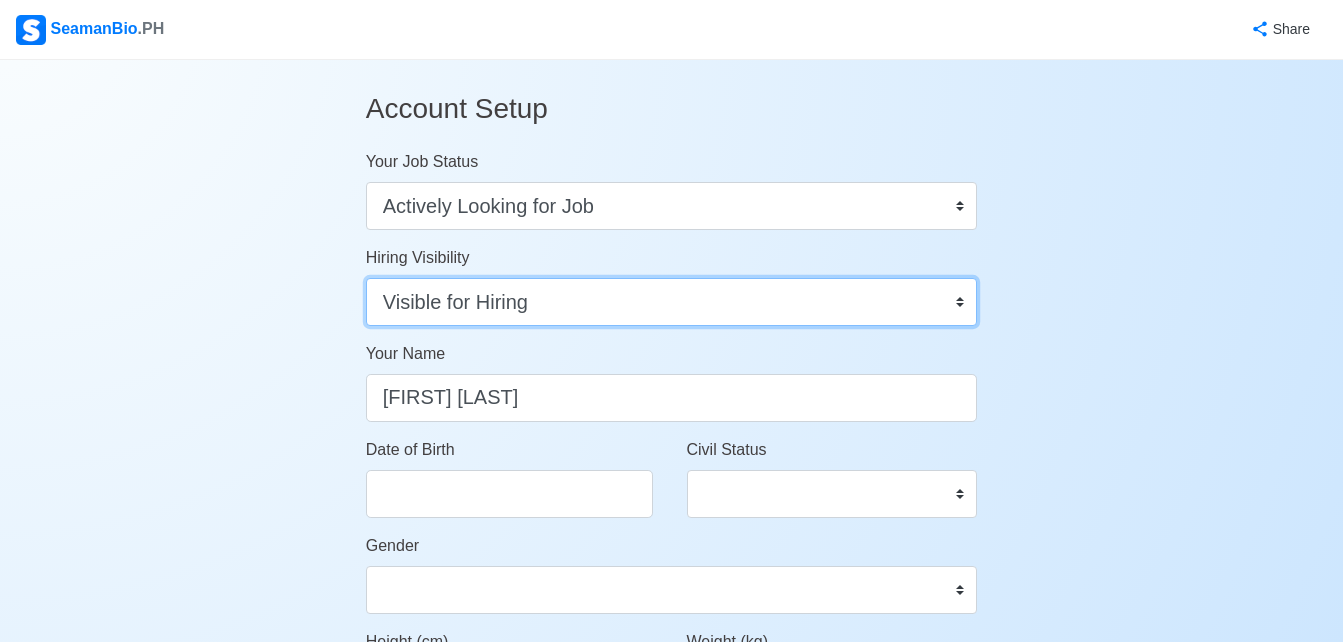 click on "Visible for Hiring Not Visible for Hiring" at bounding box center (672, 302) 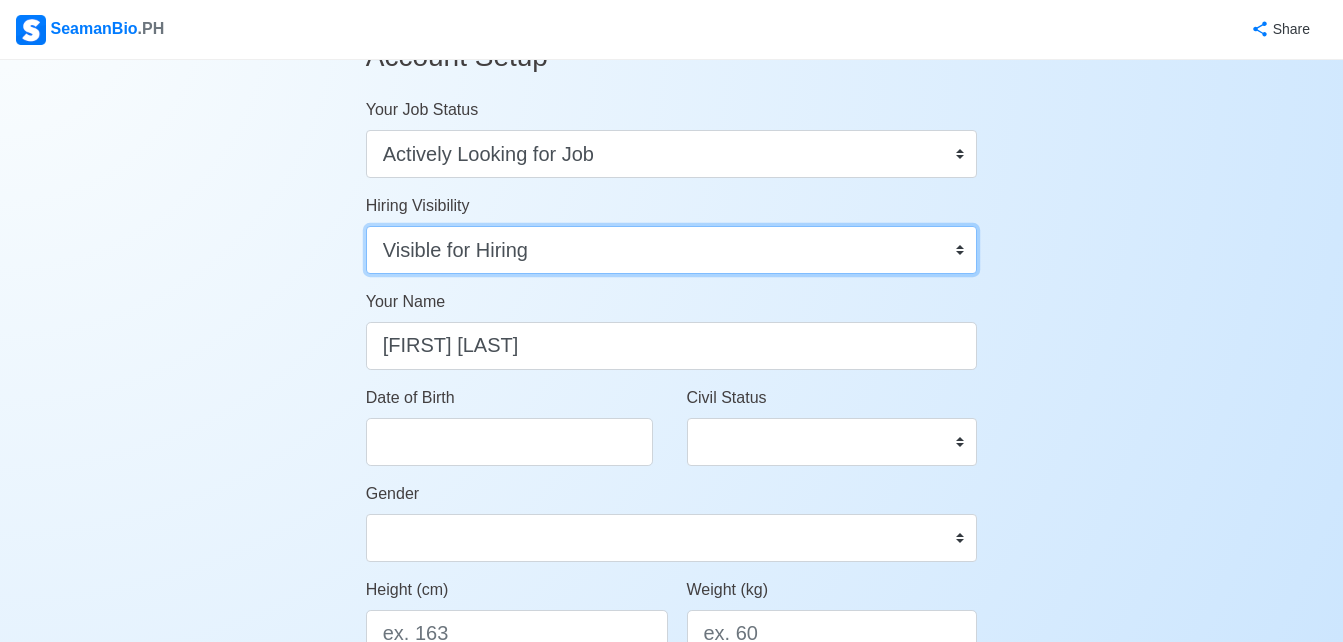 scroll, scrollTop: 100, scrollLeft: 0, axis: vertical 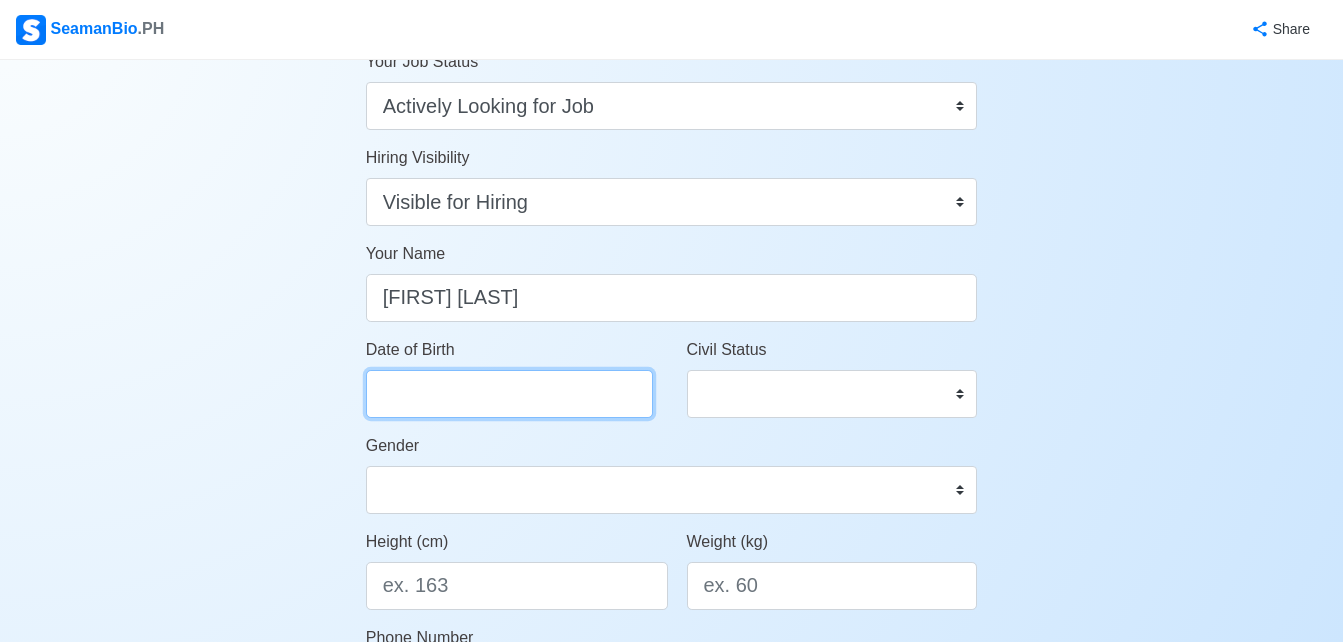 click on "Date of Birth" at bounding box center (509, 394) 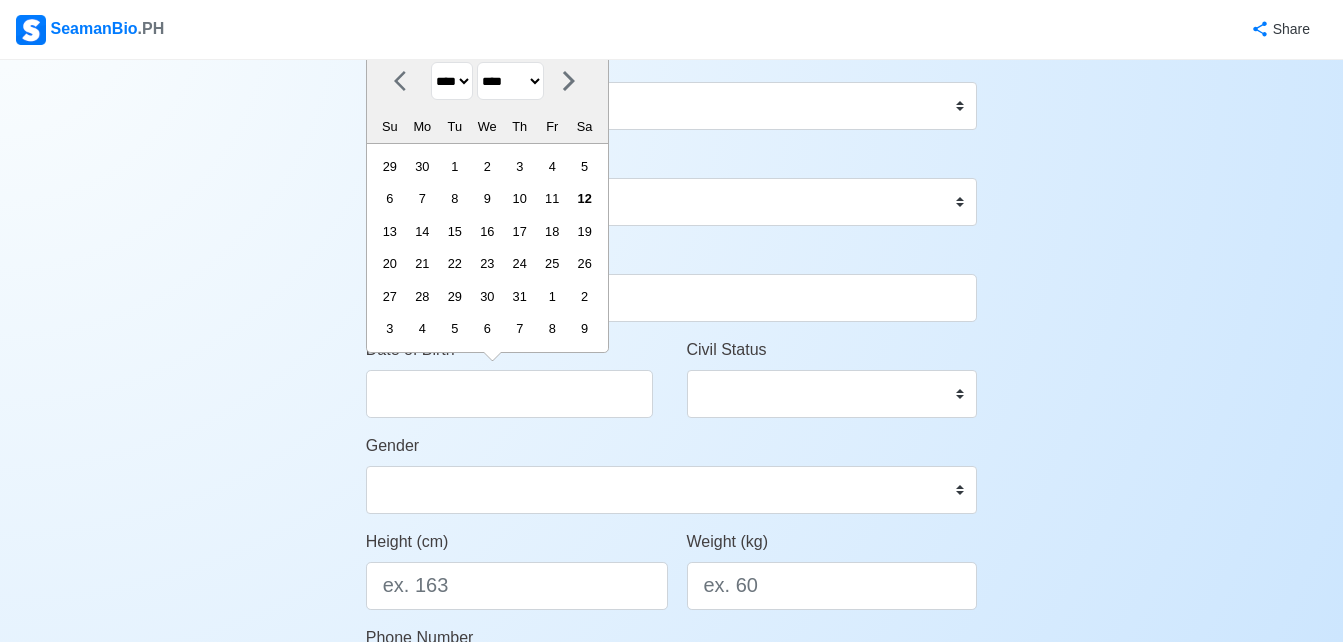 click on "**** **** **** **** **** **** **** **** **** **** **** **** **** **** **** **** **** **** **** **** **** **** **** **** **** **** **** **** **** **** **** **** **** **** **** **** **** **** **** **** **** **** **** **** **** **** **** **** **** **** **** **** **** **** **** **** **** **** **** **** **** **** **** **** **** **** **** **** **** **** **** **** **** **** **** **** **** **** **** **** **** **** **** **** **** **** **** **** **** **** **** **** **** **** **** **** **** **** **** **** **** **** **** **** **** ****" at bounding box center (452, 81) 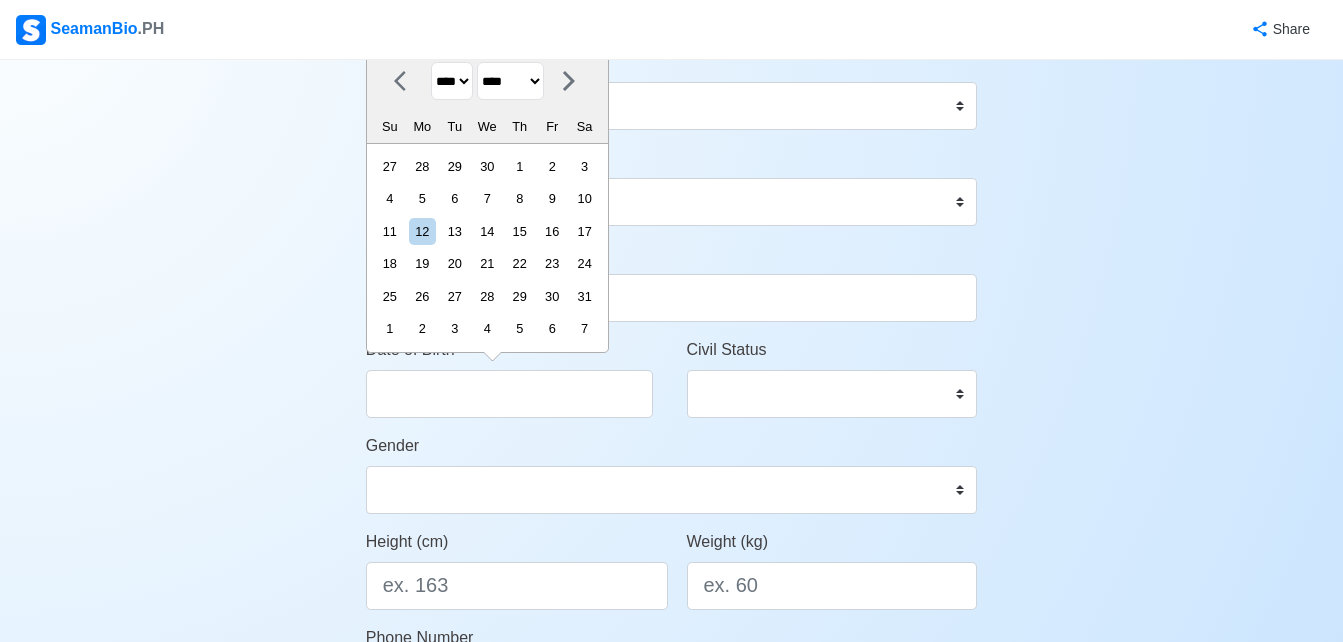 click on "******* ******** ***** ***** *** **** **** ****** ********* ******* ******** ********" at bounding box center (510, 81) 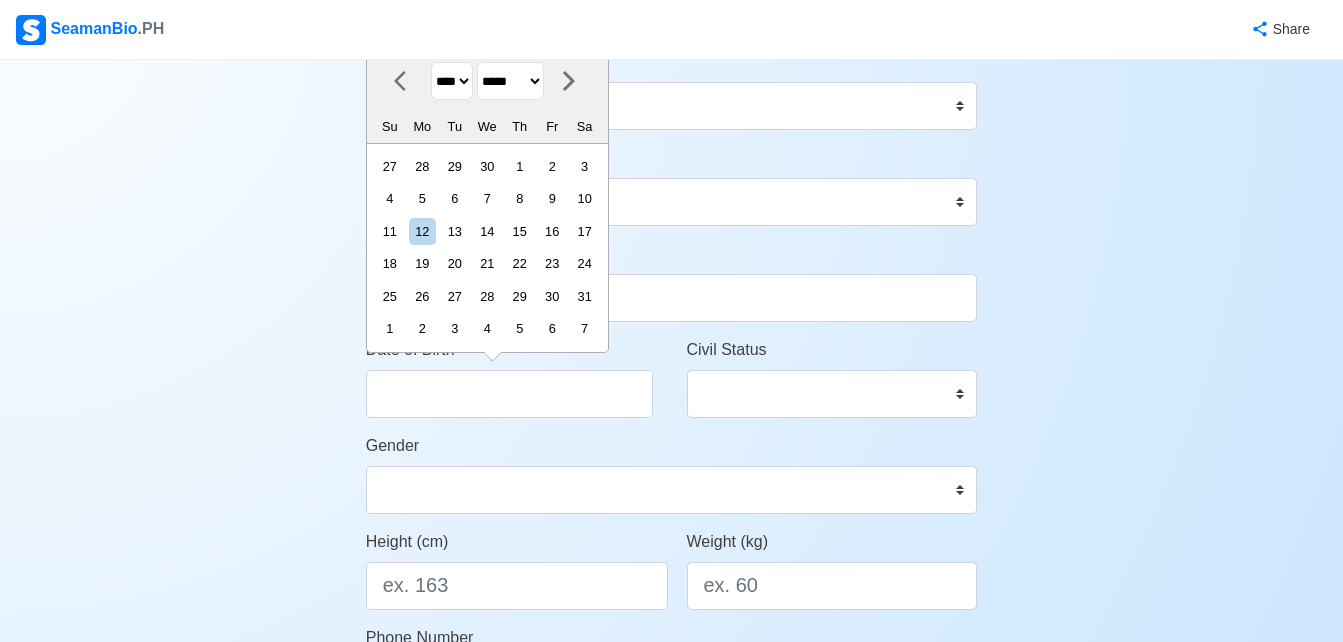 click on "******* ******** ***** ***** *** **** **** ****** ********* ******* ******** ********" at bounding box center [510, 81] 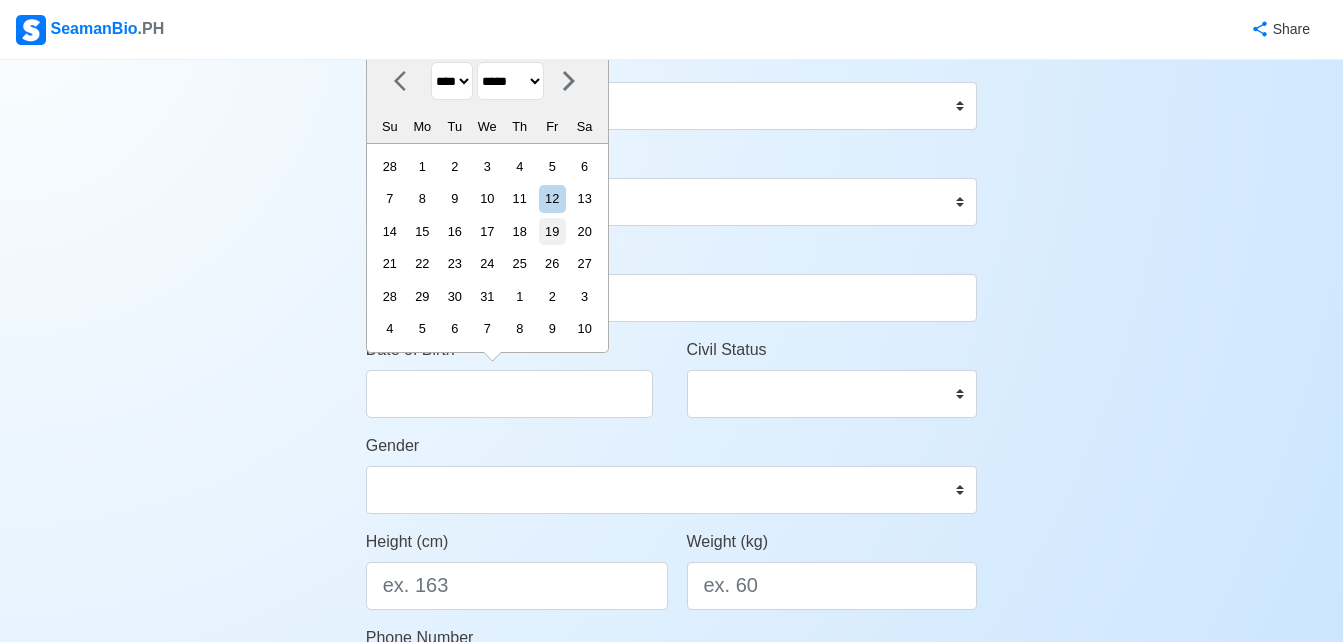 click on "19" at bounding box center (552, 231) 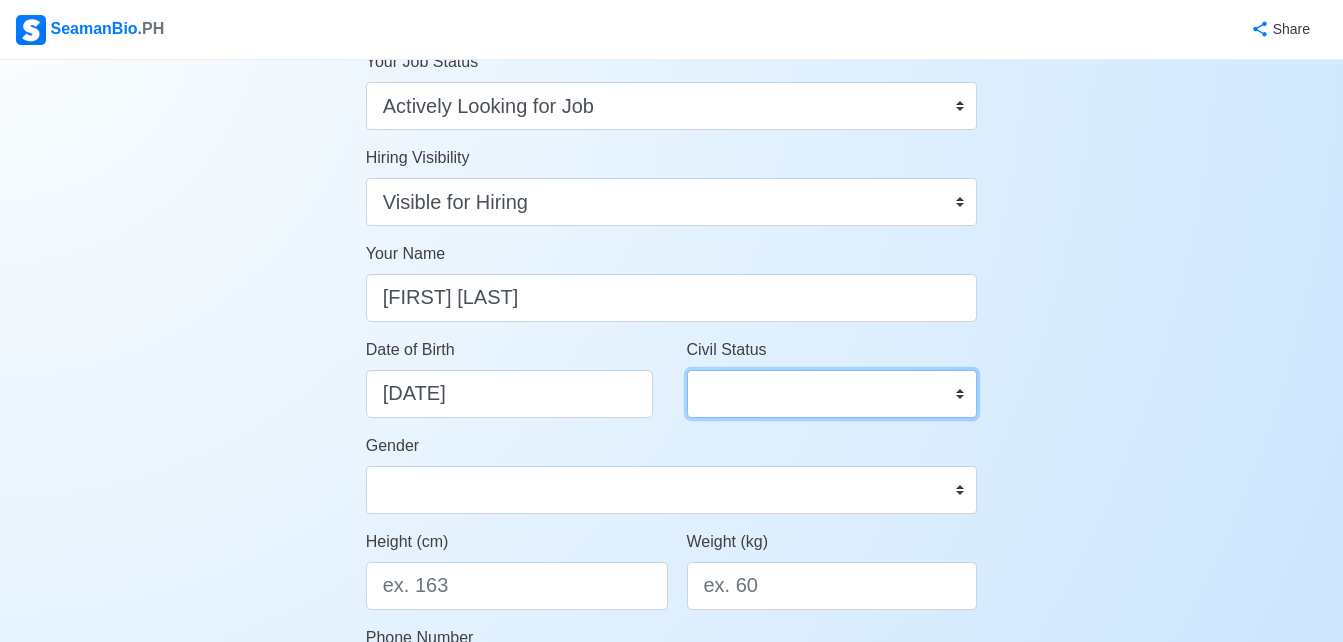 click on "Single Married Widowed Separated" at bounding box center (832, 394) 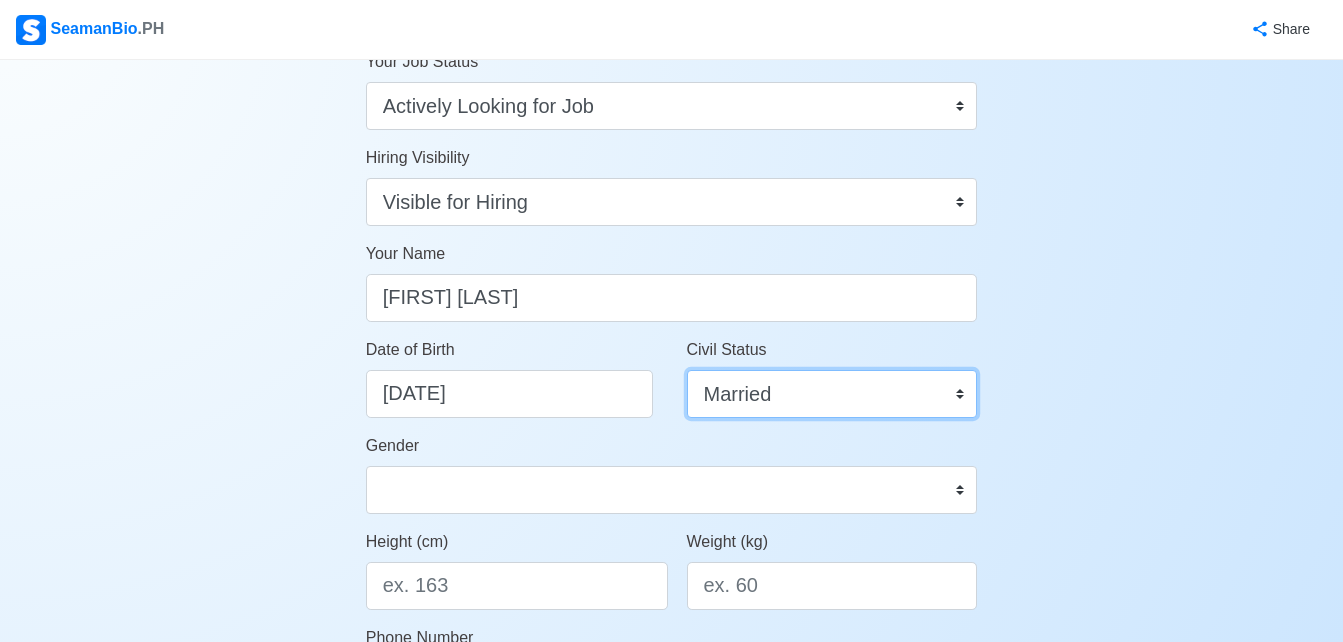 click on "Single Married Widowed Separated" at bounding box center [832, 394] 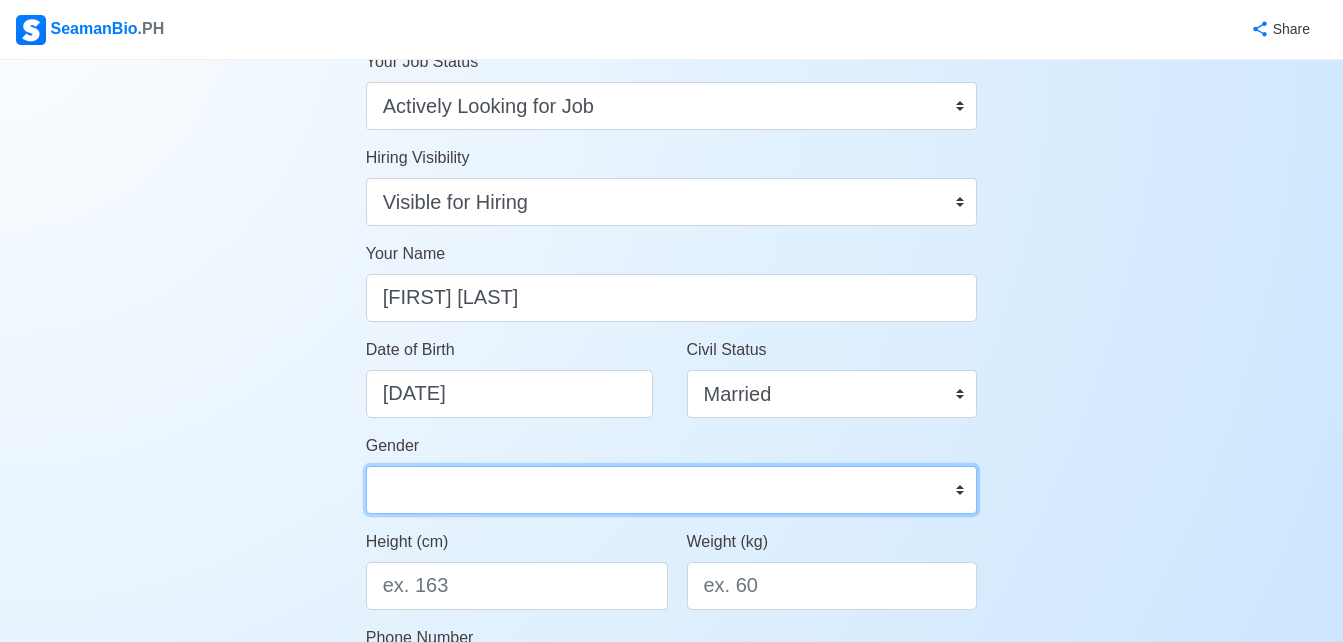 click on "Male Female" at bounding box center [672, 490] 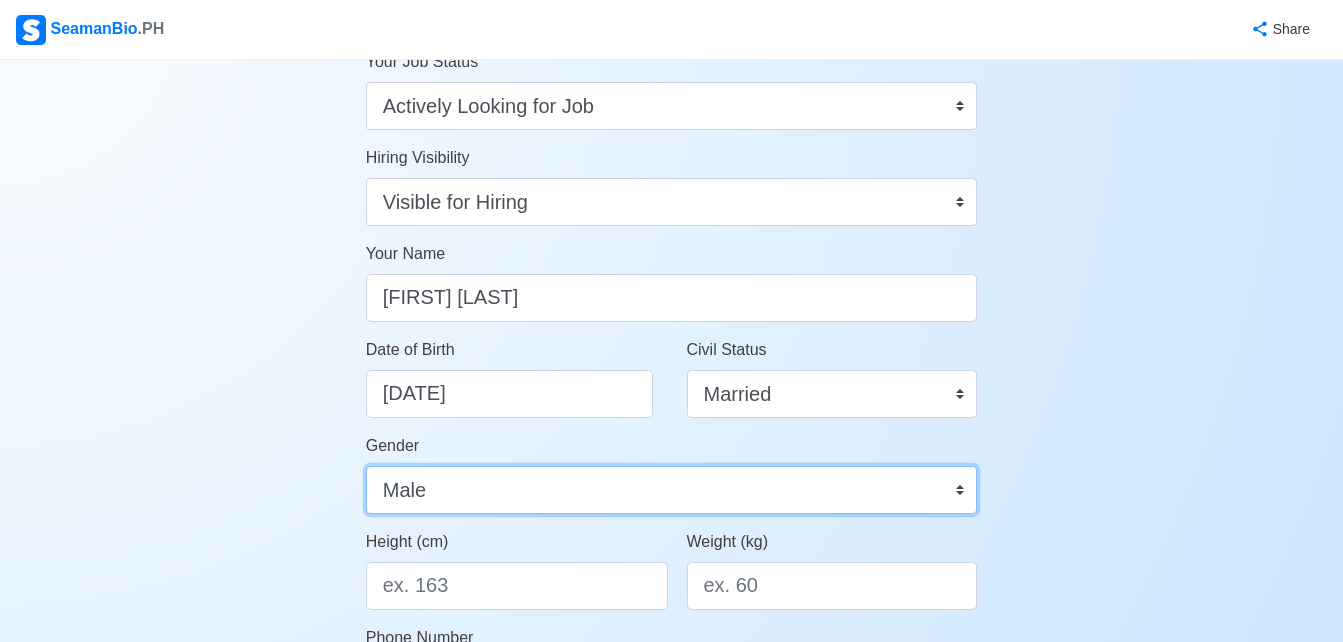 click on "Male Female" at bounding box center (672, 490) 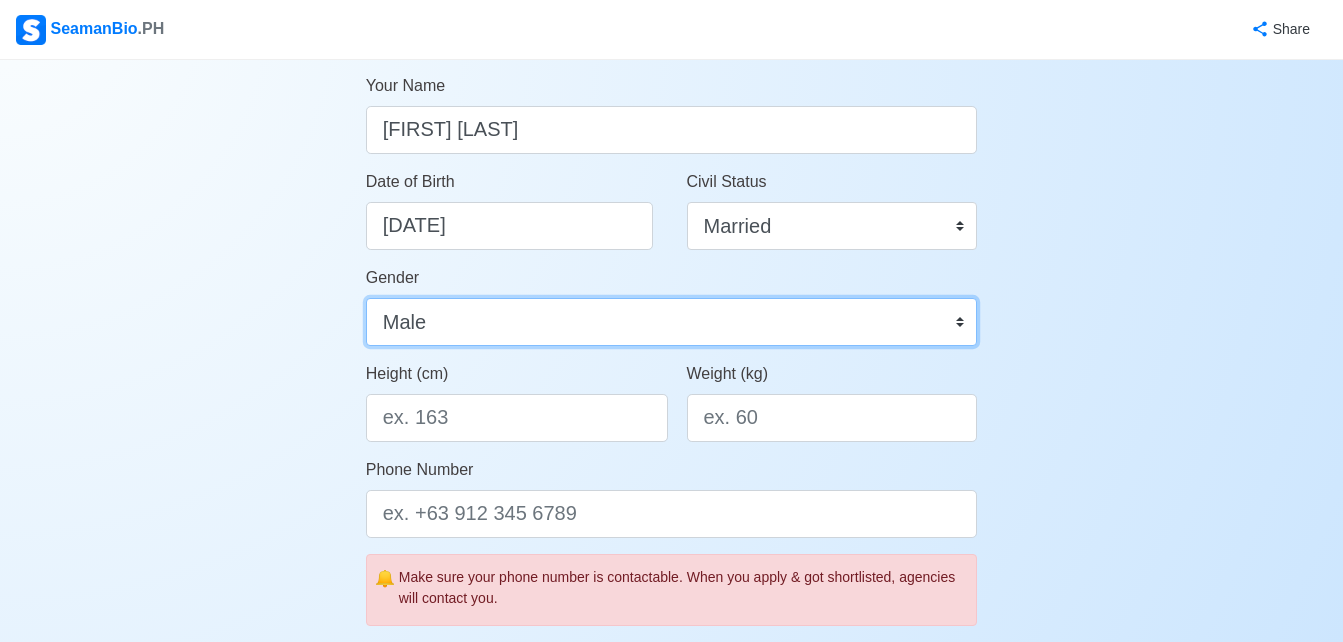 scroll, scrollTop: 300, scrollLeft: 0, axis: vertical 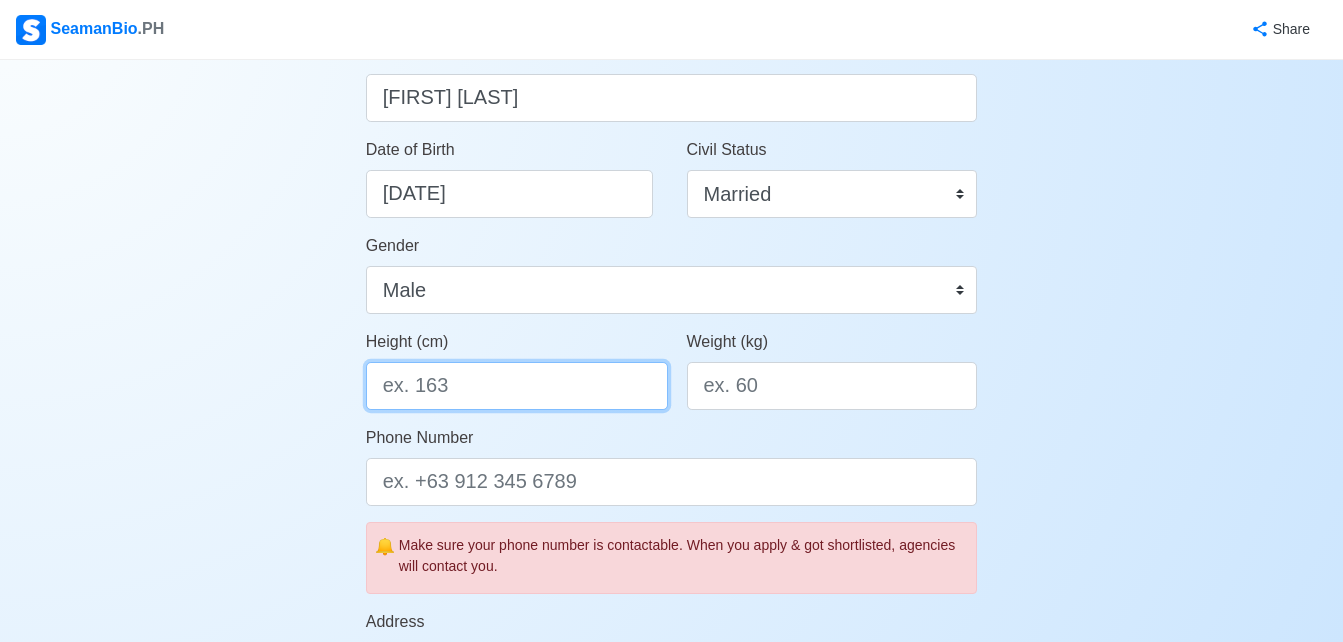 click on "Height (cm)" at bounding box center (517, 386) 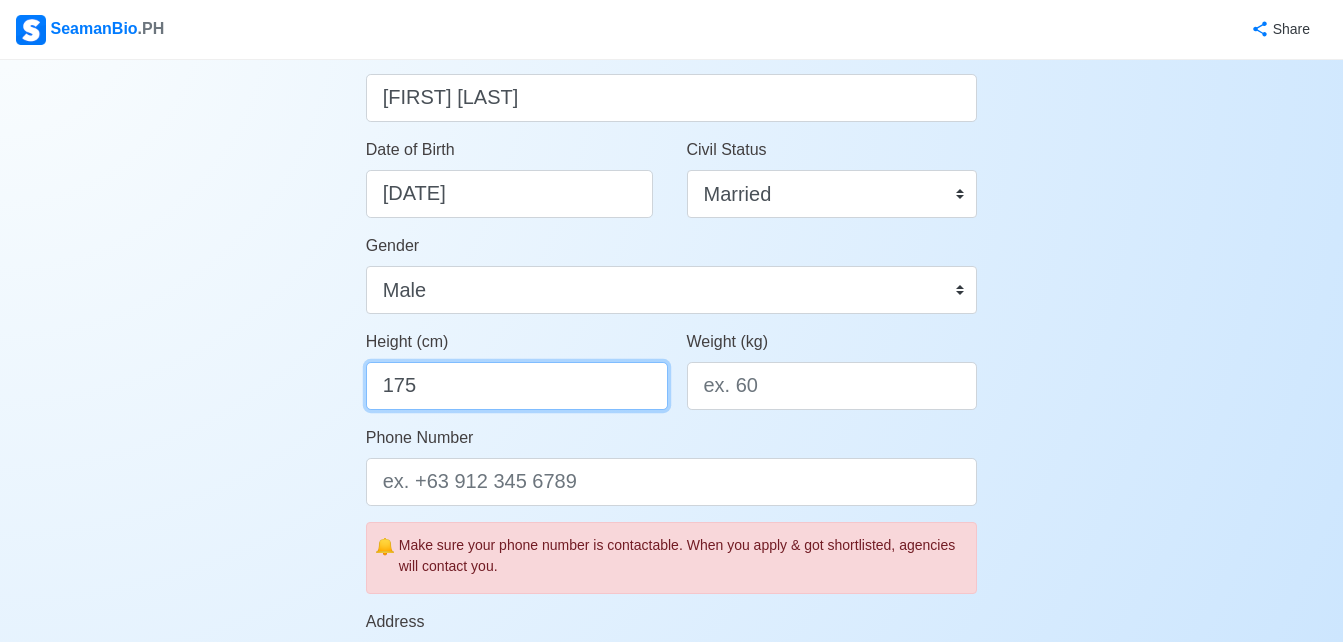 type on "175" 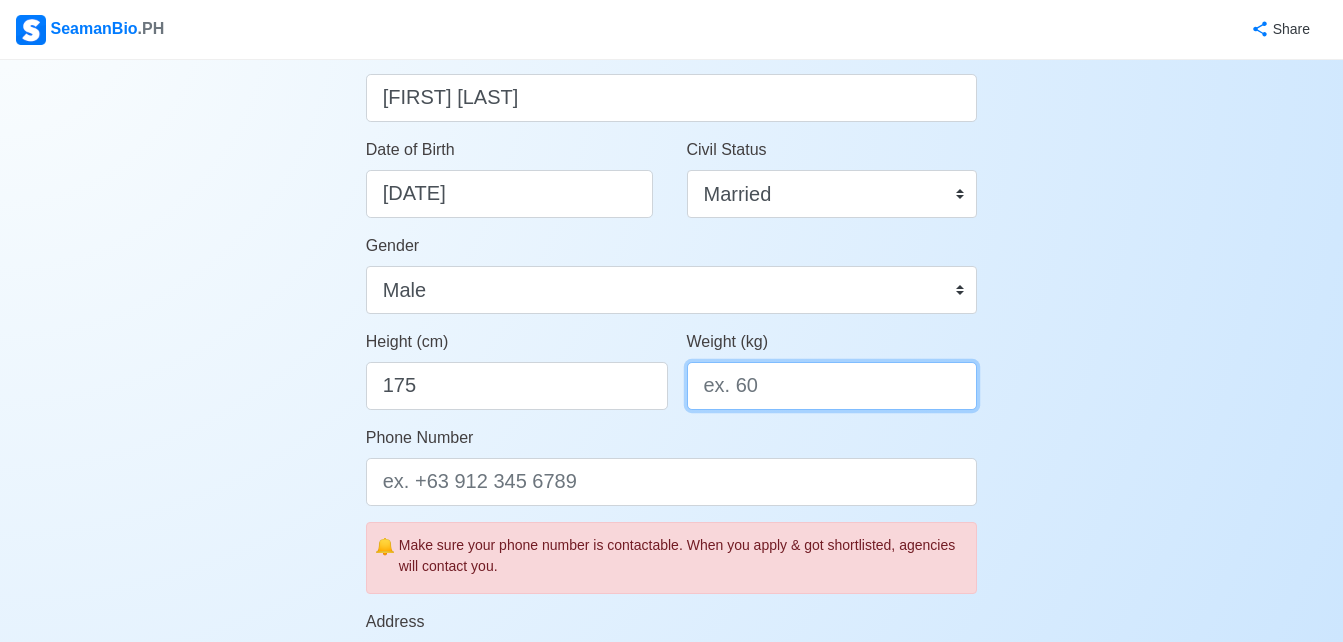 click on "Weight (kg)" at bounding box center (832, 386) 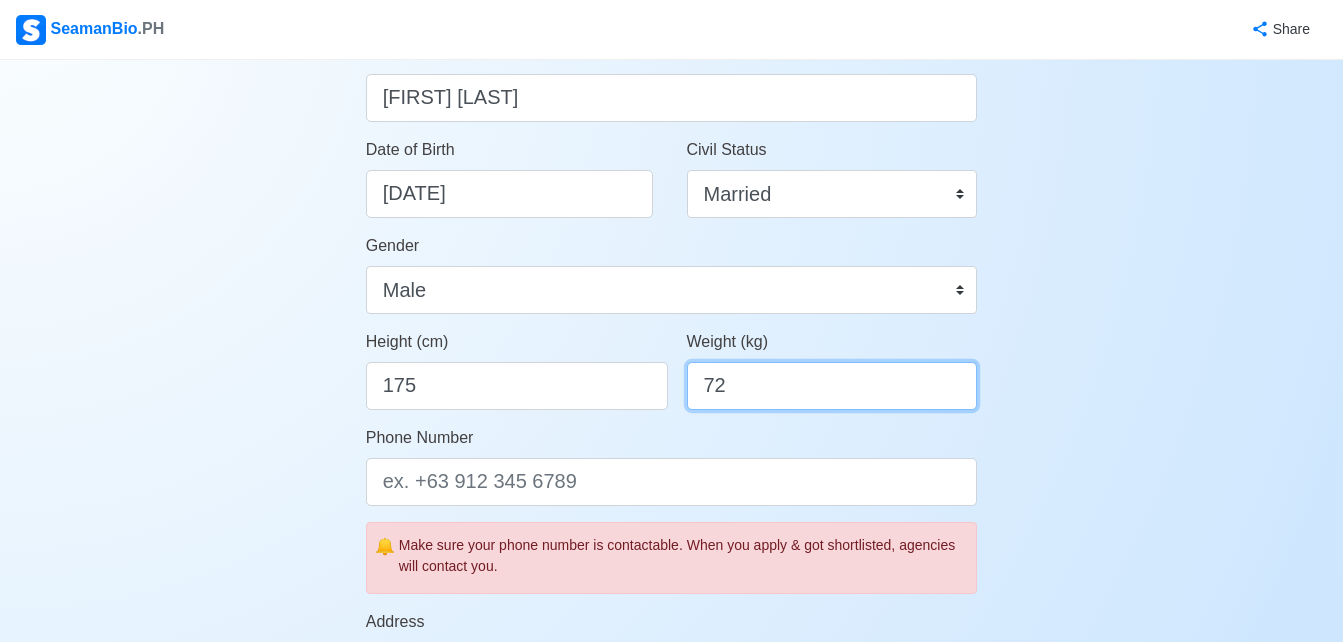 type on "72" 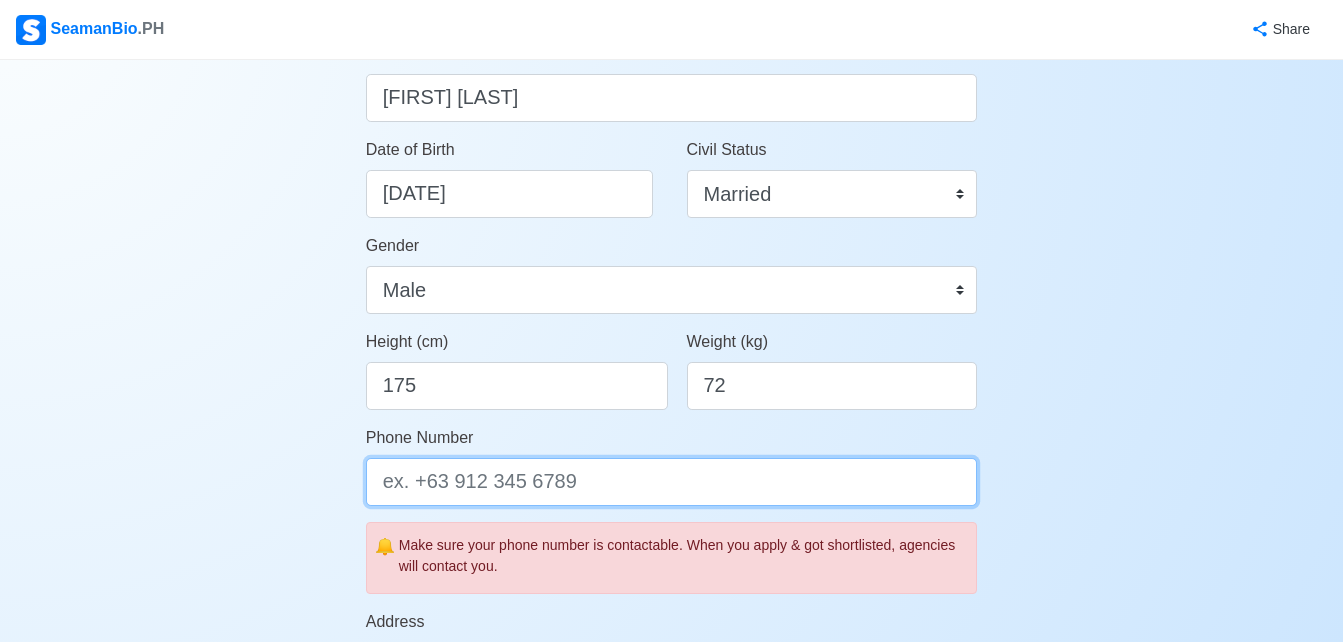 click on "Phone Number" at bounding box center [672, 482] 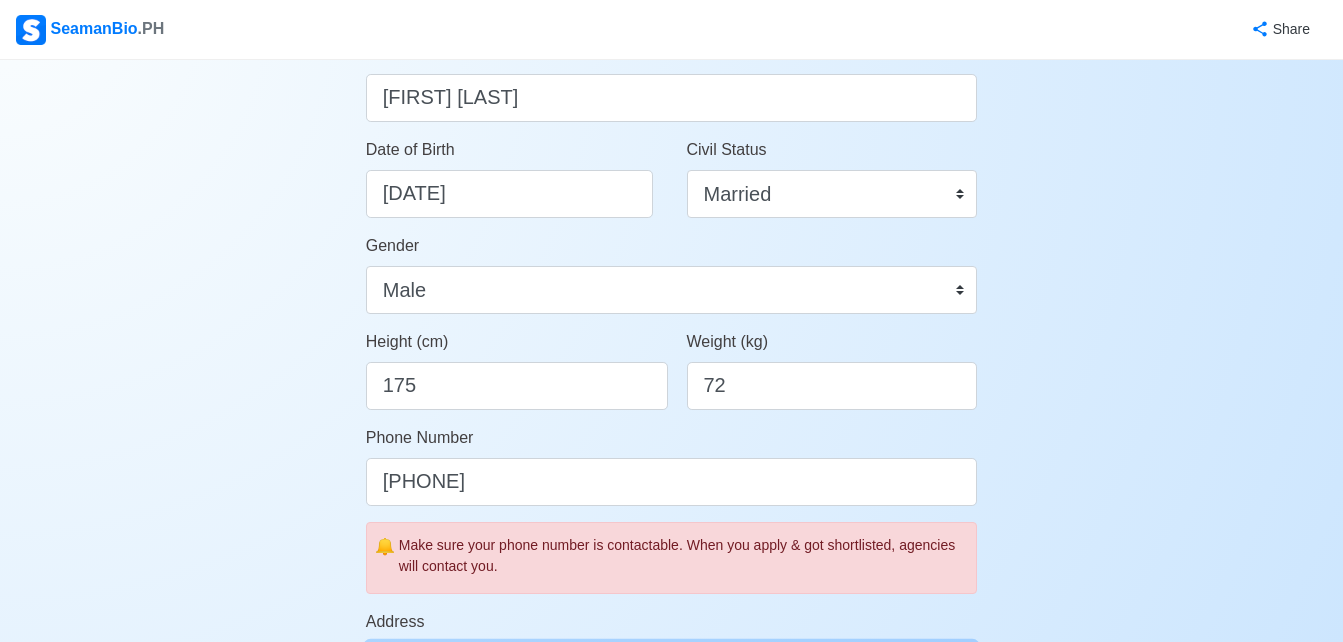 type on "Ocana,Carcar city,Cebu" 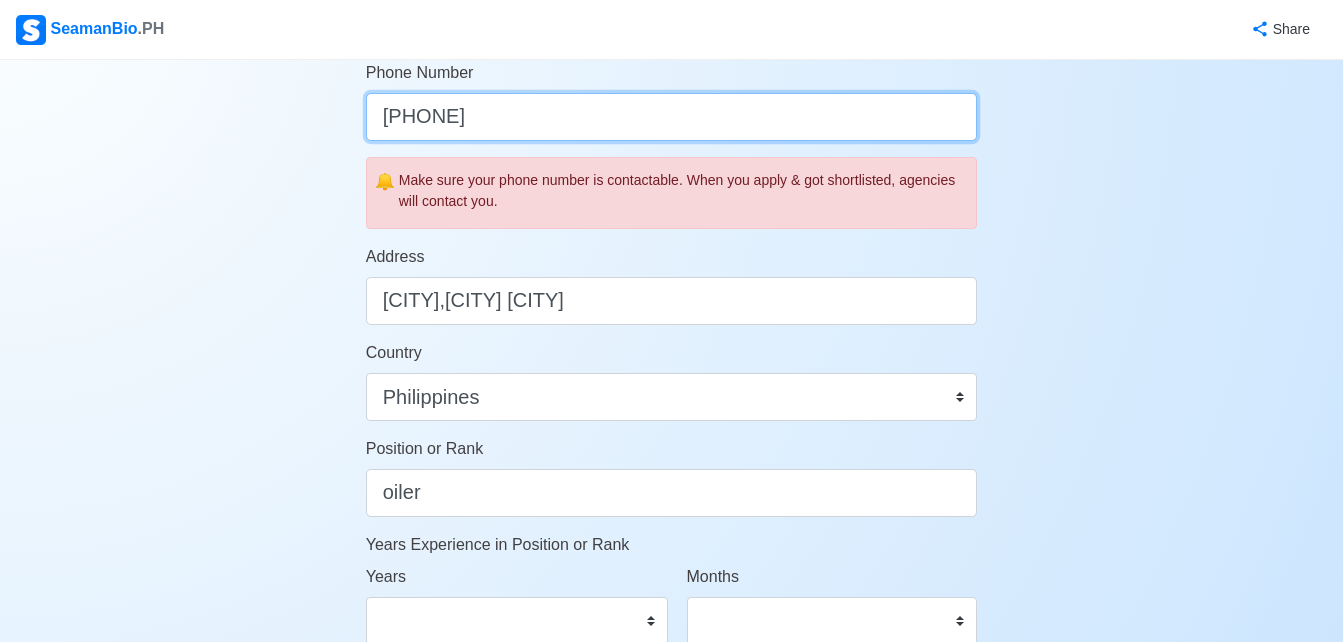 scroll, scrollTop: 700, scrollLeft: 0, axis: vertical 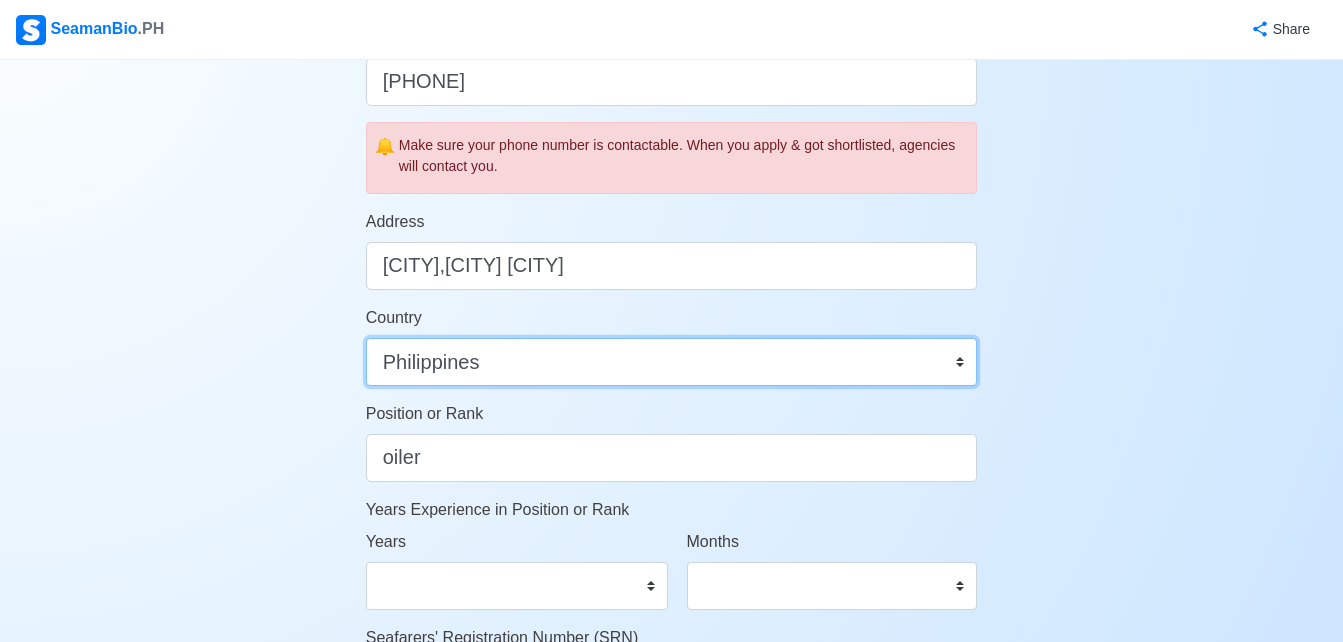 click on "Afghanistan Åland Islands Albania Algeria American Samoa Andorra Angola Anguilla Antarctica Antigua and Barbuda Argentina Armenia Aruba Australia Austria Azerbaijan Bahamas Bahrain Bangladesh Barbados Belarus Belgium Belize Benin Bermuda Bhutan Bolivia, Plurinational State of Bonaire, Sint Eustatius and Saba Bosnia and Herzegovina Botswana Bouvet Island Brazil British Indian Ocean Territory Brunei Darussalam Bulgaria Burkina Faso Burundi Cabo Verde Cambodia Cameroon Canada Cayman Islands Central African Republic Chad Chile China Christmas Island Cocos (Keeling) Islands Colombia Comoros Congo Congo, Democratic Republic of the Cook Islands Costa Rica Croatia Cuba Curaçao Cyprus Czechia Côte d'Ivoire Denmark Djibouti Dominica Dominican Republic Ecuador Egypt El Salvador Equatorial Guinea Eritrea Estonia Eswatini Ethiopia Falkland Islands (Malvinas) Faroe Islands Fiji Finland France French Guiana French Polynesia French Southern Territories Gabon Gambia Georgia Germany Ghana Gibraltar Greece Greenland Grenada" at bounding box center (672, 362) 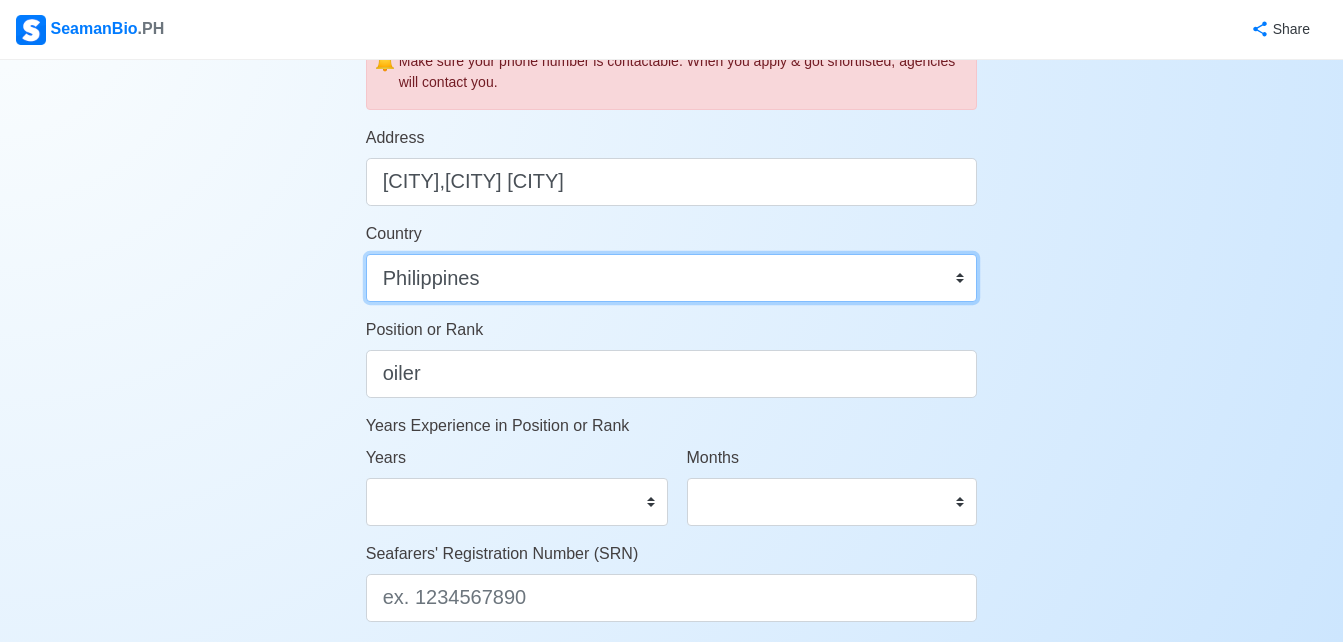scroll, scrollTop: 900, scrollLeft: 0, axis: vertical 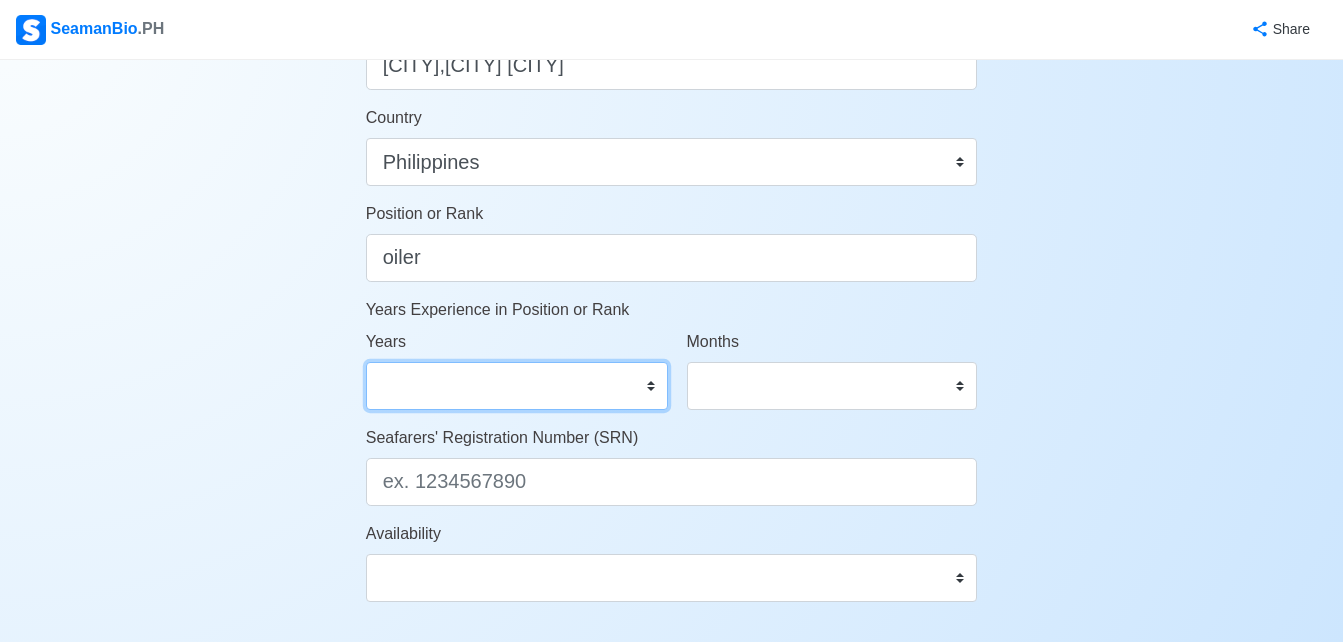 click on "0 1 2 3 4 5 6 7 8 9 10 11 12 13 14 15 16 17 18 19 20 21 22 23 24 25 26 27 28 29 30 31 32 33 34 35 36 37 38 39 40 41 42 43 44 45 46 47 48 49 50" at bounding box center (517, 386) 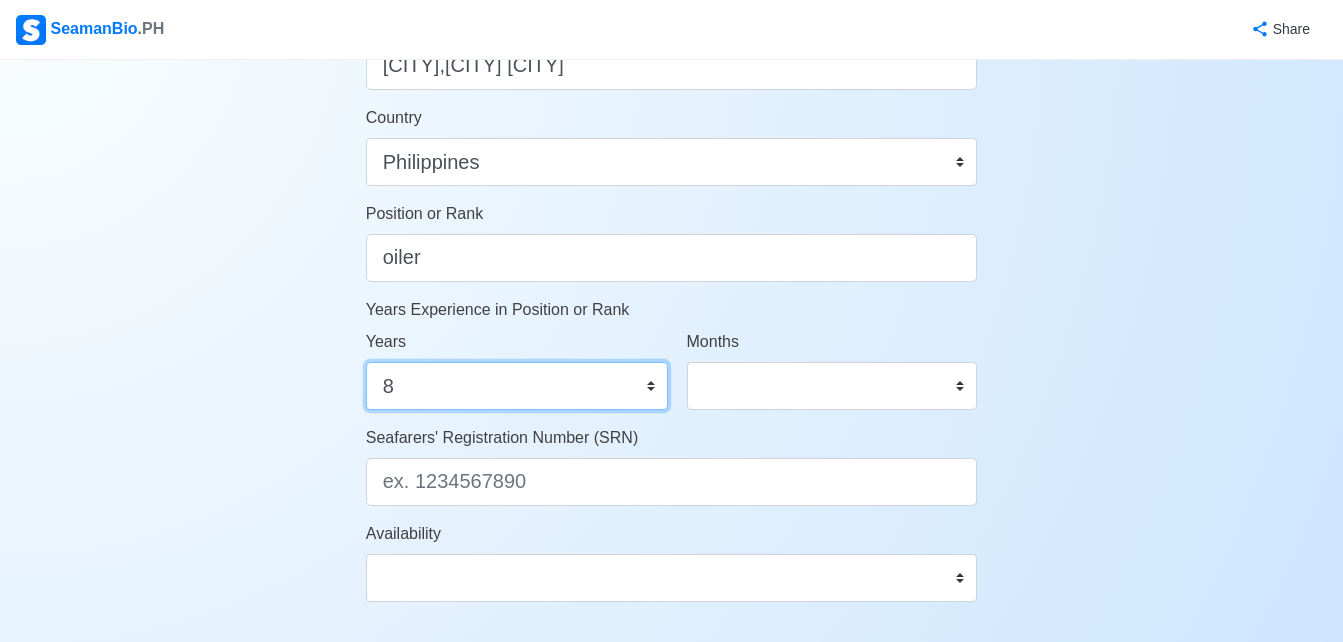 click on "0 1 2 3 4 5 6 7 8 9 10 11 12 13 14 15 16 17 18 19 20 21 22 23 24 25 26 27 28 29 30 31 32 33 34 35 36 37 38 39 40 41 42 43 44 45 46 47 48 49 50" at bounding box center (517, 386) 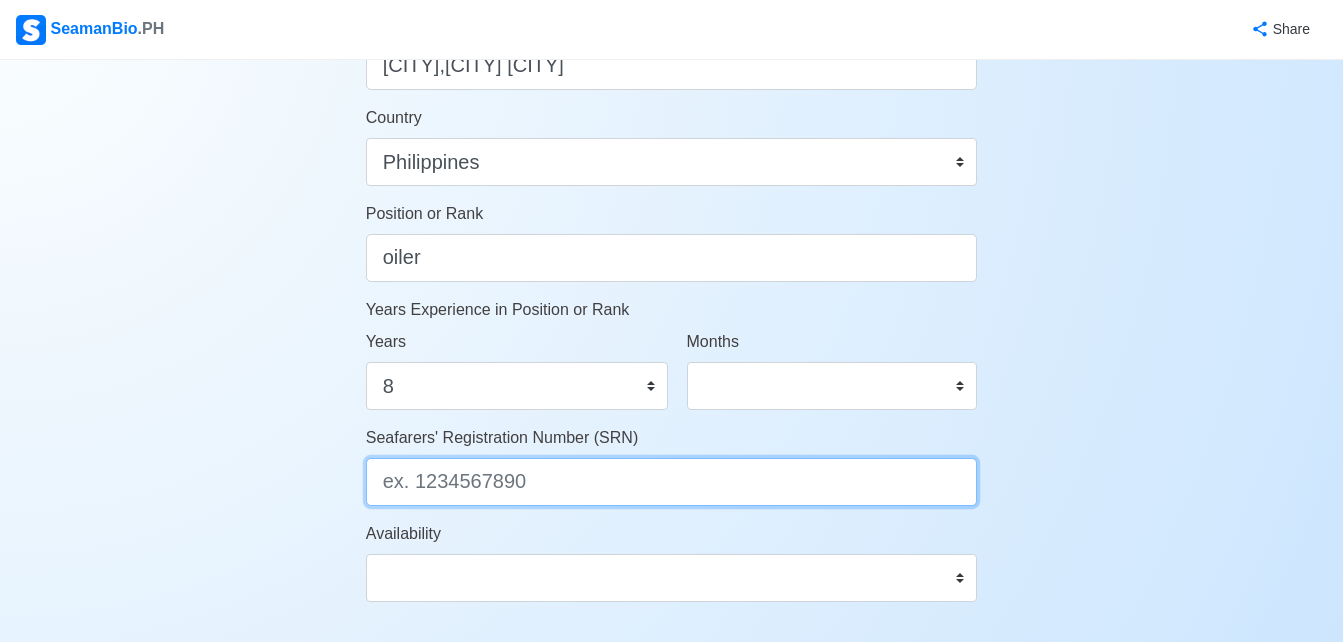 click on "Seafarers' Registration Number (SRN)" at bounding box center (672, 482) 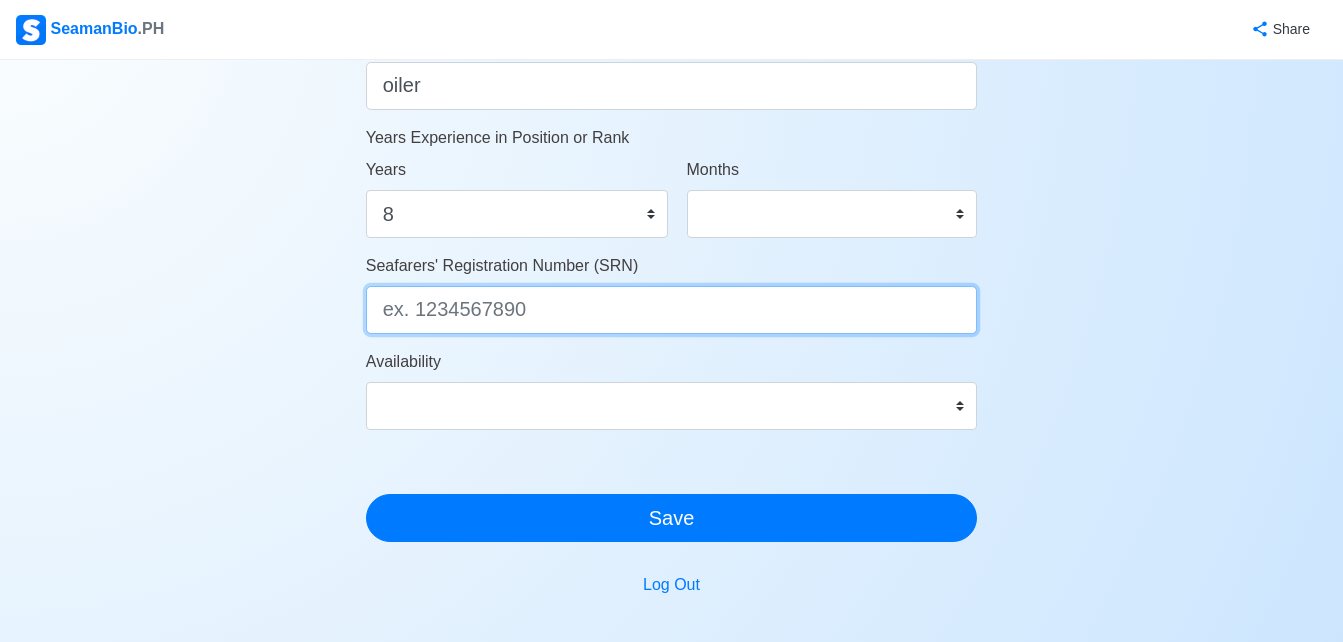 scroll, scrollTop: 1100, scrollLeft: 0, axis: vertical 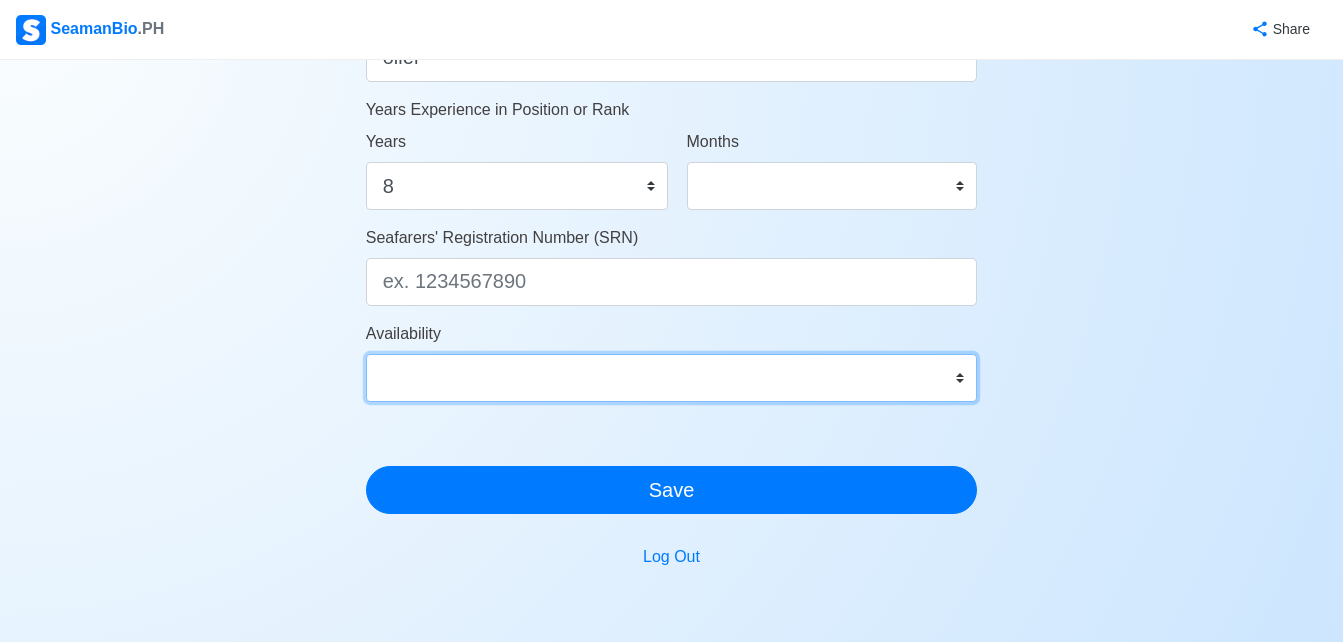 click on "Immediate Aug 2025  Sep 2025  Oct 2025  Nov 2025  Dec 2025  Jan 2026  Feb 2026  Mar 2026  Apr 2026" at bounding box center (672, 378) 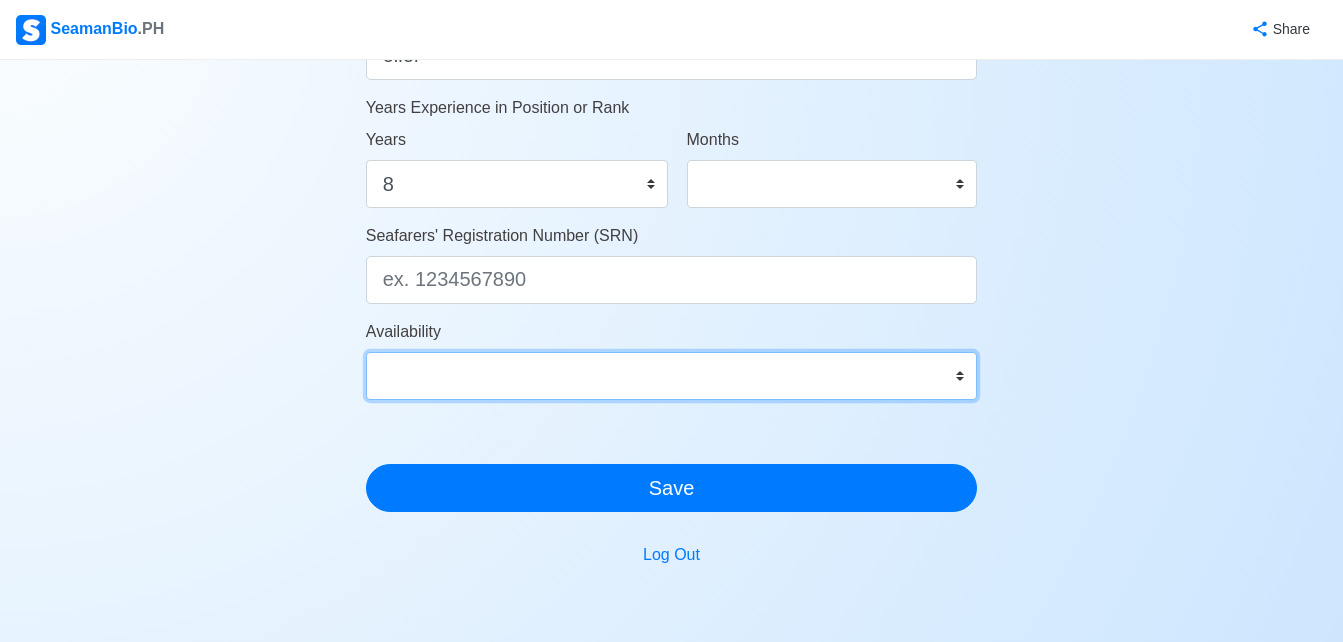 scroll, scrollTop: 1200, scrollLeft: 0, axis: vertical 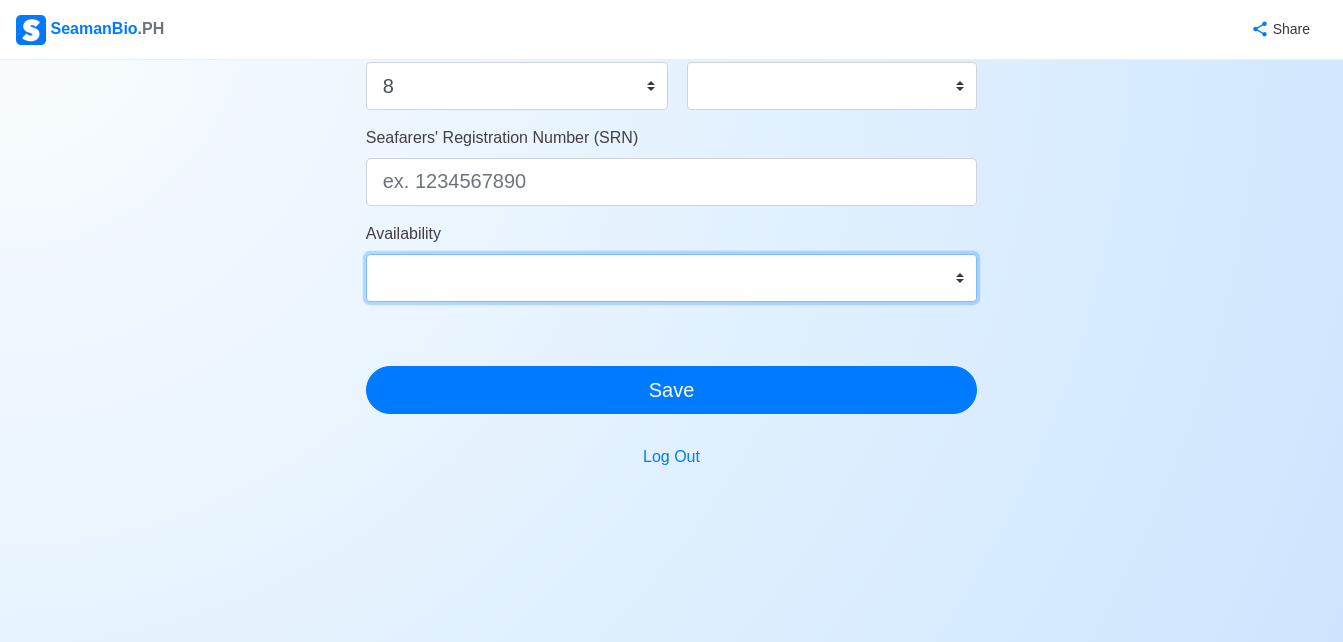 click on "Immediate Aug 2025  Sep 2025  Oct 2025  Nov 2025  Dec 2025  Jan 2026  Feb 2026  Mar 2026  Apr 2026" at bounding box center [672, 278] 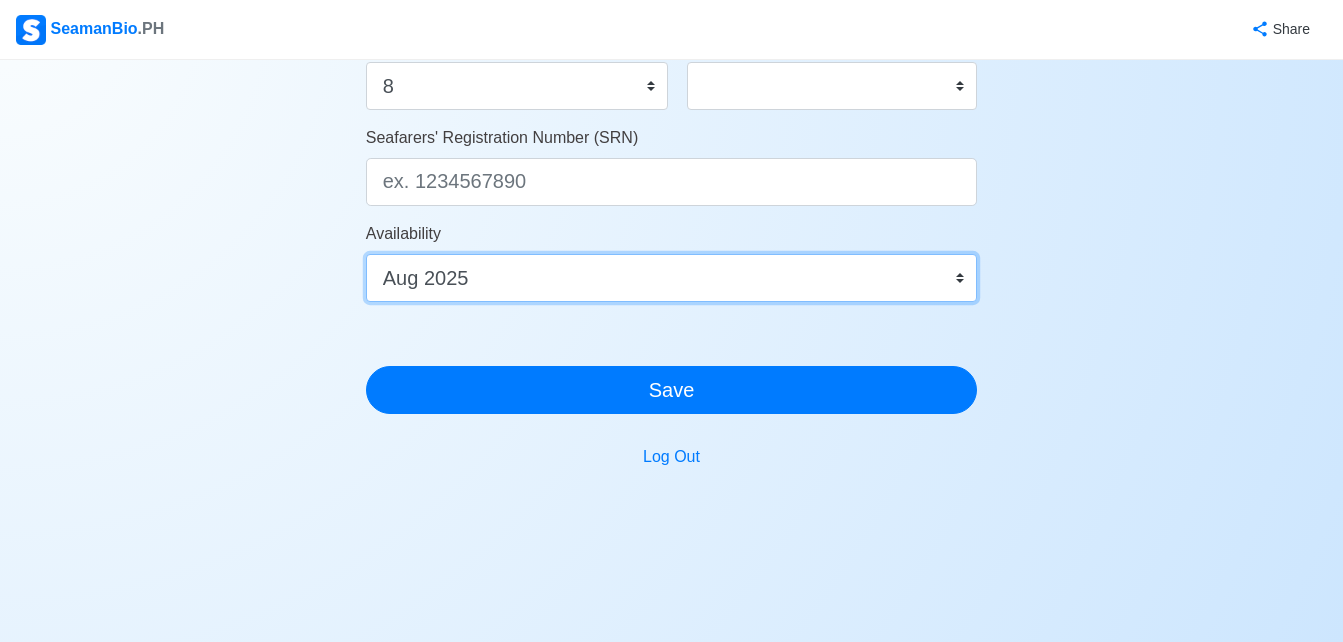 click on "Immediate Aug 2025  Sep 2025  Oct 2025  Nov 2025  Dec 2025  Jan 2026  Feb 2026  Mar 2026  Apr 2026" at bounding box center (672, 278) 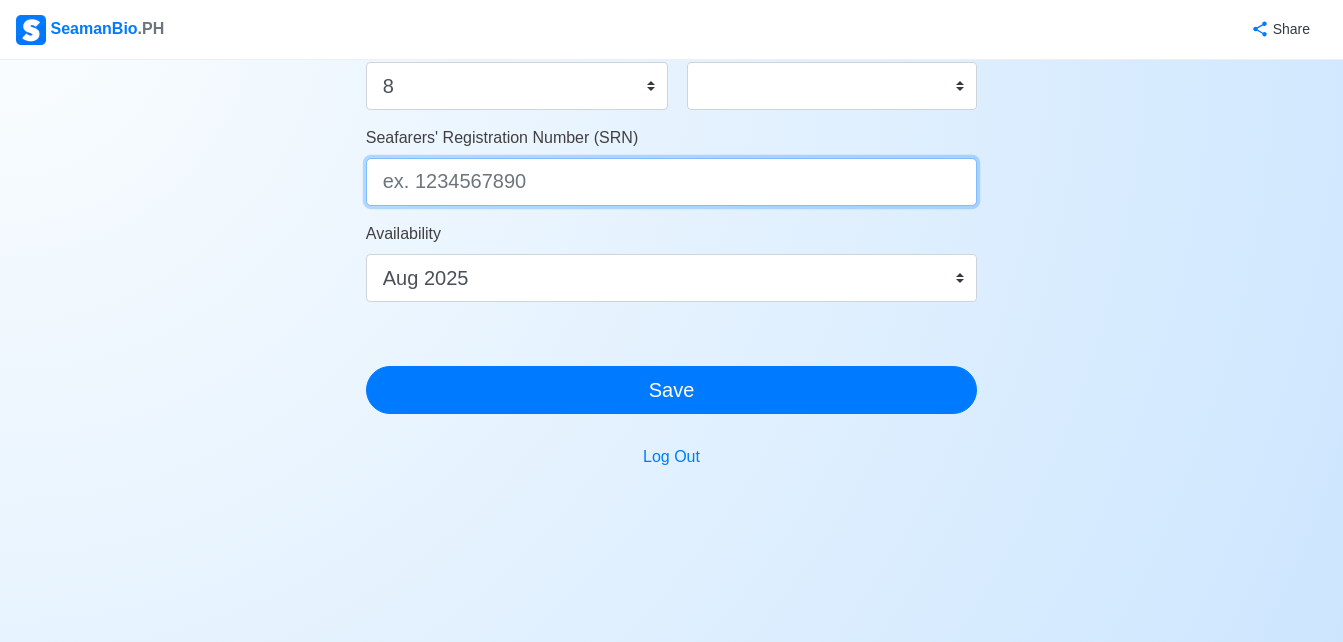 click on "Seafarers' Registration Number (SRN)" at bounding box center [672, 182] 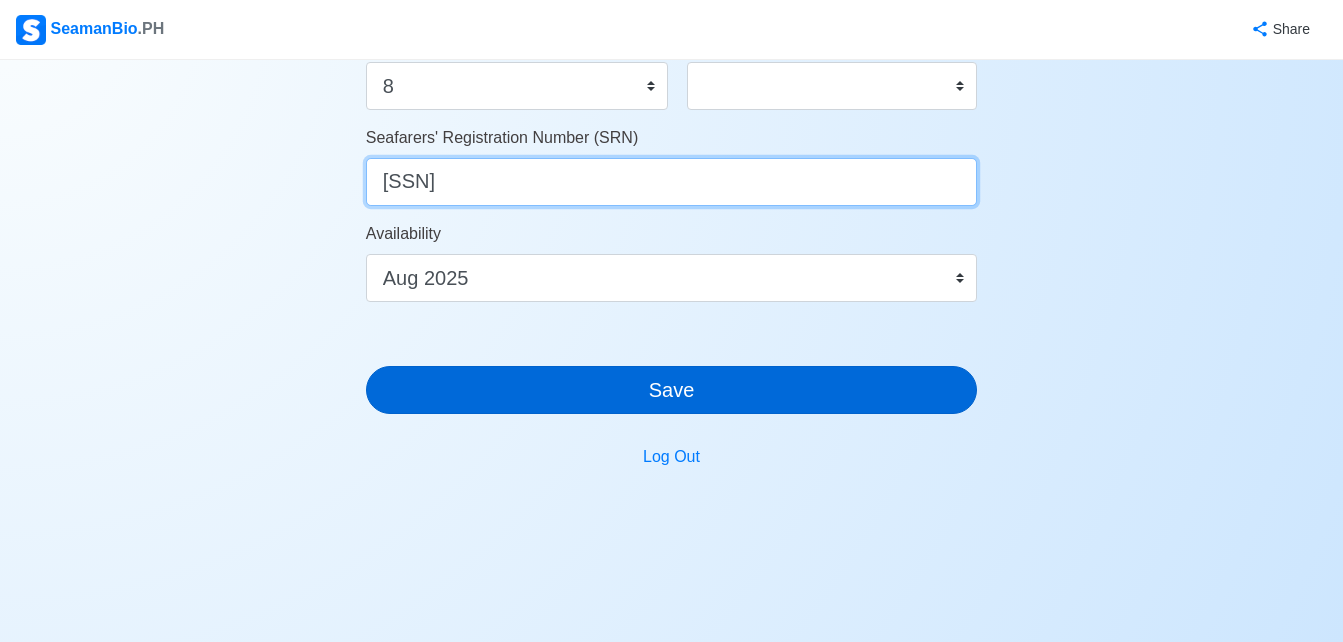 type on "[PHONE]" 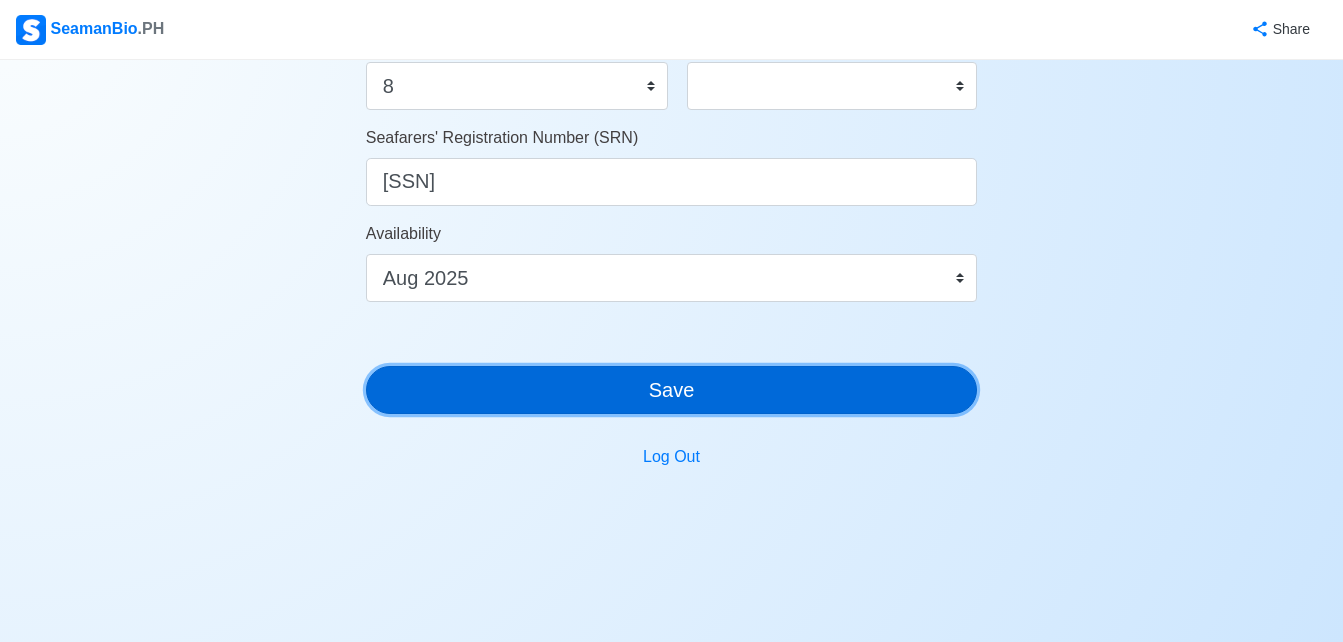 click on "Save" at bounding box center (672, 390) 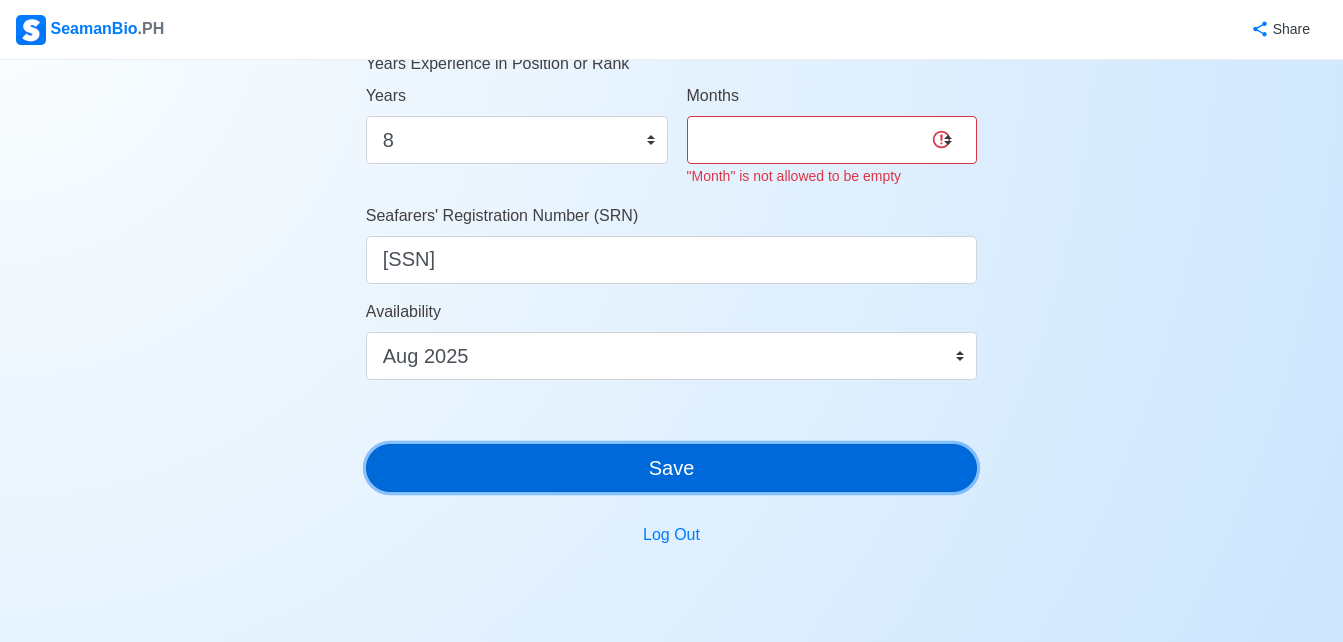 scroll, scrollTop: 1100, scrollLeft: 0, axis: vertical 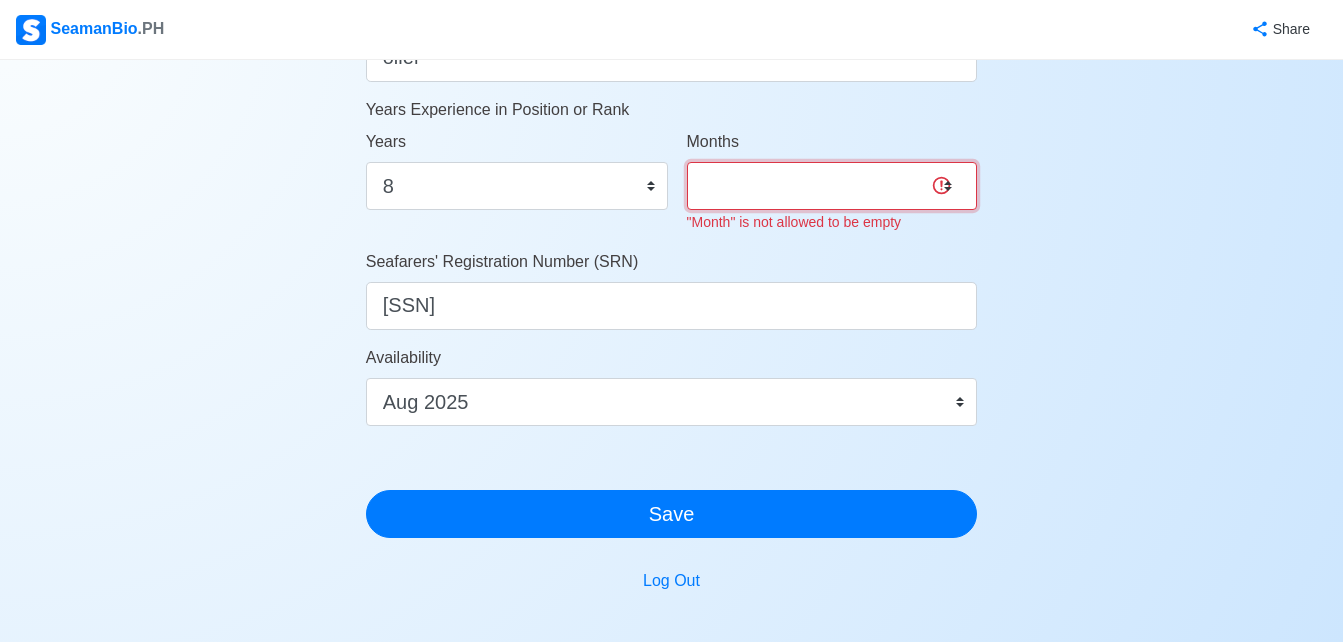 drag, startPoint x: 801, startPoint y: 200, endPoint x: 815, endPoint y: 198, distance: 14.142136 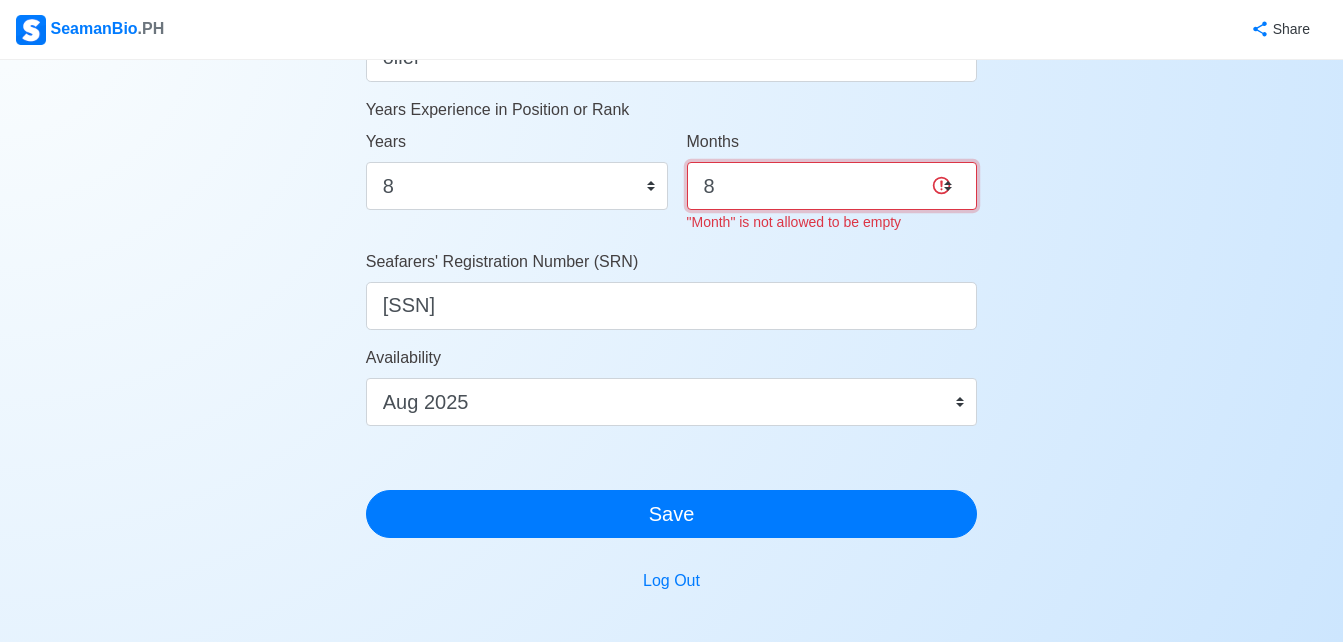 click on "0 1 2 3 4 5 6 7 8 9 10 11" at bounding box center (832, 186) 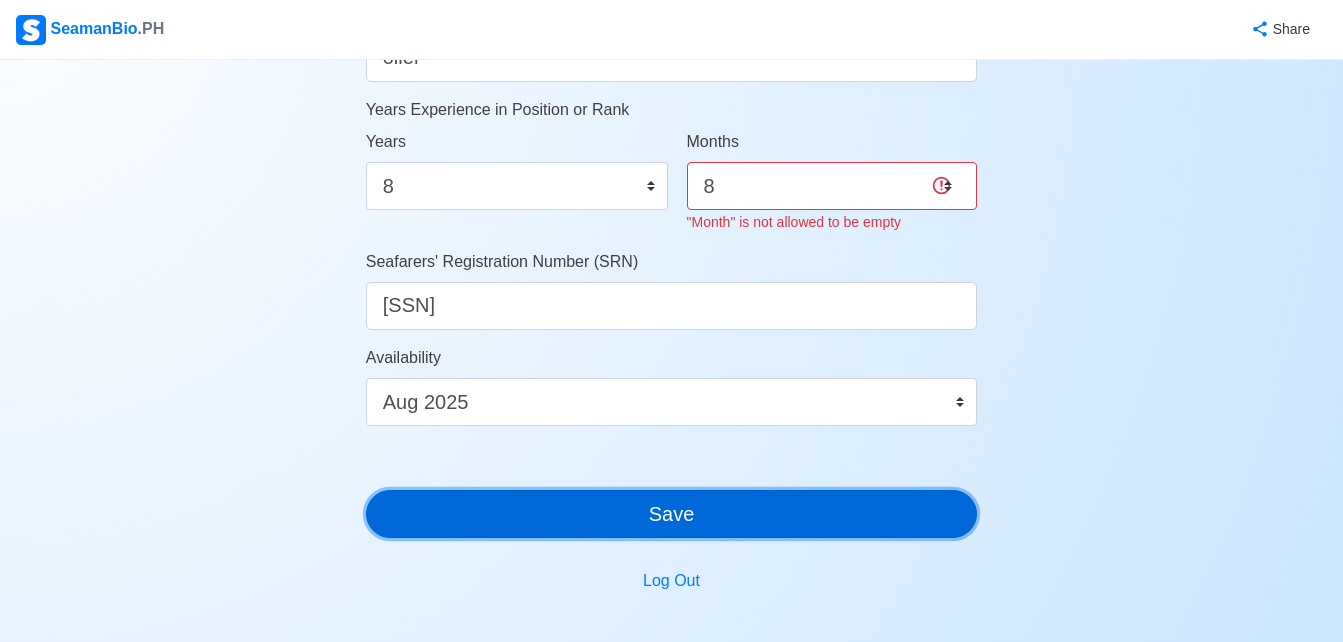 click on "Save" at bounding box center (672, 514) 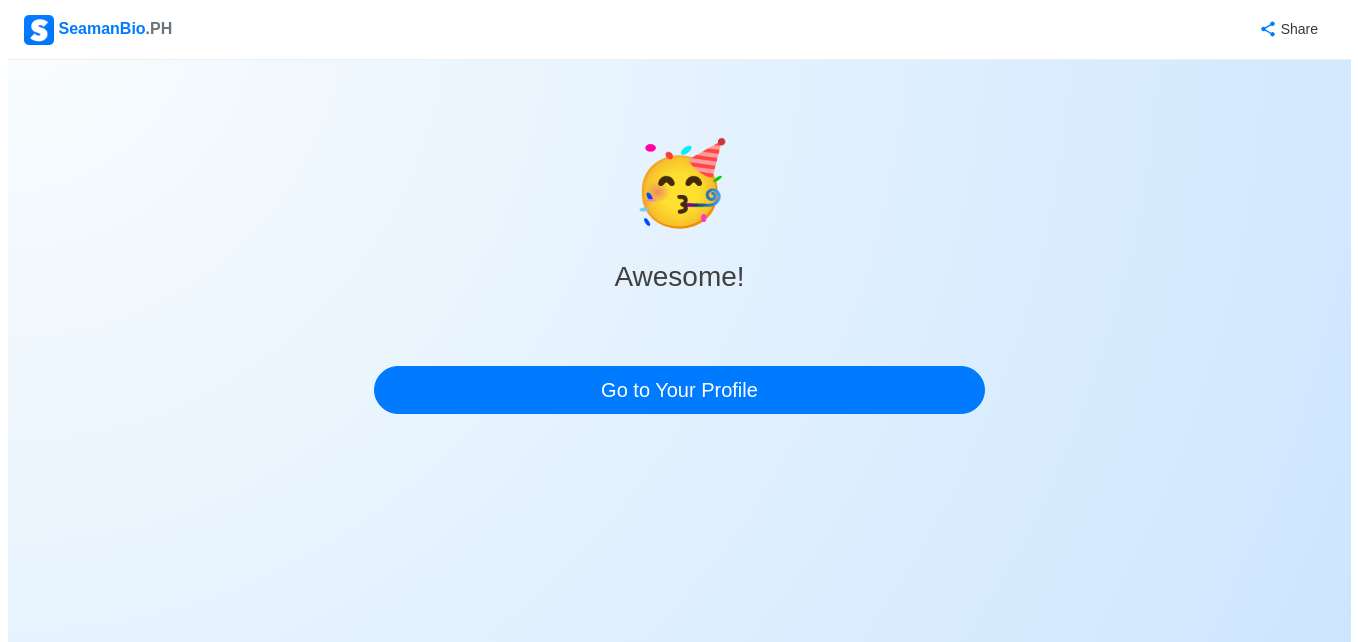 scroll, scrollTop: 0, scrollLeft: 0, axis: both 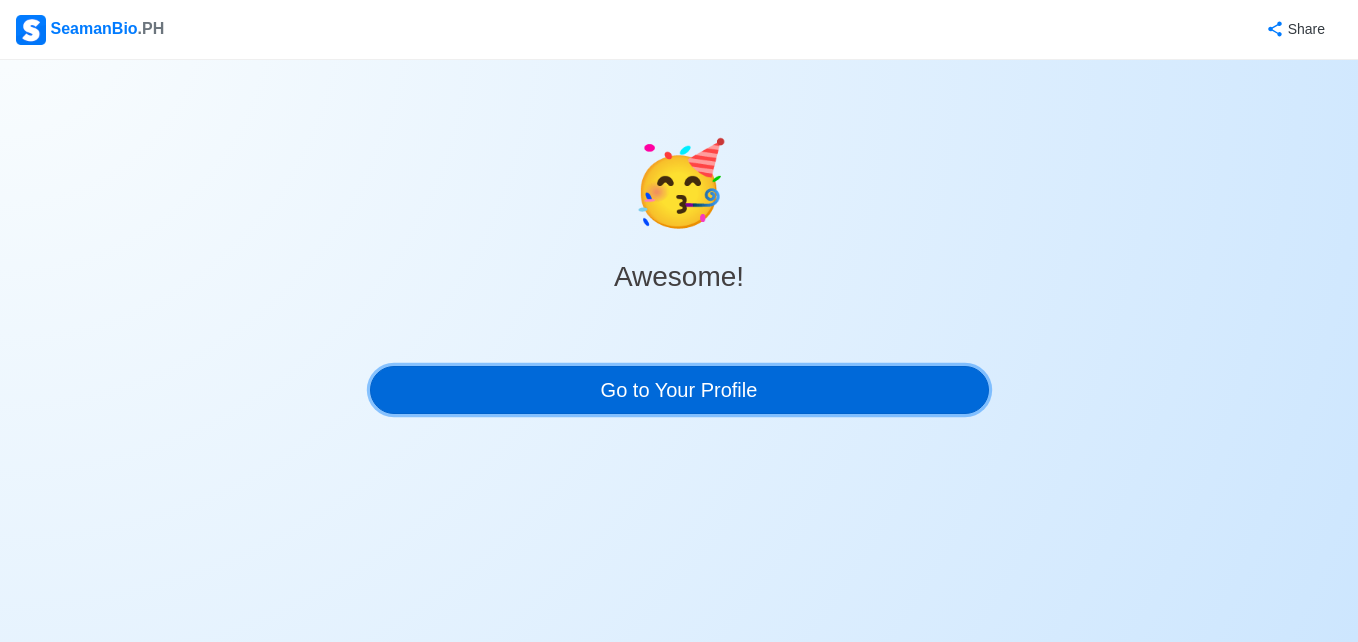 click on "Go to Your Profile" at bounding box center [679, 390] 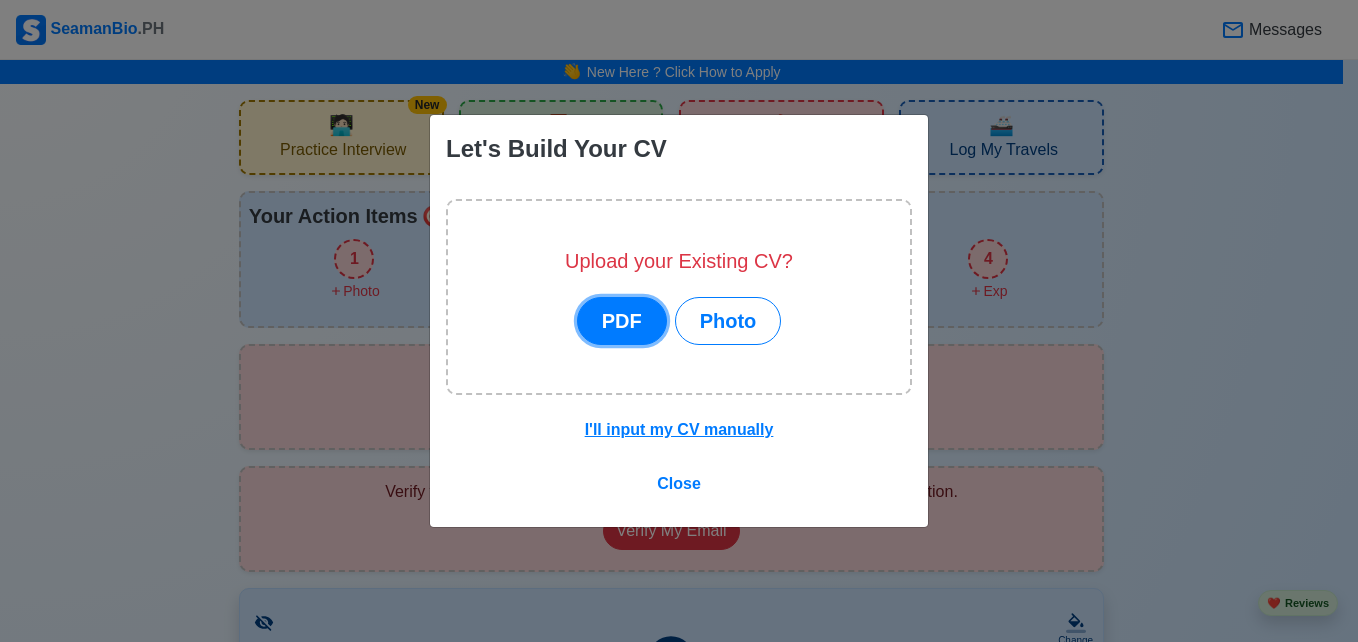 click on "PDF" at bounding box center (622, 321) 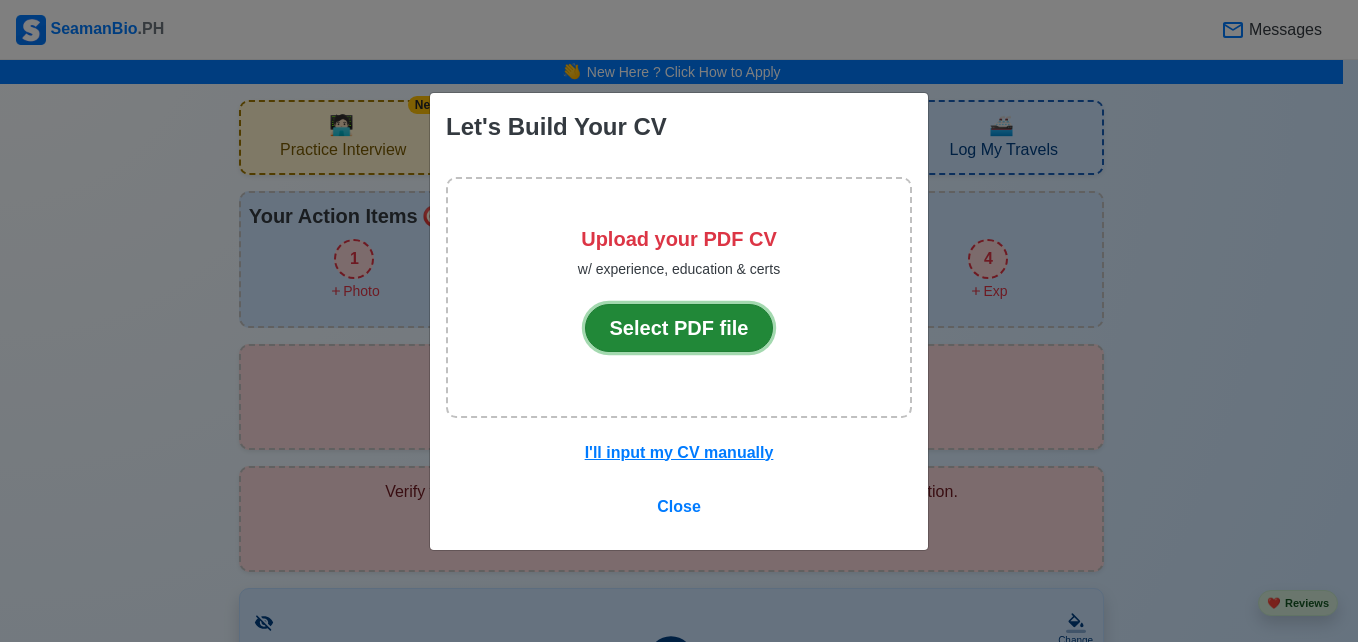 click on "Select PDF file" at bounding box center (679, 328) 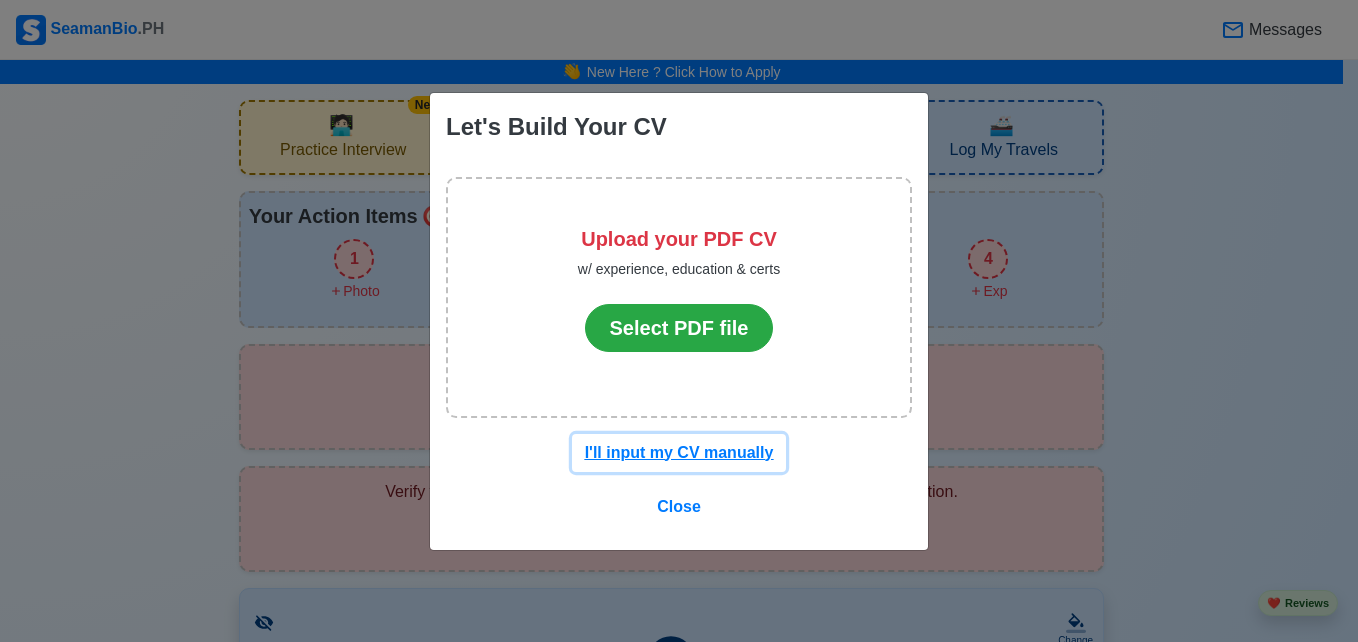 click on "I'll input my CV manually" at bounding box center (679, 452) 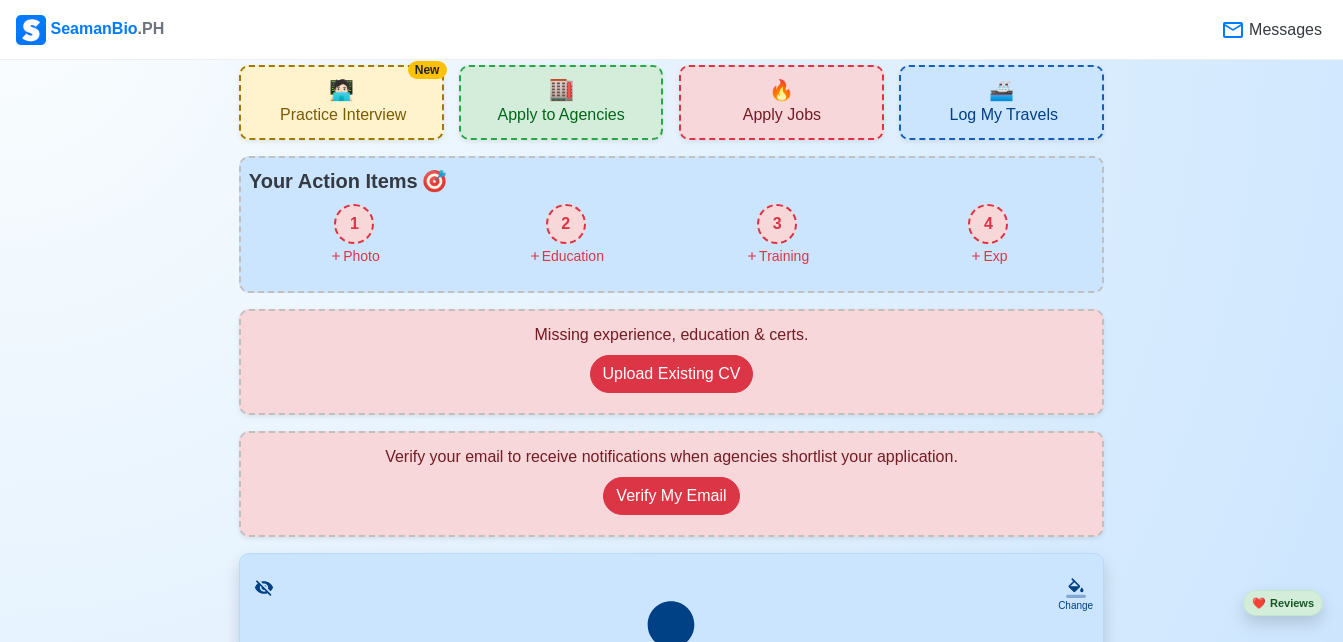 scroll, scrollTop: 0, scrollLeft: 0, axis: both 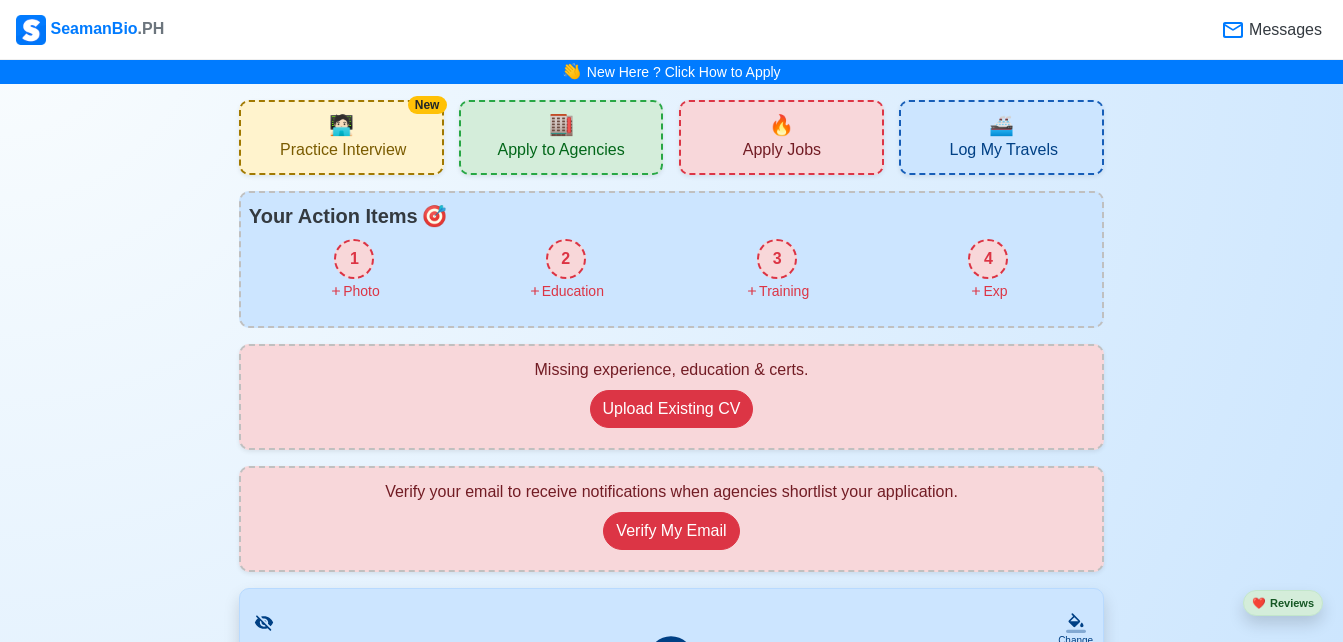 click on "1" at bounding box center (354, 259) 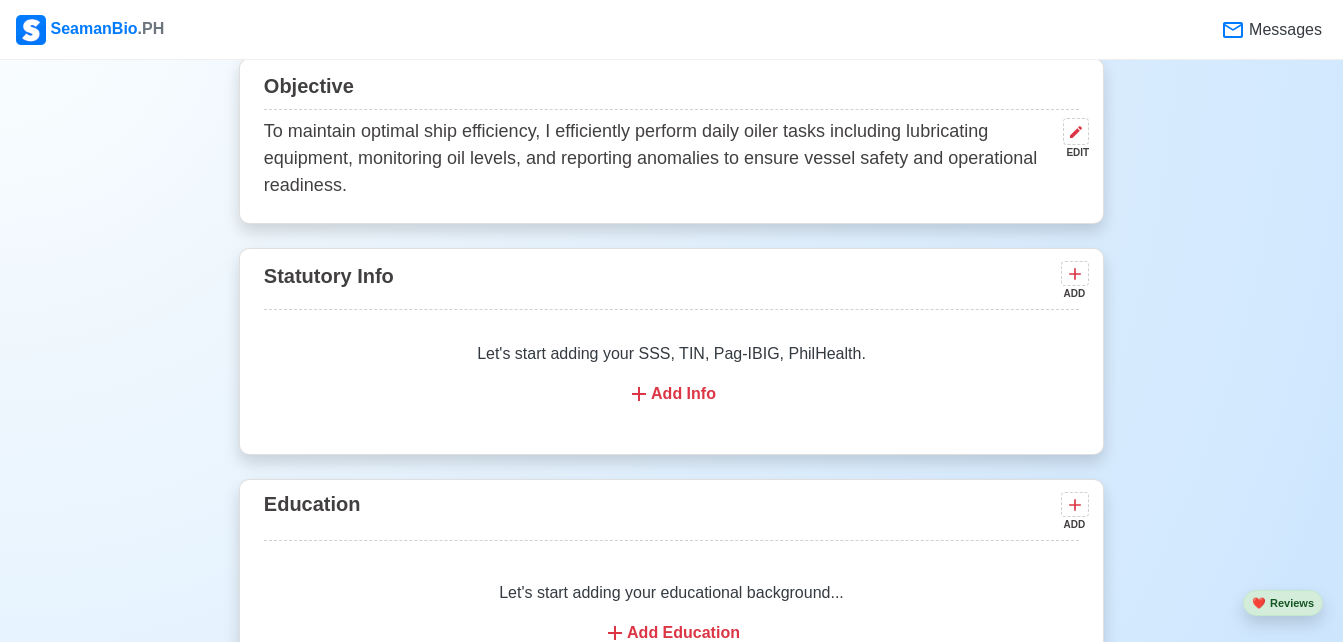 scroll, scrollTop: 1300, scrollLeft: 0, axis: vertical 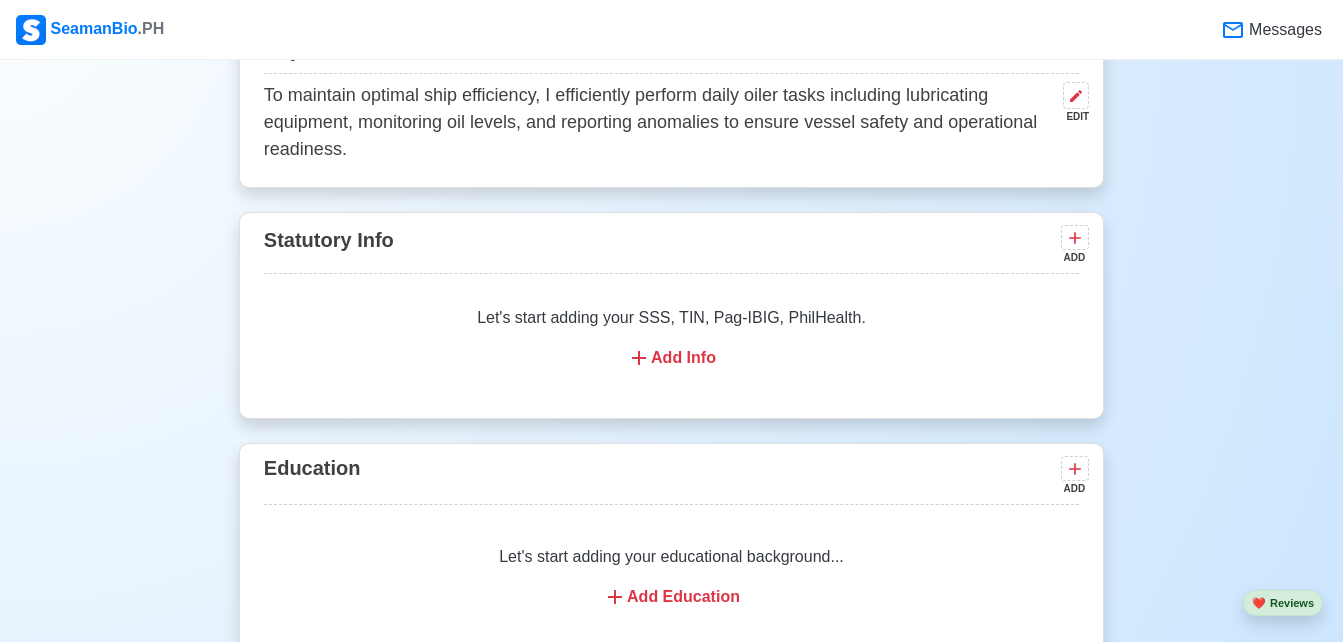click on "Add Info" at bounding box center (671, 358) 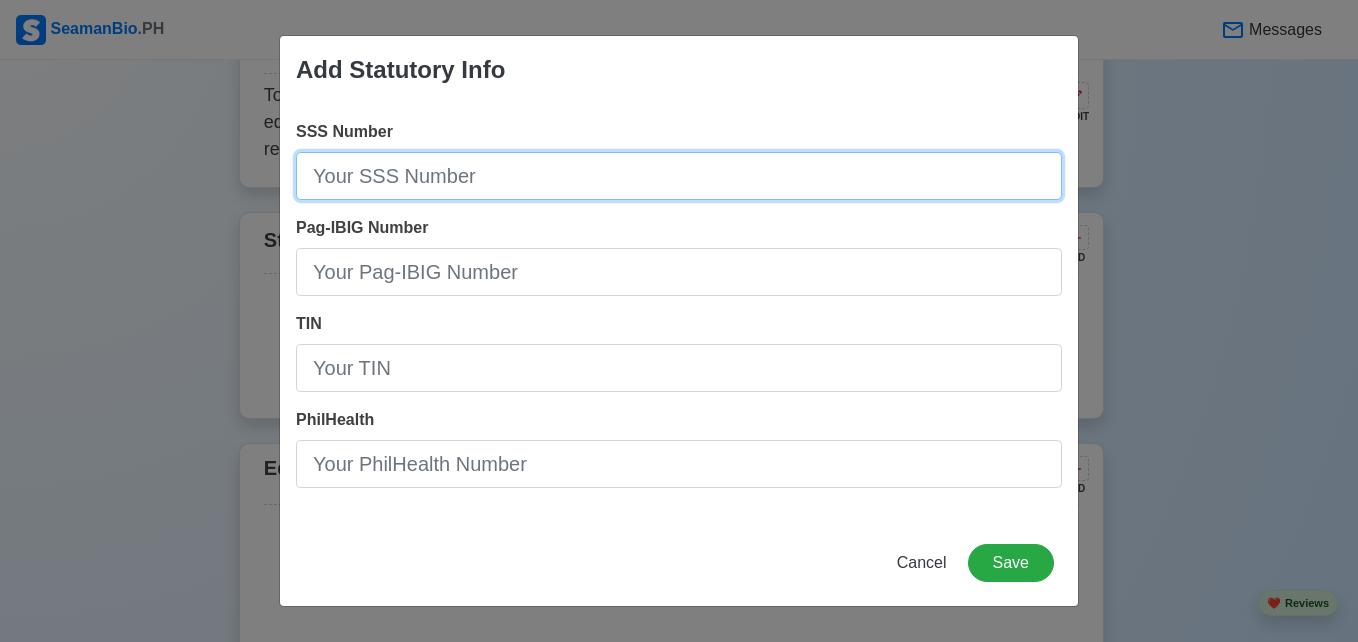 click on "SSS Number" at bounding box center [679, 176] 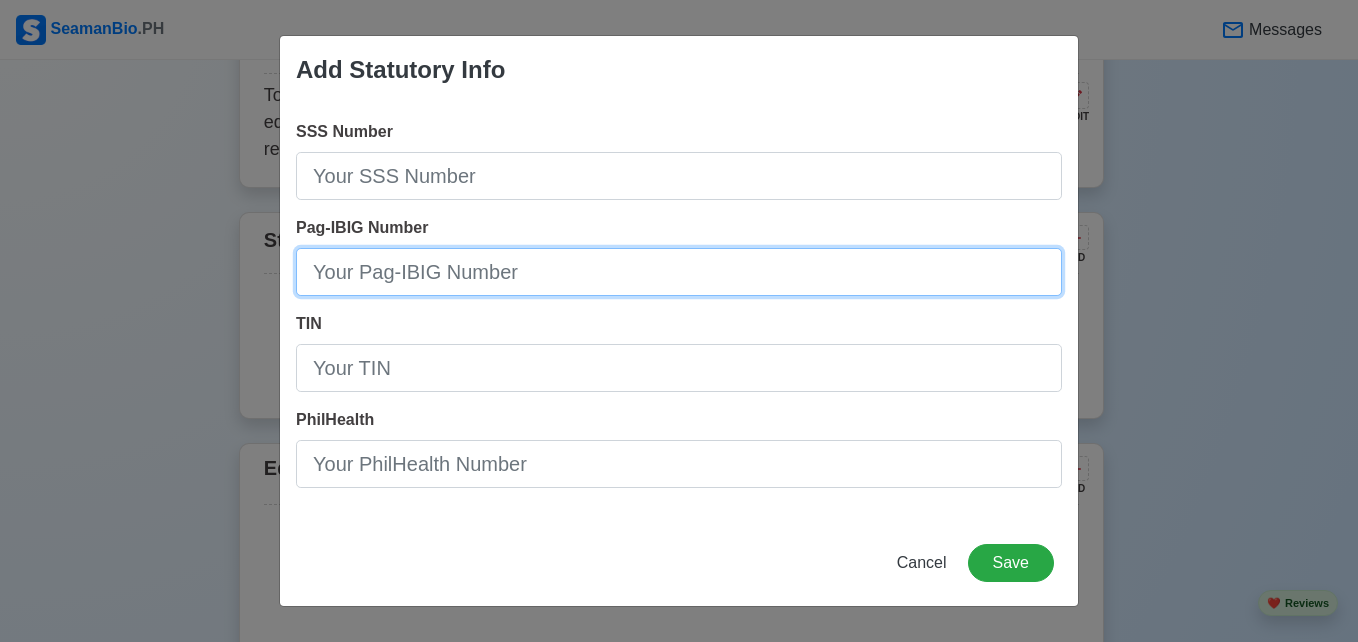 click on "Pag-IBIG Number" at bounding box center [679, 272] 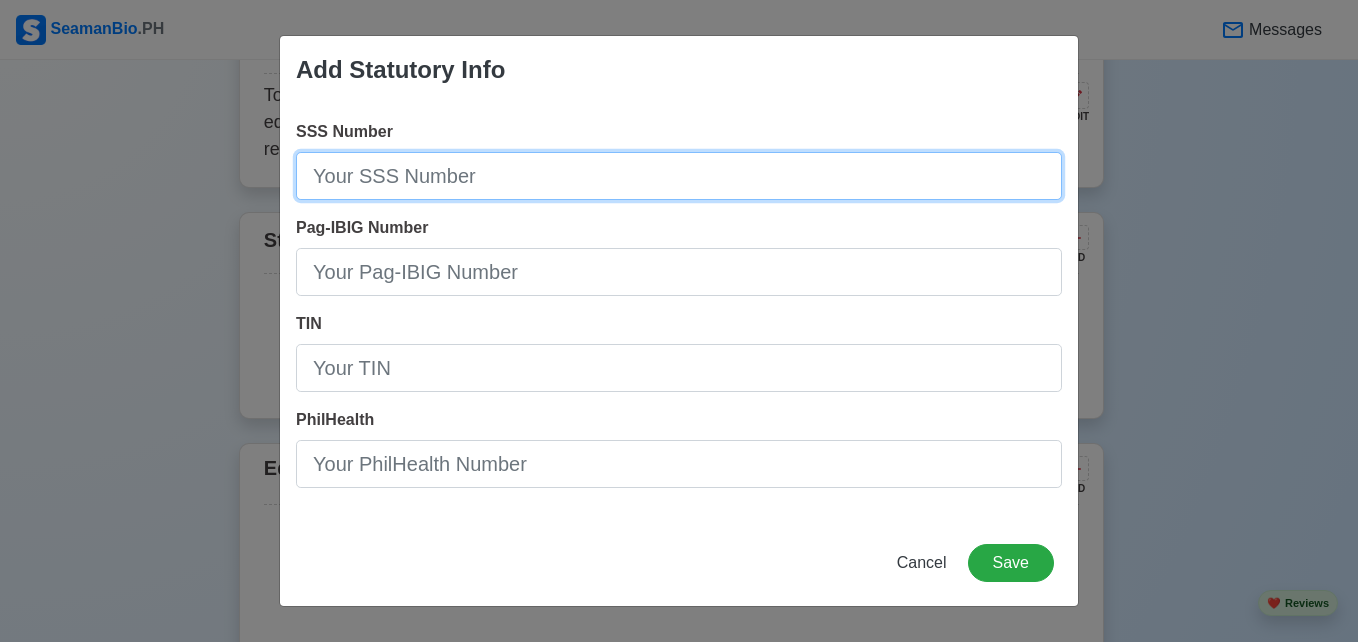click on "SSS Number" at bounding box center [679, 176] 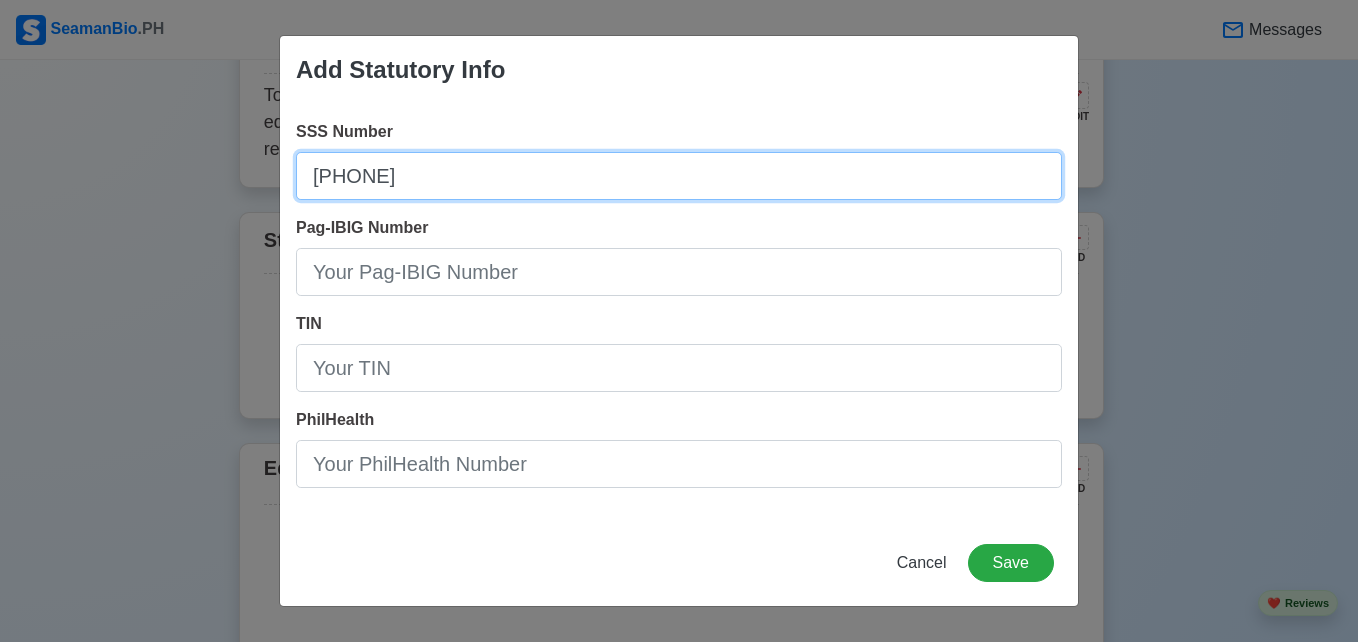 type on "[PHONE]" 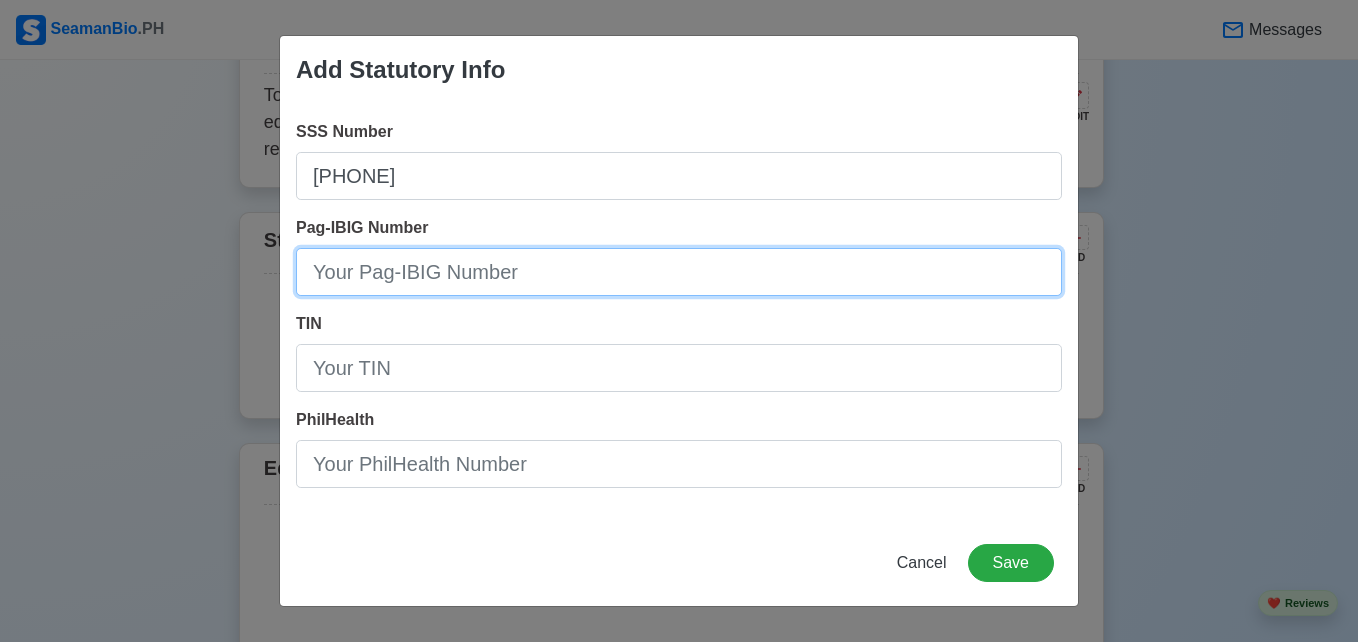 click on "Pag-IBIG Number" at bounding box center [679, 272] 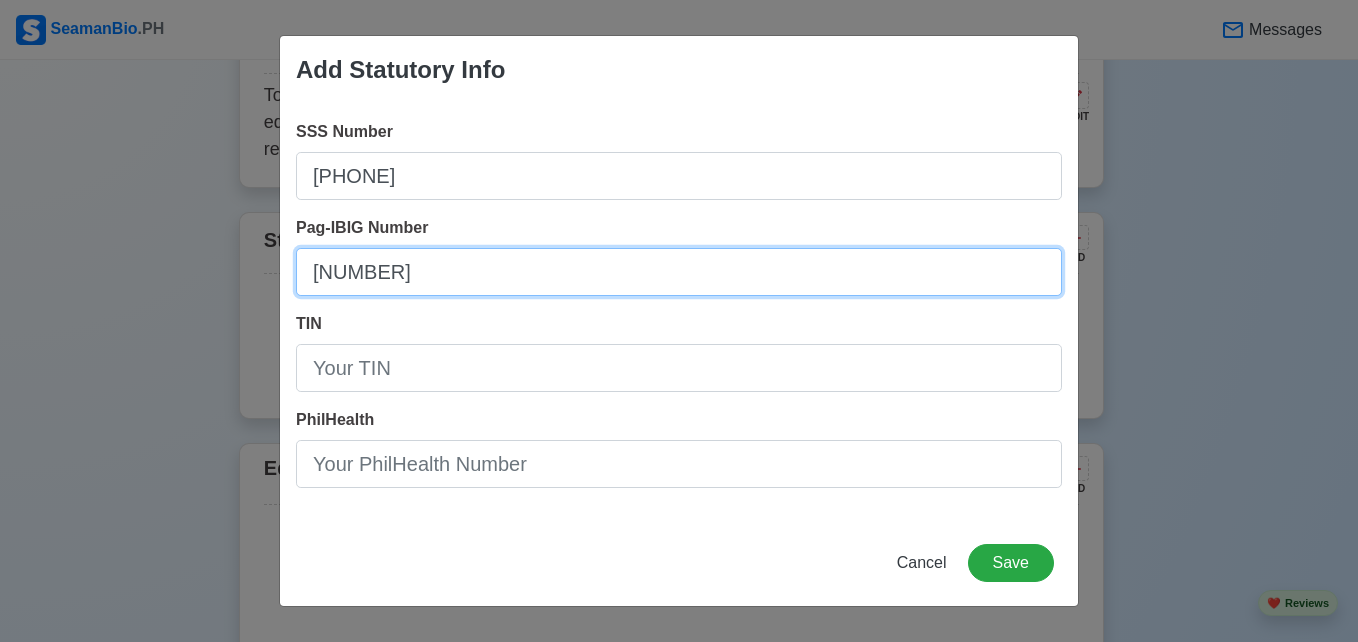 type on "[NUMBER]" 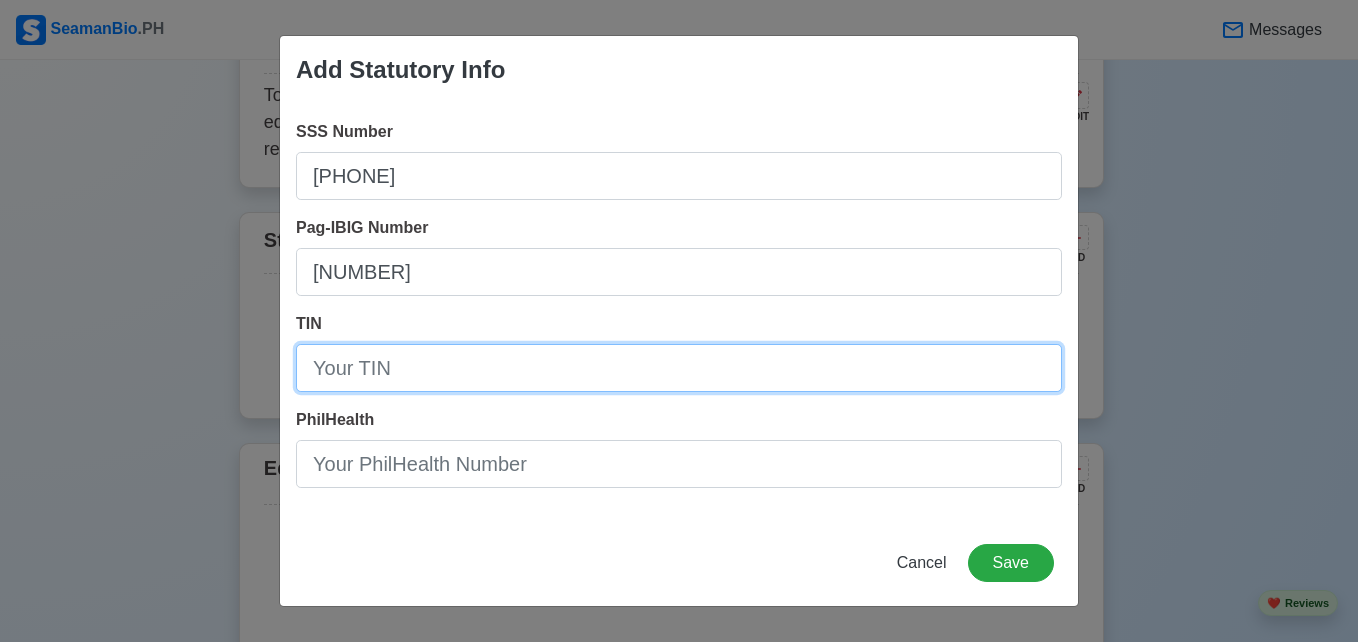 click on "TIN" at bounding box center (679, 368) 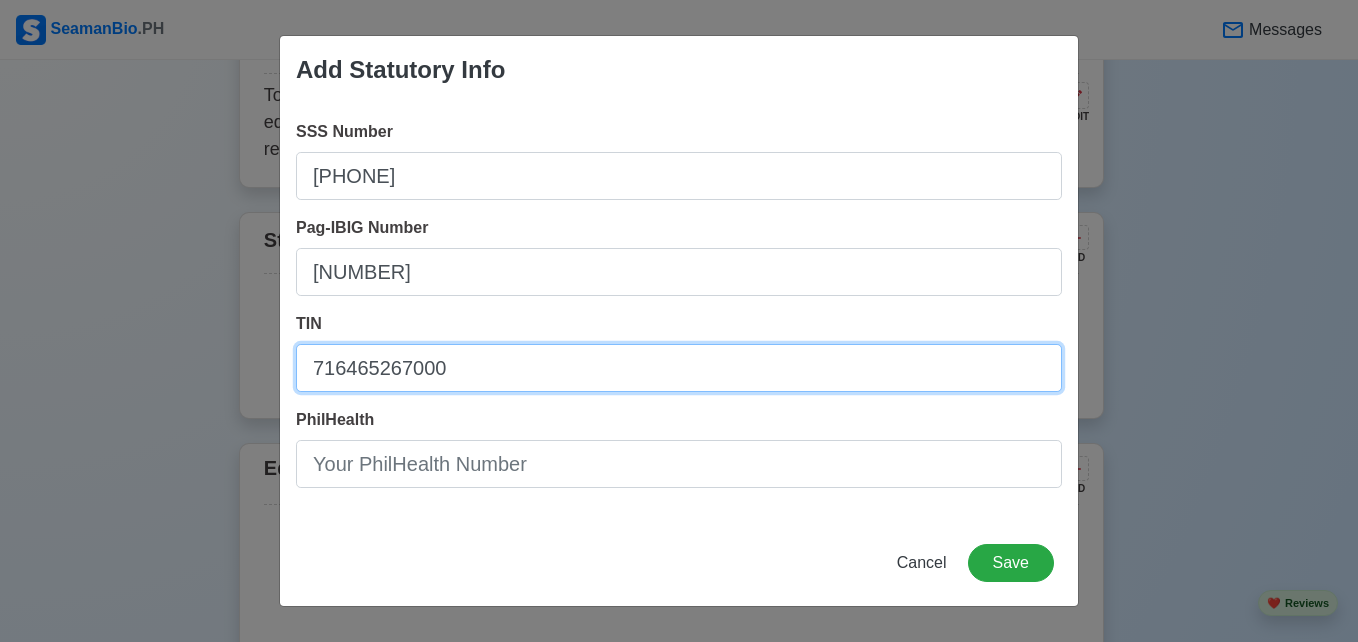 type on "716465267000" 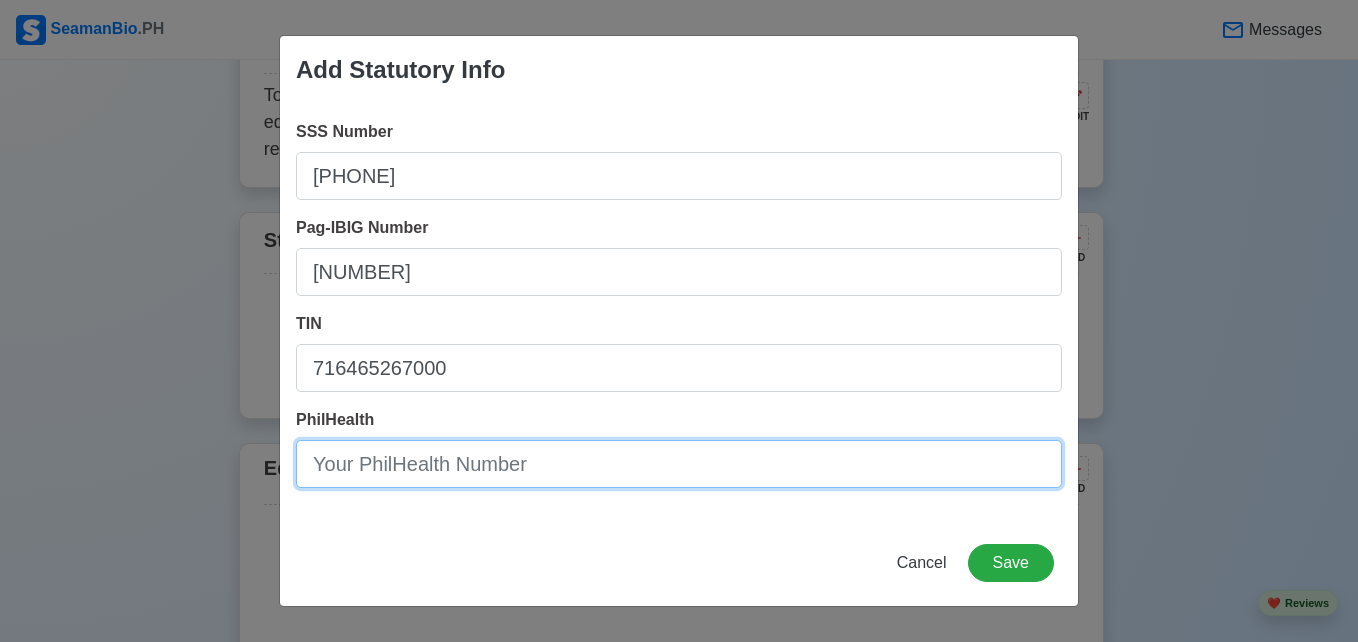 click on "PhilHealth" at bounding box center [679, 464] 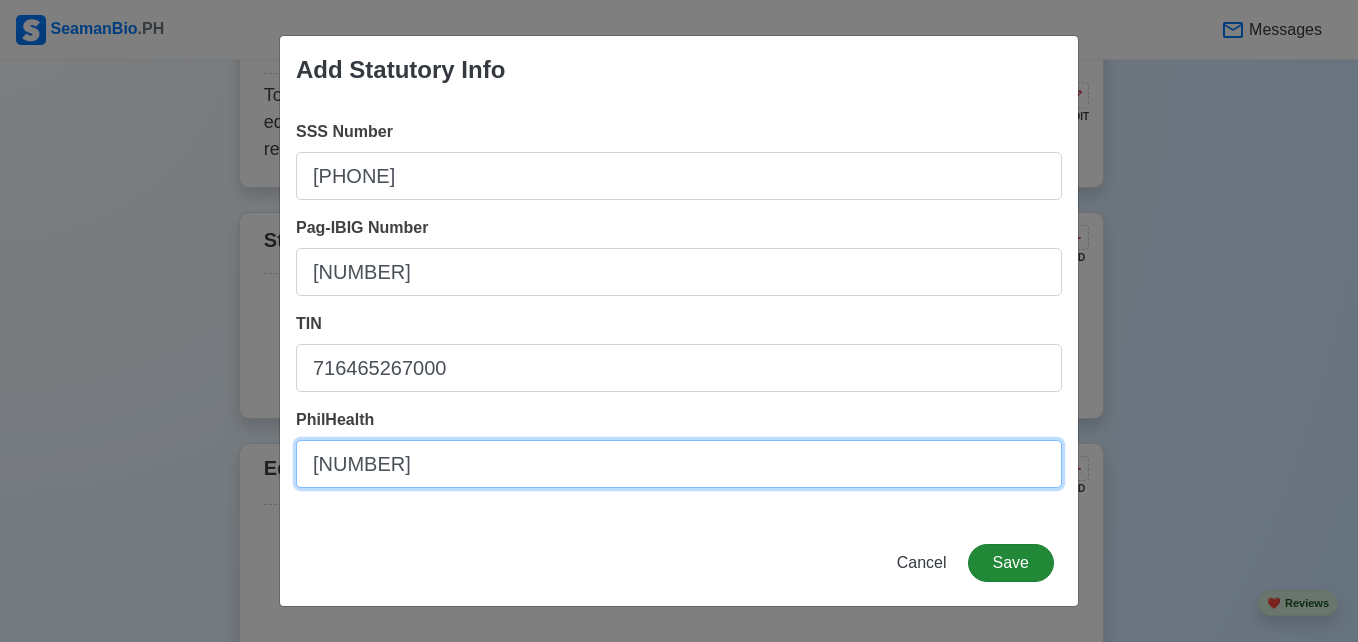 type on "[NUMBER]" 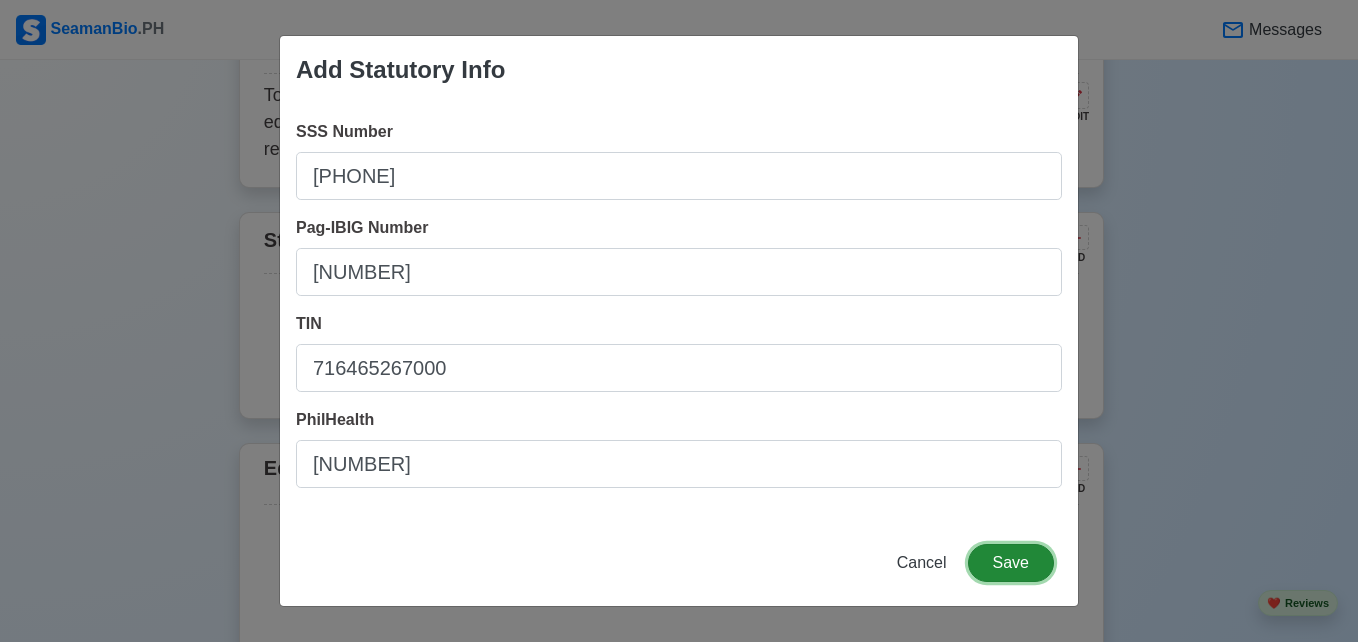 click on "Save" at bounding box center [1011, 563] 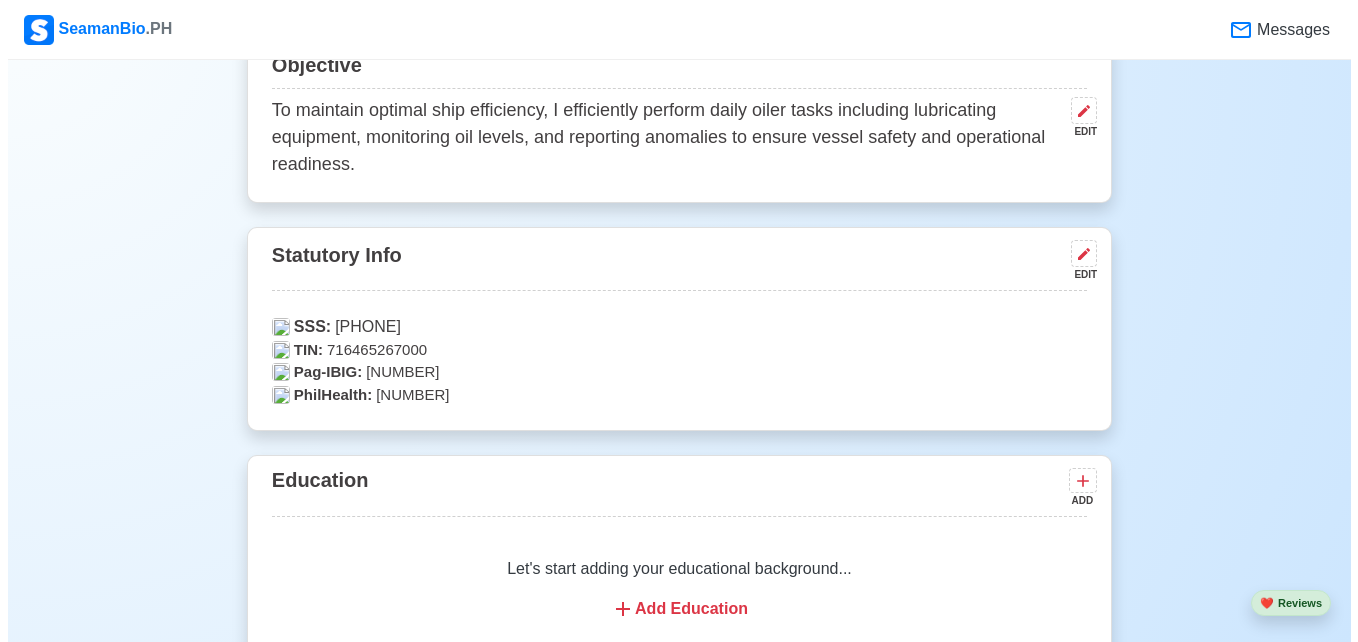 scroll, scrollTop: 1400, scrollLeft: 0, axis: vertical 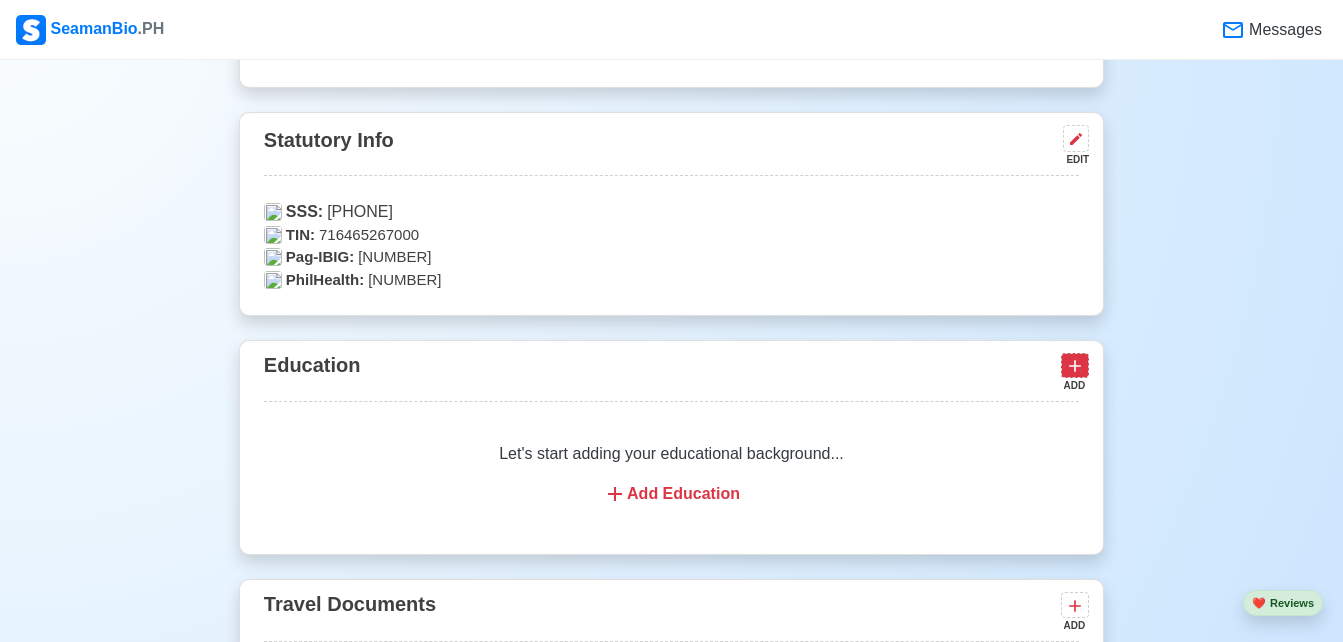 click 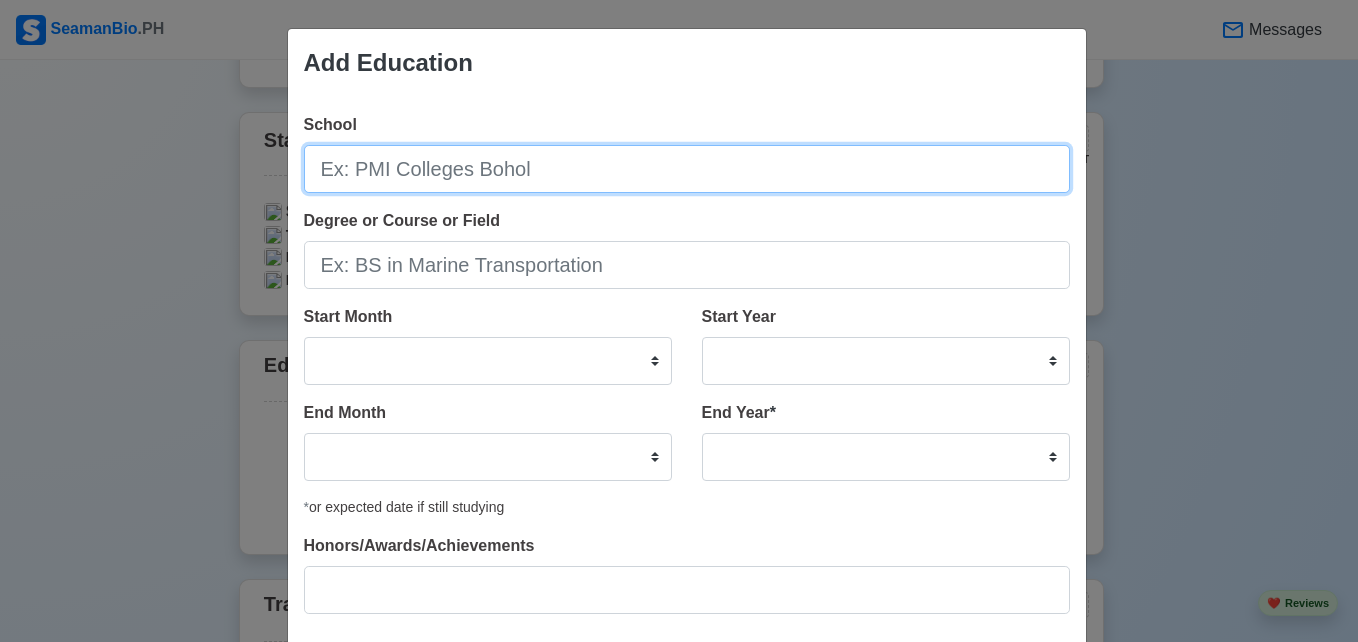 click on "School" at bounding box center (687, 169) 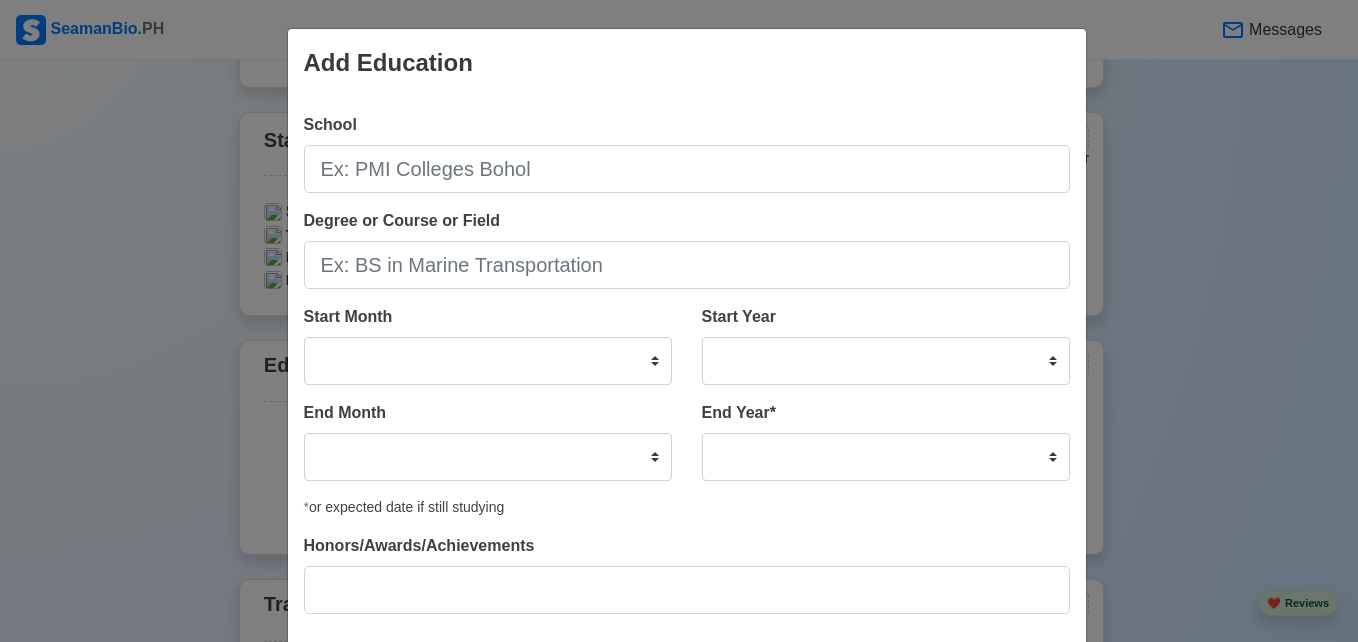 click on "School Degree or Course or Field Start Month January February March April May June July August September October November December Start Year 2025 2024 2023 2022 2021 2020 2019 2018 2017 2016 2015 2014 2013 2012 2011 2010 2009 2008 2007 2006 2005 2004 2003 2002 2001 2000 1999 1998 1997 1996 1995 1994 1993 1992 1991 1990 1989 1988 1987 1986 1985 1984 1983 1982 1981 1980 1979 1978 1977 1976 1975 1974 1973 1972 1971 1970 1969 1968 1967 1966 1965 1964 1963 1962 1961 1960 1959 1958 1957 1956 1955 1954 1953 1952 1951 1950 1949 1948 1947 1946 1945 1944 1943 1942 1941 1940 1939 1938 1937 1936 1935 1934 1933 1932 1931 1930 1929 1928 1927 1926 1925 End Month January February March April May June July August September October November December End Year * 2035 2034 2033 2032 2031 2030 2029 2028 2027 2026 2025 2024 2023 2022 2021 2020 2019 2018 2017 2016 2015 2014 2013 2012 2011 2010 2009 2008 2007 2006 2005 2004 2003 2002 2001 2000 1999 1998 1997 1996 1995 1994 1993 1992 1991 1990 1989 1988 1987 1986 1985 1984 1983 1982" at bounding box center (687, 371) 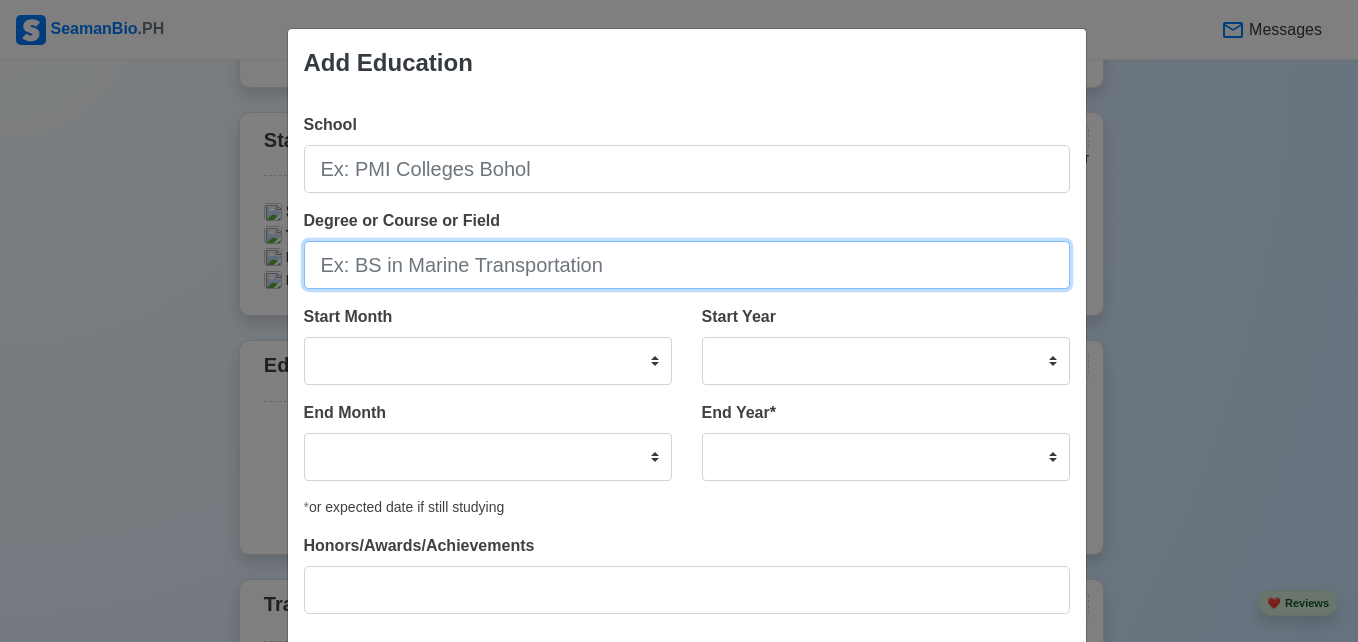 click on "Degree or Course or Field" at bounding box center (687, 265) 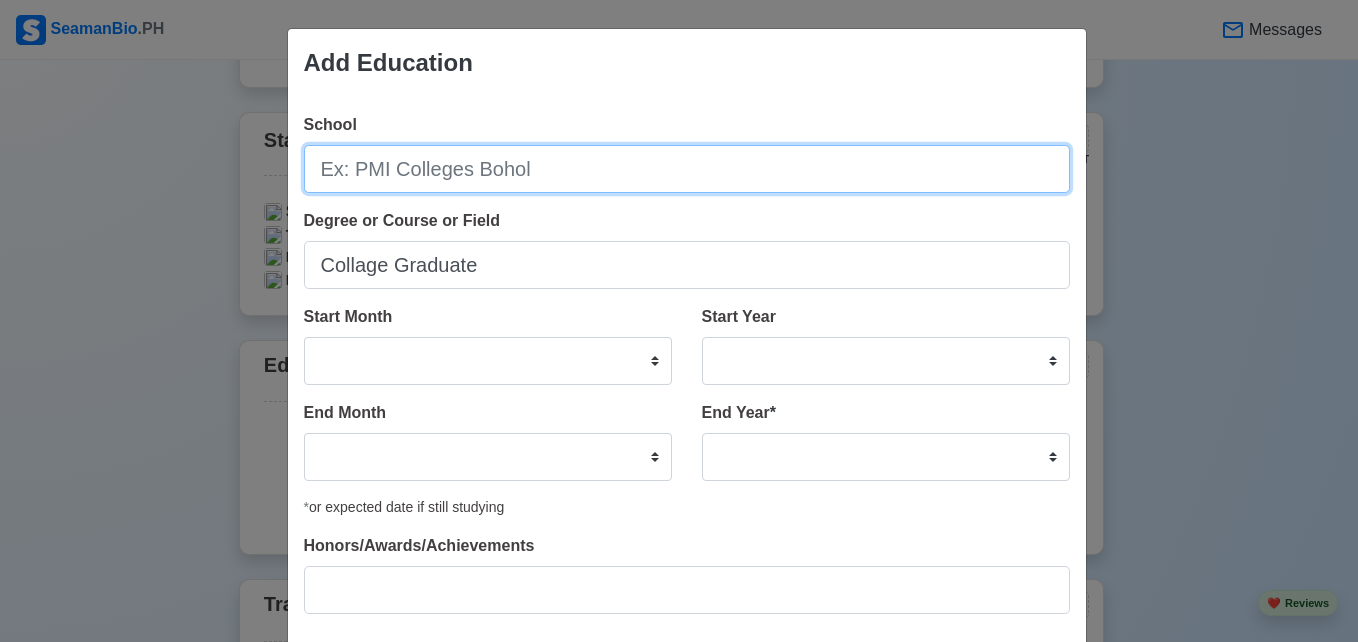 click on "School" at bounding box center (687, 169) 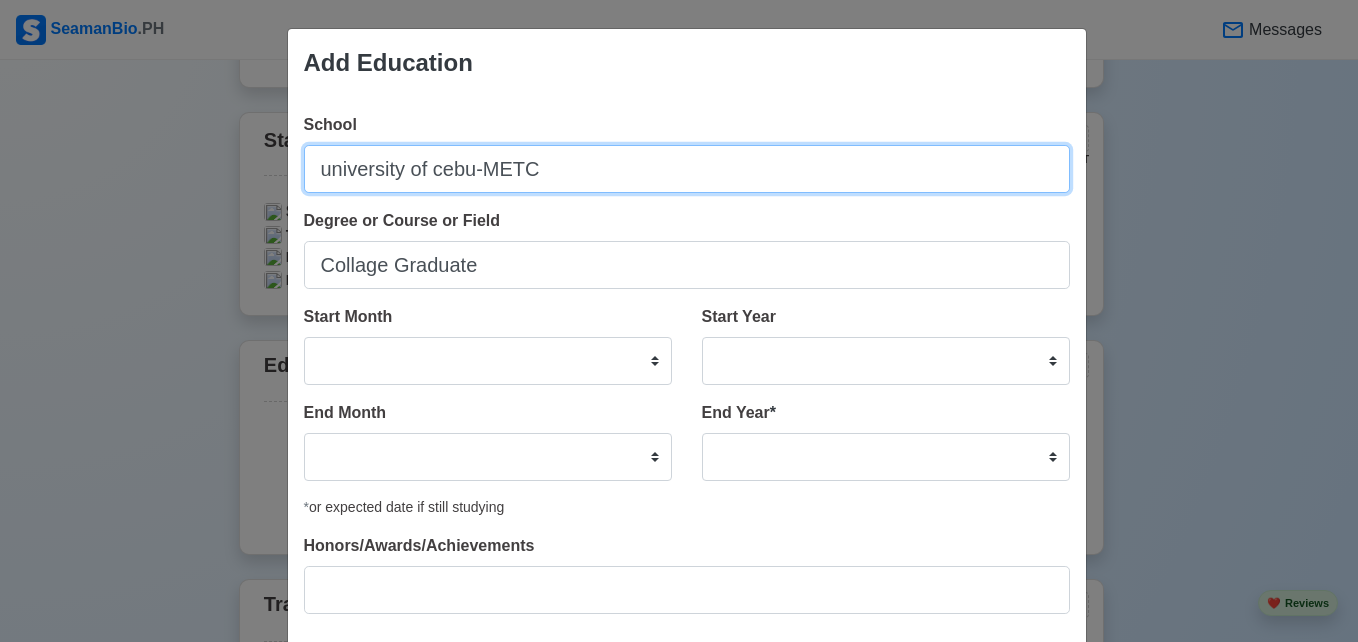 type on "university of cebu-METC" 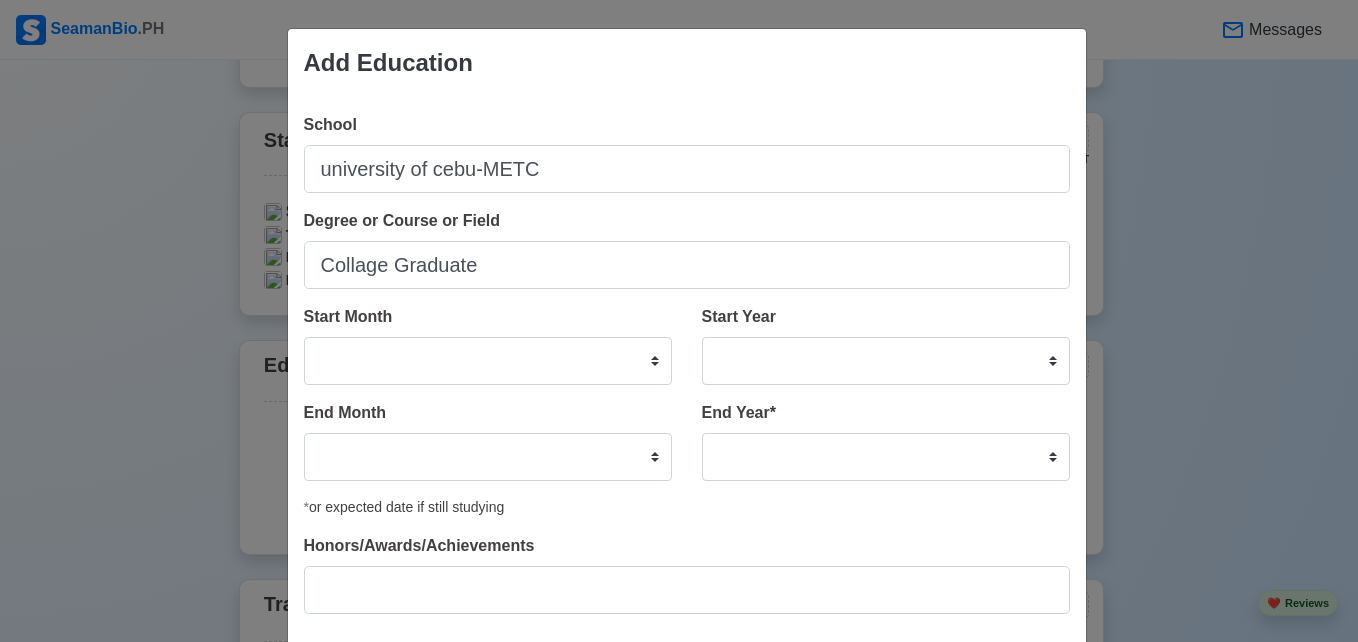 click on "Start Month January February March April May June July August September October November December" at bounding box center (488, 345) 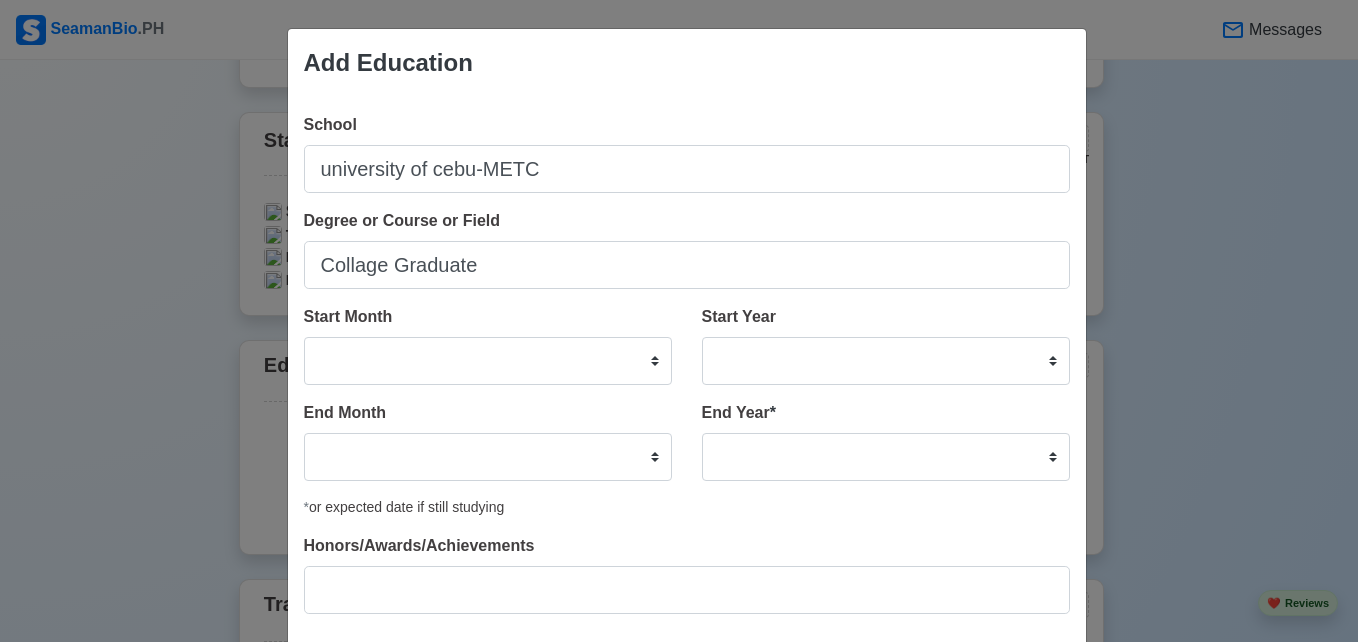 click on "Start Year 2025 2024 2023 2022 2021 2020 2019 2018 2017 2016 2015 2014 2013 2012 2011 2010 2009 2008 2007 2006 2005 2004 2003 2002 2001 2000 1999 1998 1997 1996 1995 1994 1993 1992 1991 1990 1989 1988 1987 1986 1985 1984 1983 1982 1981 1980 1979 1978 1977 1976 1975 1974 1973 1972 1971 1970 1969 1968 1967 1966 1965 1964 1963 1962 1961 1960 1959 1958 1957 1956 1955 1954 1953 1952 1951 1950 1949 1948 1947 1946 1945 1944 1943 1942 1941 1940 1939 1938 1937 1936 1935 1934 1933 1932 1931 1930 1929 1928 1927 1926 1925" at bounding box center [886, 345] 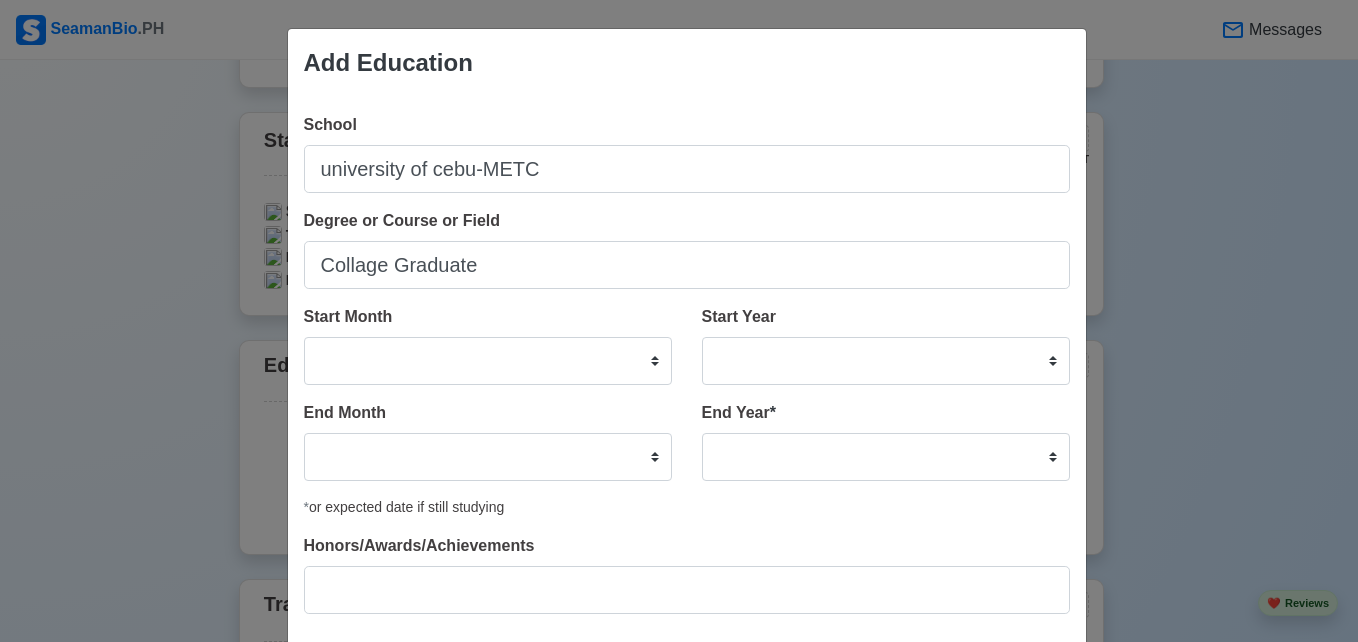 click on "School university of cebu-METC Degree or Course or Field Collage Graduate Start Month January February March April May June July August September October November December Start Year 2025 2024 2023 2022 2021 2020 2019 2018 2017 2016 2015 2014 2013 2012 2011 2010 2009 2008 2007 2006 2005 2004 2003 2002 2001 2000 1999 1998 1997 1996 1995 1994 1993 1992 1991 1990 1989 1988 1987 1986 1985 1984 1983 1982 1981 1980 1979 1978 1977 1976 1975 1974 1973 1972 1971 1970 1969 1968 1967 1966 1965 1964 1963 1962 1961 1960 1959 1958 1957 1956 1955 1954 1953 1952 1951 1950 1949 1948 1947 1946 1945 1944 1943 1942 1941 1940 1939 1938 1937 1936 1935 1934 1933 1932 1931 1930 1929 1928 1927 1926 1925" at bounding box center [687, 371] 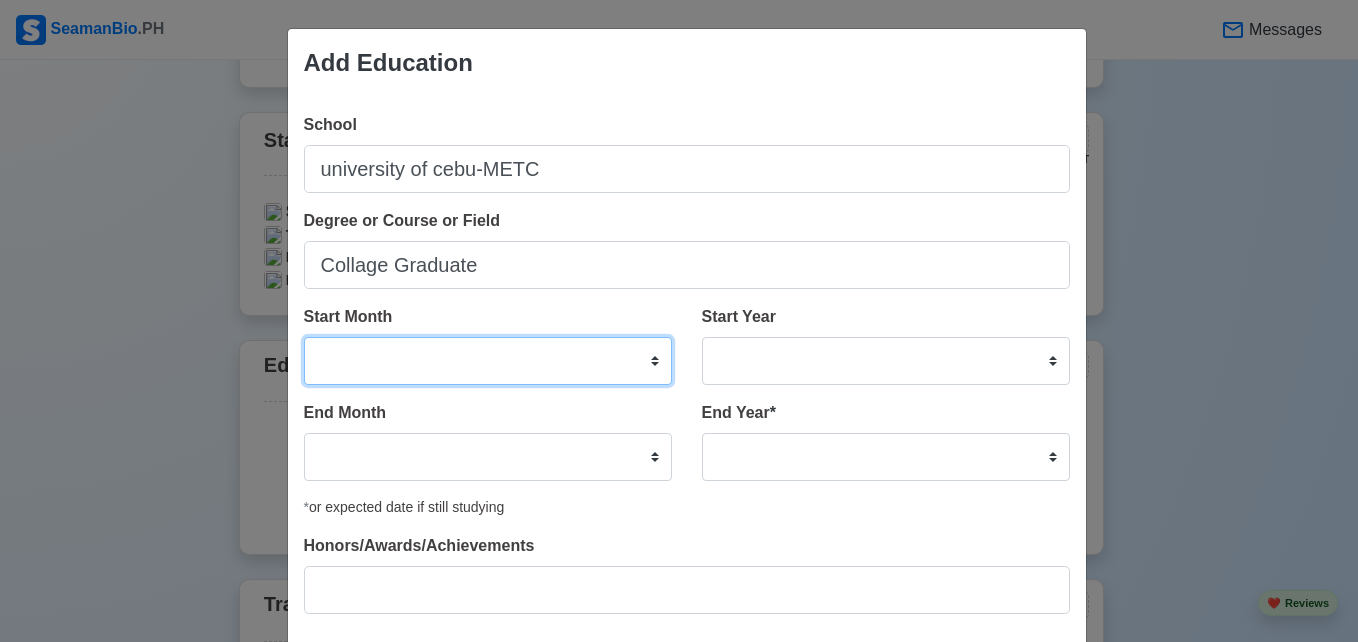 click on "January February March April May June July August September October November December" at bounding box center [488, 361] 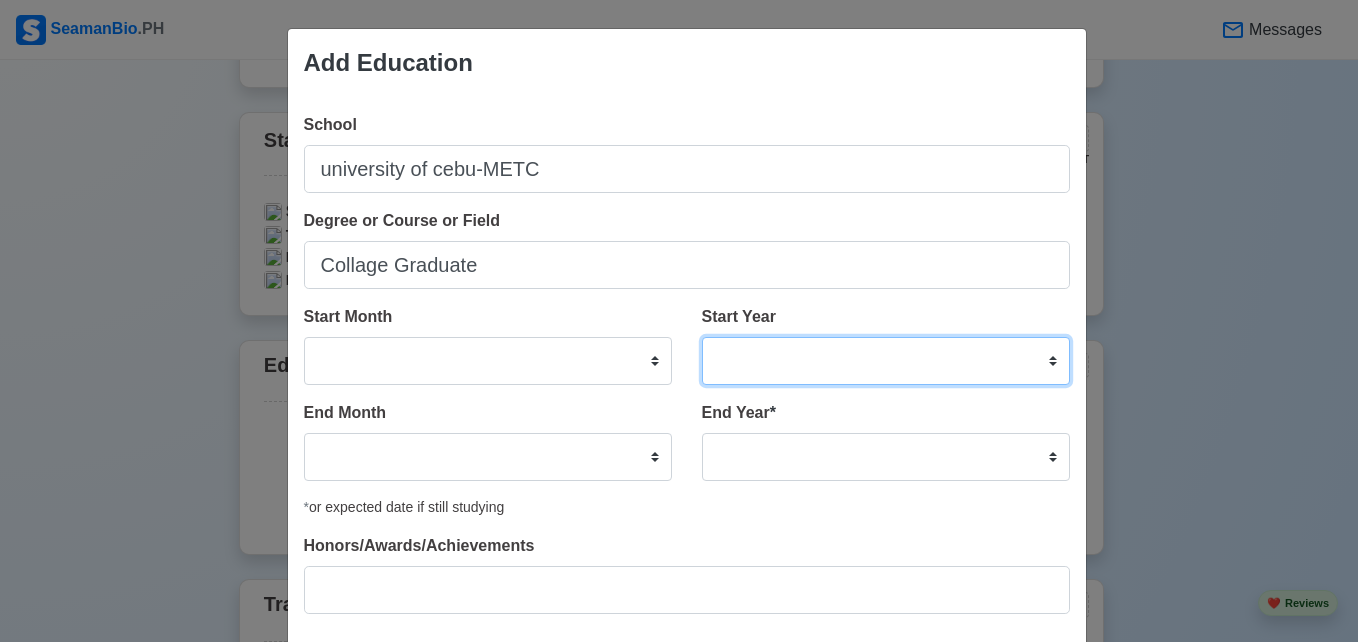 click on "2025 2024 2023 2022 2021 2020 2019 2018 2017 2016 2015 2014 2013 2012 2011 2010 2009 2008 2007 2006 2005 2004 2003 2002 2001 2000 1999 1998 1997 1996 1995 1994 1993 1992 1991 1990 1989 1988 1987 1986 1985 1984 1983 1982 1981 1980 1979 1978 1977 1976 1975 1974 1973 1972 1971 1970 1969 1968 1967 1966 1965 1964 1963 1962 1961 1960 1959 1958 1957 1956 1955 1954 1953 1952 1951 1950 1949 1948 1947 1946 1945 1944 1943 1942 1941 1940 1939 1938 1937 1936 1935 1934 1933 1932 1931 1930 1929 1928 1927 1926 1925" at bounding box center [886, 361] 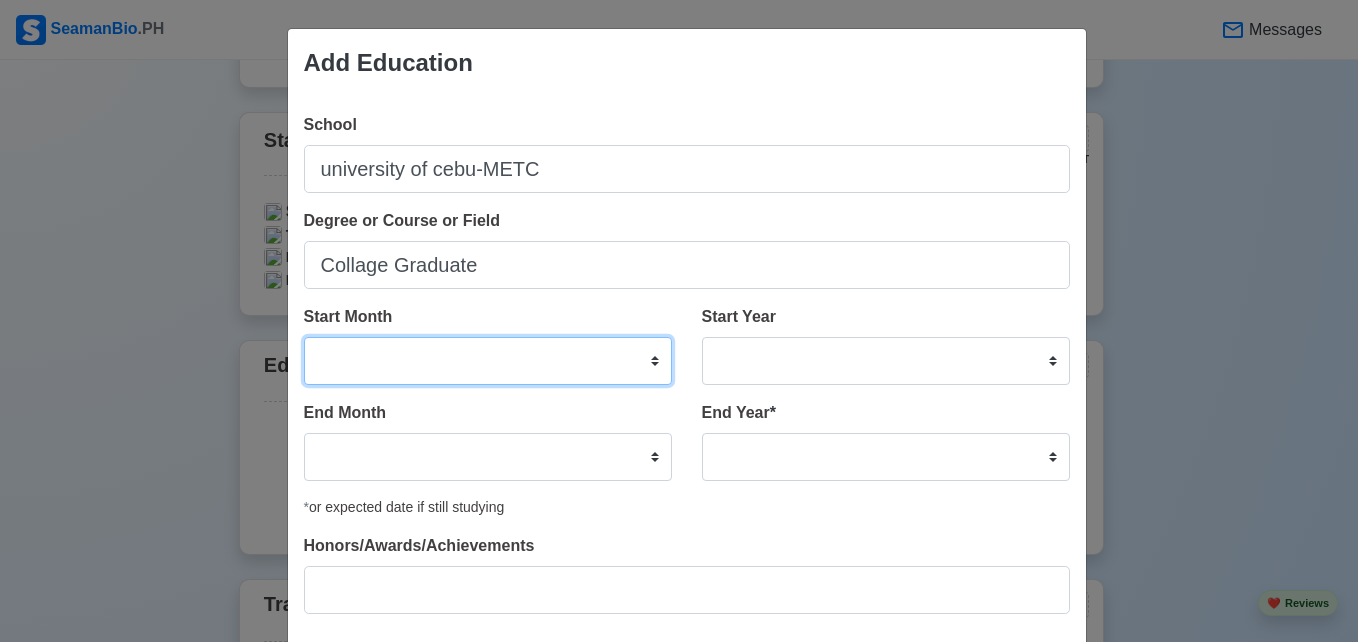 click on "January February March April May June July August September October November December" at bounding box center [488, 361] 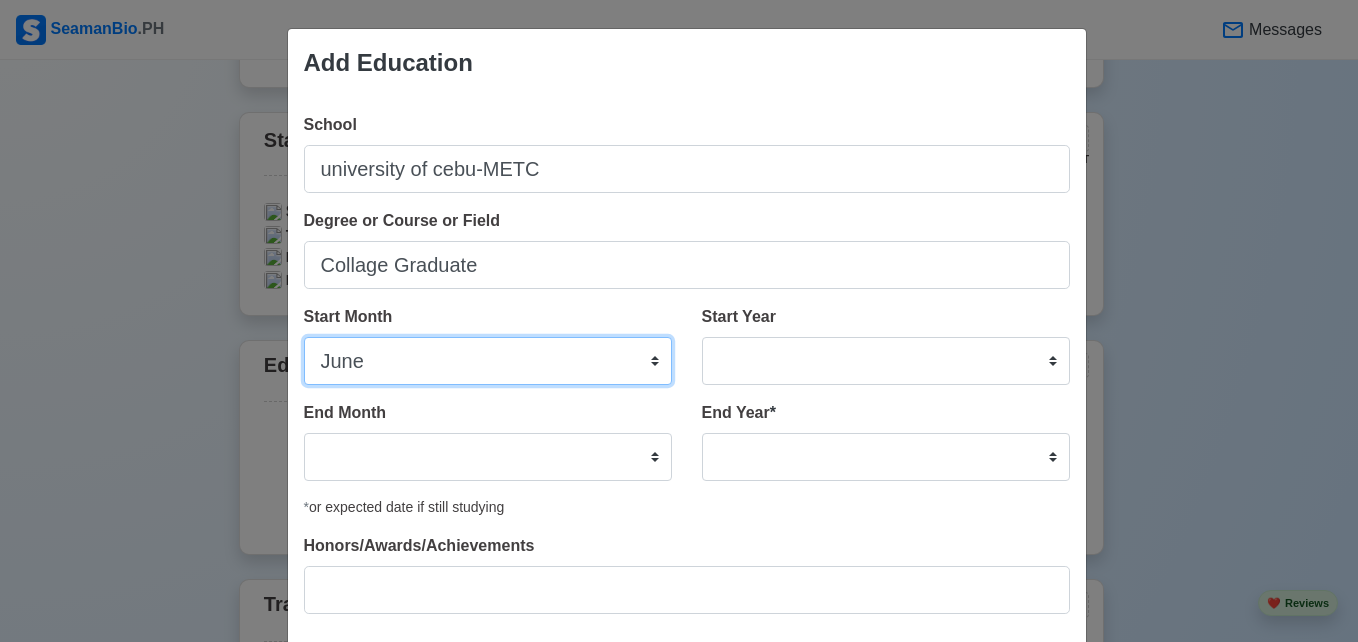 click on "January February March April May June July August September October November December" at bounding box center (488, 361) 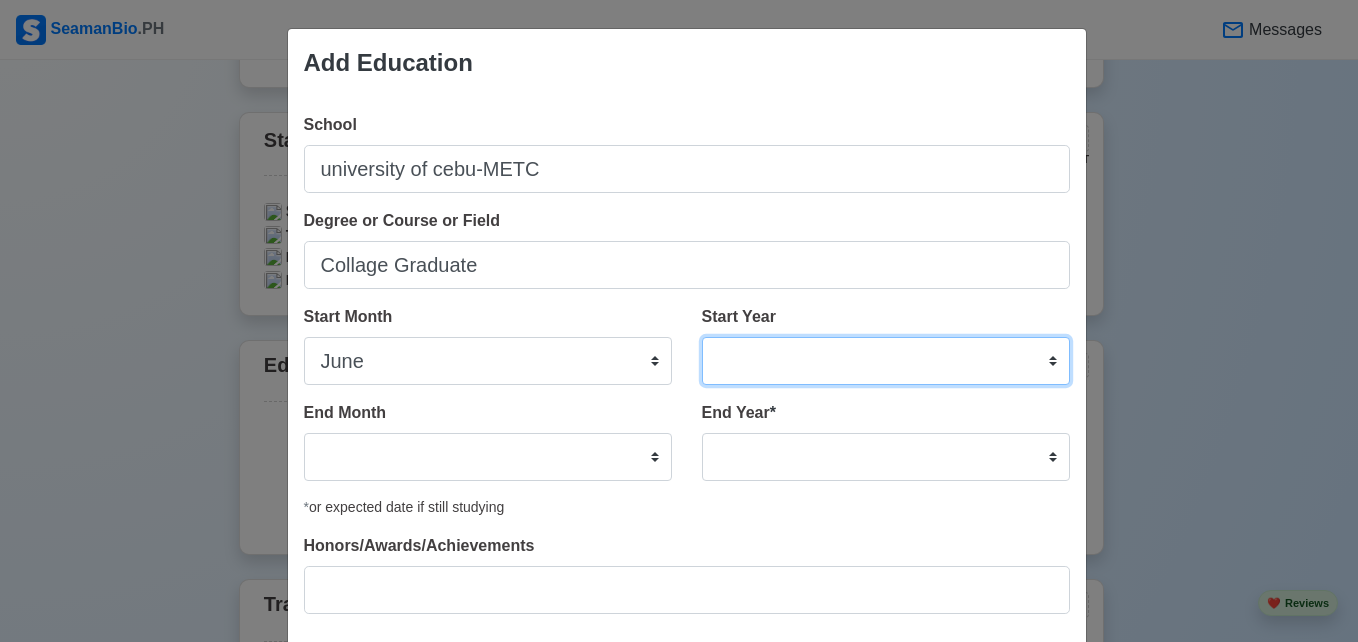 click on "2025 2024 2023 2022 2021 2020 2019 2018 2017 2016 2015 2014 2013 2012 2011 2010 2009 2008 2007 2006 2005 2004 2003 2002 2001 2000 1999 1998 1997 1996 1995 1994 1993 1992 1991 1990 1989 1988 1987 1986 1985 1984 1983 1982 1981 1980 1979 1978 1977 1976 1975 1974 1973 1972 1971 1970 1969 1968 1967 1966 1965 1964 1963 1962 1961 1960 1959 1958 1957 1956 1955 1954 1953 1952 1951 1950 1949 1948 1947 1946 1945 1944 1943 1942 1941 1940 1939 1938 1937 1936 1935 1934 1933 1932 1931 1930 1929 1928 1927 1926 1925" at bounding box center [886, 361] 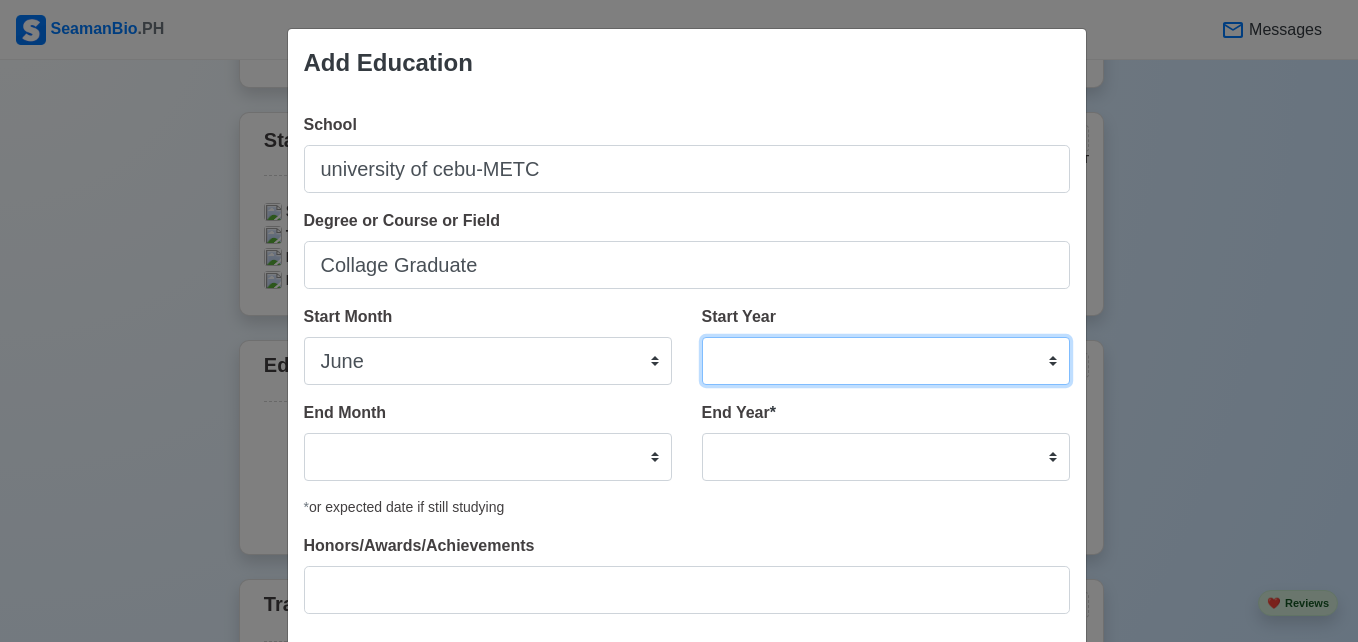 select on "2009" 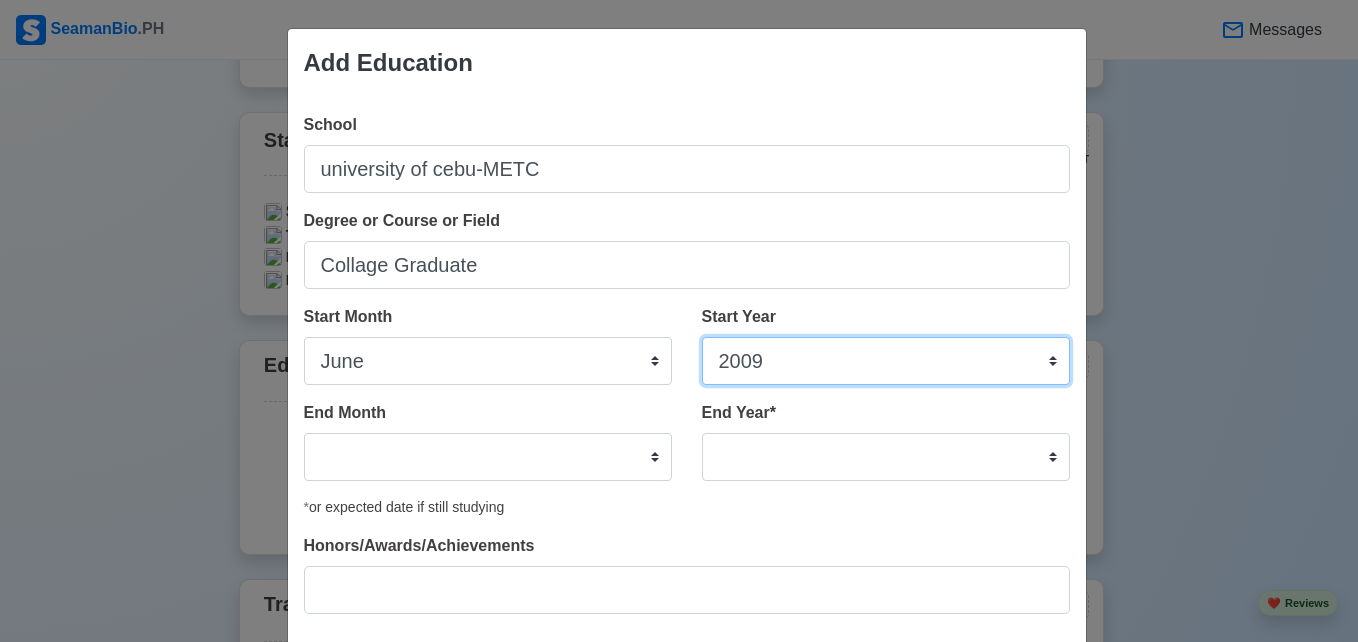 click on "2025 2024 2023 2022 2021 2020 2019 2018 2017 2016 2015 2014 2013 2012 2011 2010 2009 2008 2007 2006 2005 2004 2003 2002 2001 2000 1999 1998 1997 1996 1995 1994 1993 1992 1991 1990 1989 1988 1987 1986 1985 1984 1983 1982 1981 1980 1979 1978 1977 1976 1975 1974 1973 1972 1971 1970 1969 1968 1967 1966 1965 1964 1963 1962 1961 1960 1959 1958 1957 1956 1955 1954 1953 1952 1951 1950 1949 1948 1947 1946 1945 1944 1943 1942 1941 1940 1939 1938 1937 1936 1935 1934 1933 1932 1931 1930 1929 1928 1927 1926 1925" at bounding box center [886, 361] 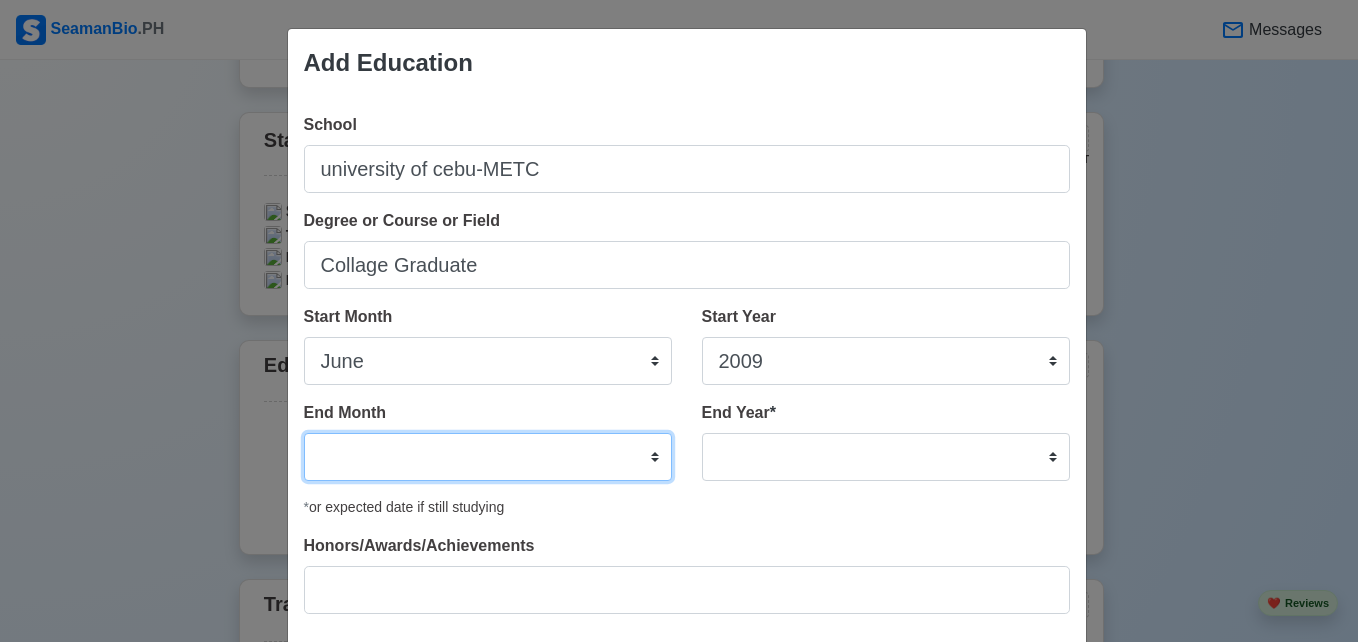 click on "January February March April May June July August September October November December" at bounding box center [488, 457] 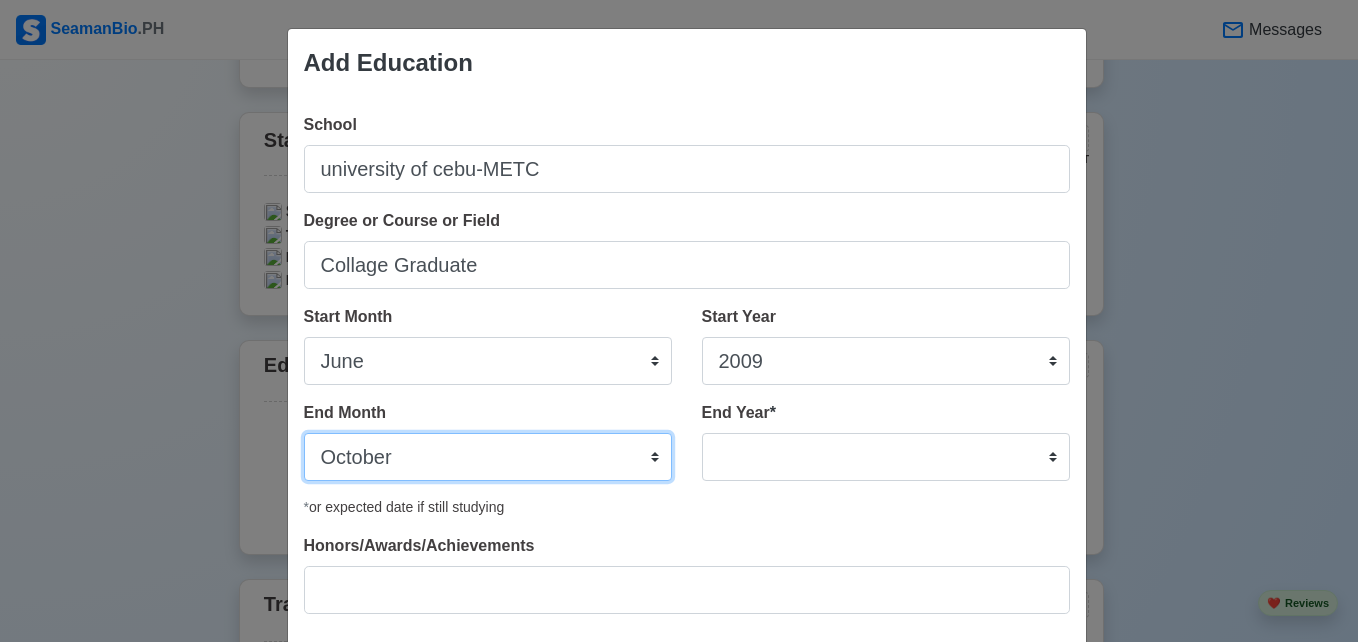 click on "January February March April May June July August September October November December" at bounding box center [488, 457] 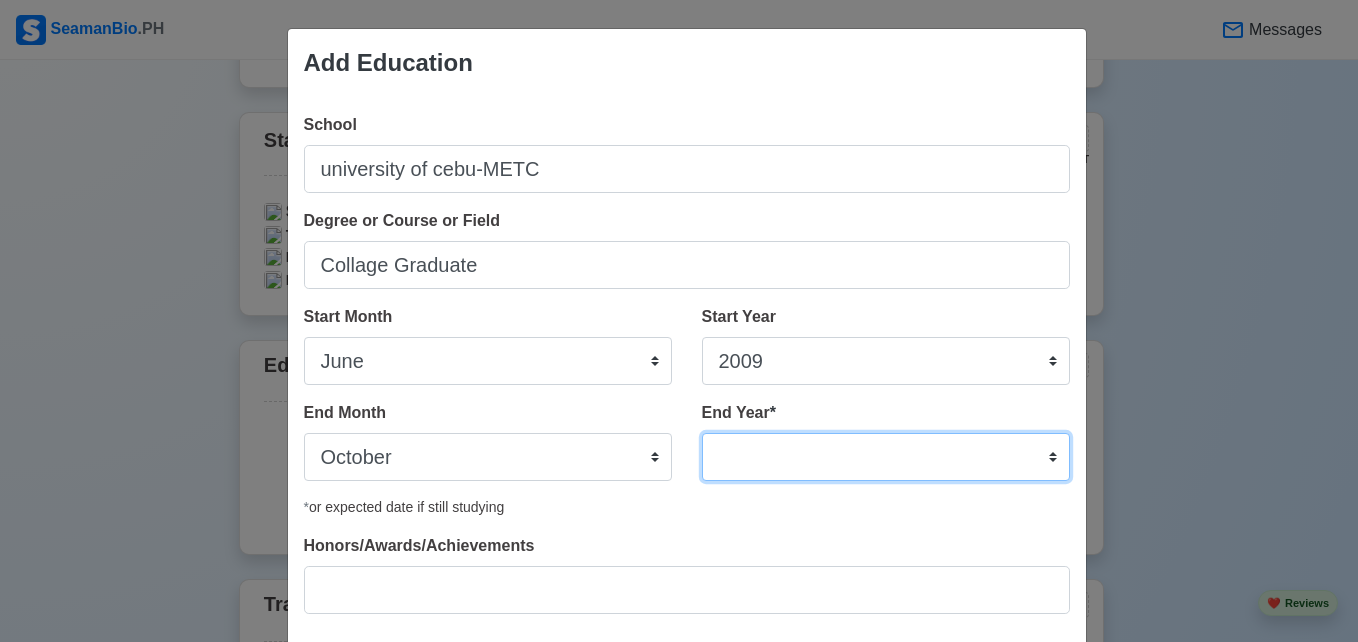 click on "2035 2034 2033 2032 2031 2030 2029 2028 2027 2026 2025 2024 2023 2022 2021 2020 2019 2018 2017 2016 2015 2014 2013 2012 2011 2010 2009 2008 2007 2006 2005 2004 2003 2002 2001 2000 1999 1998 1997 1996 1995 1994 1993 1992 1991 1990 1989 1988 1987 1986 1985 1984 1983 1982 1981 1980 1979 1978 1977 1976 1975 1974 1973 1972 1971 1970 1969 1968 1967 1966 1965 1964 1963 1962 1961 1960 1959 1958 1957 1956 1955 1954 1953 1952 1951 1950 1949 1948 1947 1946 1945 1944 1943 1942 1941 1940 1939 1938 1937 1936 1935" at bounding box center (886, 457) 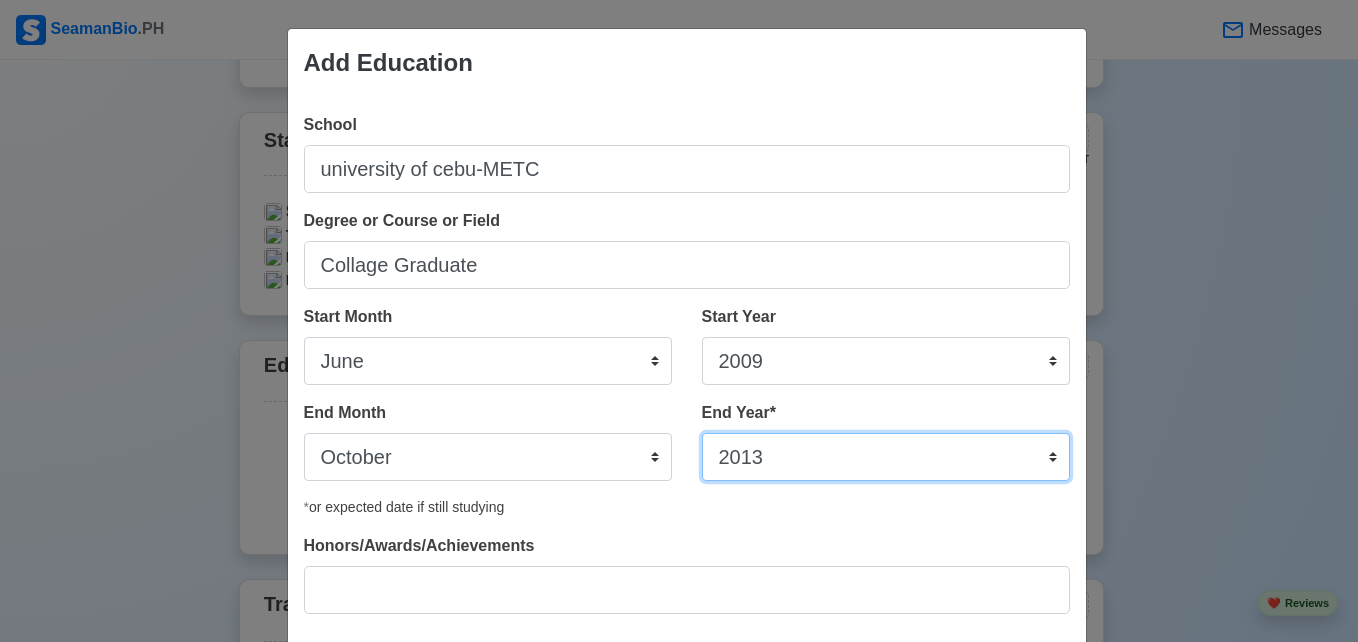 click on "2035 2034 2033 2032 2031 2030 2029 2028 2027 2026 2025 2024 2023 2022 2021 2020 2019 2018 2017 2016 2015 2014 2013 2012 2011 2010 2009 2008 2007 2006 2005 2004 2003 2002 2001 2000 1999 1998 1997 1996 1995 1994 1993 1992 1991 1990 1989 1988 1987 1986 1985 1984 1983 1982 1981 1980 1979 1978 1977 1976 1975 1974 1973 1972 1971 1970 1969 1968 1967 1966 1965 1964 1963 1962 1961 1960 1959 1958 1957 1956 1955 1954 1953 1952 1951 1950 1949 1948 1947 1946 1945 1944 1943 1942 1941 1940 1939 1938 1937 1936 1935" at bounding box center [886, 457] 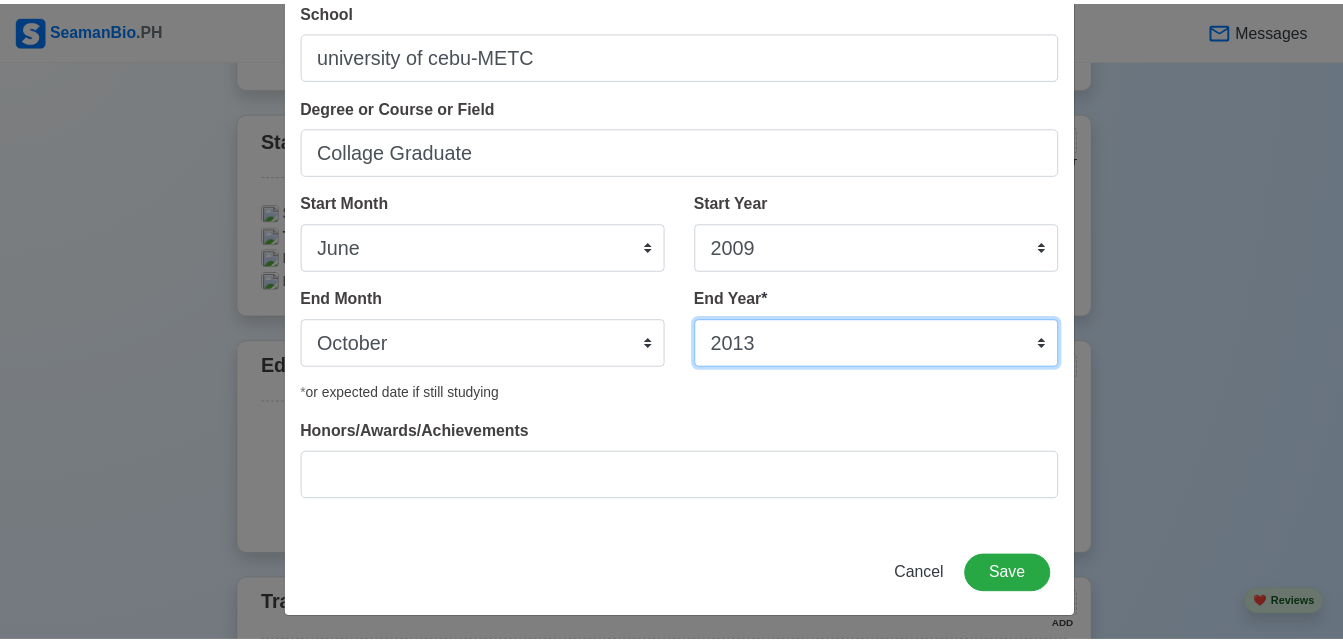 scroll, scrollTop: 119, scrollLeft: 0, axis: vertical 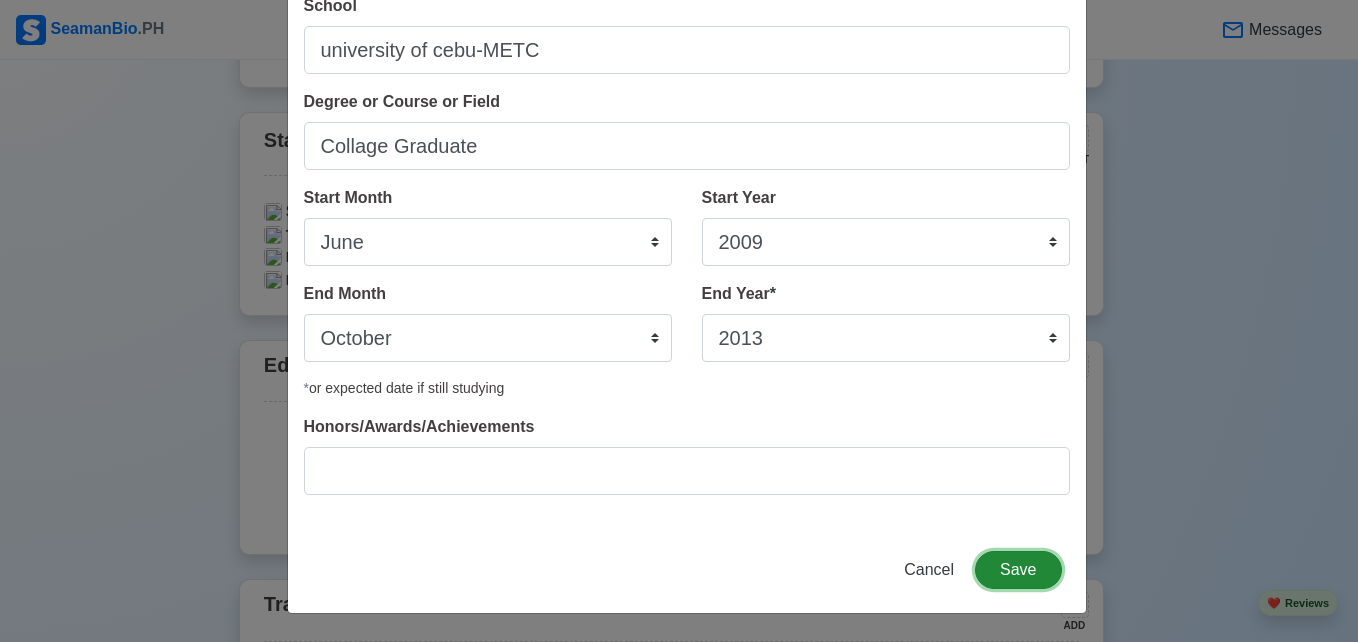 click on "Save" at bounding box center [1018, 570] 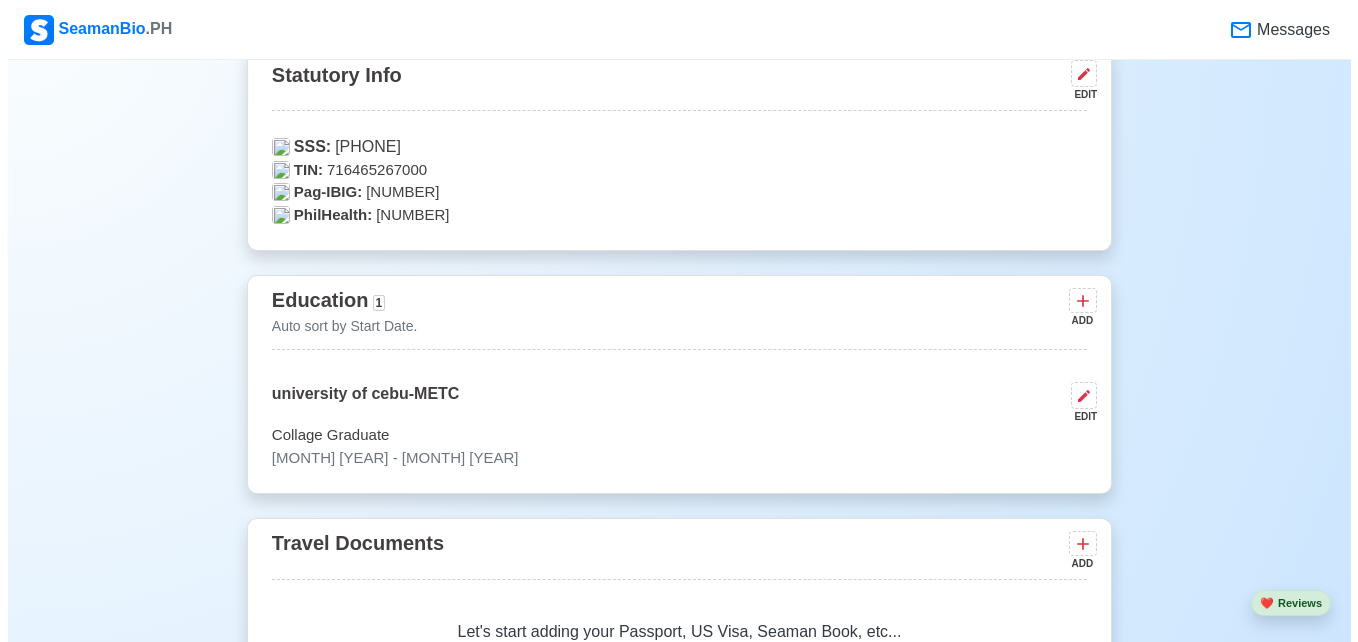 scroll, scrollTop: 1500, scrollLeft: 0, axis: vertical 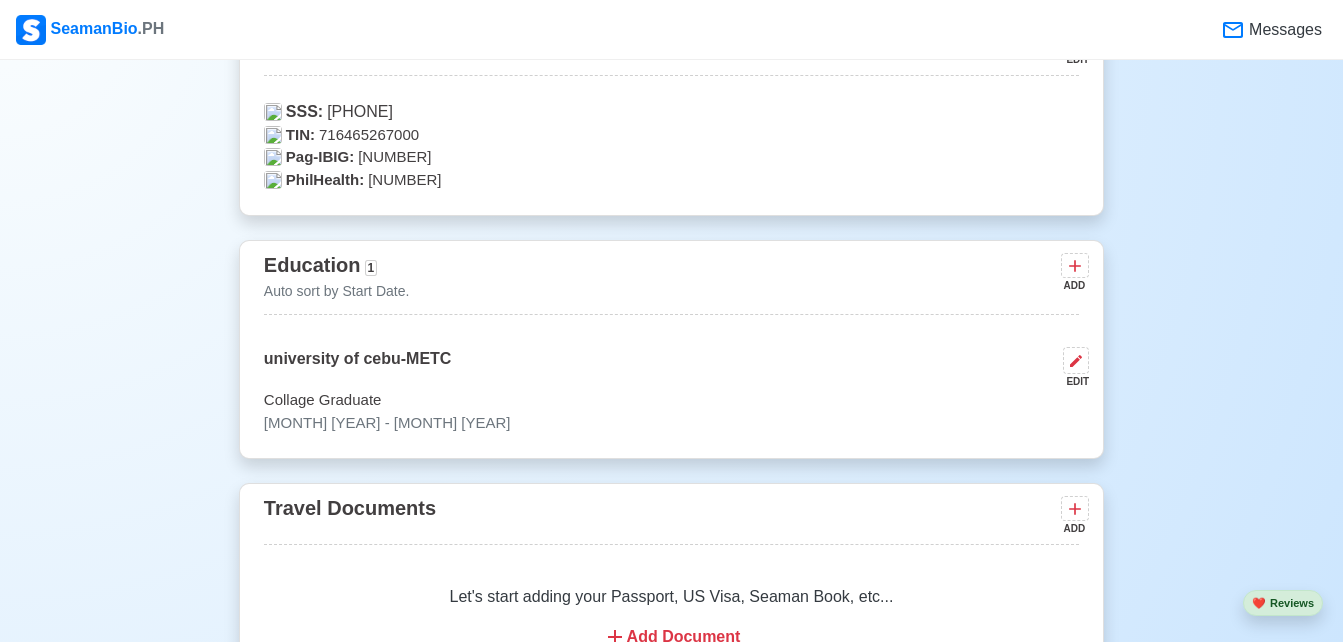 click on "ADD" at bounding box center [1073, 285] 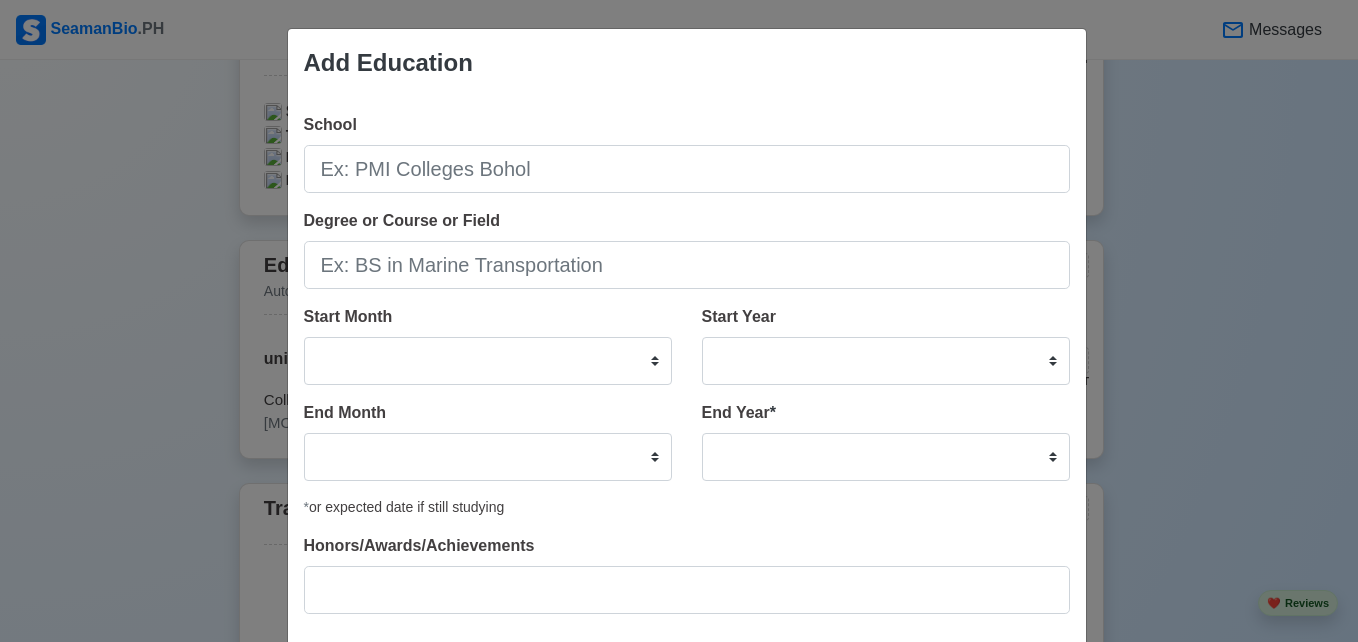 click on "Add Education School Degree or Course or Field Start Month January February March April May June July August September October November December Start Year 2025 2024 2023 2022 2021 2020 2019 2018 2017 2016 2015 2014 2013 2012 2011 2010 2009 2008 2007 2006 2005 2004 2003 2002 2001 2000 1999 1998 1997 1996 1995 1994 1993 1992 1991 1990 1989 1988 1987 1986 1985 1984 1983 1982 1981 1980 1979 1978 1977 1976 1975 1974 1973 1972 1971 1970 1969 1968 1967 1966 1965 1964 1963 1962 1961 1960 1959 1958 1957 1956 1955 1954 1953 1952 1951 1950 1949 1948 1947 1946 1945 1944 1943 1942 1941 1940 1939 1938 1937 1936 1935 1934 1933 1932 1931 1930 1929 1928 1927 1926 1925 End Month January February March April May June July August September October November December End Year * 2035 2034 2033 2032 2031 2030 2029 2028 2027 2026 2025 2024 2023 2022 2021 2020 2019 2018 2017 2016 2015 2014 2013 2012 2011 2010 2009 2008 2007 2006 2005 2004 2003 2002 2001 2000 1999 1998 1997 1996 1995 1994 1993 1992 1991 1990 1989 1988 1987 1986 1985" at bounding box center (679, 321) 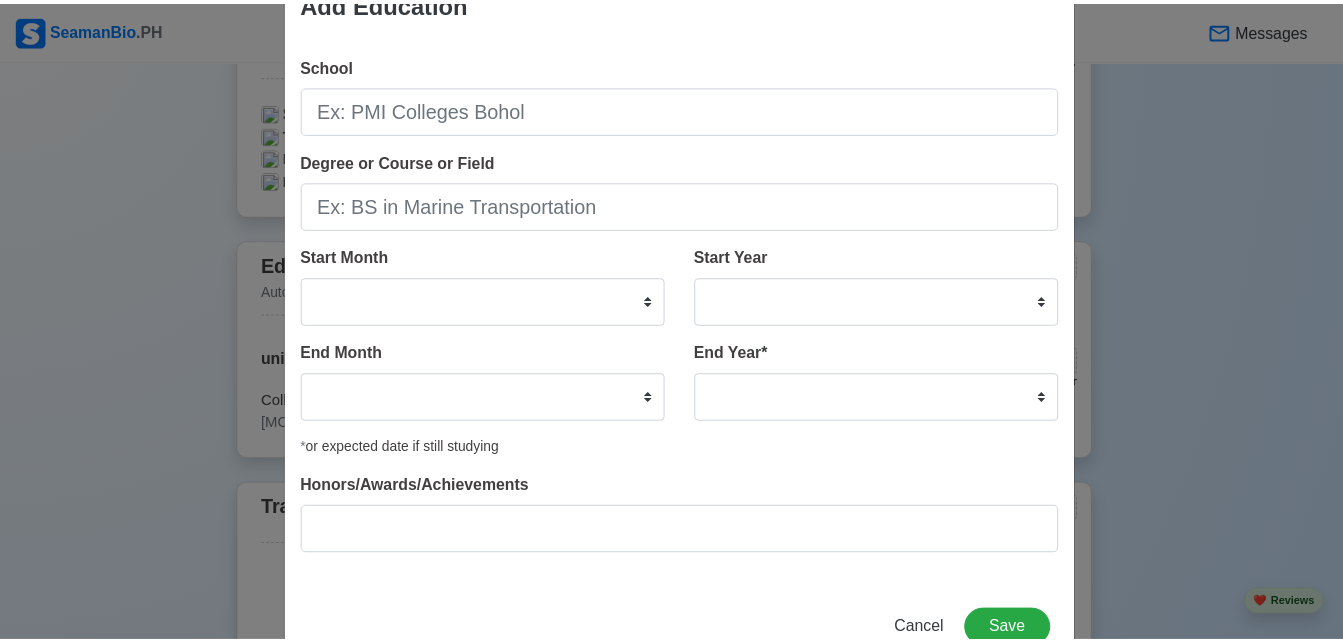 scroll, scrollTop: 119, scrollLeft: 0, axis: vertical 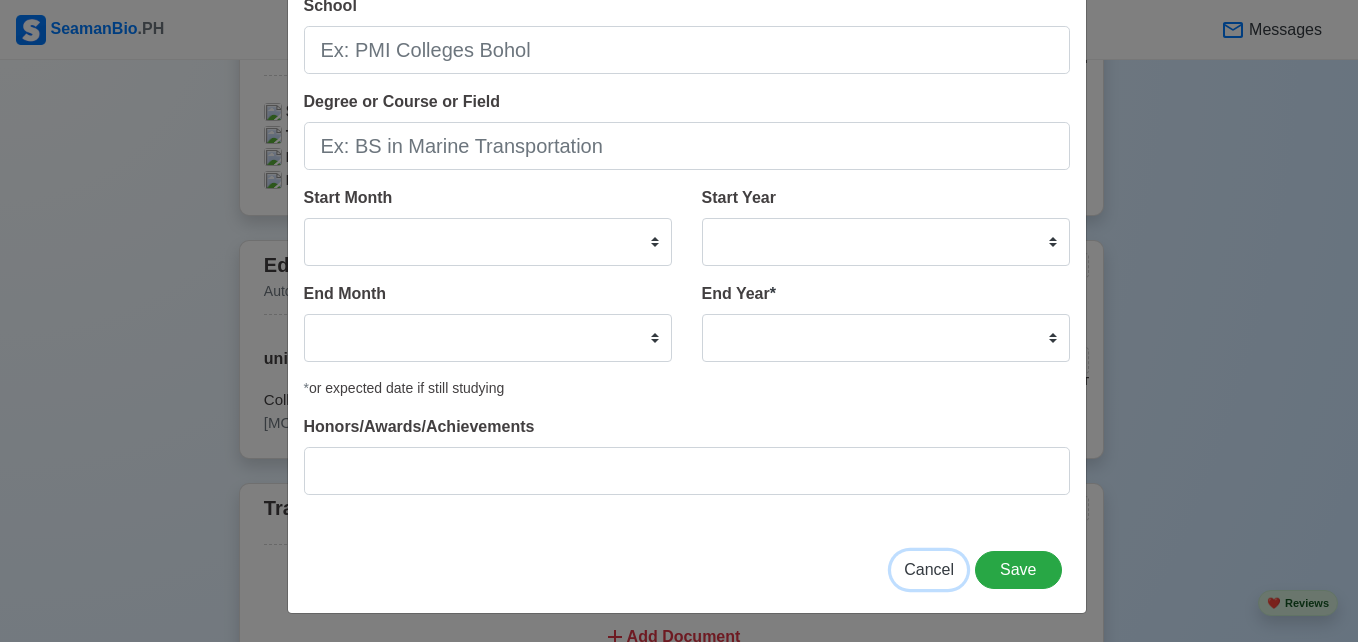 click on "Cancel" at bounding box center (929, 569) 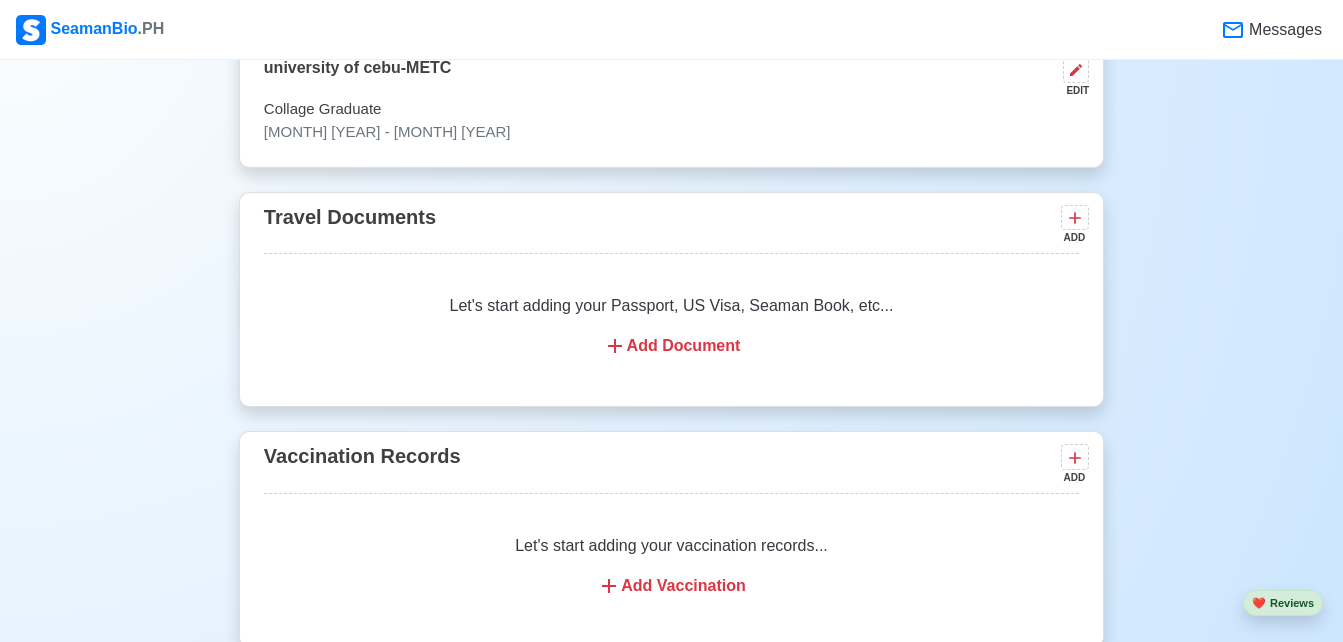 scroll, scrollTop: 1800, scrollLeft: 0, axis: vertical 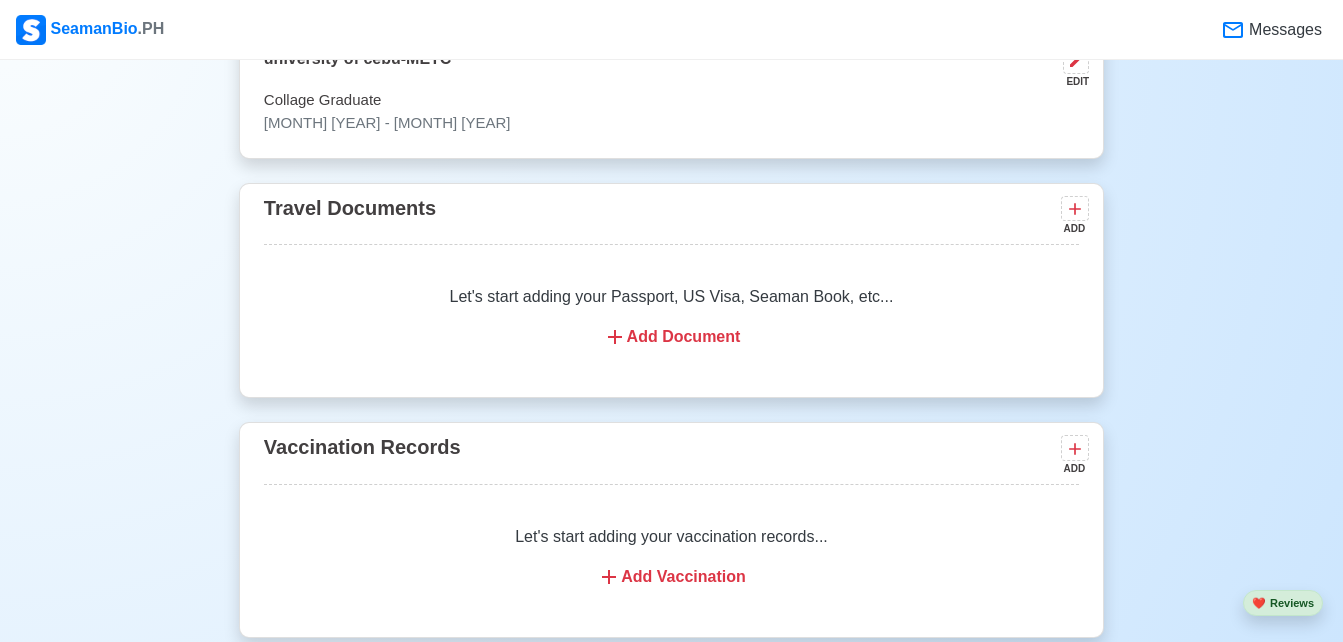 click on "Add Document" at bounding box center [671, 337] 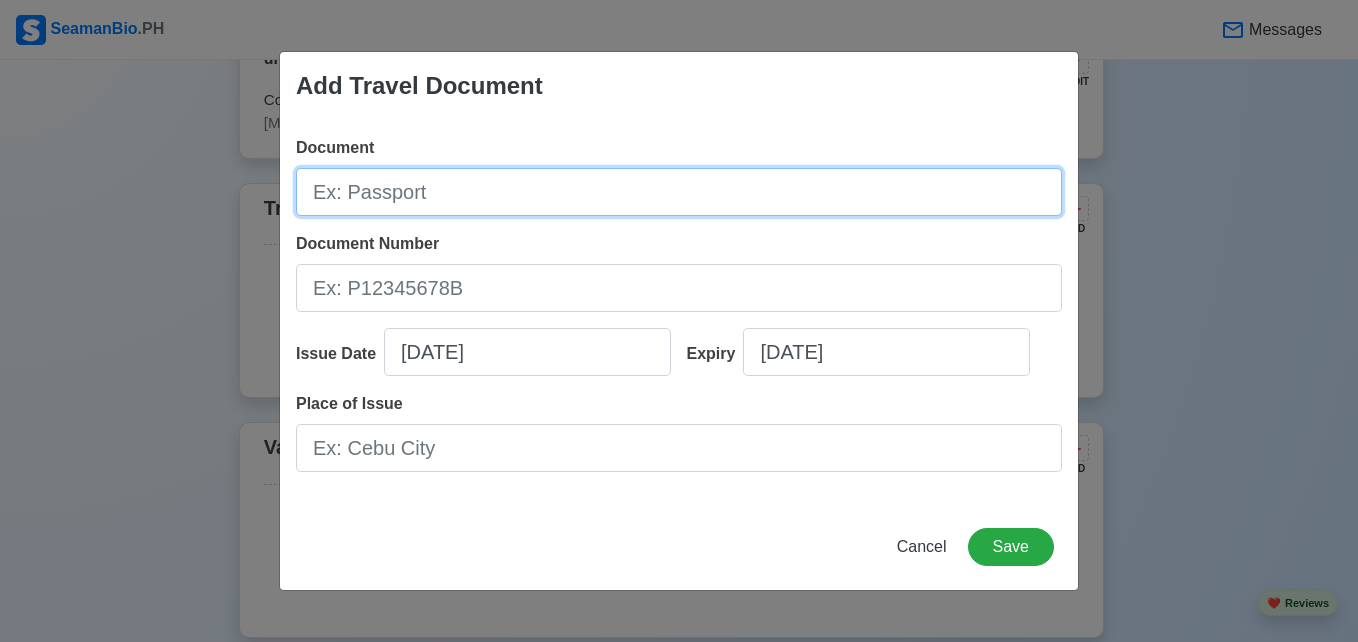 click on "Document" at bounding box center (679, 192) 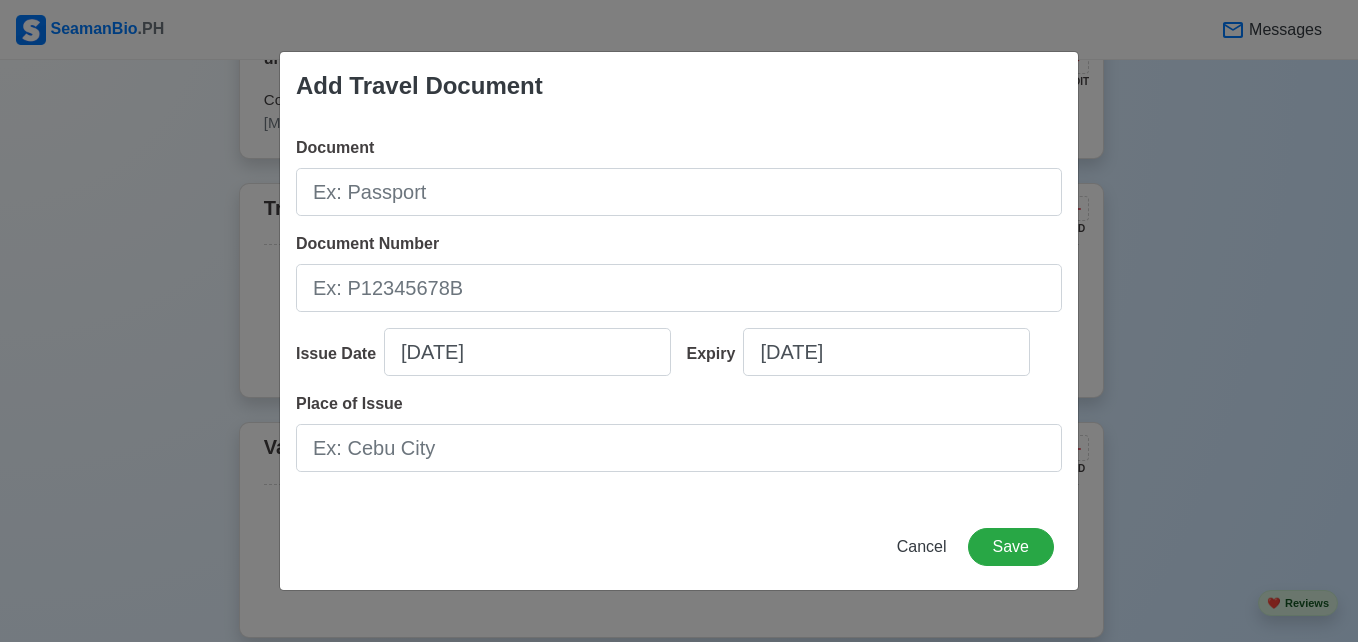 drag, startPoint x: 1144, startPoint y: 208, endPoint x: 1072, endPoint y: 315, distance: 128.969 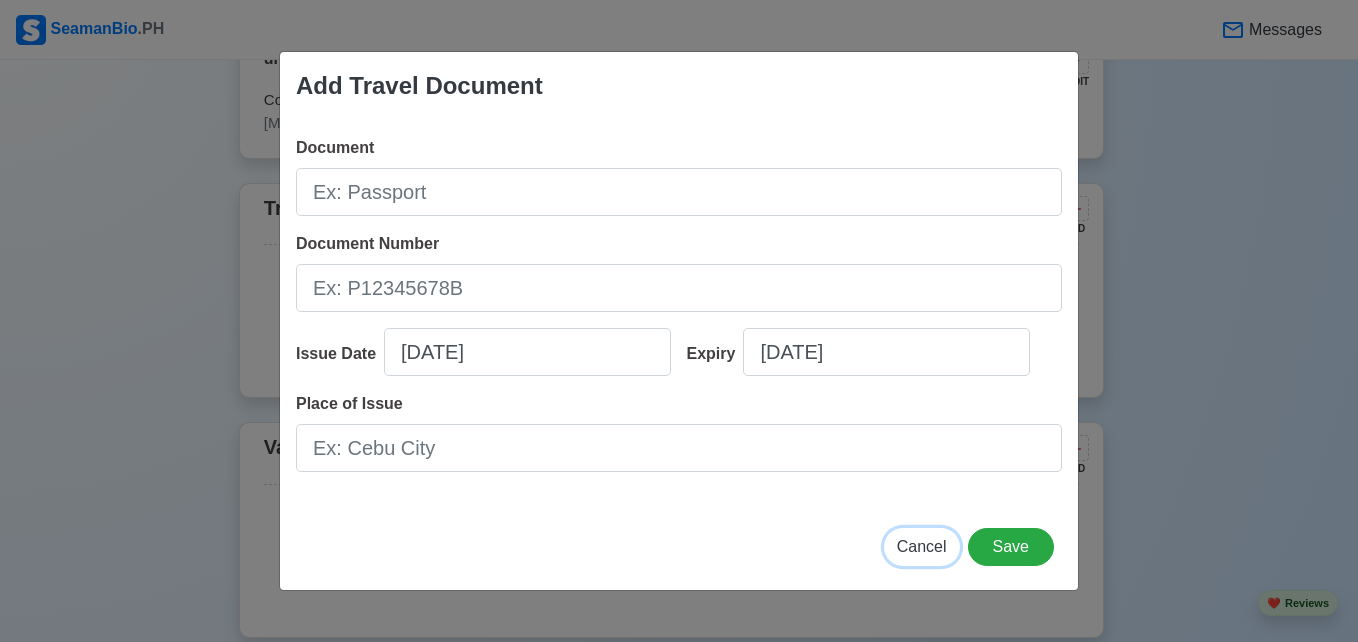 click on "Cancel" at bounding box center [922, 546] 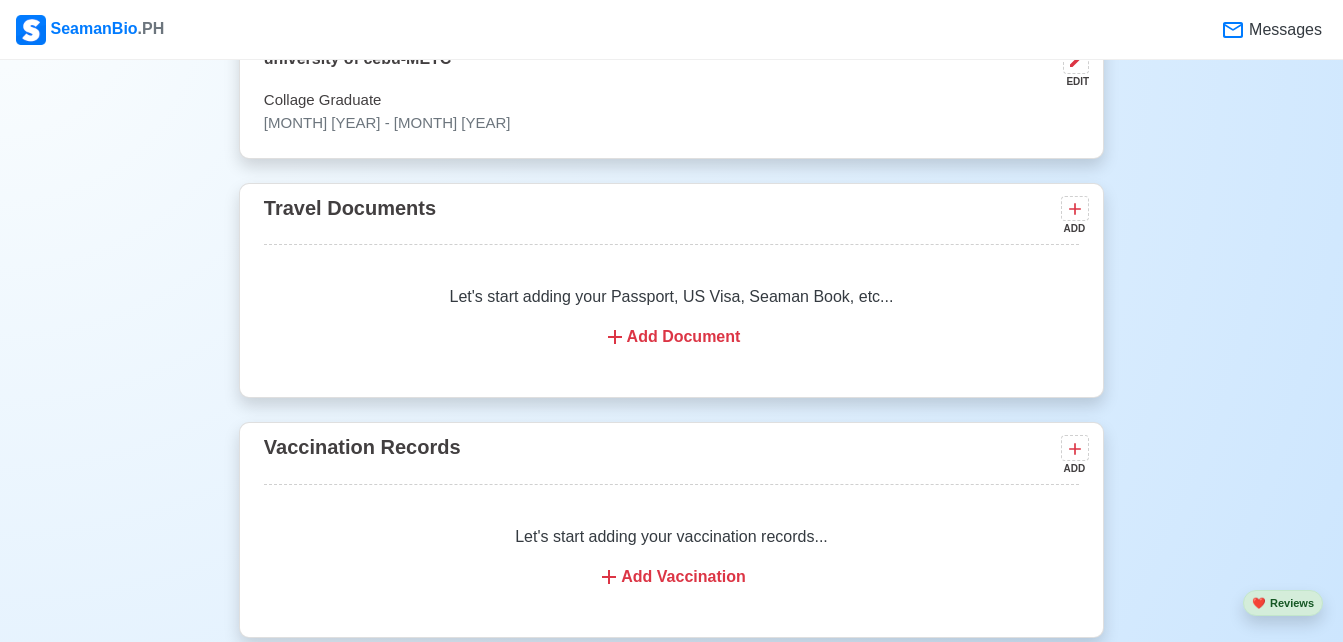 click on "Add Document" at bounding box center [671, 337] 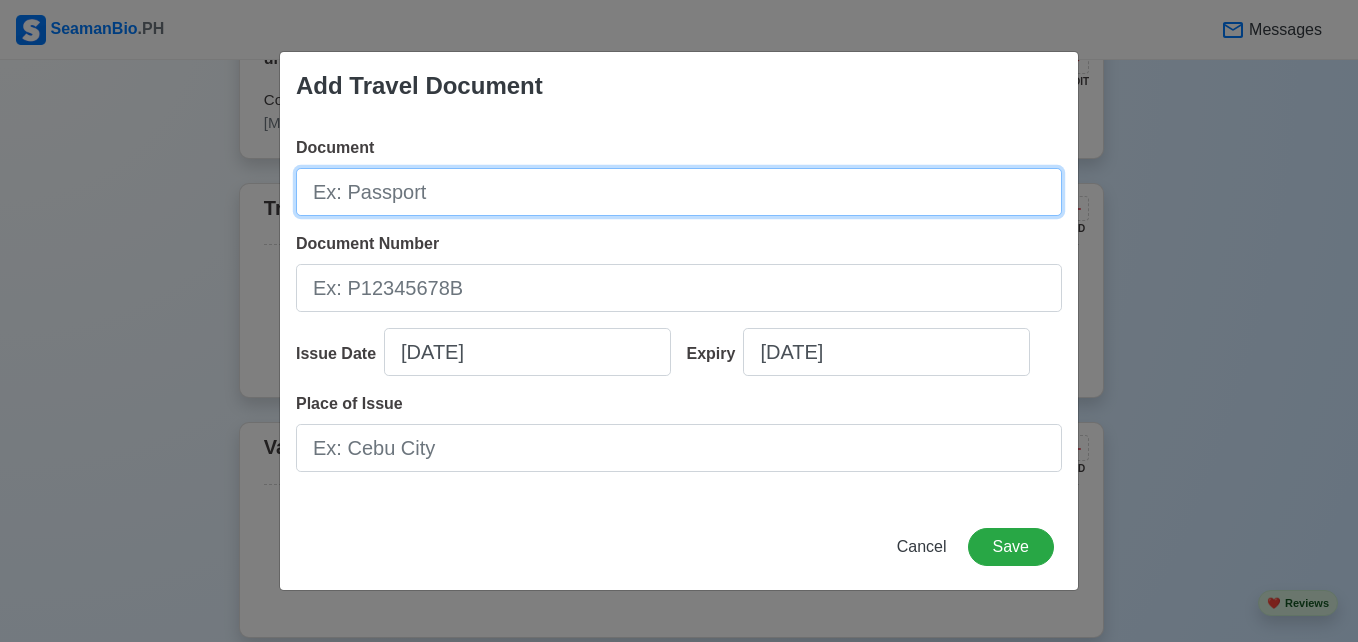 click on "Document" at bounding box center (679, 192) 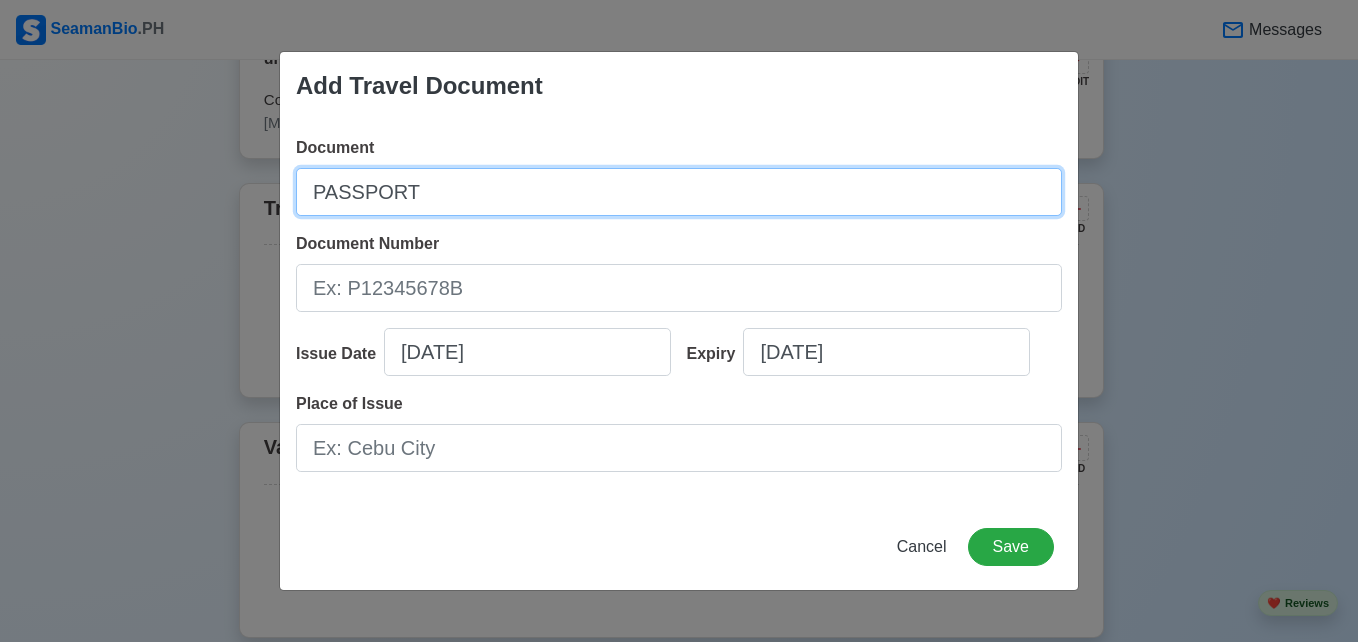 type on "PASSPORT" 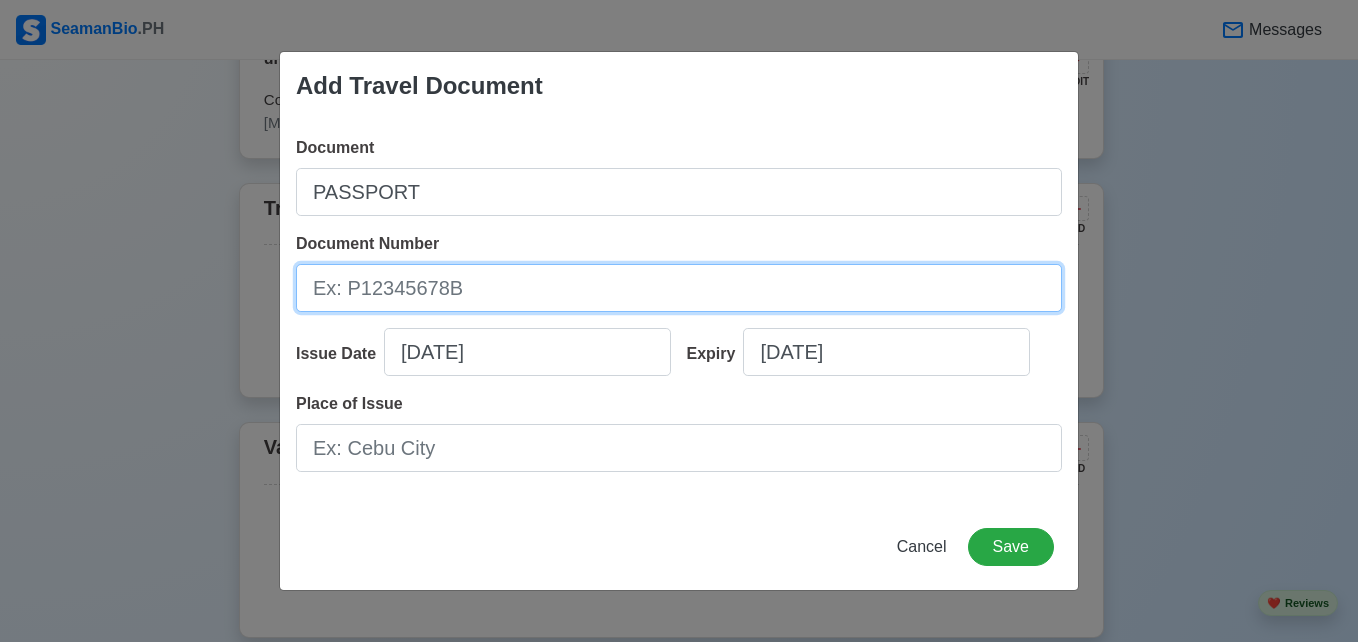click on "Document Number" at bounding box center [679, 288] 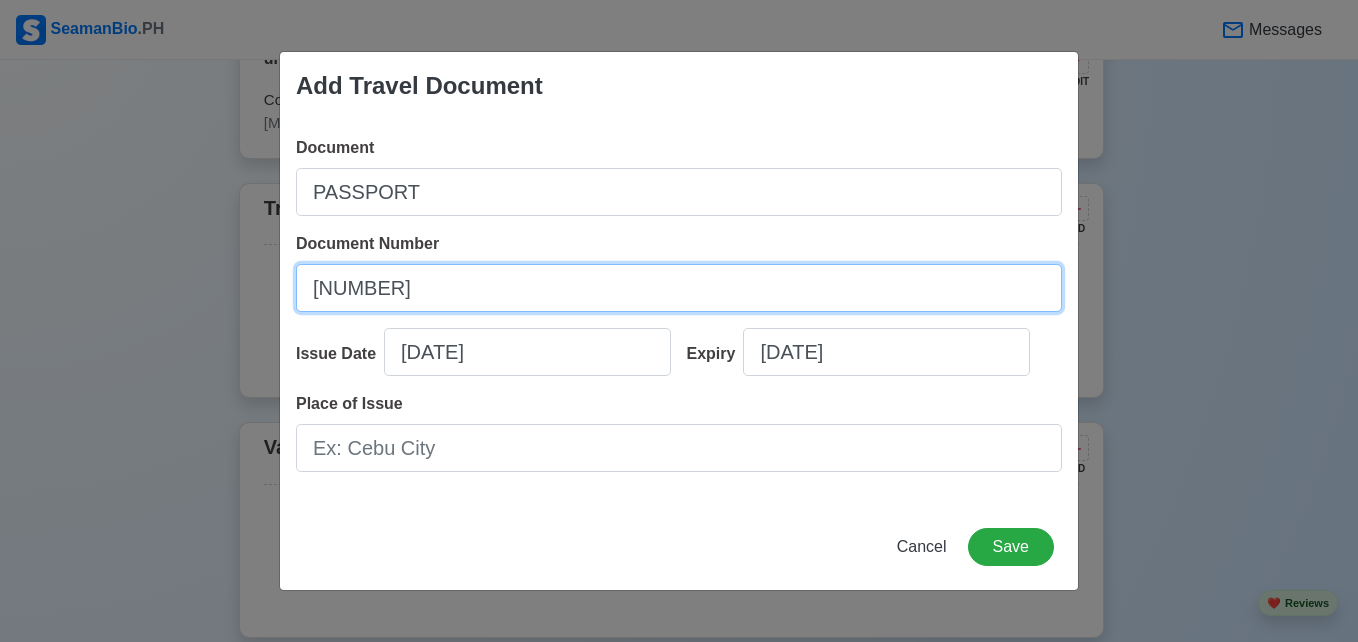 type on "[NUMBER]" 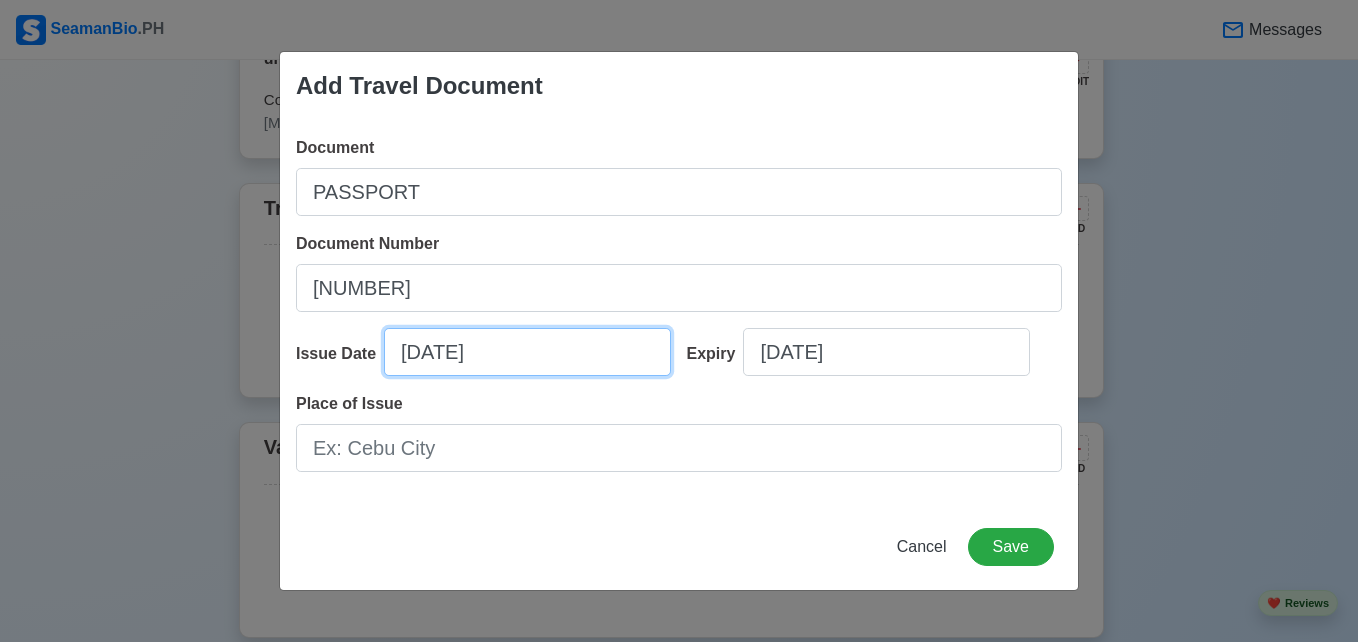 select on "****" 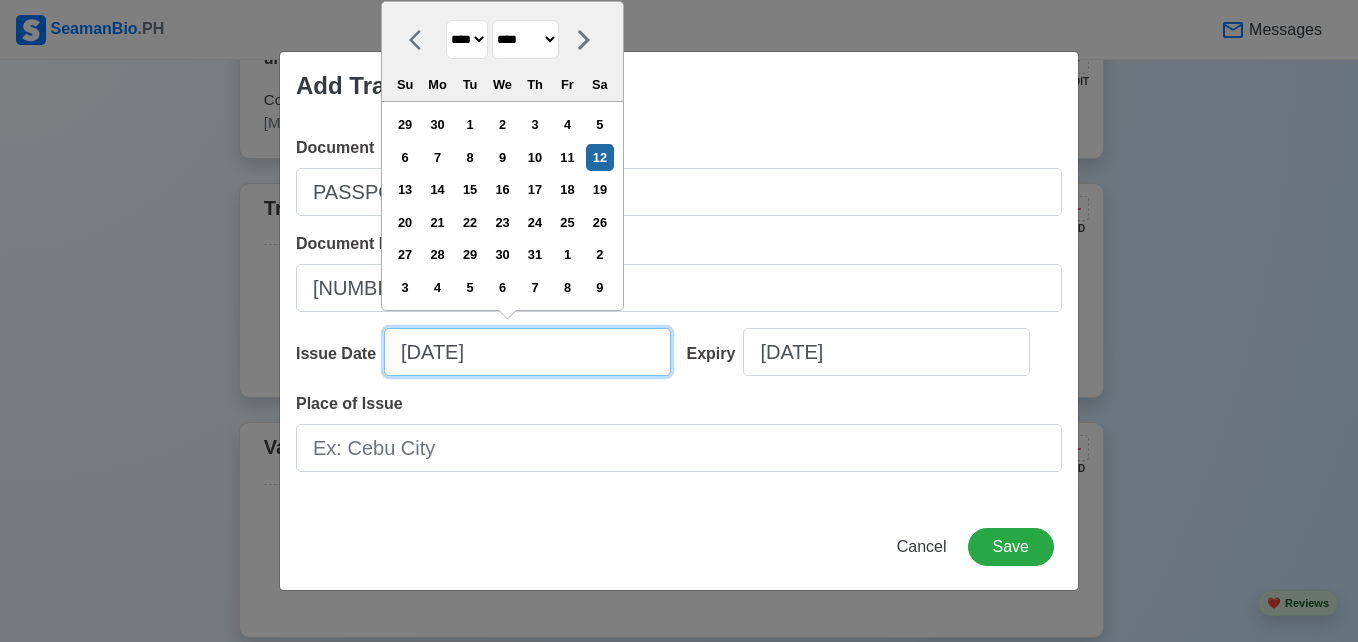 click on "[DATE]" at bounding box center (527, 352) 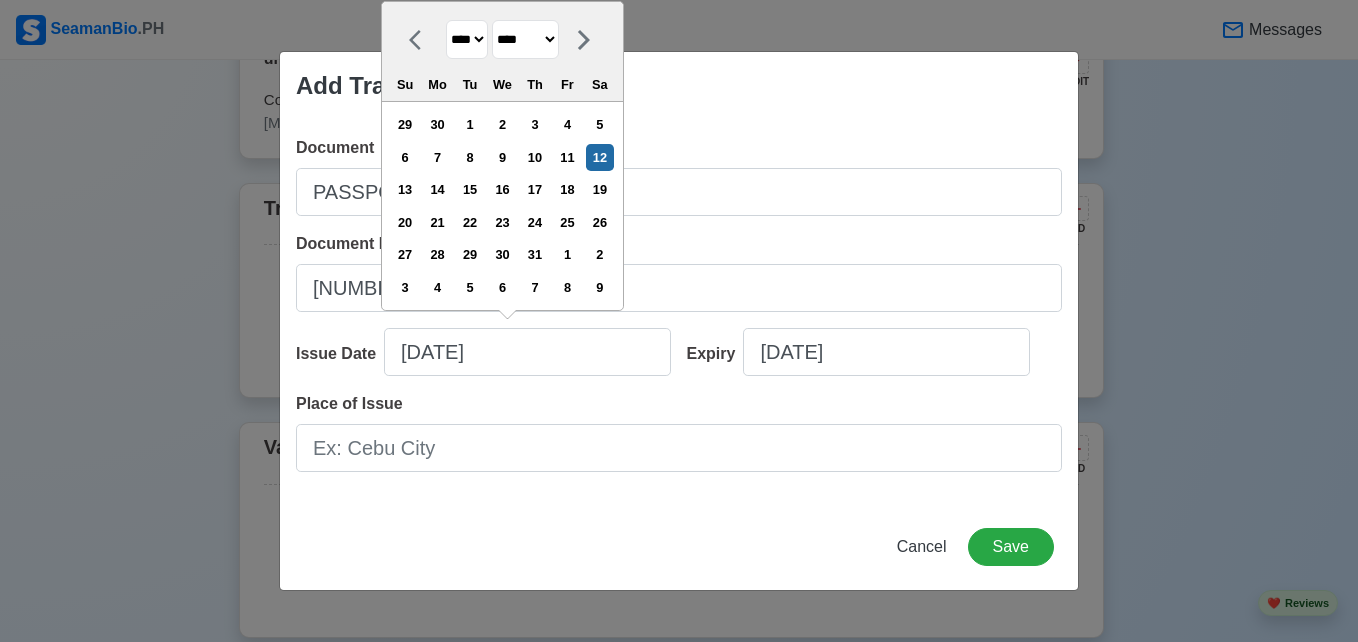 click on "**** **** **** **** **** **** **** **** **** **** **** **** **** **** **** **** **** **** **** **** **** **** **** **** **** **** **** **** **** **** **** **** **** **** **** **** **** **** **** **** **** **** **** **** **** **** **** **** **** **** **** **** **** **** **** **** **** **** **** **** **** **** **** **** **** **** **** **** **** **** **** **** **** **** **** **** **** **** **** **** **** **** **** **** **** **** **** **** **** **** **** **** **** **** **** **** **** **** **** **** **** **** **** **** **** ****" at bounding box center (467, 39) 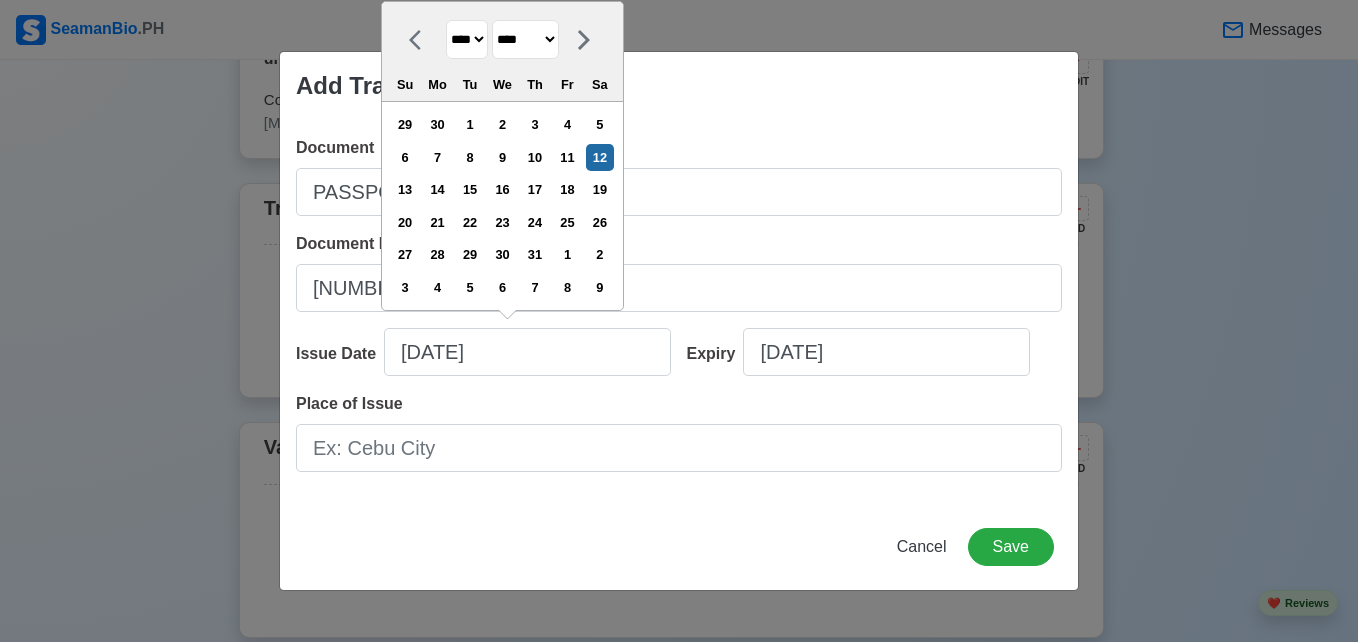 click on "******* ******** ***** ***** *** **** **** ****** ********* ******* ******** ********" at bounding box center [525, 39] 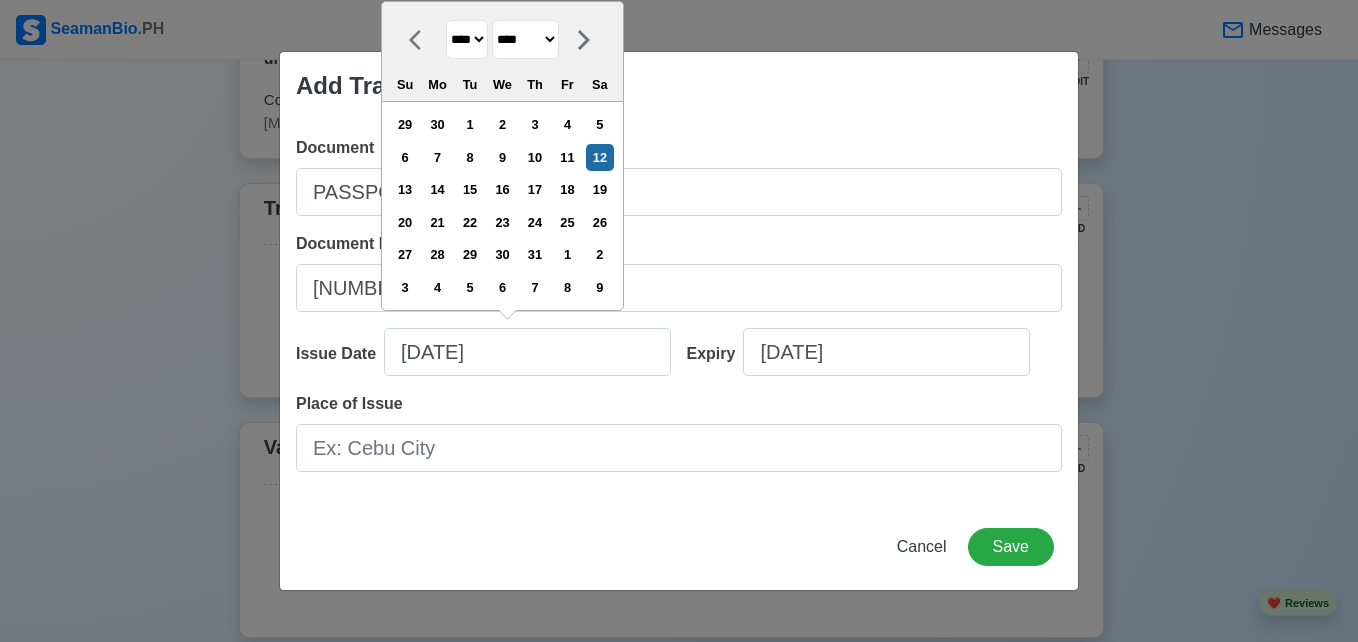 select on "********" 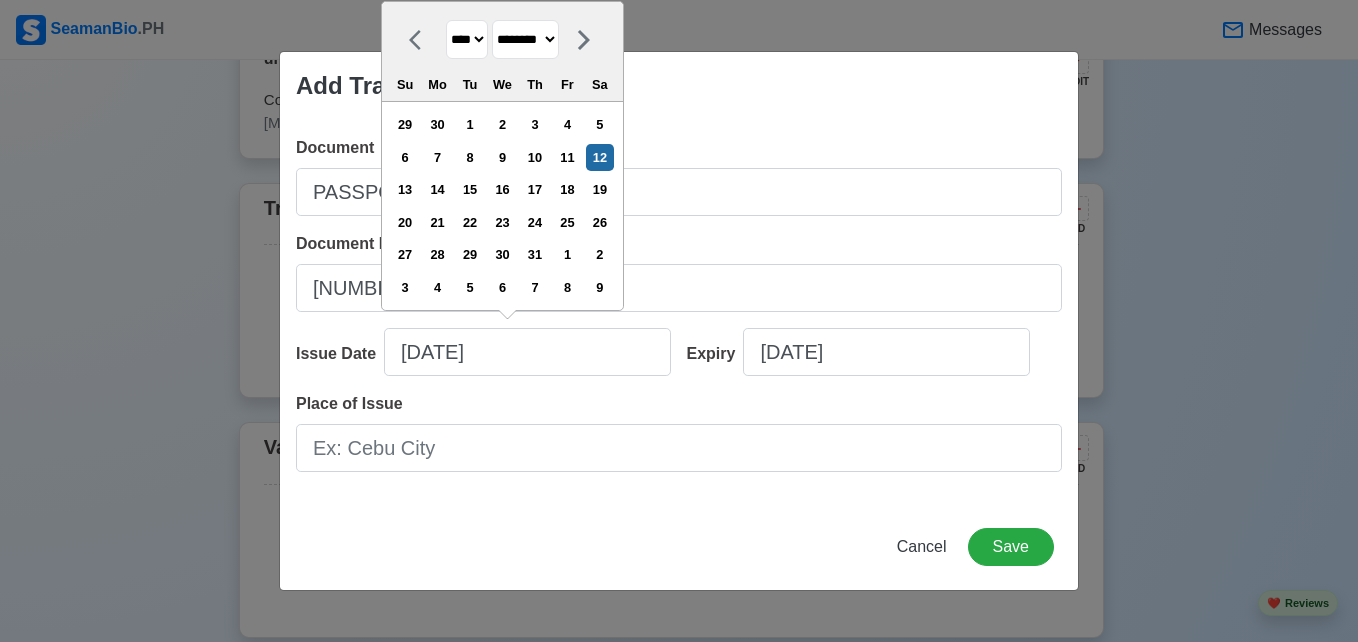 click on "******* ******** ***** ***** *** **** **** ****** ********* ******* ******** ********" at bounding box center [525, 39] 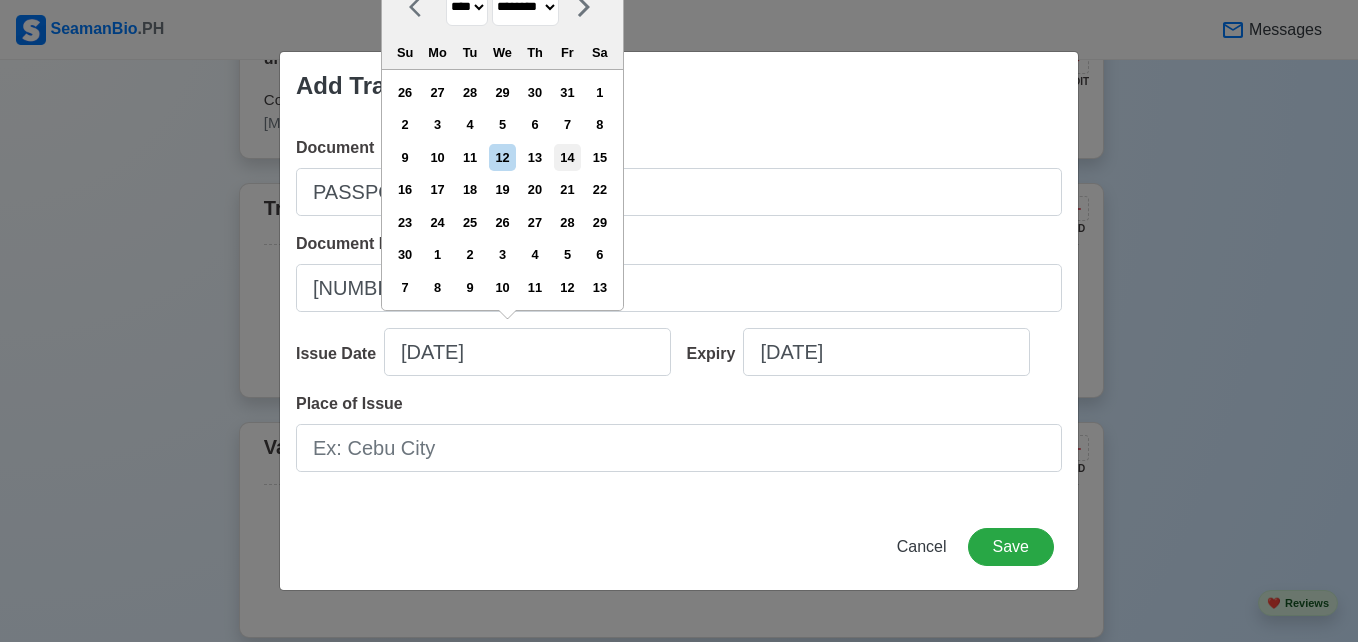 click on "14" at bounding box center [567, 157] 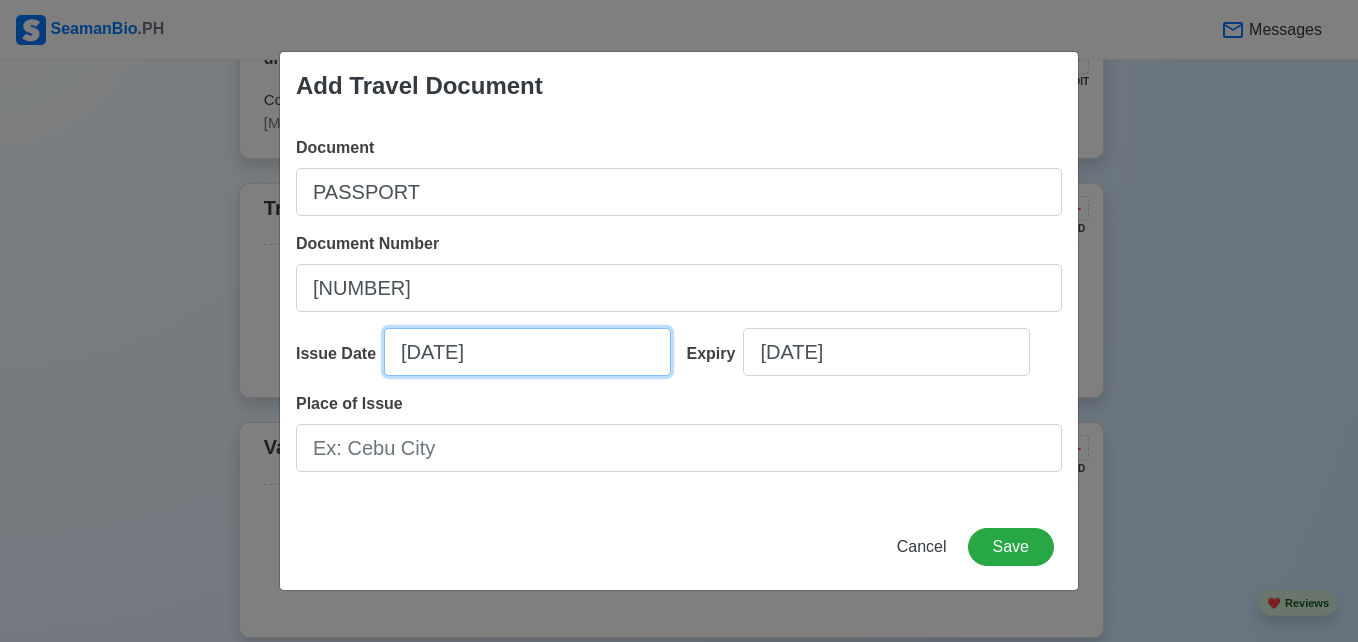 click on "[DATE]" at bounding box center (527, 352) 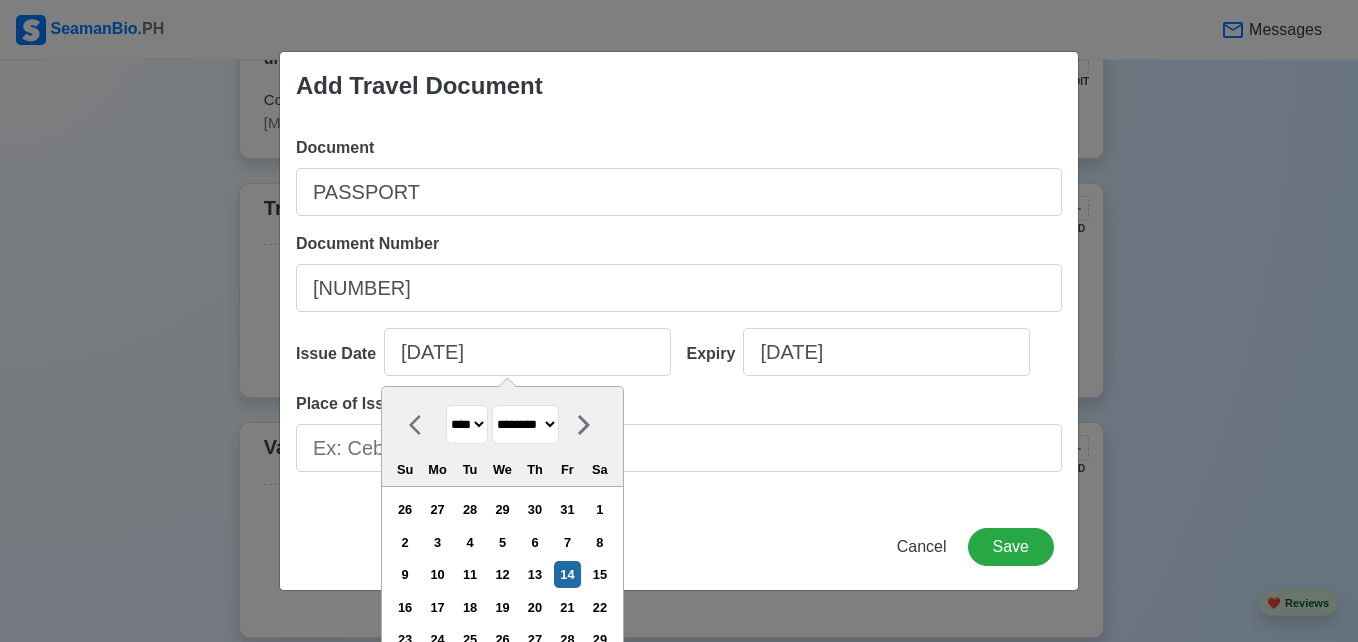 click on "**** **** **** **** **** **** **** **** **** **** **** **** **** **** **** **** **** **** **** **** **** **** **** **** **** **** **** **** **** **** **** **** **** **** **** **** **** **** **** **** **** **** **** **** **** **** **** **** **** **** **** **** **** **** **** **** **** **** **** **** **** **** **** **** **** **** **** **** **** **** **** **** **** **** **** **** **** **** **** **** **** **** **** **** **** **** **** **** **** **** **** **** **** **** **** **** **** **** **** **** **** **** **** **** **** ****" at bounding box center [467, 424] 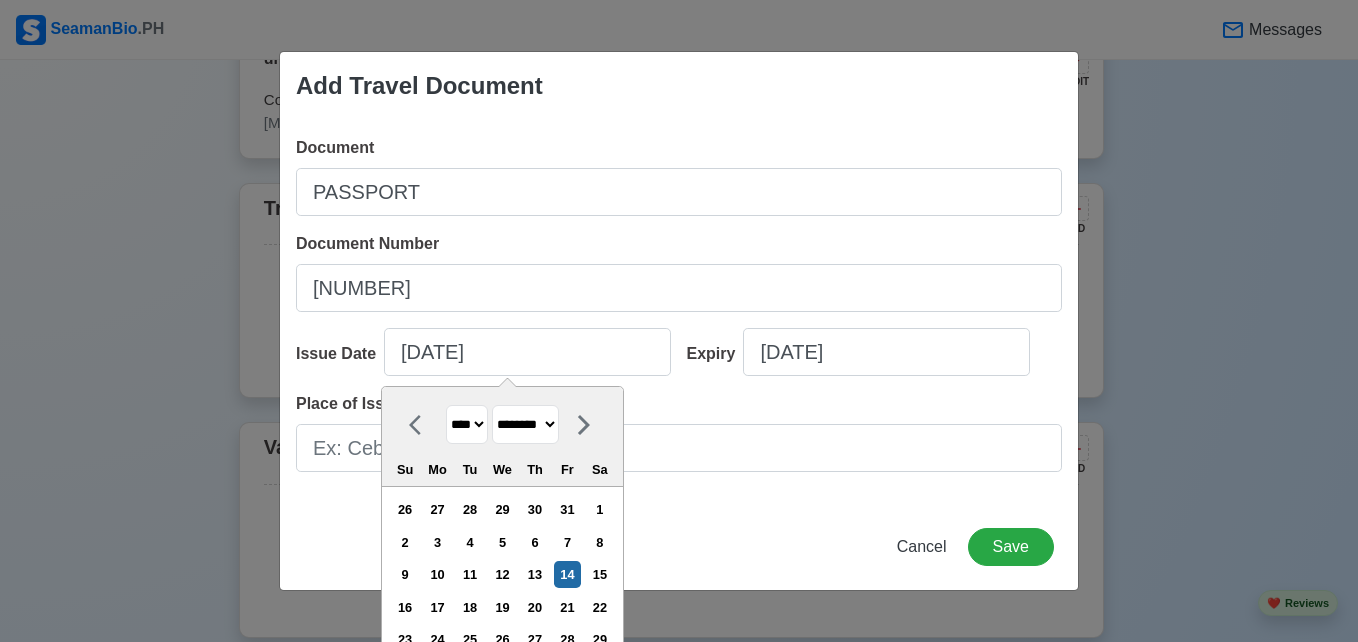 select on "****" 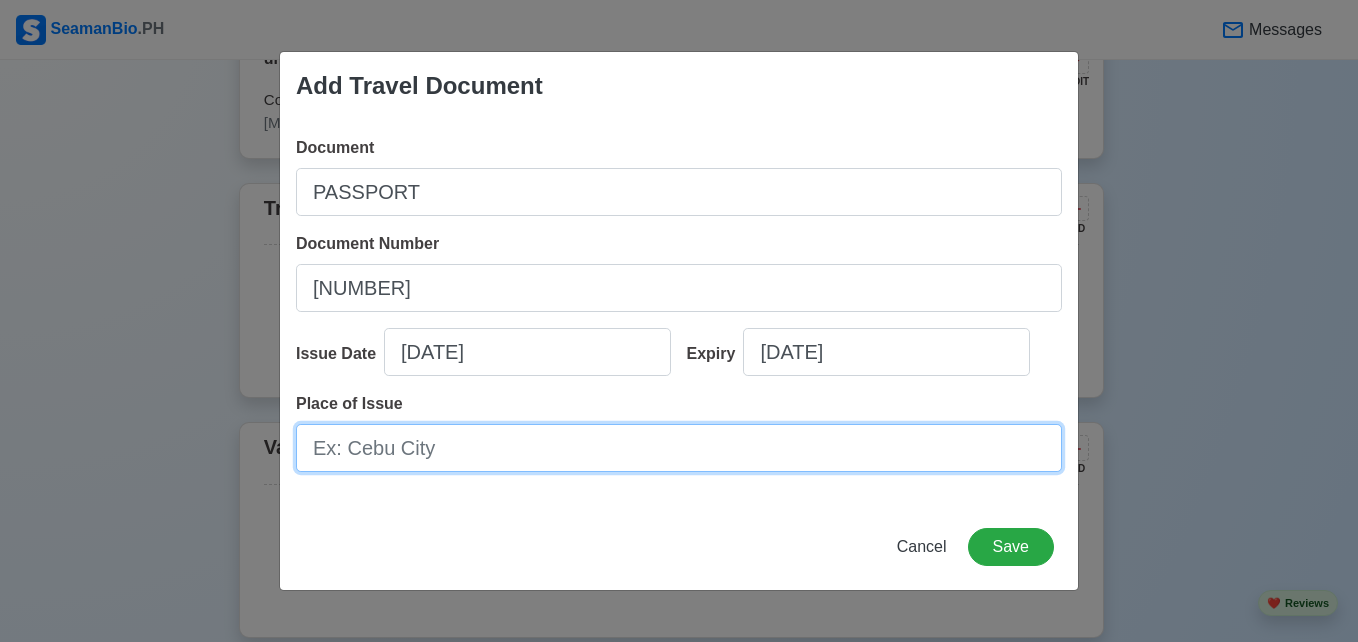 click on "Place of Issue" at bounding box center (679, 448) 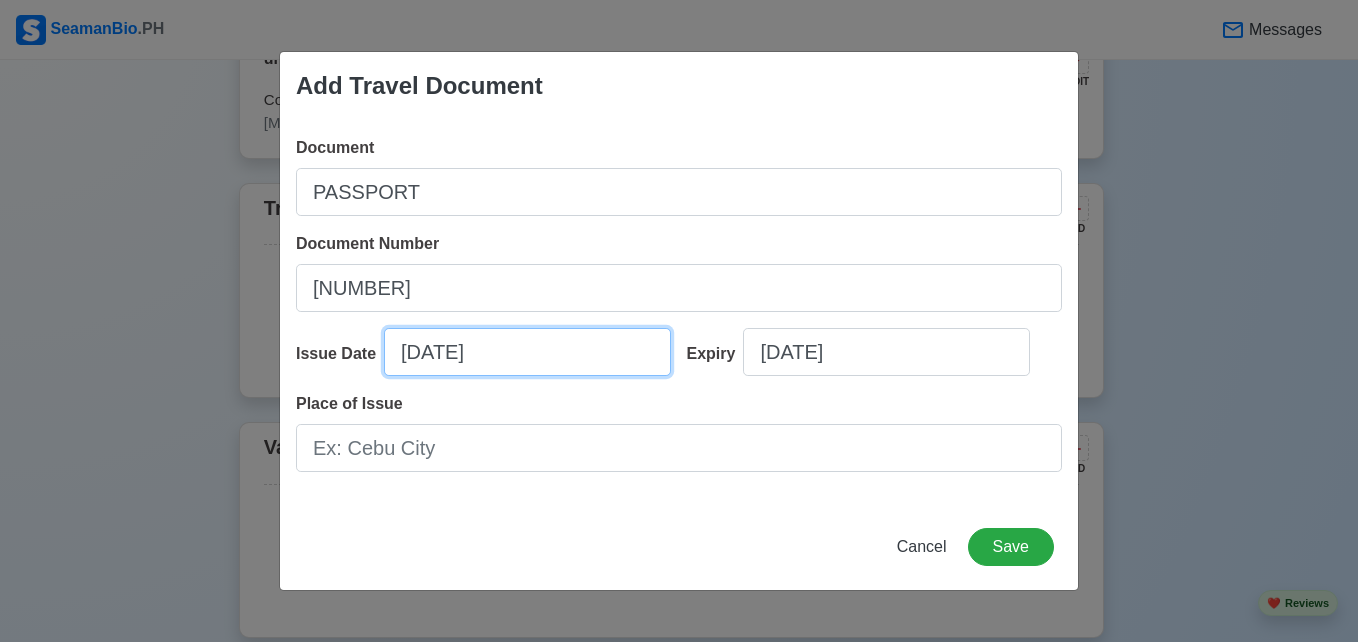 select on "****" 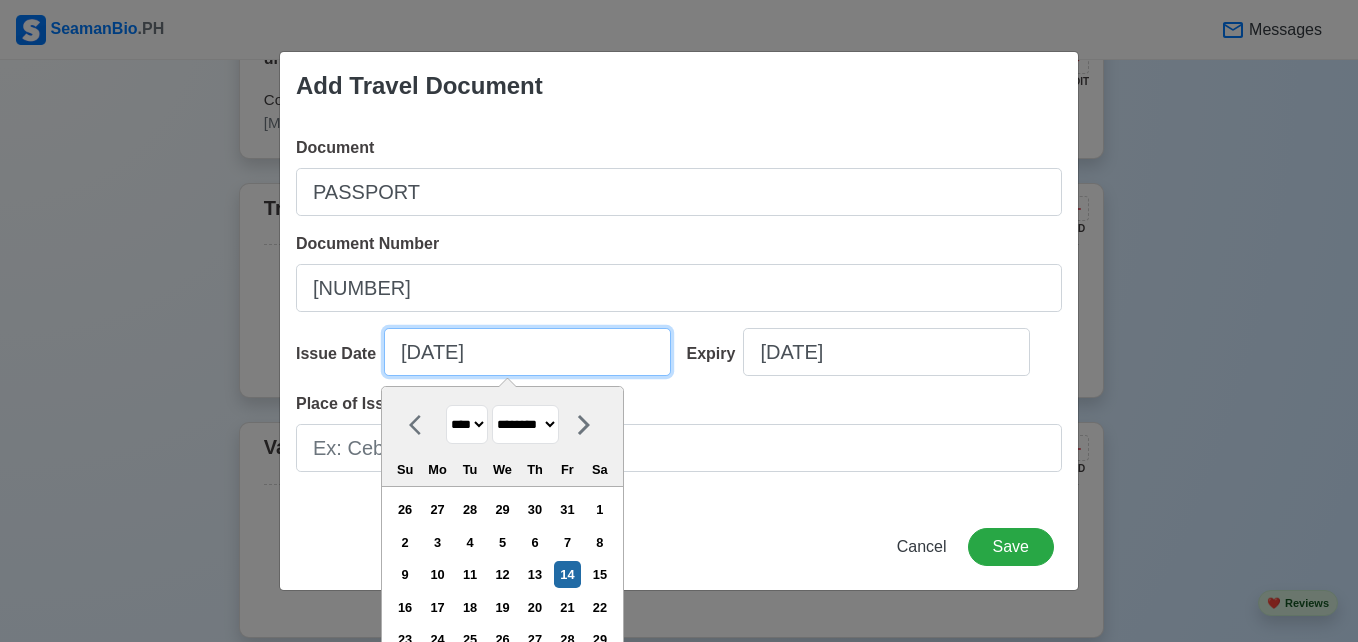 click on "[DATE]" at bounding box center [527, 352] 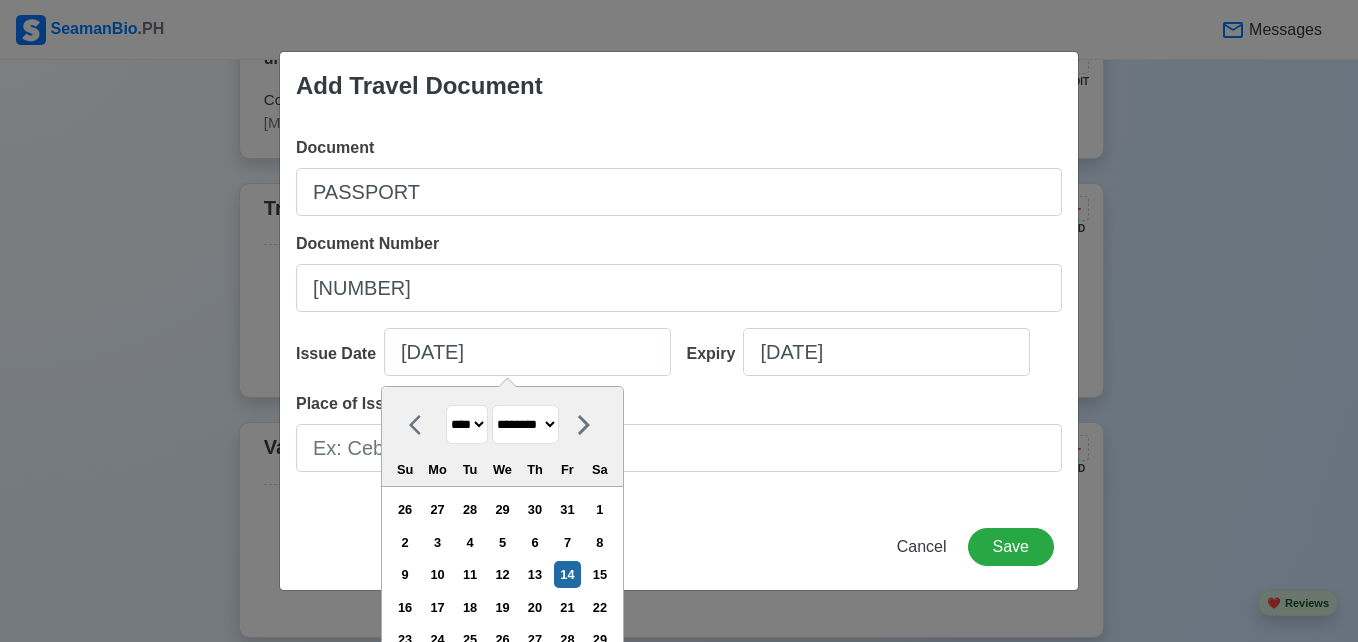 click on "**** **** **** **** **** **** **** **** **** **** **** **** **** **** **** **** **** **** **** **** **** **** **** **** **** **** **** **** **** **** **** **** **** **** **** **** **** **** **** **** **** **** **** **** **** **** **** **** **** **** **** **** **** **** **** **** **** **** **** **** **** **** **** **** **** **** **** **** **** **** **** **** **** **** **** **** **** **** **** **** **** **** **** **** **** **** **** **** **** **** **** **** **** **** **** **** **** **** **** **** **** **** **** **** **** ****" at bounding box center (467, 424) 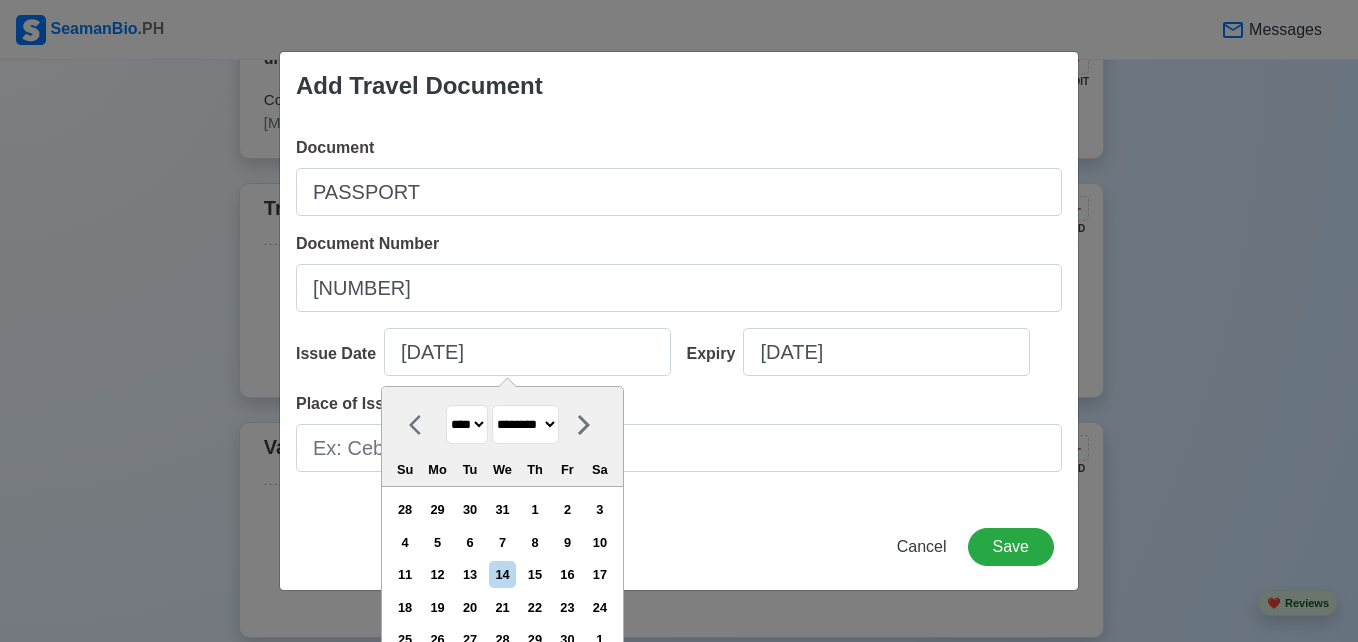 click on "**** **** **** **** **** **** **** **** **** **** **** **** **** **** **** **** **** **** **** **** **** **** **** **** **** **** **** **** **** **** **** **** **** **** **** **** **** **** **** **** **** **** **** **** **** **** **** **** **** **** **** **** **** **** **** **** **** **** **** **** **** **** **** **** **** **** **** **** **** **** **** **** **** **** **** **** **** **** **** **** **** **** **** **** **** **** **** **** **** **** **** **** **** **** **** **** **** **** **** **** **** **** **** **** **** ****" at bounding box center (467, 424) 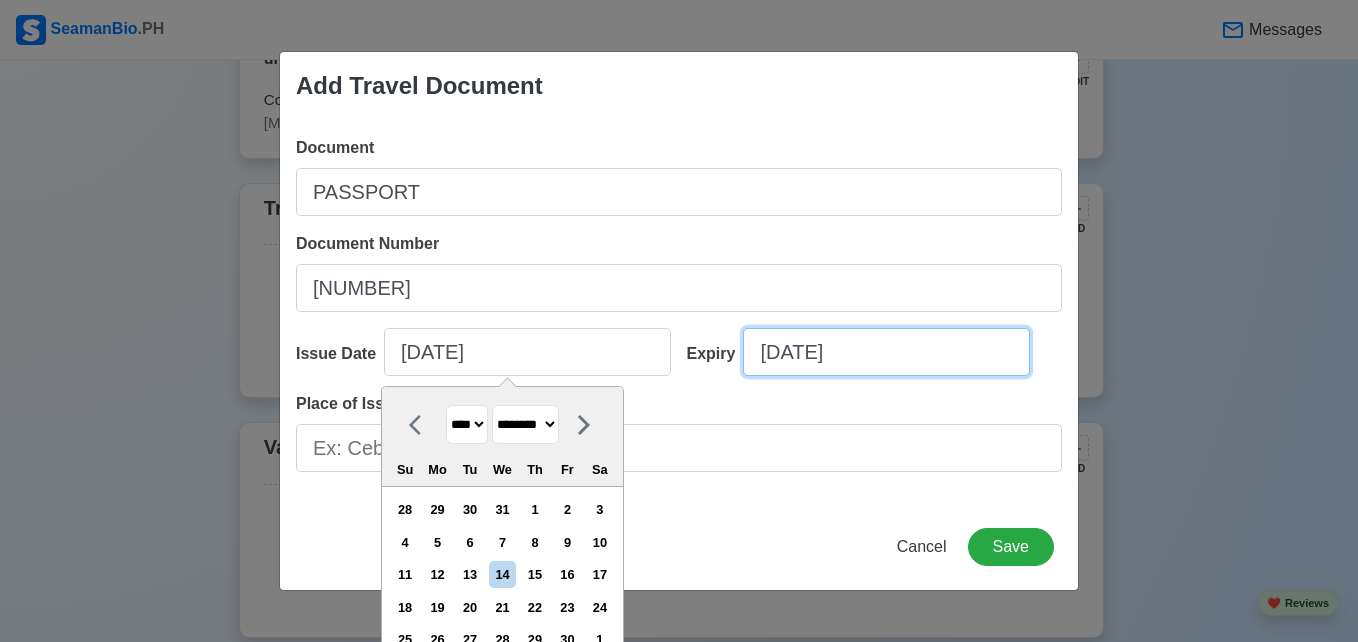 select on "****" 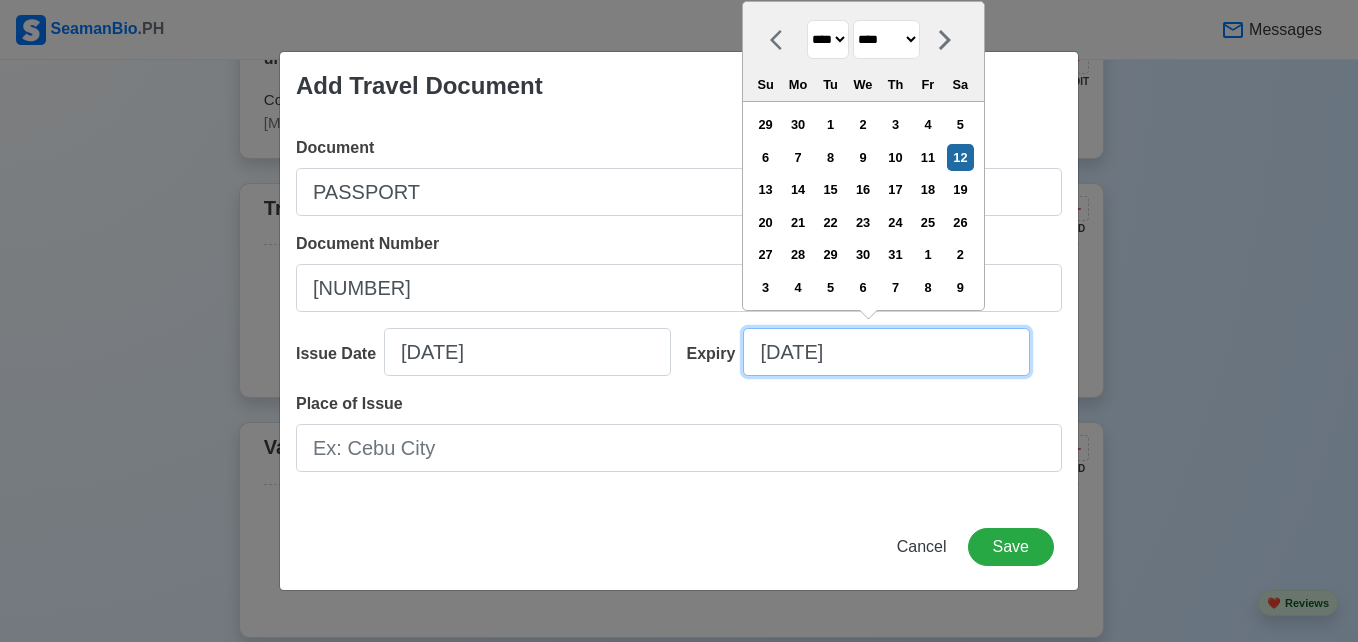 click on "[DATE]" at bounding box center [886, 352] 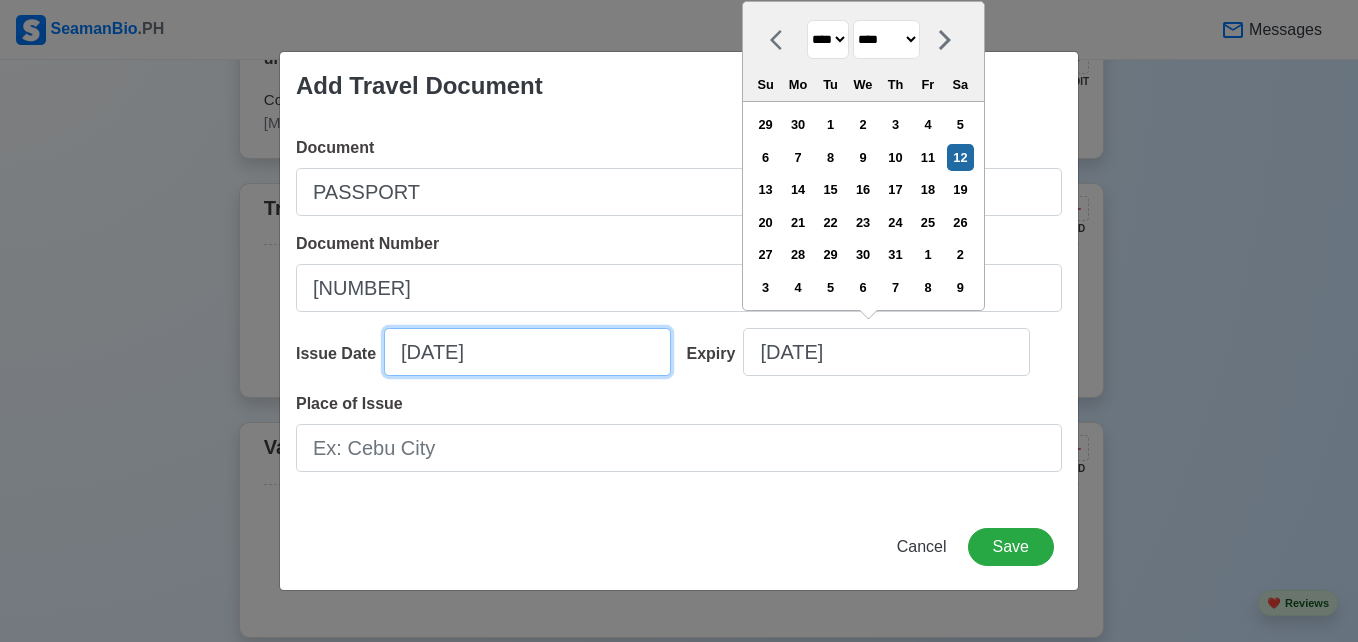 click on "[DATE]" at bounding box center [527, 352] 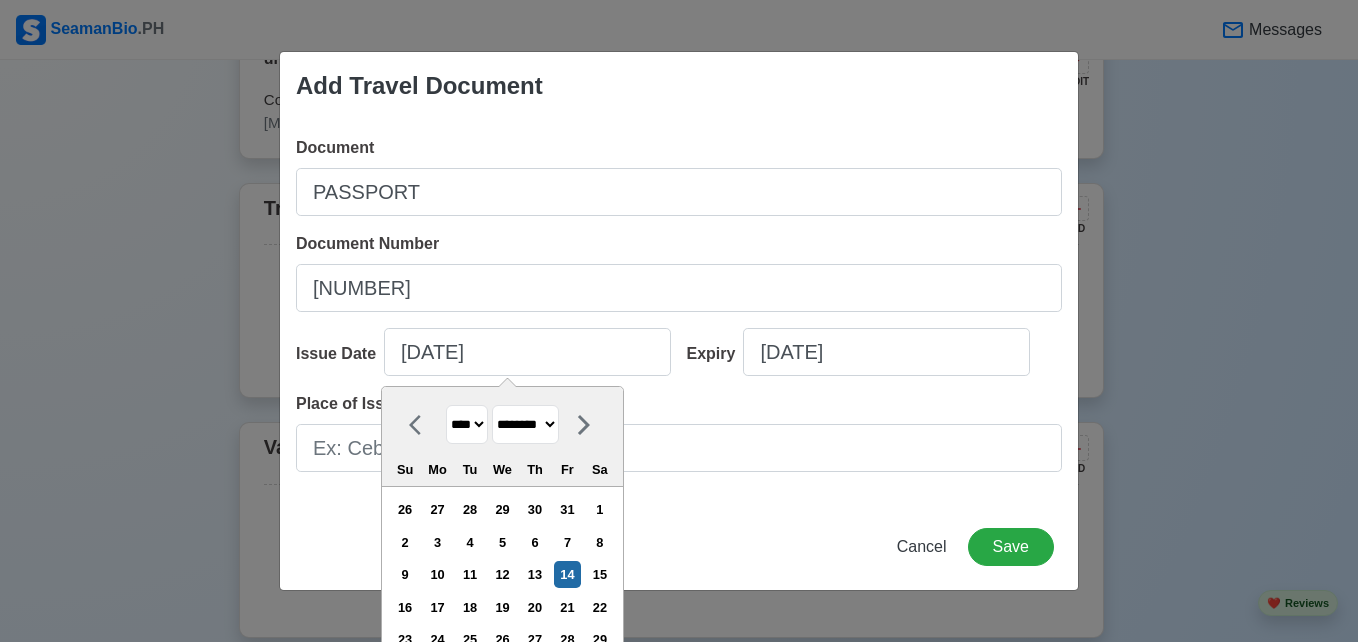 click on "**** **** **** **** **** **** **** **** **** **** **** **** **** **** **** **** **** **** **** **** **** **** **** **** **** **** **** **** **** **** **** **** **** **** **** **** **** **** **** **** **** **** **** **** **** **** **** **** **** **** **** **** **** **** **** **** **** **** **** **** **** **** **** **** **** **** **** **** **** **** **** **** **** **** **** **** **** **** **** **** **** **** **** **** **** **** **** **** **** **** **** **** **** **** **** **** **** **** **** **** **** **** **** **** **** ****" at bounding box center (467, 424) 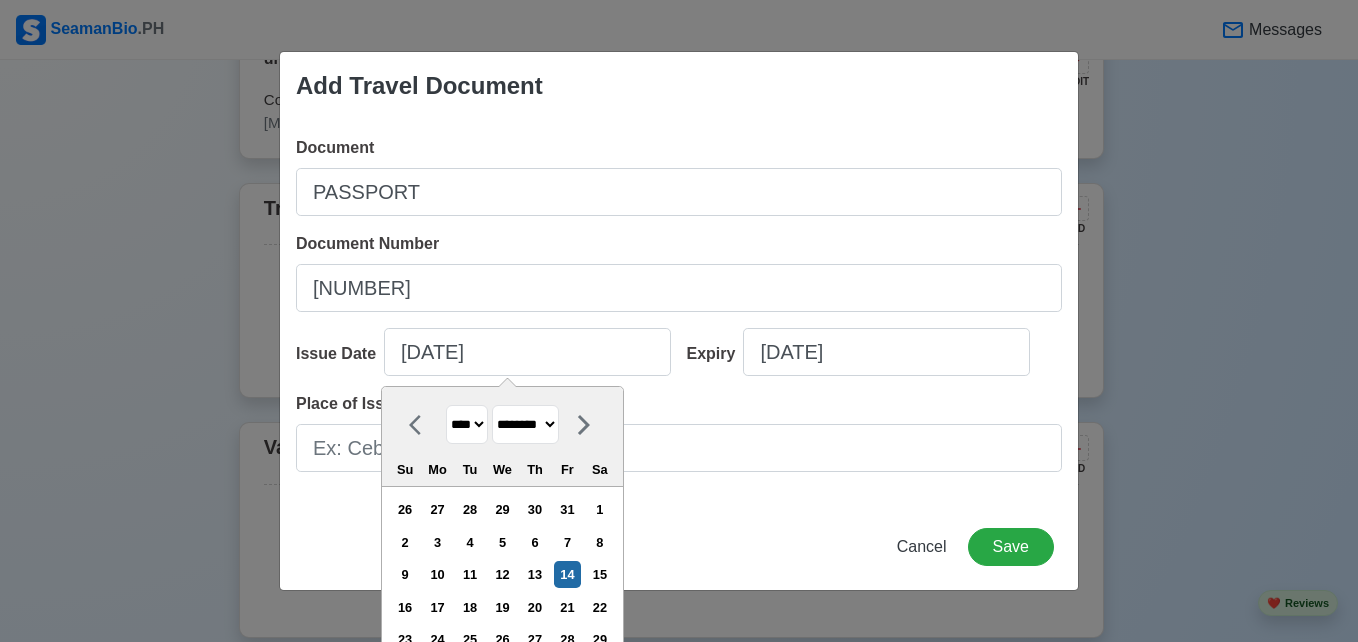 select on "****" 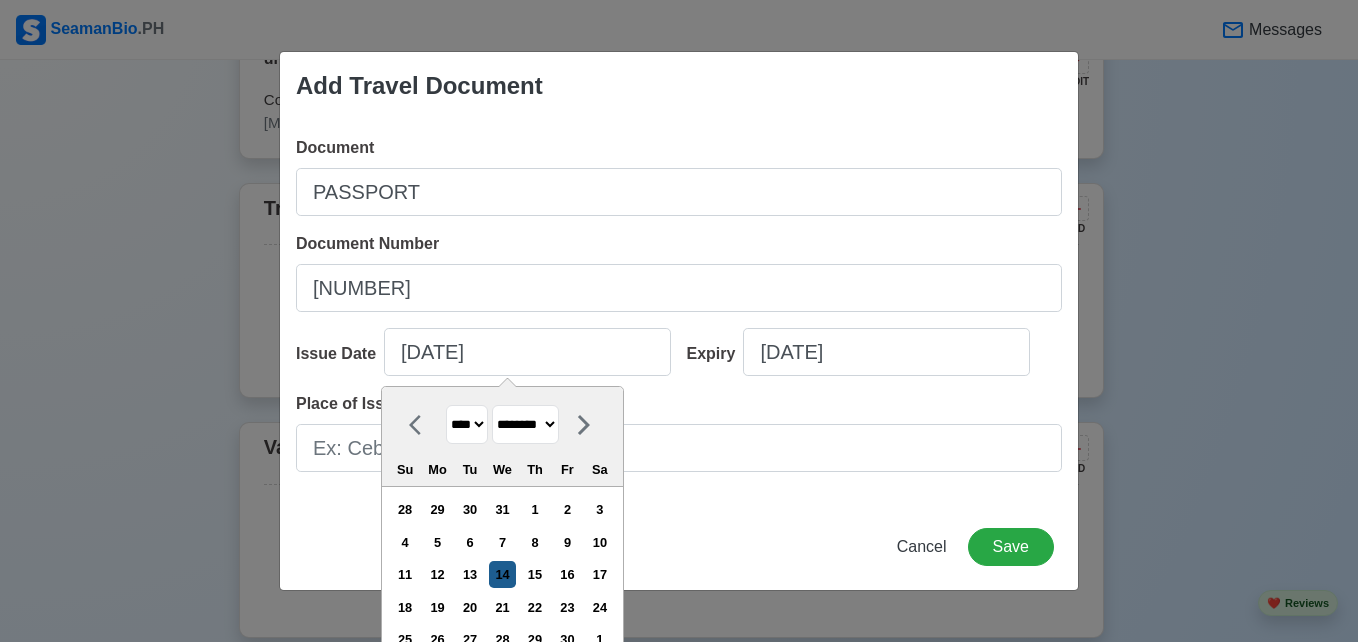 click on "14" at bounding box center (502, 574) 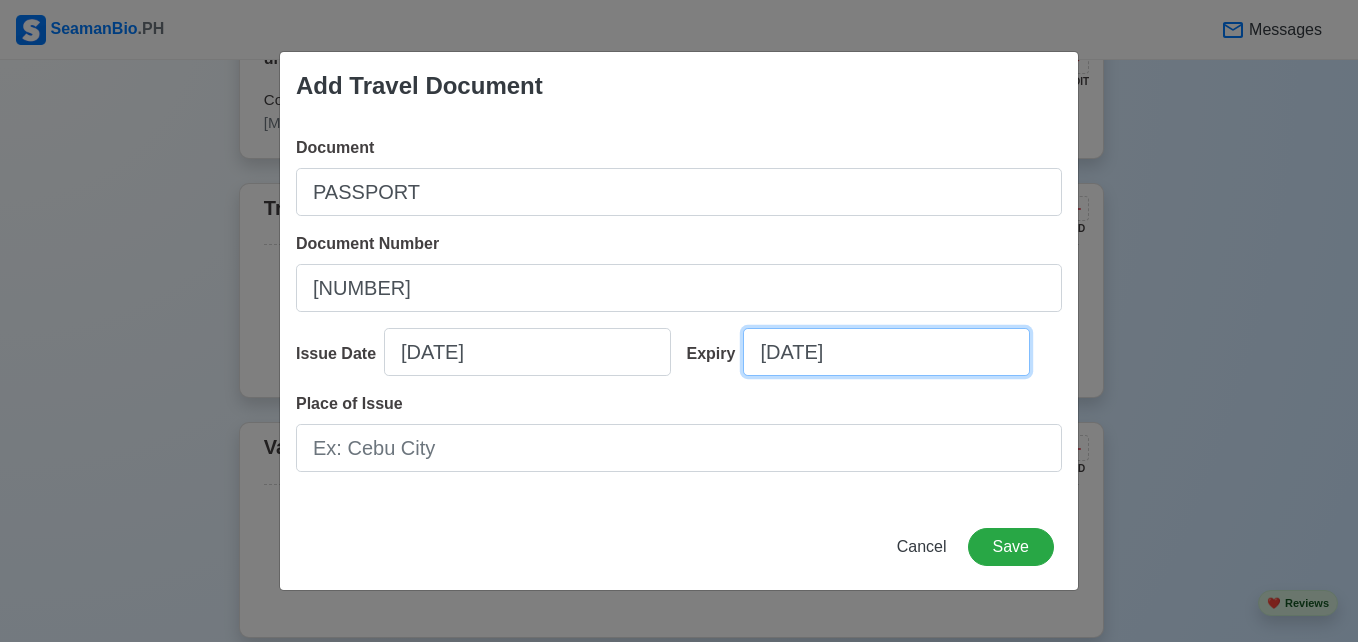 click on "[DATE]" at bounding box center (886, 352) 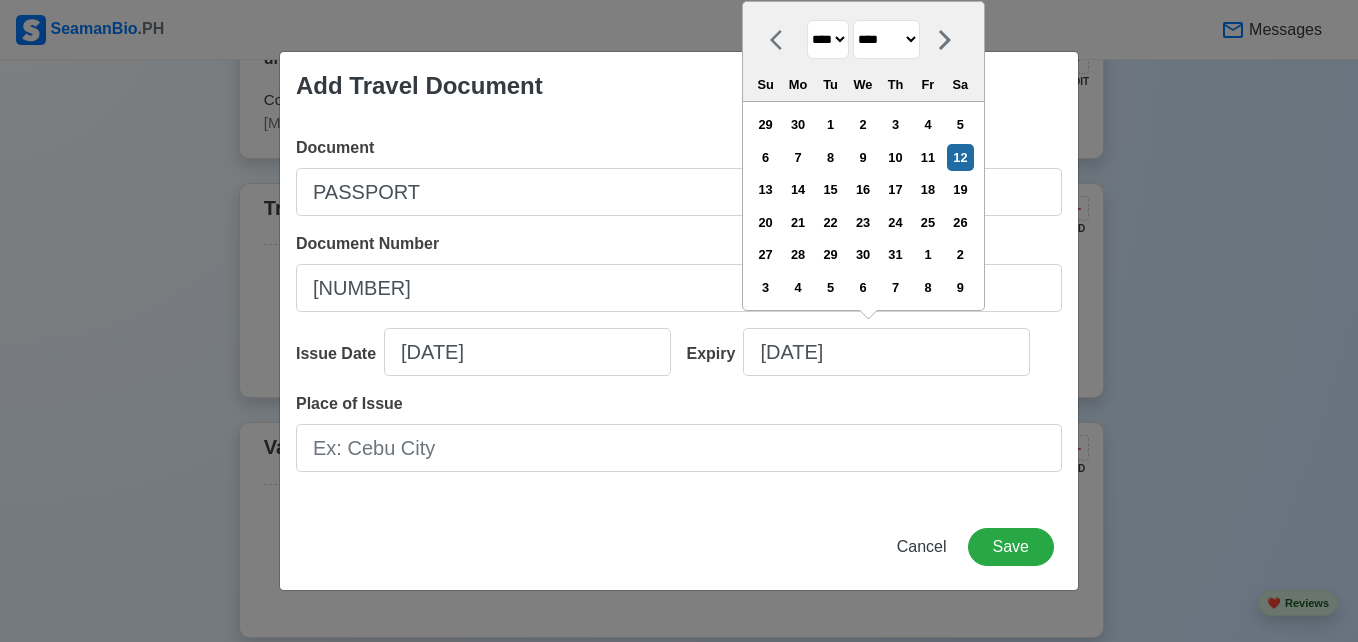 click on "**** **** **** **** **** **** **** **** **** **** **** **** **** **** **** **** **** **** **** **** **** **** **** **** **** **** **** **** **** **** **** **** **** **** **** **** **** **** **** **** **** **** **** **** **** **** **** **** **** **** **** **** **** **** **** **** **** **** **** **** **** **** **** **** **** **** **** **** **** **** **** **** **** **** **** **** **** **** **** **** **** **** **** **** **** **** **** **** **** **** **** **** **** **** **** **** **** **** **** **** **** **** **** **** **** **** **** **** **** **** **** **** **** **** **** **** **** **** **** **** ****" at bounding box center [828, 39] 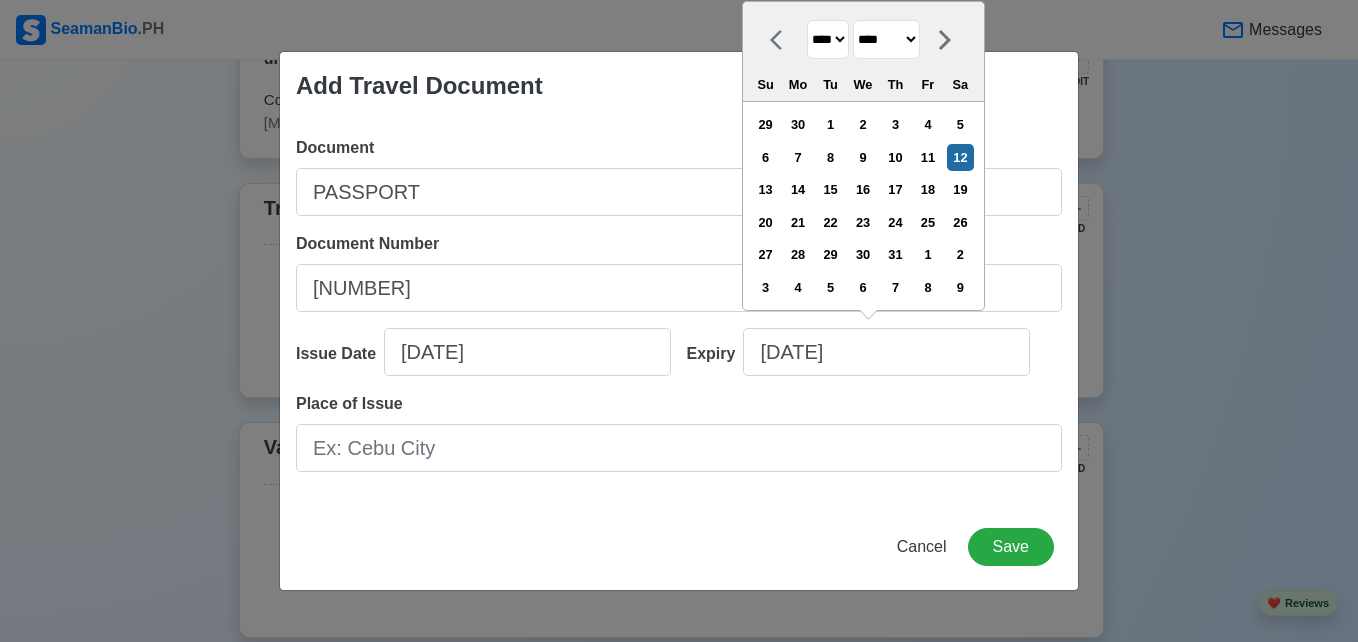 select on "****" 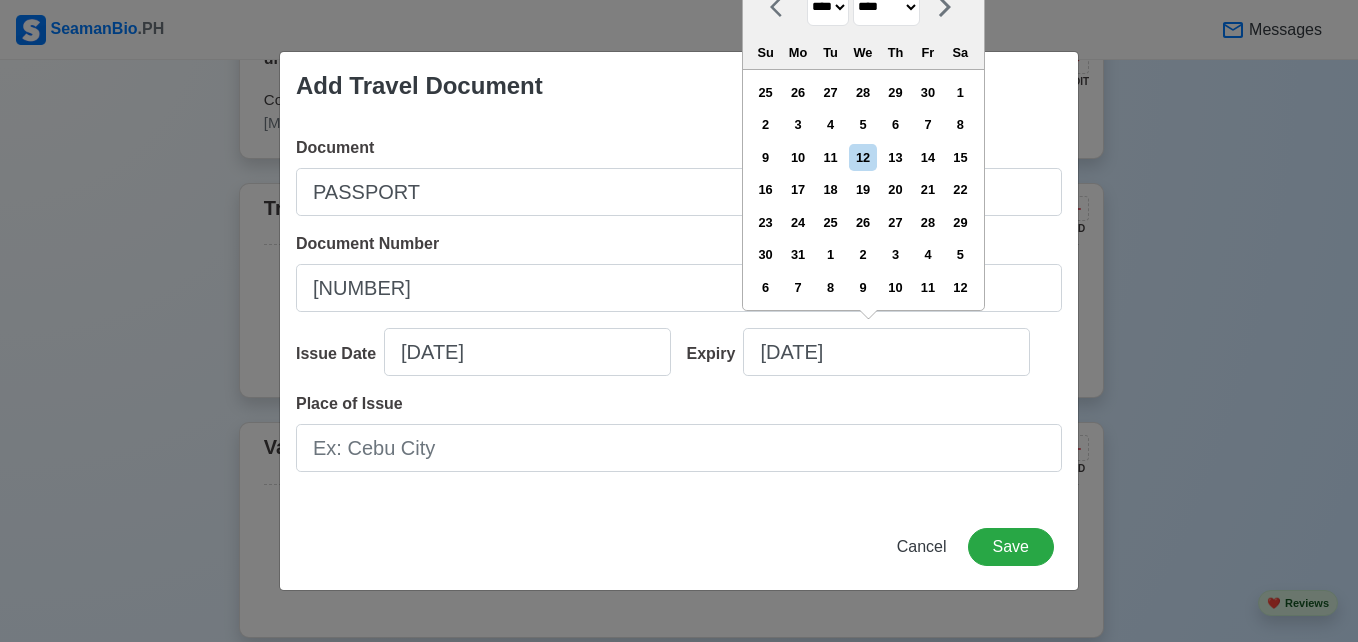 click on "******* ******** ***** ***** *** **** **** ****** ********* ******* ******** ********" at bounding box center (886, 7) 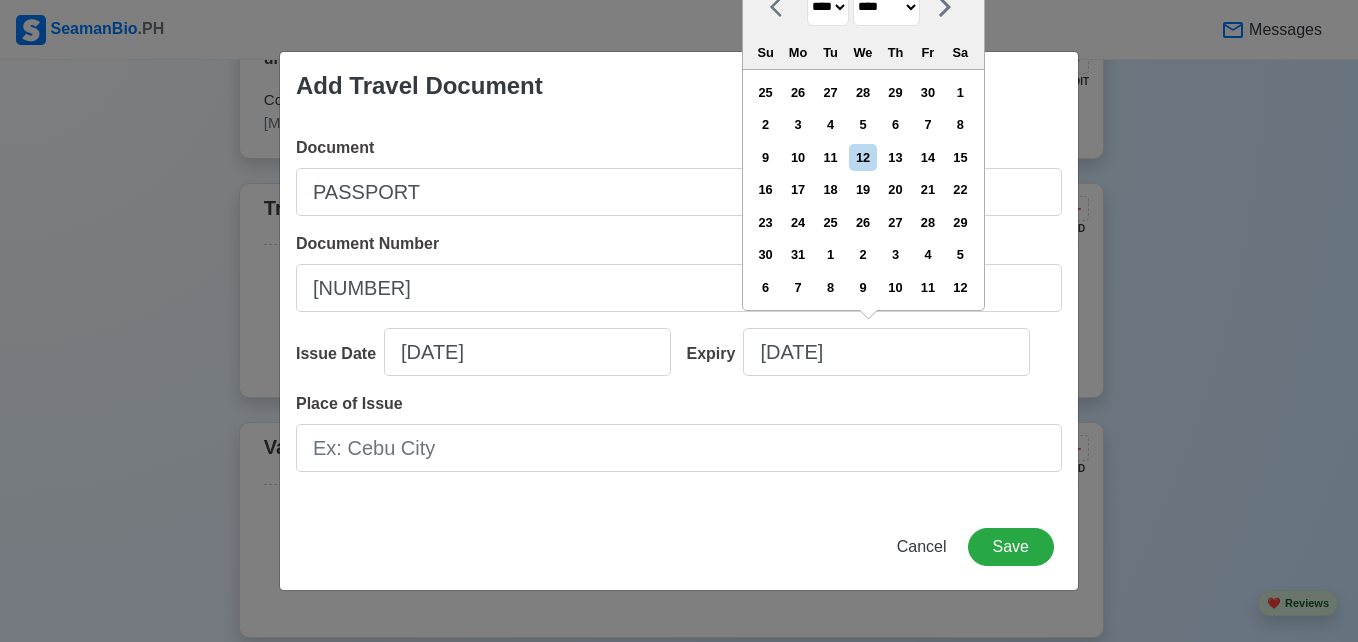 select on "********" 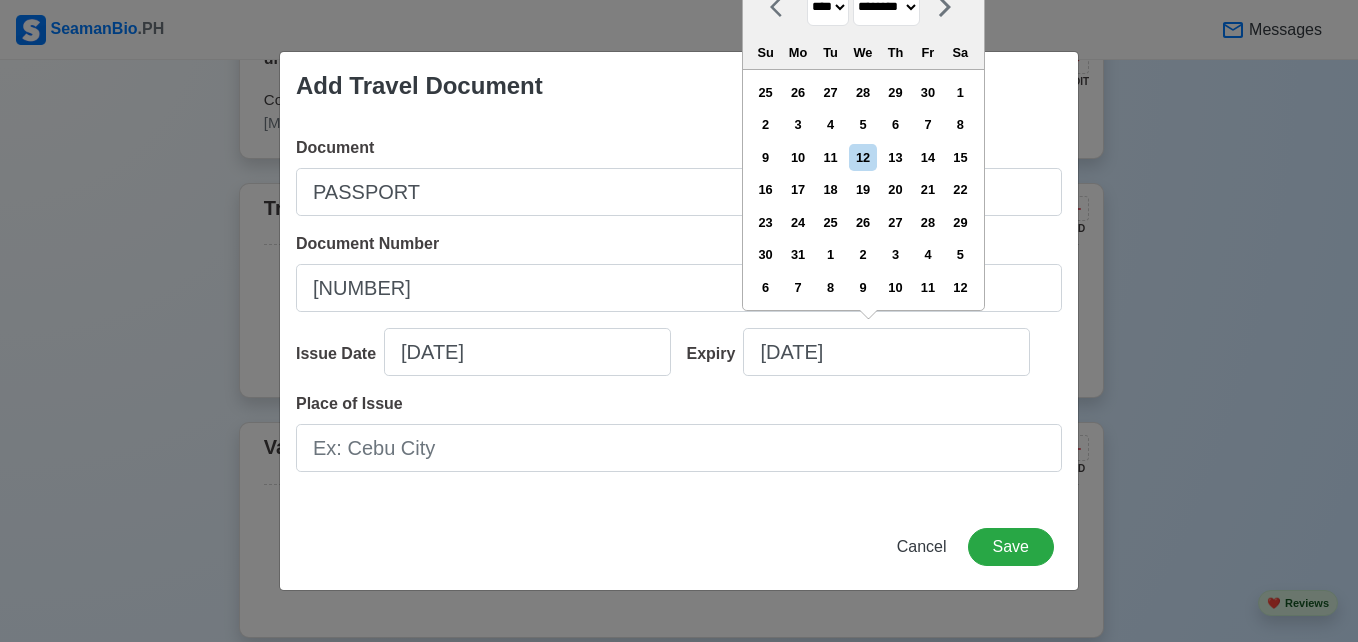 click on "******* ******** ***** ***** *** **** **** ****** ********* ******* ******** ********" at bounding box center (886, 7) 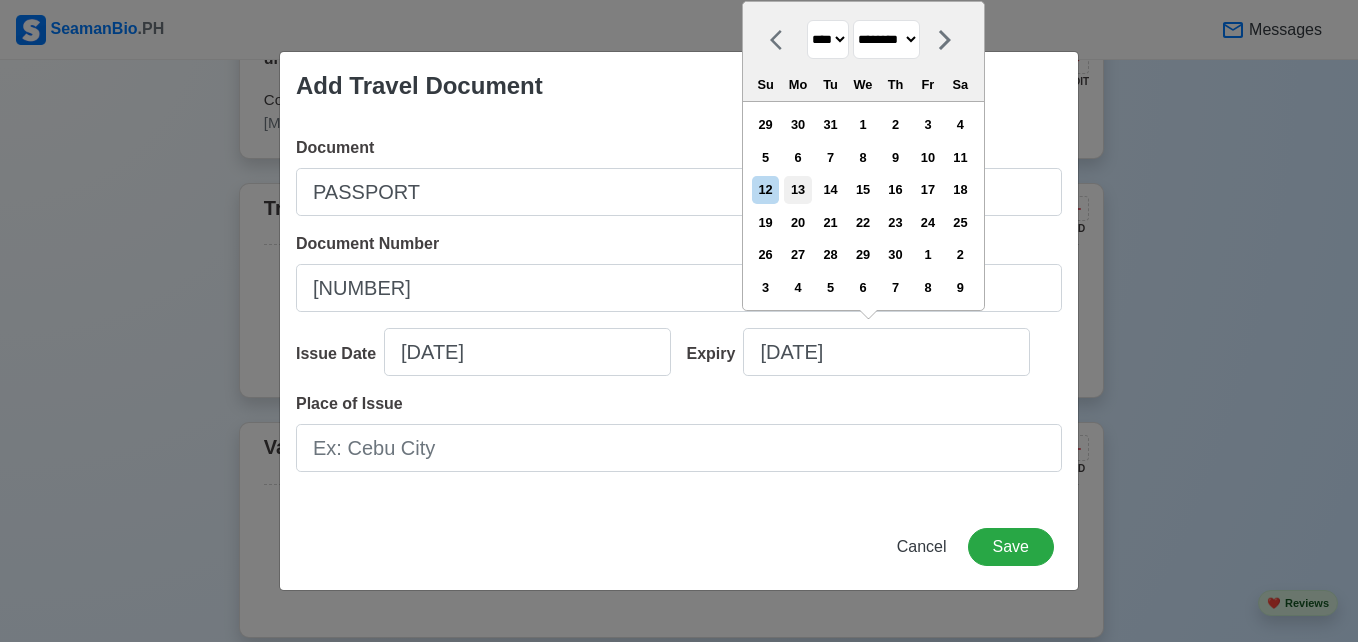 click on "13" at bounding box center [797, 189] 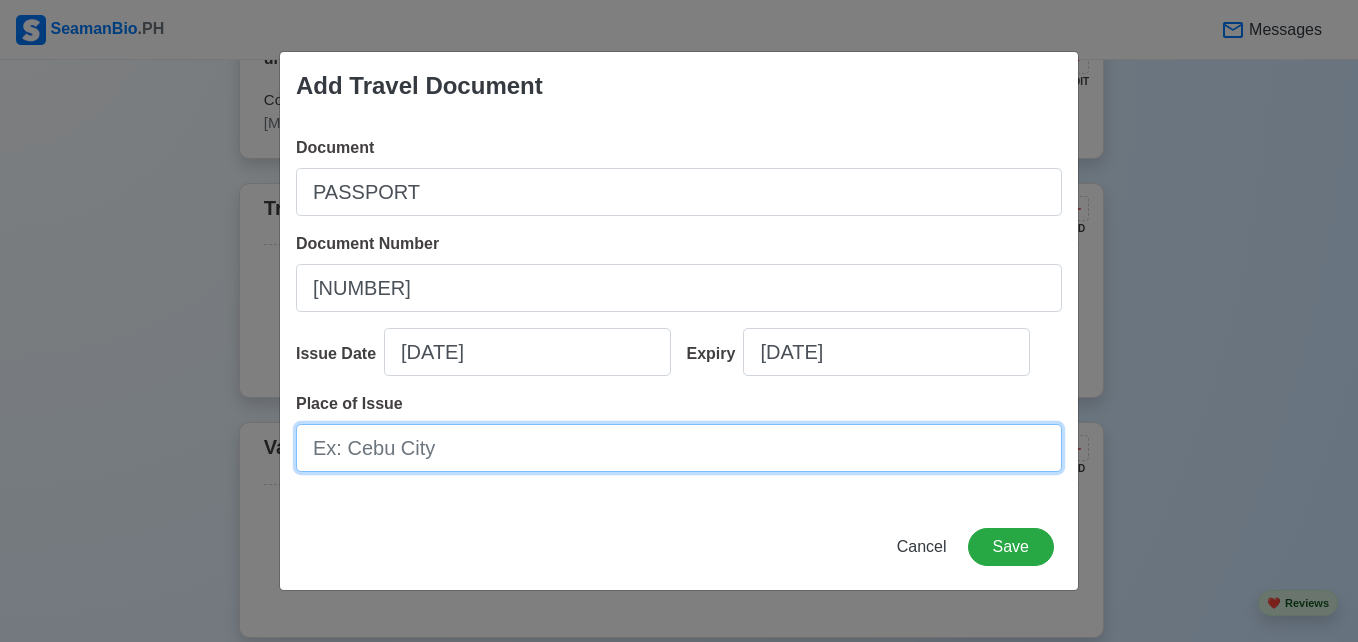click on "Place of Issue" at bounding box center [679, 448] 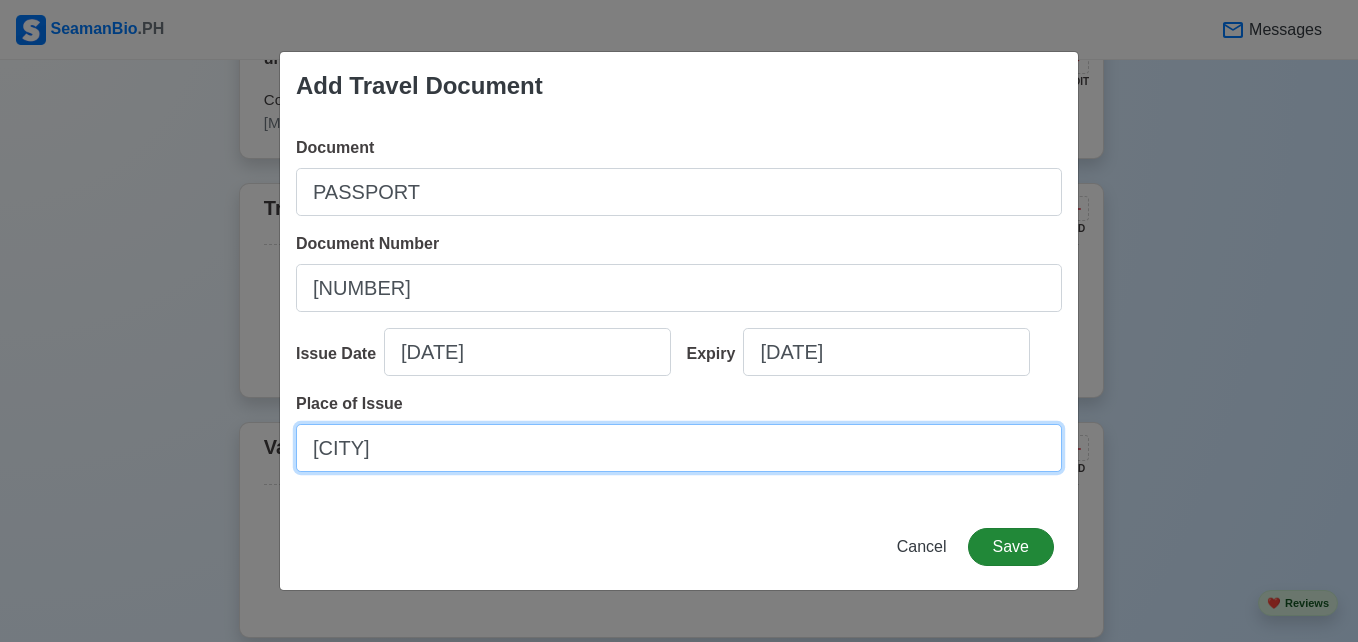 type on "[CITY]" 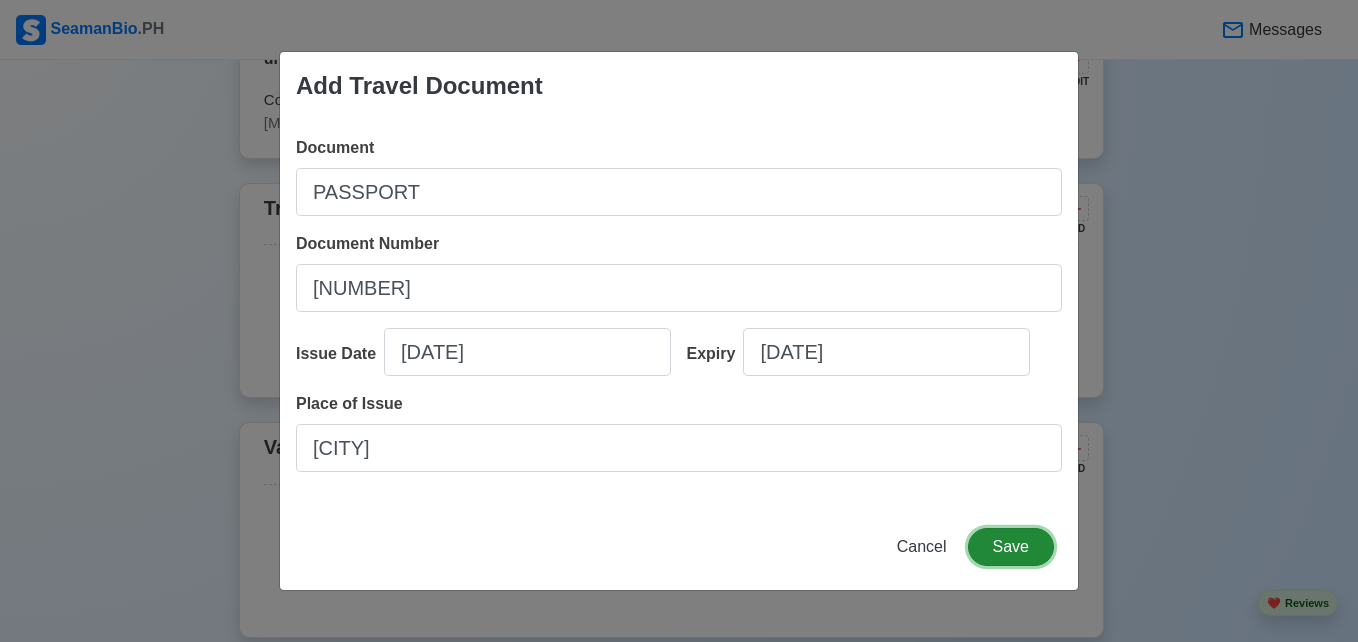 click on "Save" at bounding box center (1011, 547) 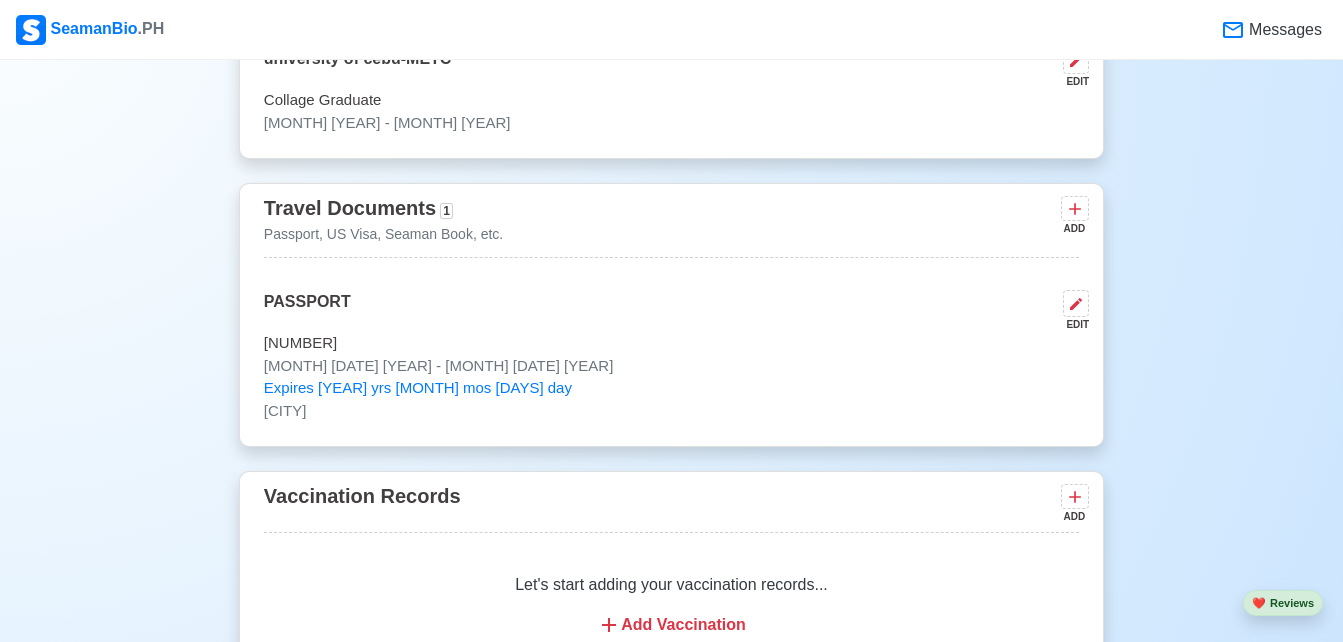 click on "ADD" at bounding box center (1073, 228) 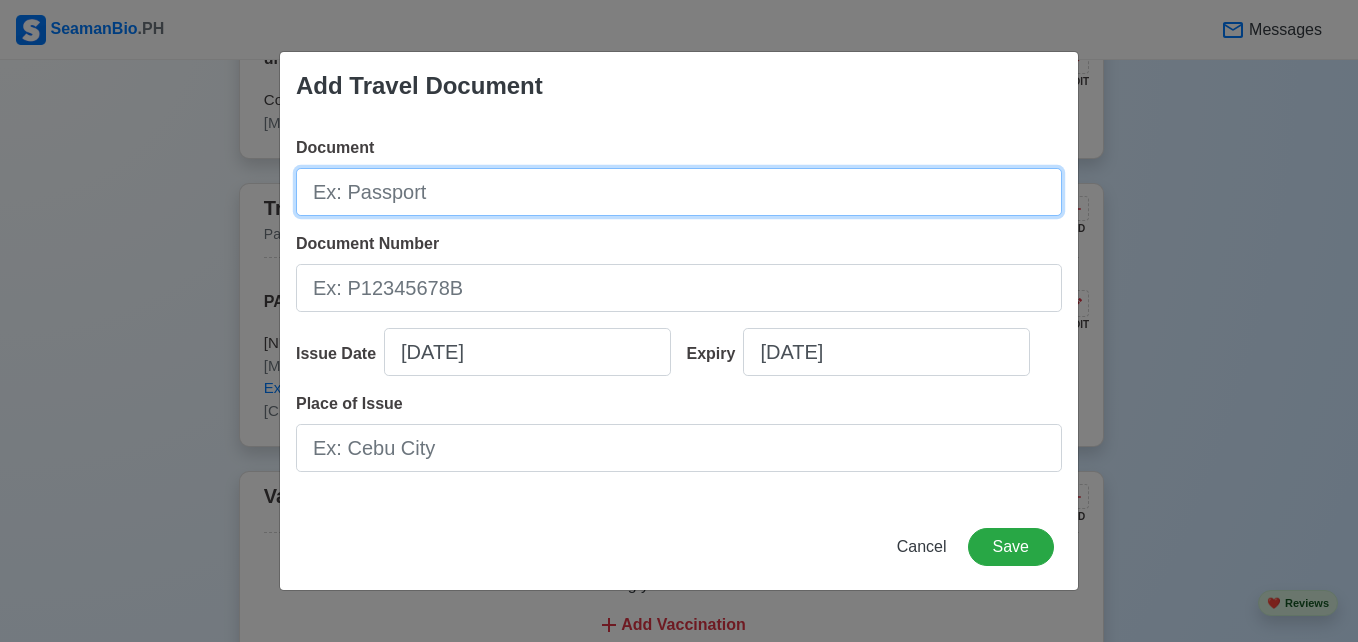 click on "Document" at bounding box center [679, 192] 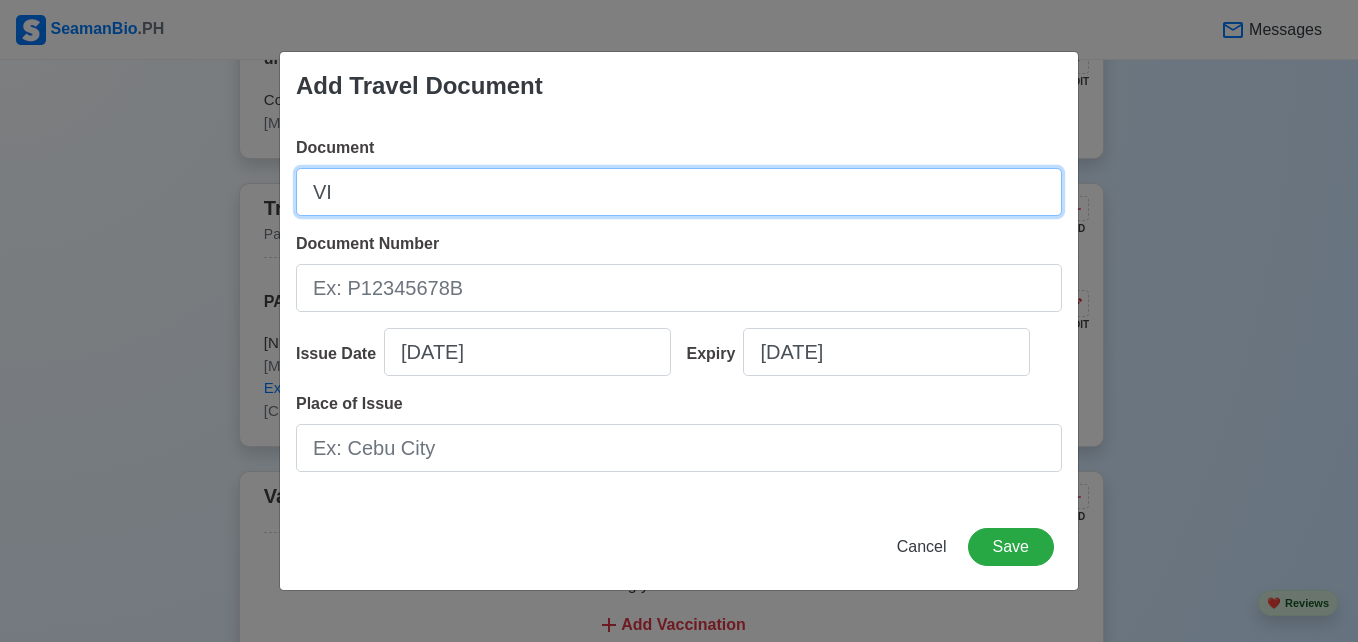 type on "V" 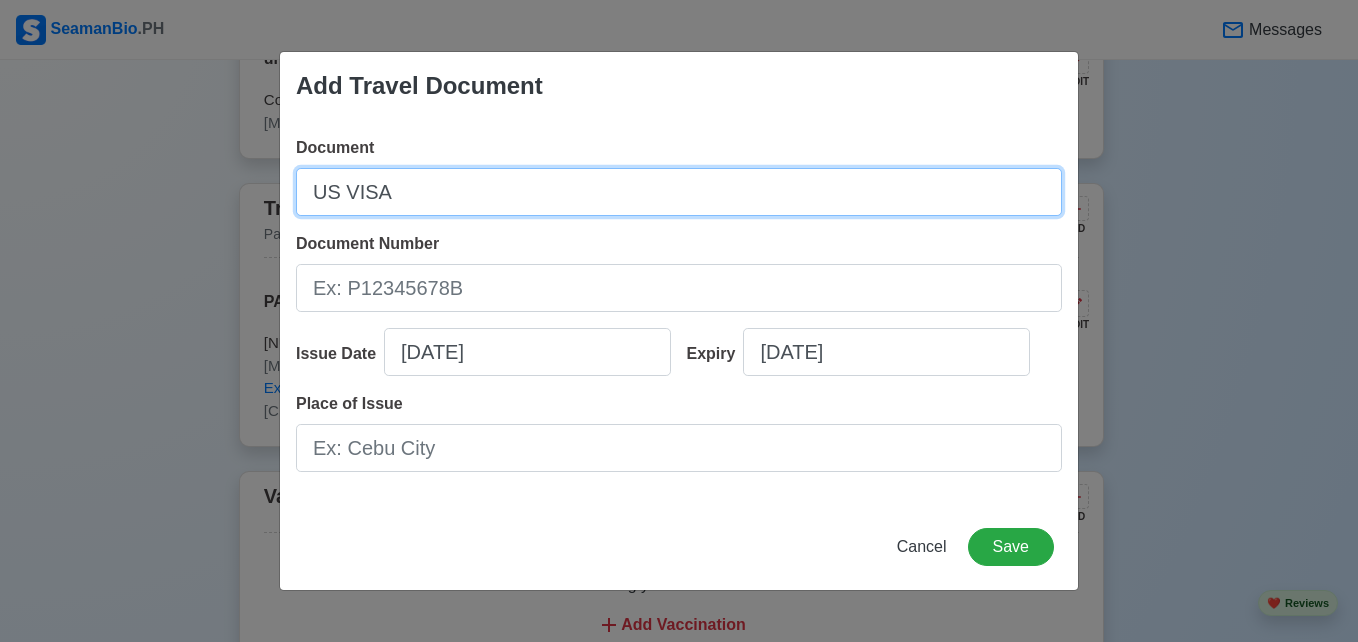 type on "US VISA" 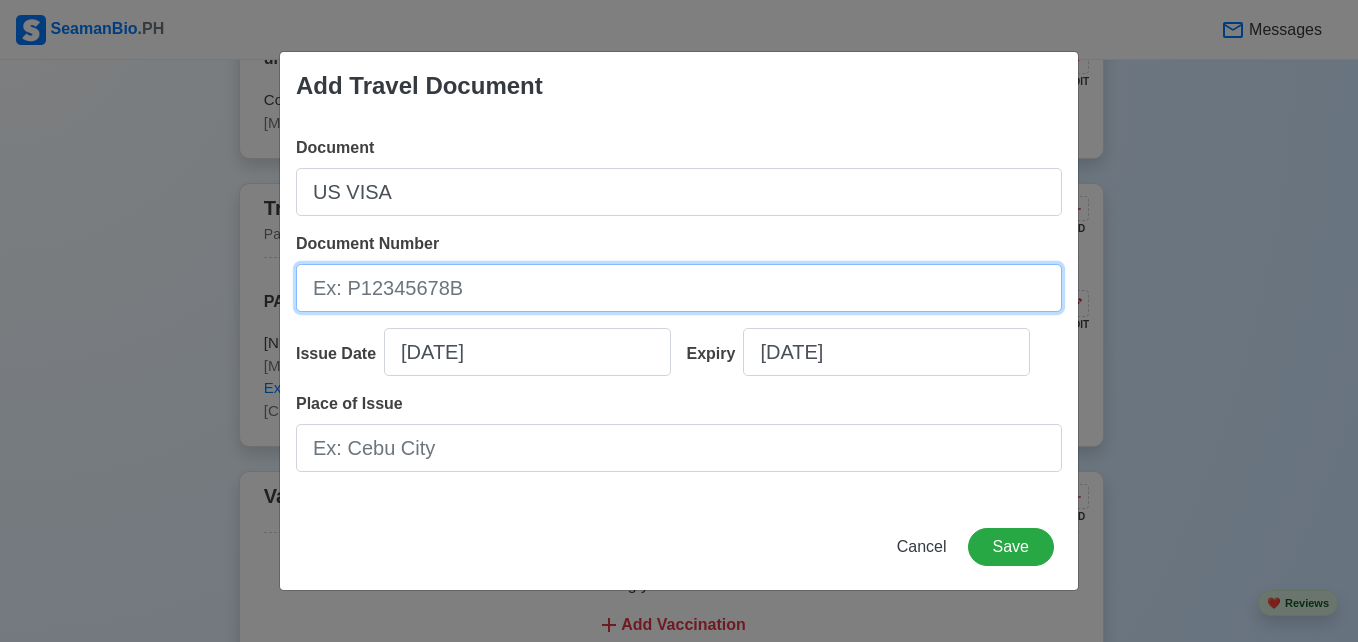 click on "Document Number" at bounding box center [679, 288] 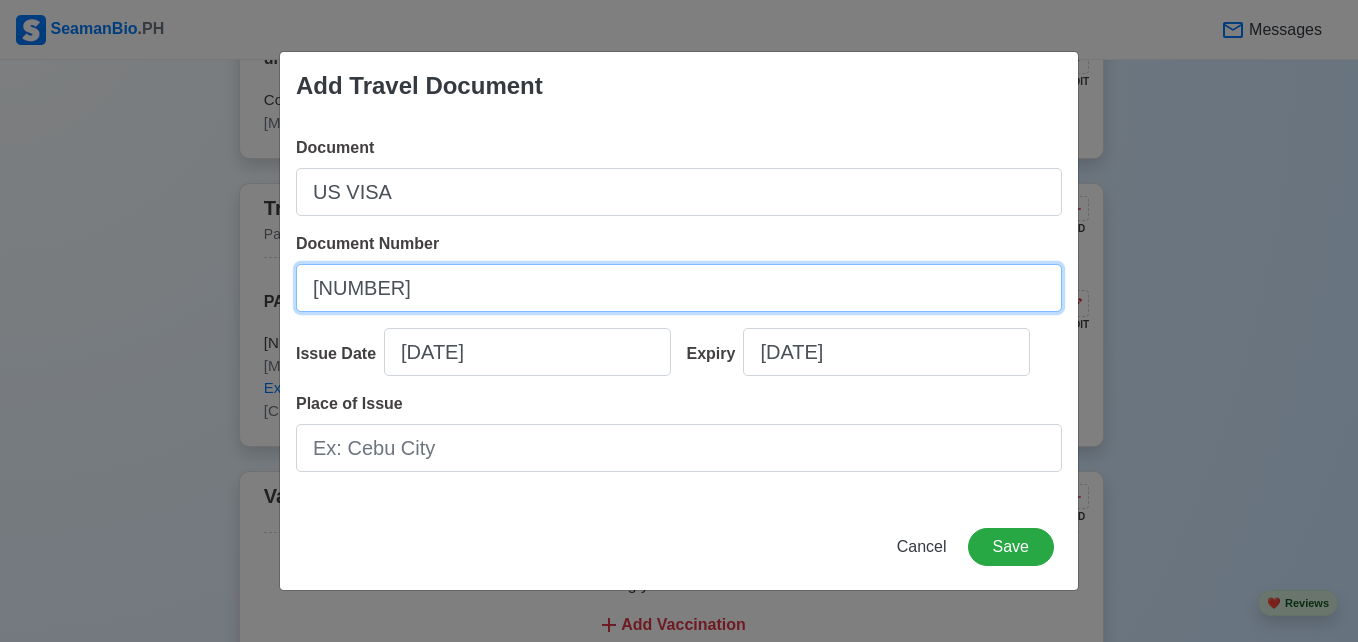 type on "[NUMBER]" 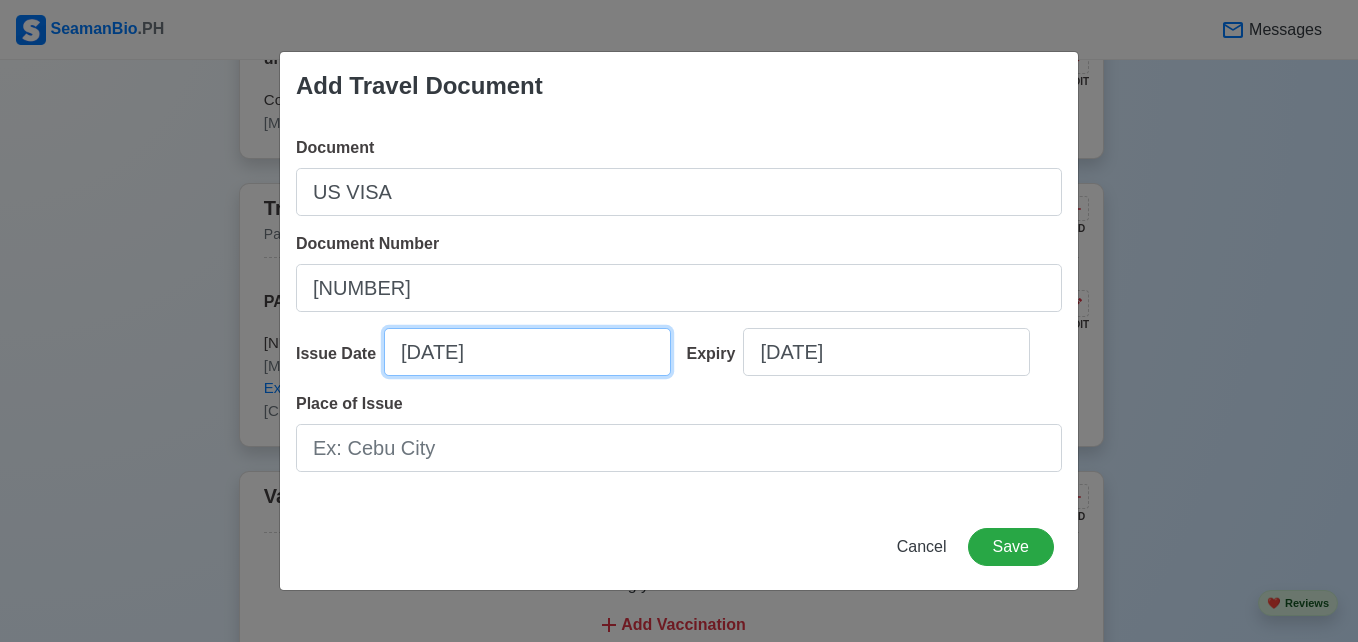 select on "****" 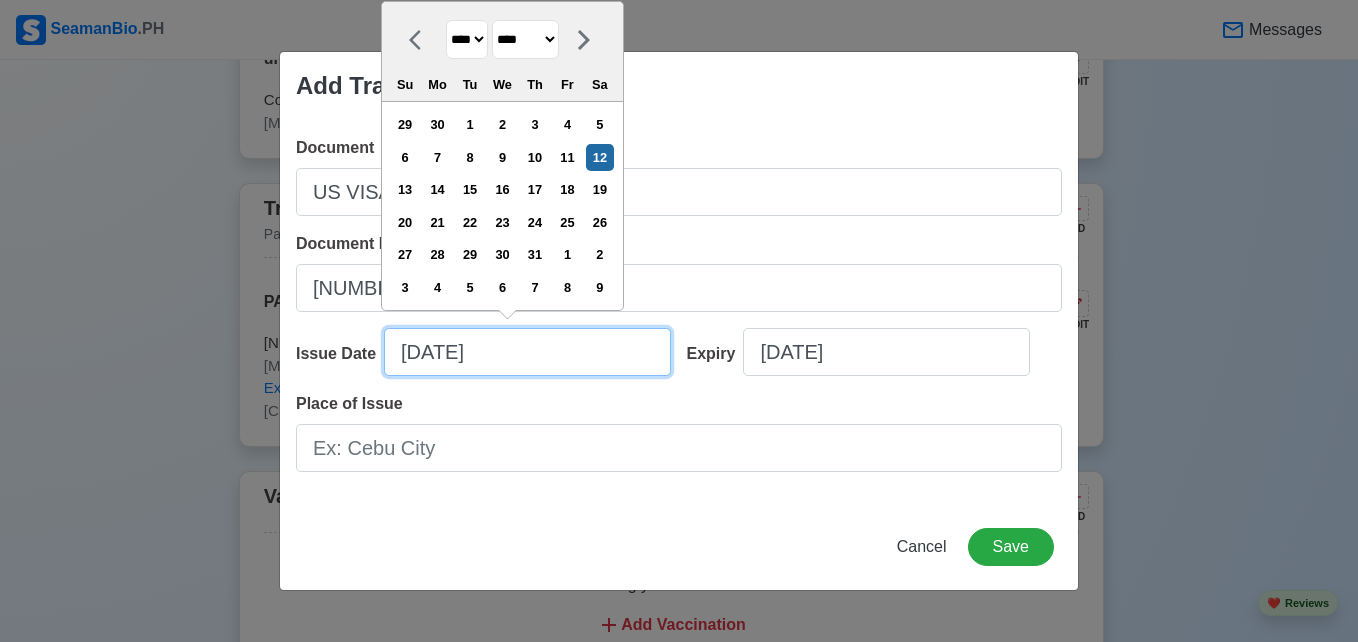 click on "[DATE]" at bounding box center (527, 352) 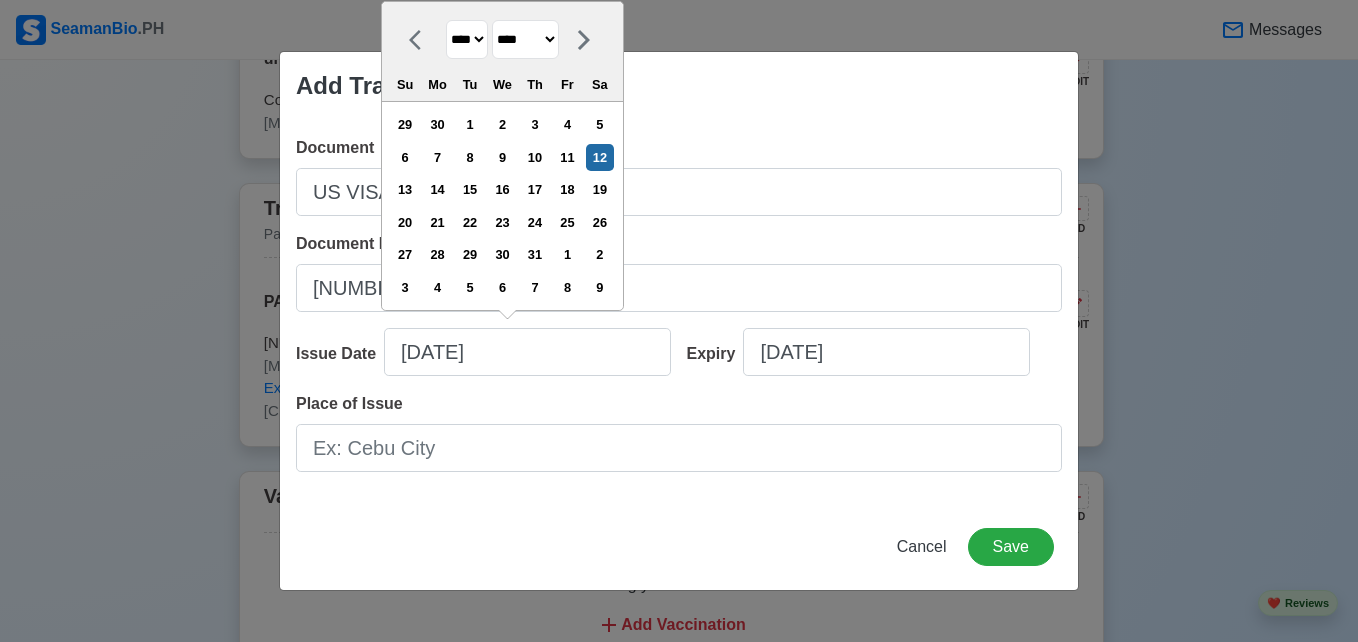 click on "**** **** **** **** **** **** **** **** **** **** **** **** **** **** **** **** **** **** **** **** **** **** **** **** **** **** **** **** **** **** **** **** **** **** **** **** **** **** **** **** **** **** **** **** **** **** **** **** **** **** **** **** **** **** **** **** **** **** **** **** **** **** **** **** **** **** **** **** **** **** **** **** **** **** **** **** **** **** **** **** **** **** **** **** **** **** **** **** **** **** **** **** **** **** **** **** **** **** **** **** **** **** **** **** **** ****" at bounding box center [467, 39] 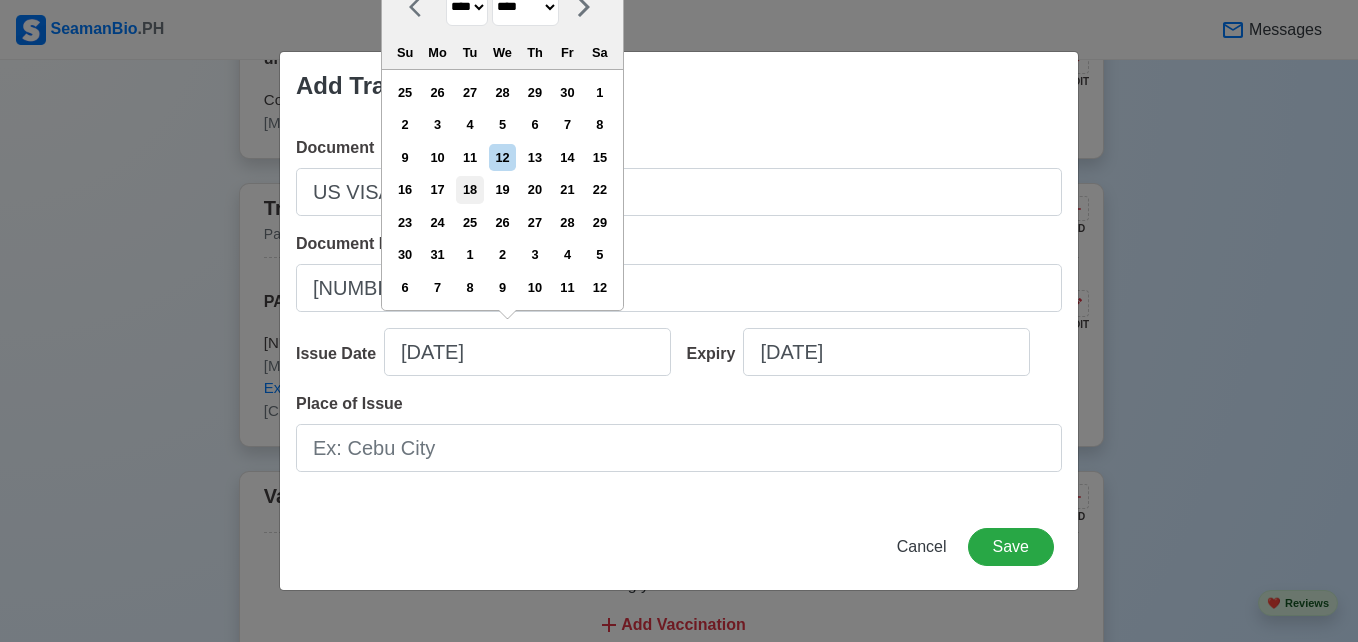 click on "18" at bounding box center [469, 189] 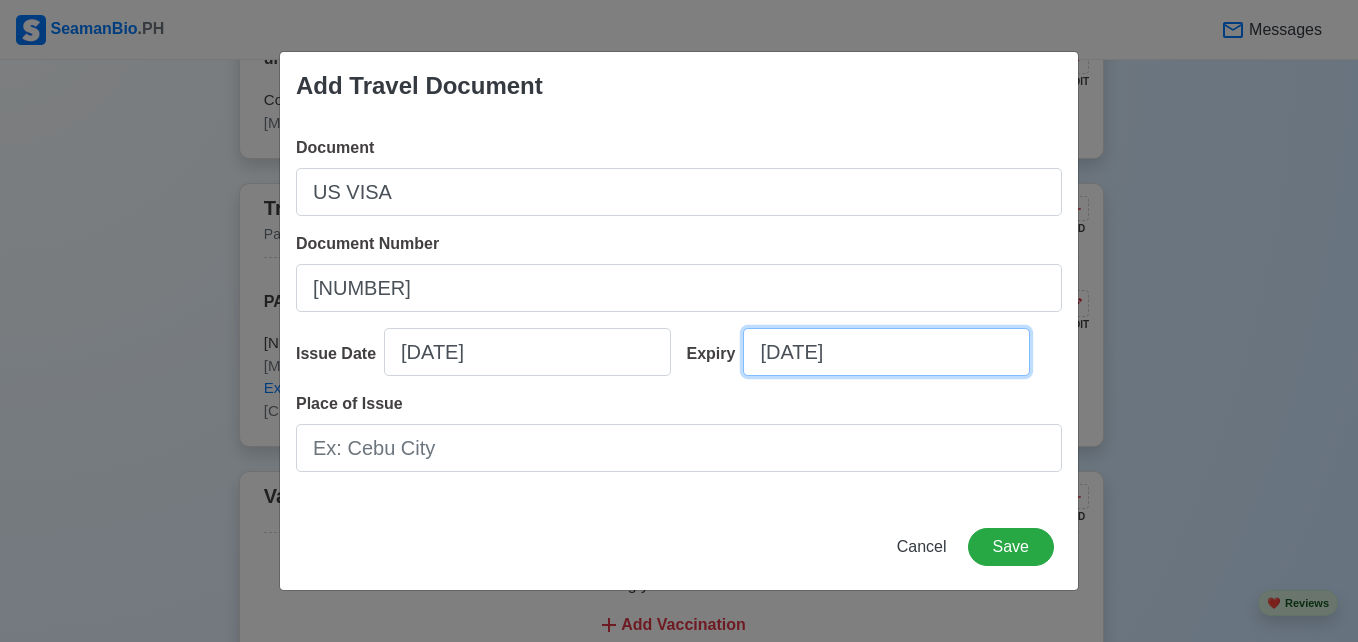 select on "****" 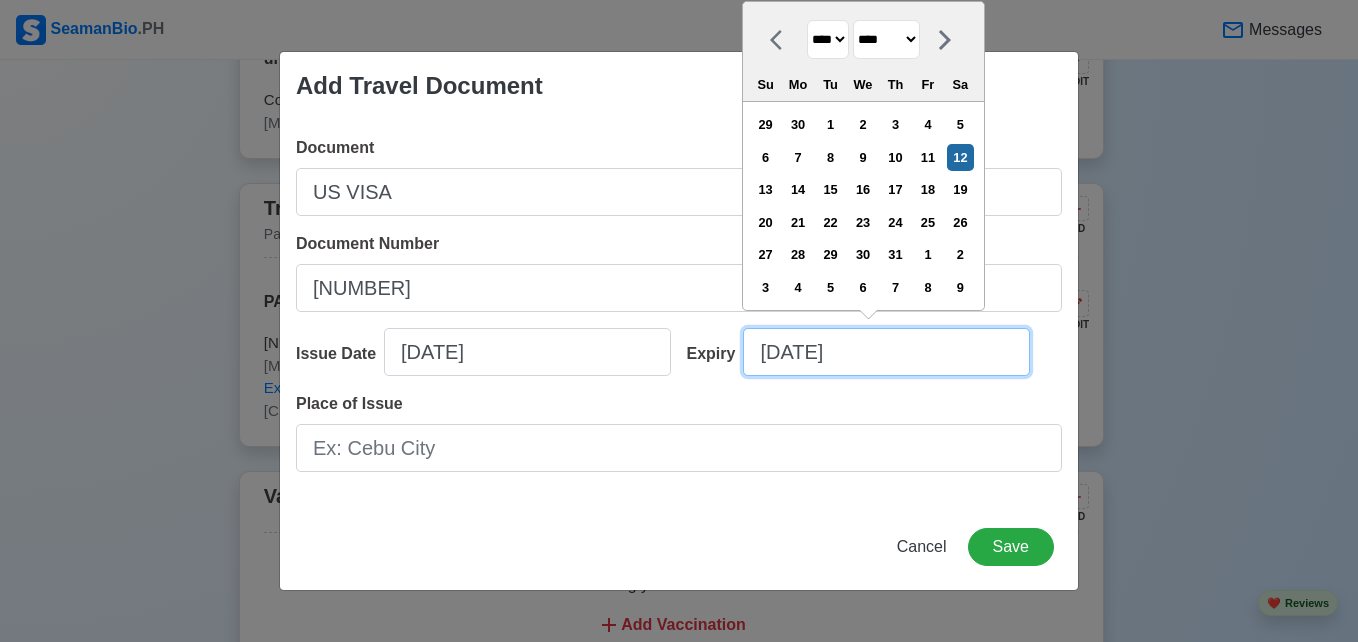 click on "[DATE]" at bounding box center [886, 352] 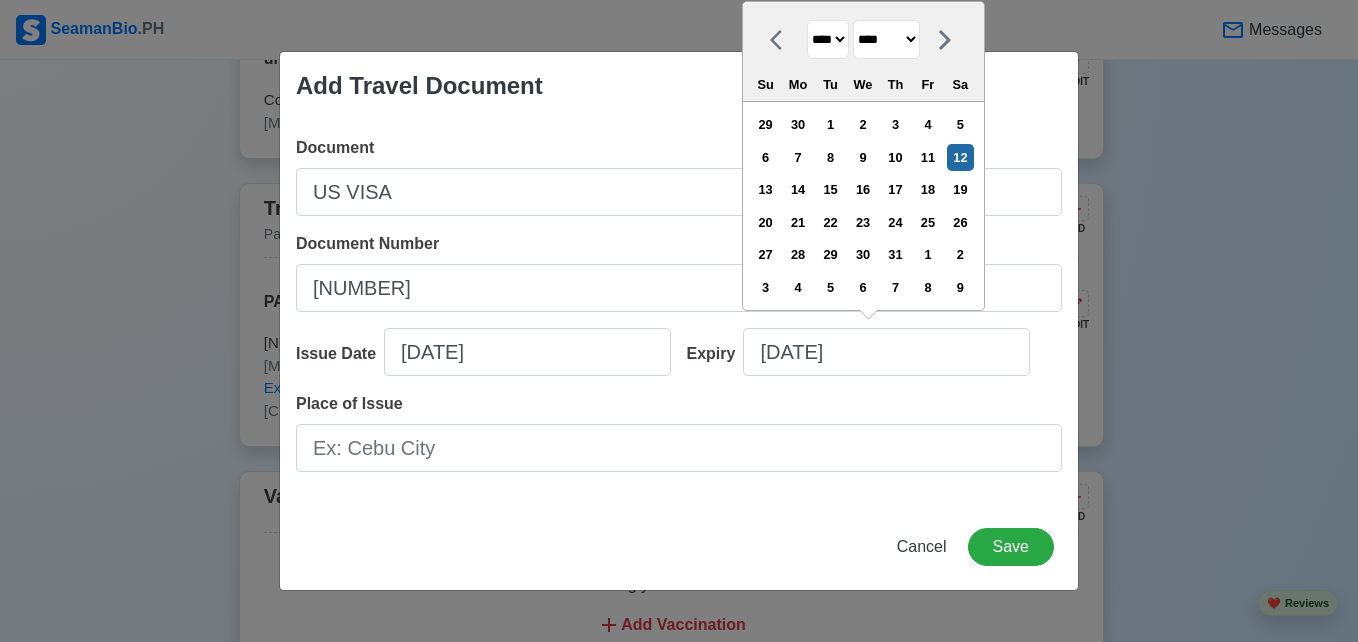 click on "**** **** **** **** **** **** **** **** **** **** **** **** **** **** **** **** **** **** **** **** **** **** **** **** **** **** **** **** **** **** **** **** **** **** **** **** **** **** **** **** **** **** **** **** **** **** **** **** **** **** **** **** **** **** **** **** **** **** **** **** **** **** **** **** **** **** **** **** **** **** **** **** **** **** **** **** **** **** **** **** **** **** **** **** **** **** **** **** **** **** **** **** **** **** **** **** **** **** **** **** **** **** **** **** **** **** **** **** **** **** **** **** **** **** **** **** **** **** **** **** ****" at bounding box center [828, 39] 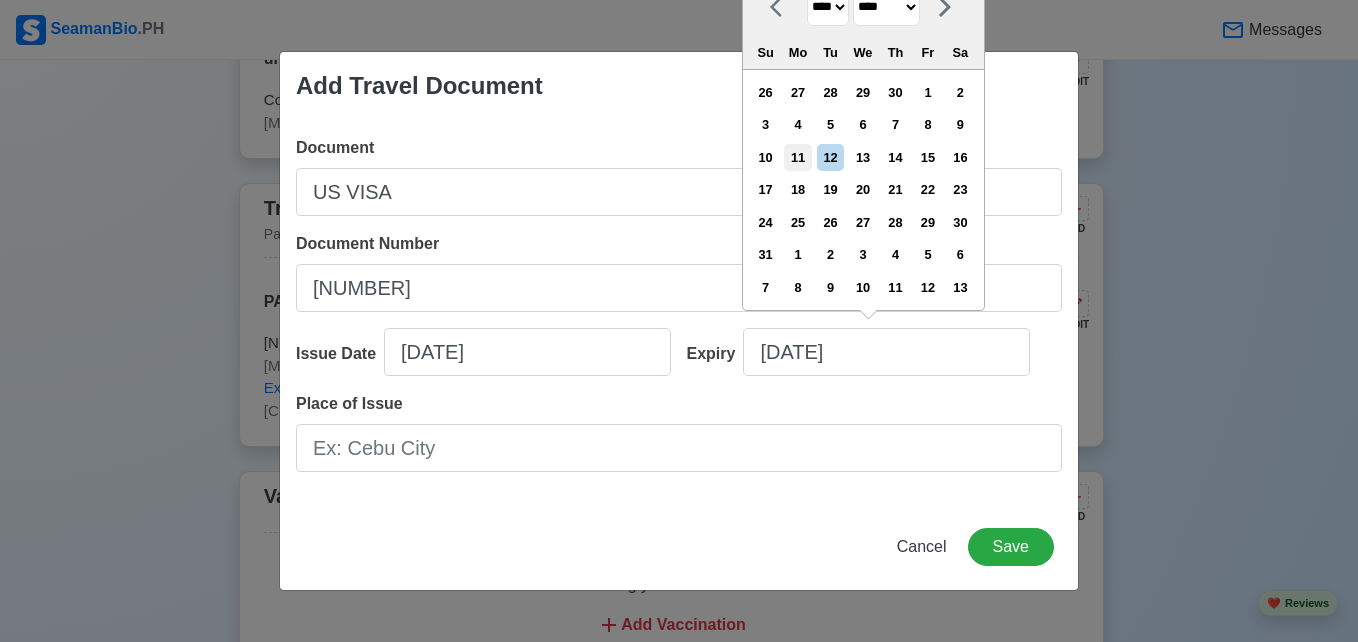 click on "11" at bounding box center [797, 157] 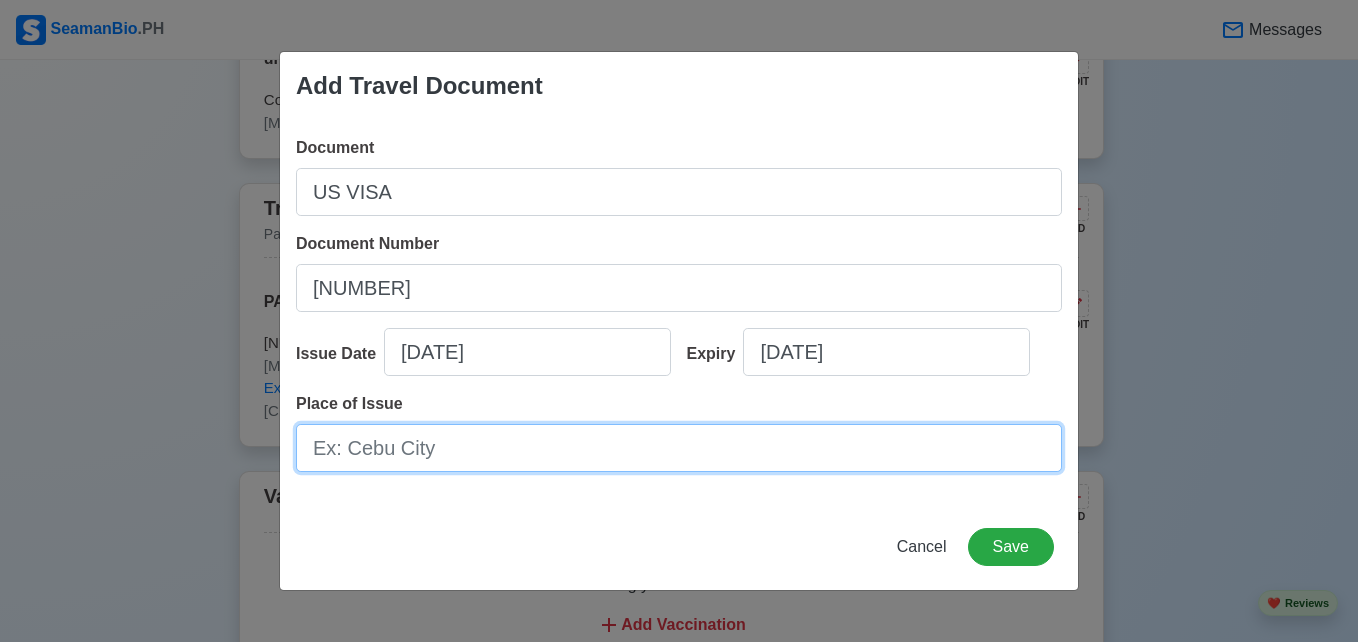 click on "Place of Issue" at bounding box center (679, 448) 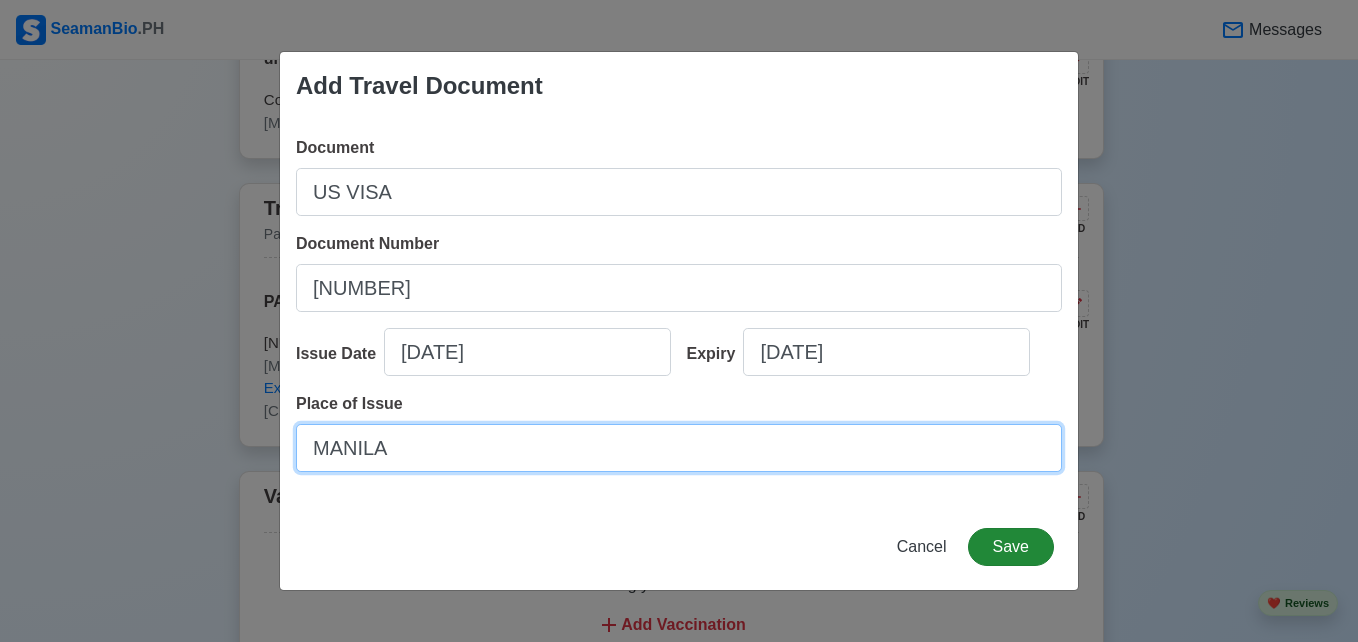 type on "MANILA" 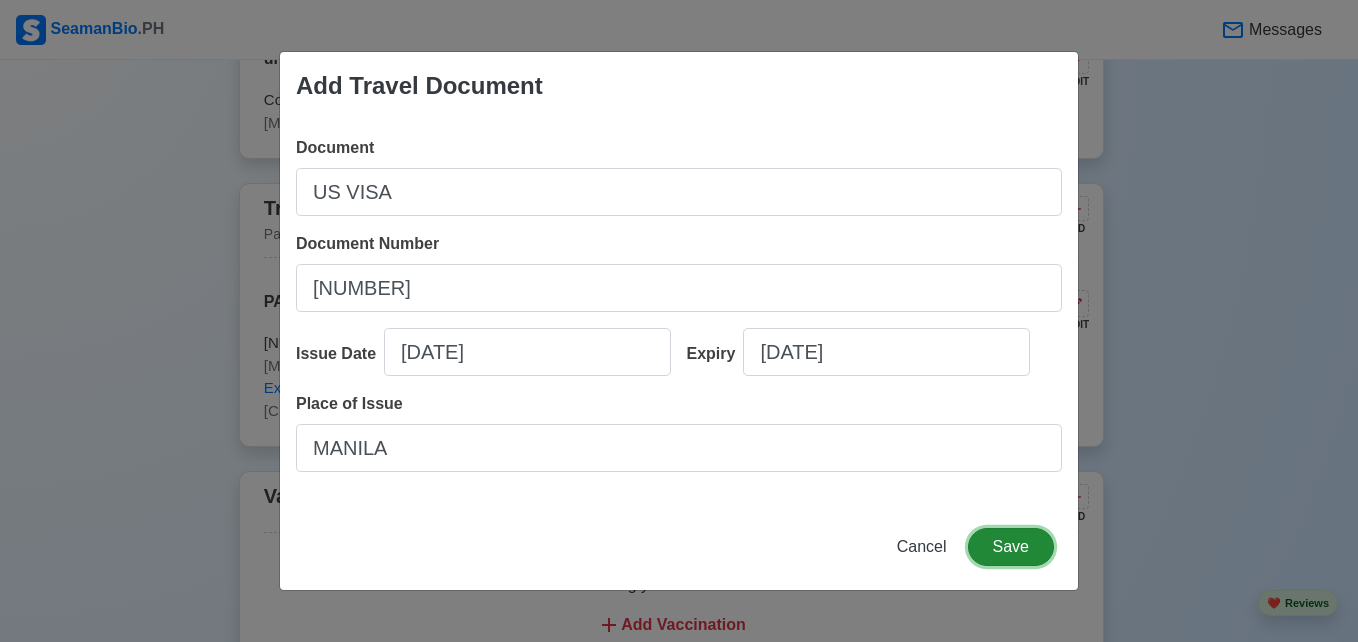 click on "Save" at bounding box center [1011, 547] 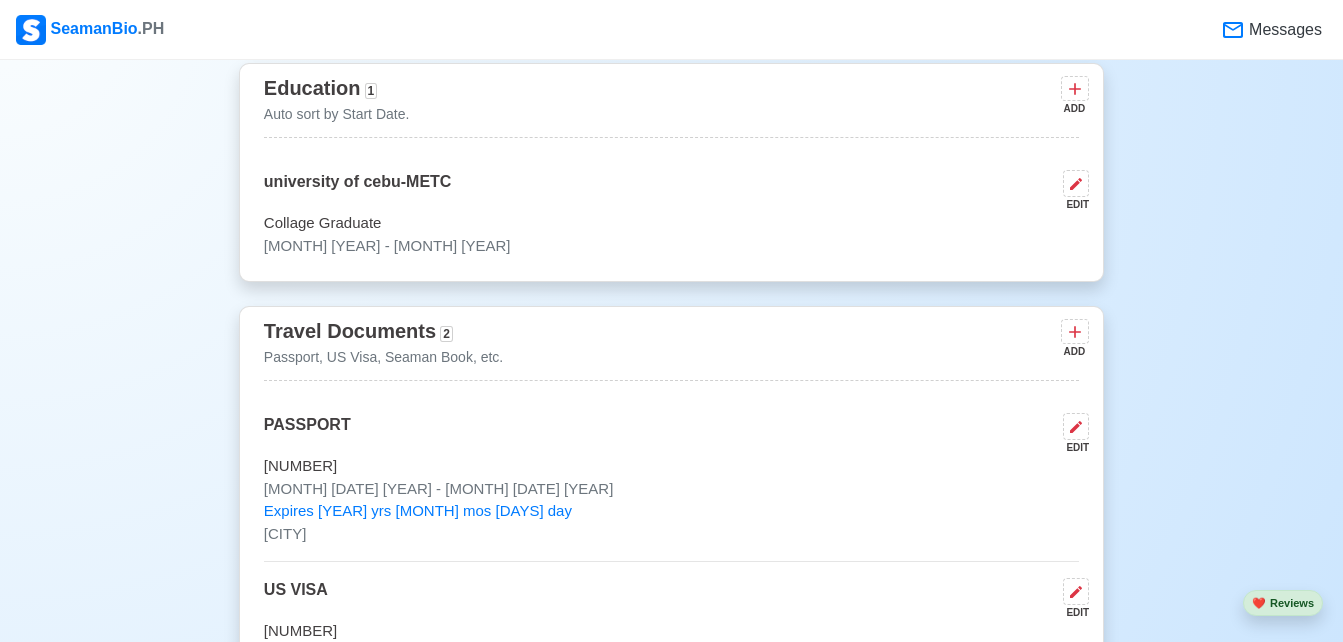 scroll, scrollTop: 1700, scrollLeft: 0, axis: vertical 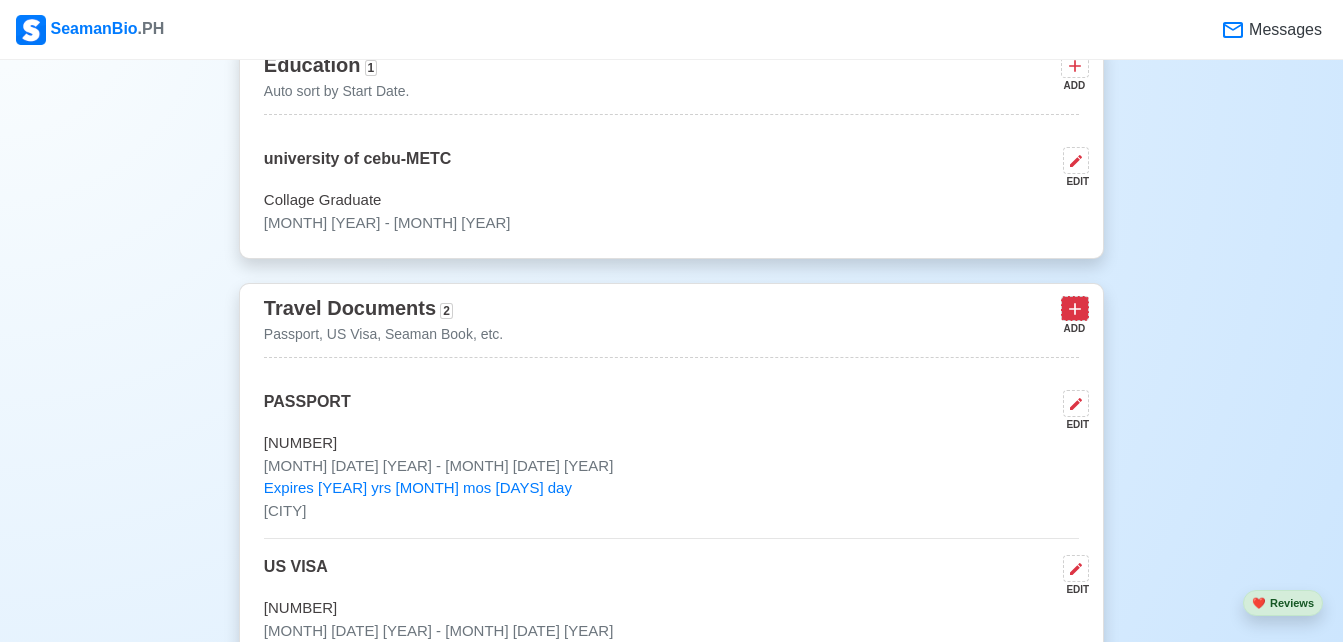 click at bounding box center [1075, 308] 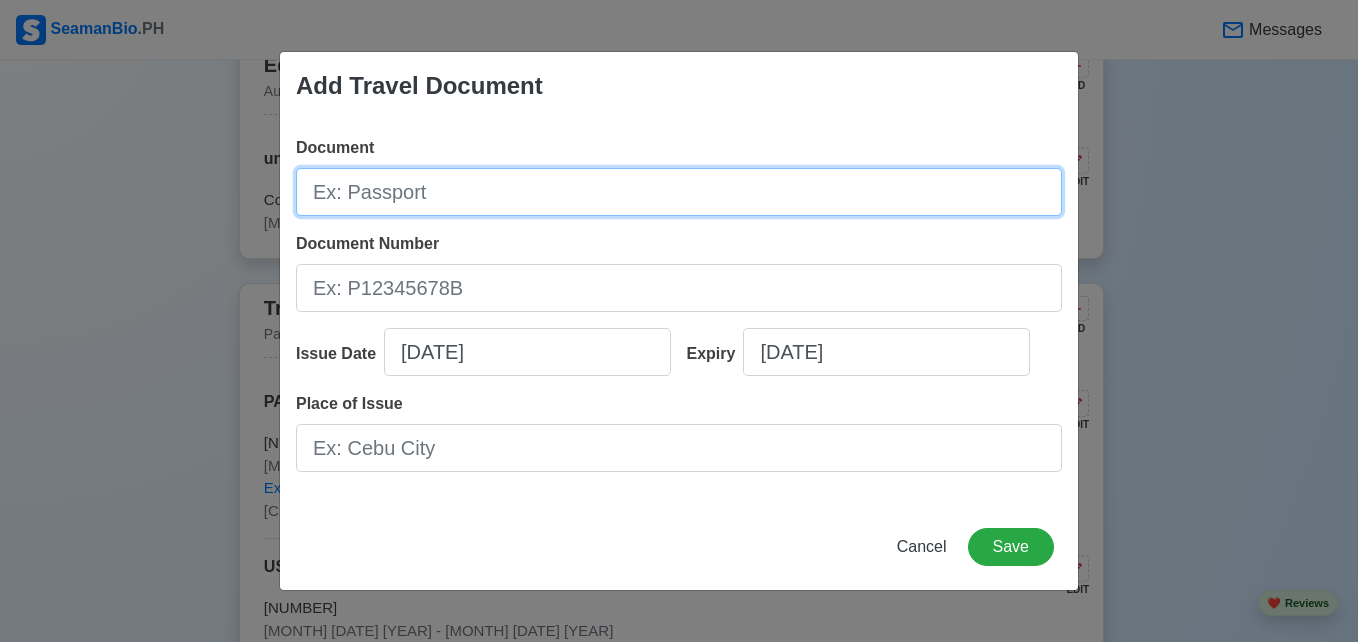 click on "Document" at bounding box center (679, 192) 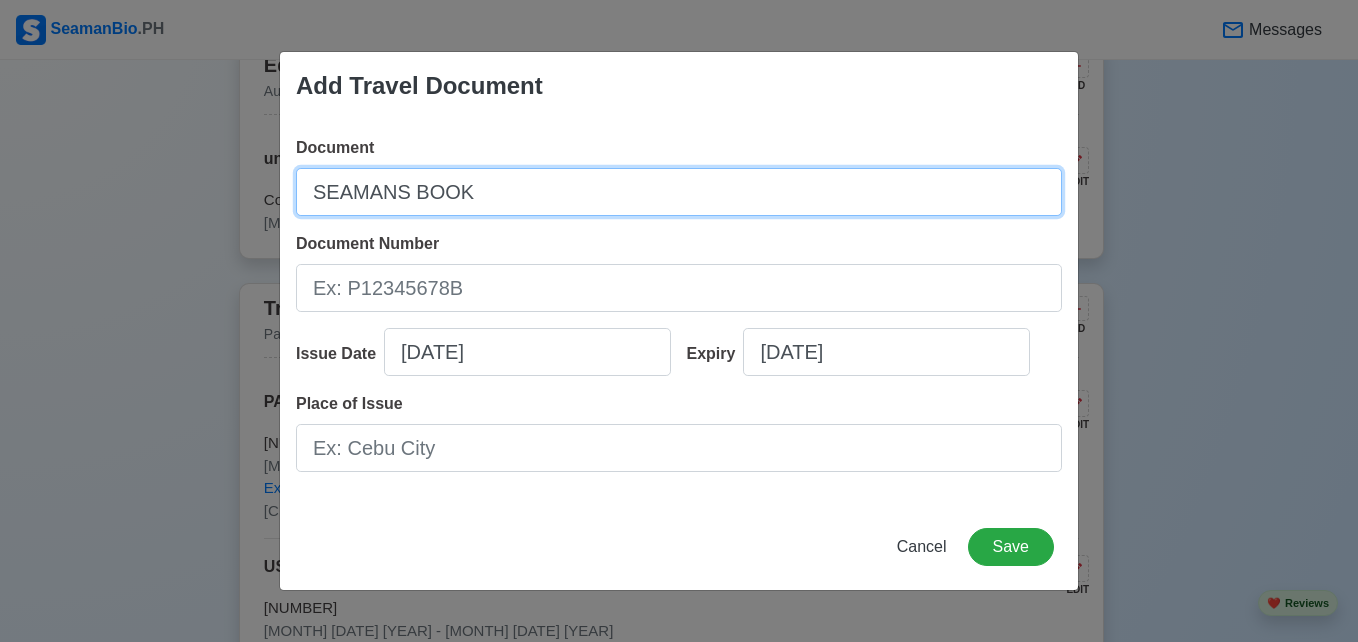 type on "SEAMANS BOOK" 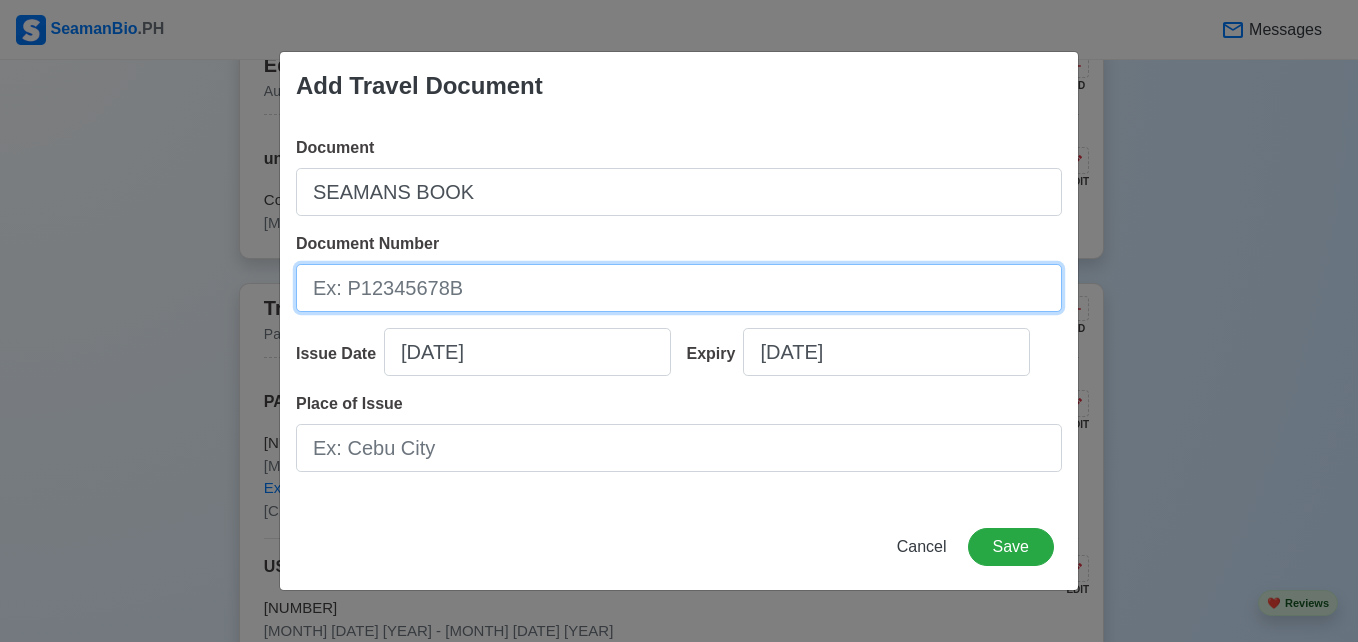 click on "Document Number" at bounding box center [679, 288] 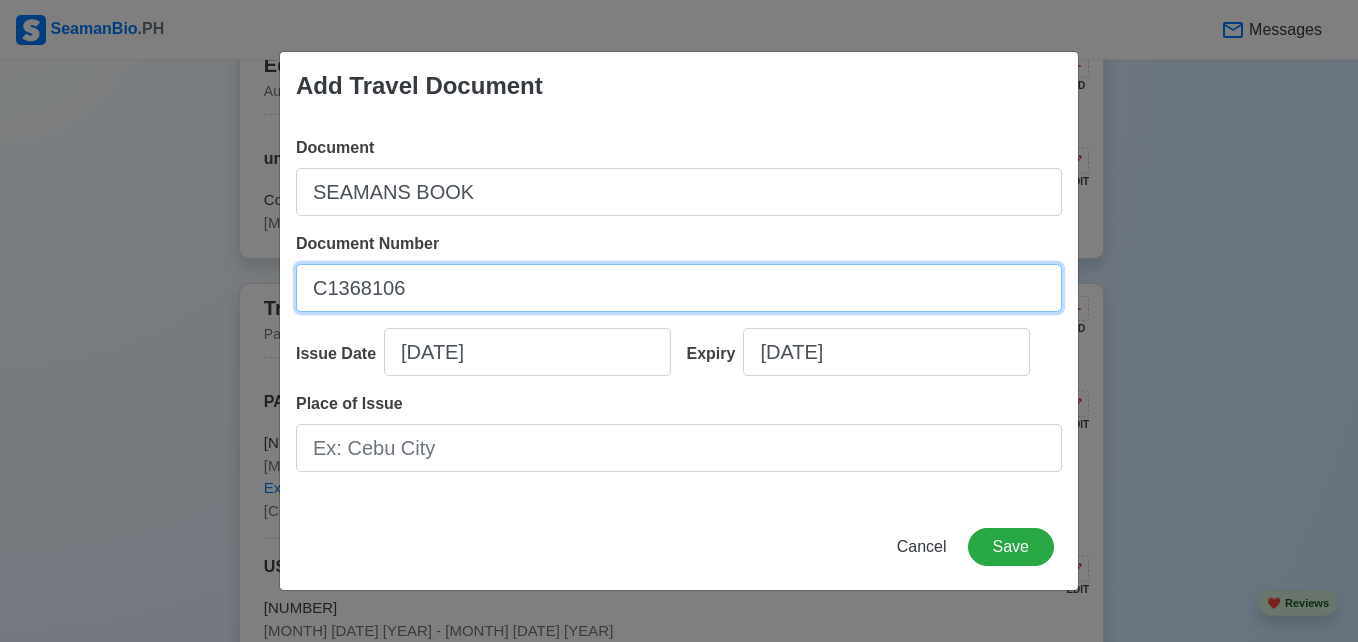 type on "C1368106" 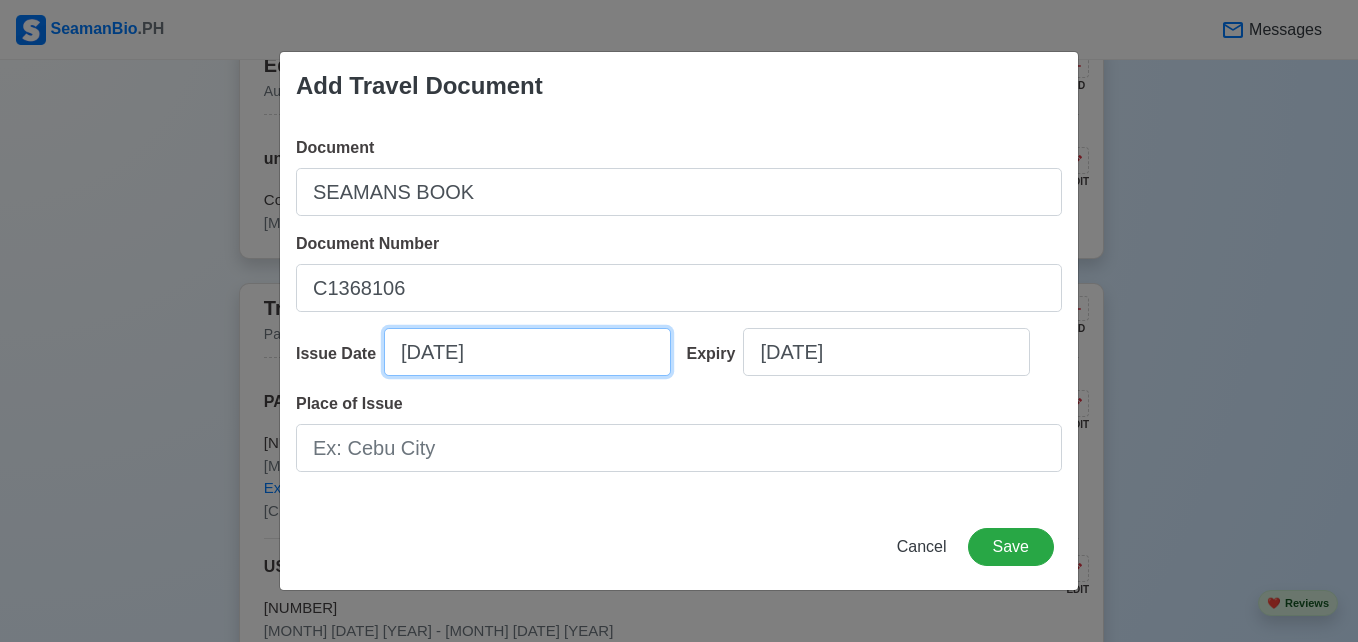 click on "[DATE]" at bounding box center (527, 352) 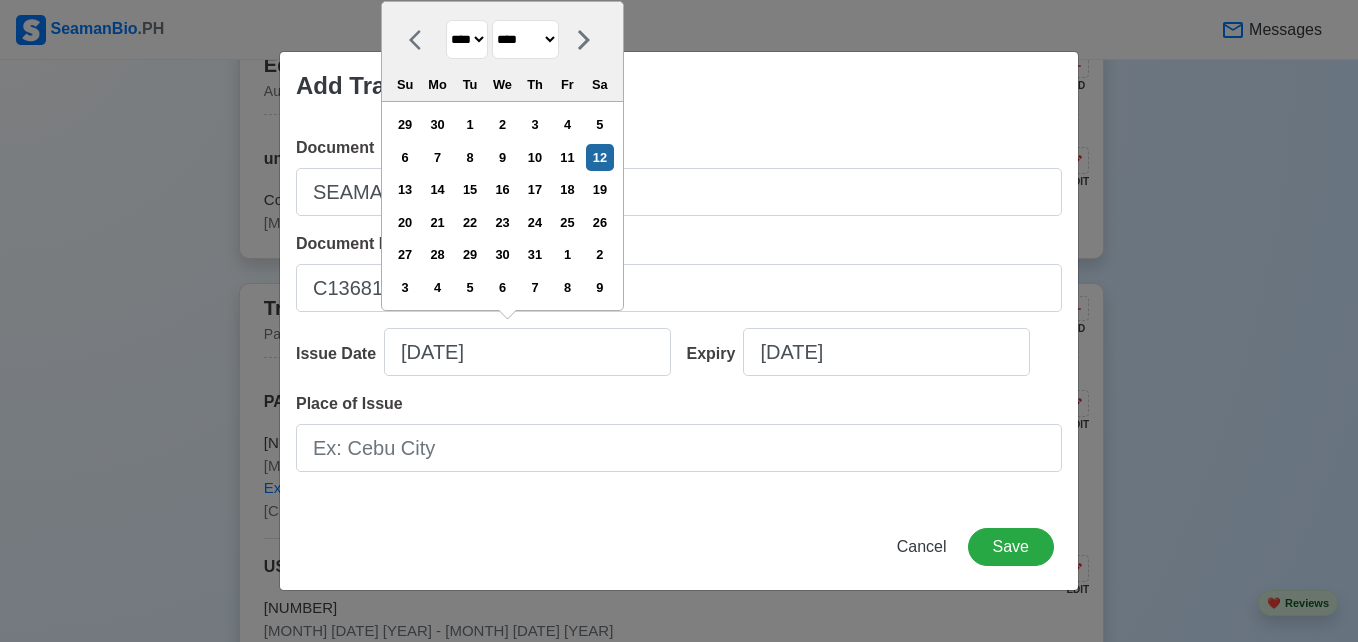 click on "**** **** **** **** **** **** **** **** **** **** **** **** **** **** **** **** **** **** **** **** **** **** **** **** **** **** **** **** **** **** **** **** **** **** **** **** **** **** **** **** **** **** **** **** **** **** **** **** **** **** **** **** **** **** **** **** **** **** **** **** **** **** **** **** **** **** **** **** **** **** **** **** **** **** **** **** **** **** **** **** **** **** **** **** **** **** **** **** **** **** **** **** **** **** **** **** **** **** **** **** **** **** **** **** **** ****" at bounding box center [467, 39] 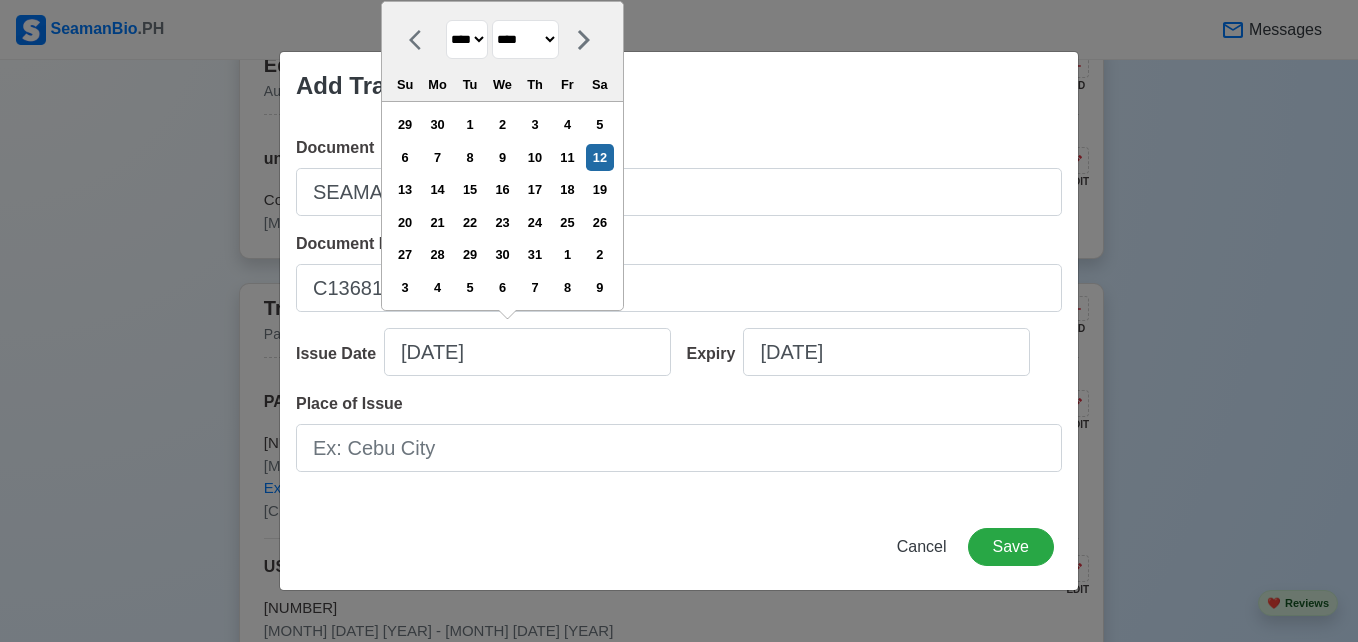 select on "****" 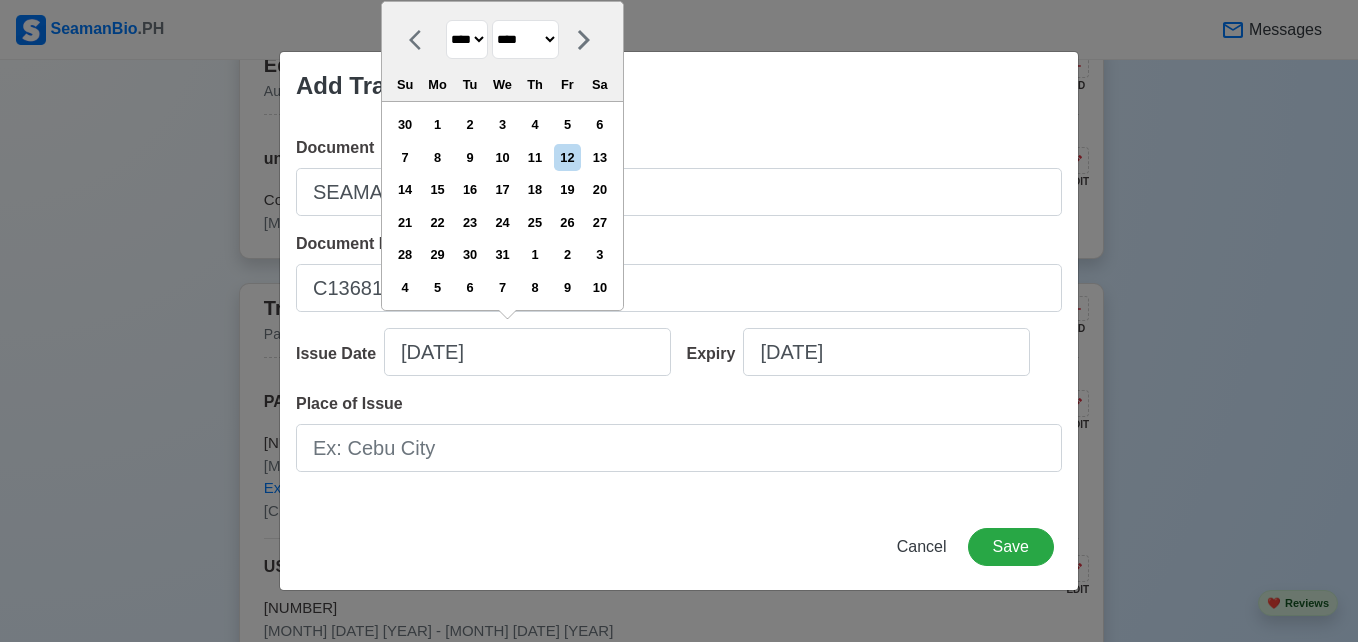 click on "******* ******** ***** ***** *** **** **** ****** ********* ******* ******** ********" at bounding box center (525, 39) 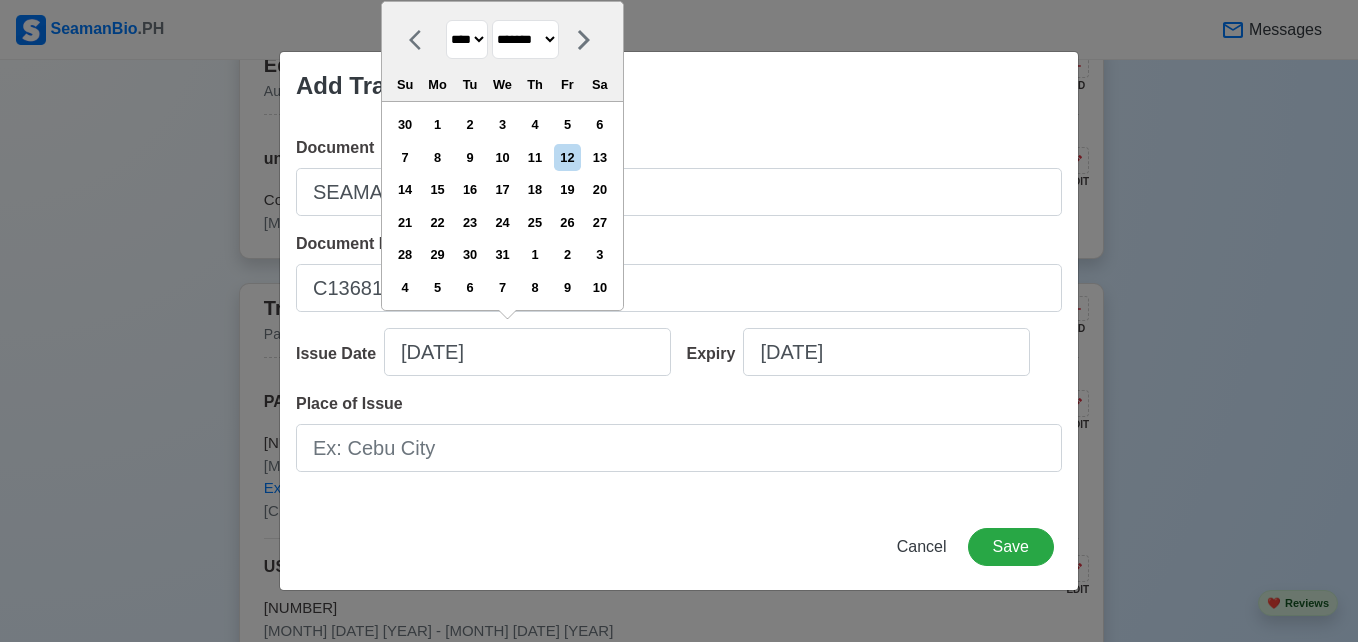 click on "******* ******** ***** ***** *** **** **** ****** ********* ******* ******** ********" at bounding box center [525, 39] 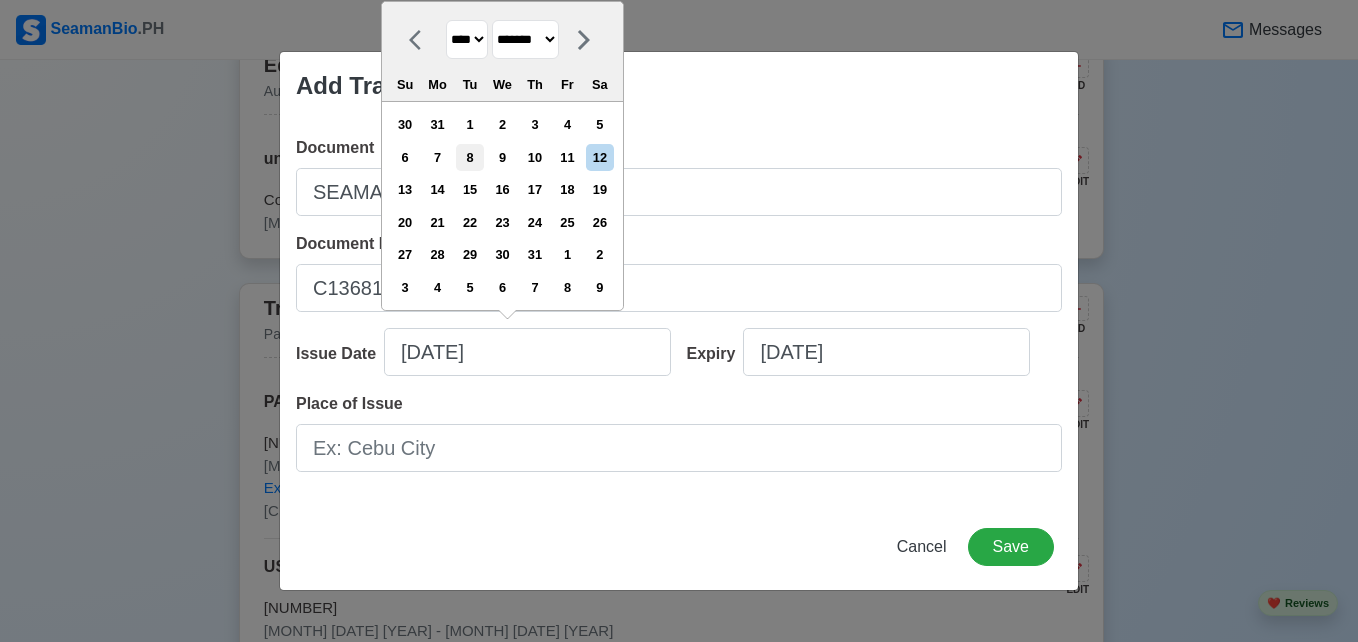 click on "8" at bounding box center [469, 157] 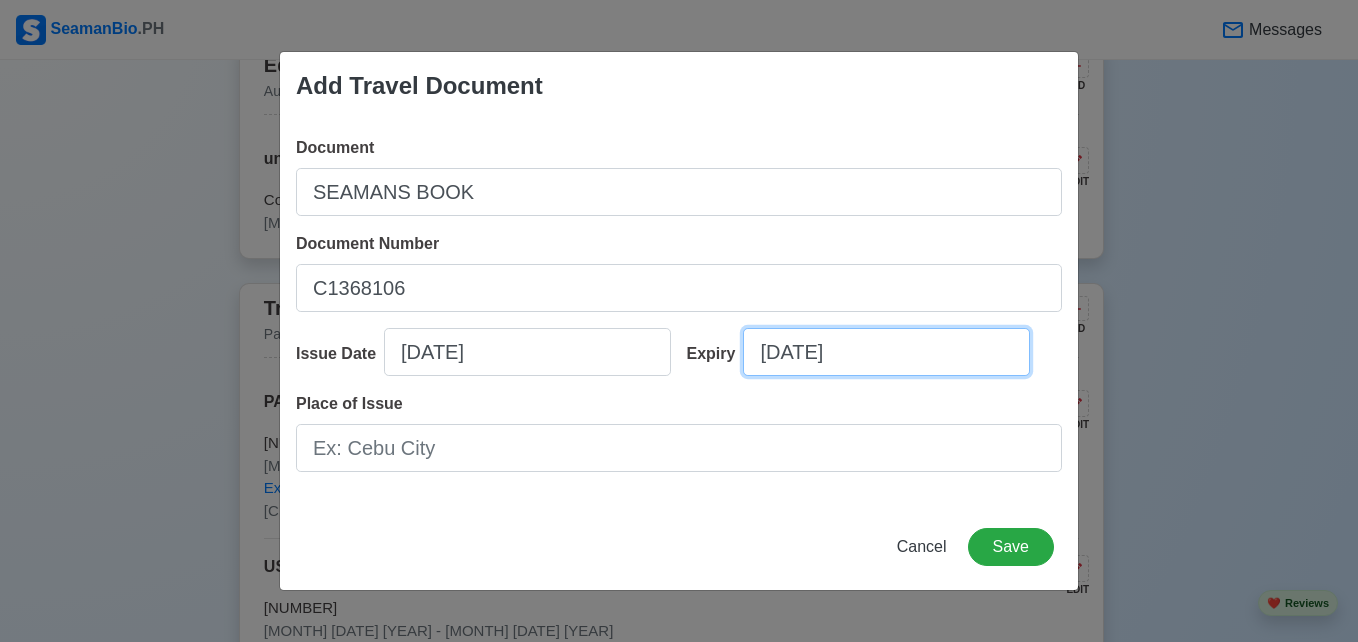 click on "[DATE]" at bounding box center [886, 352] 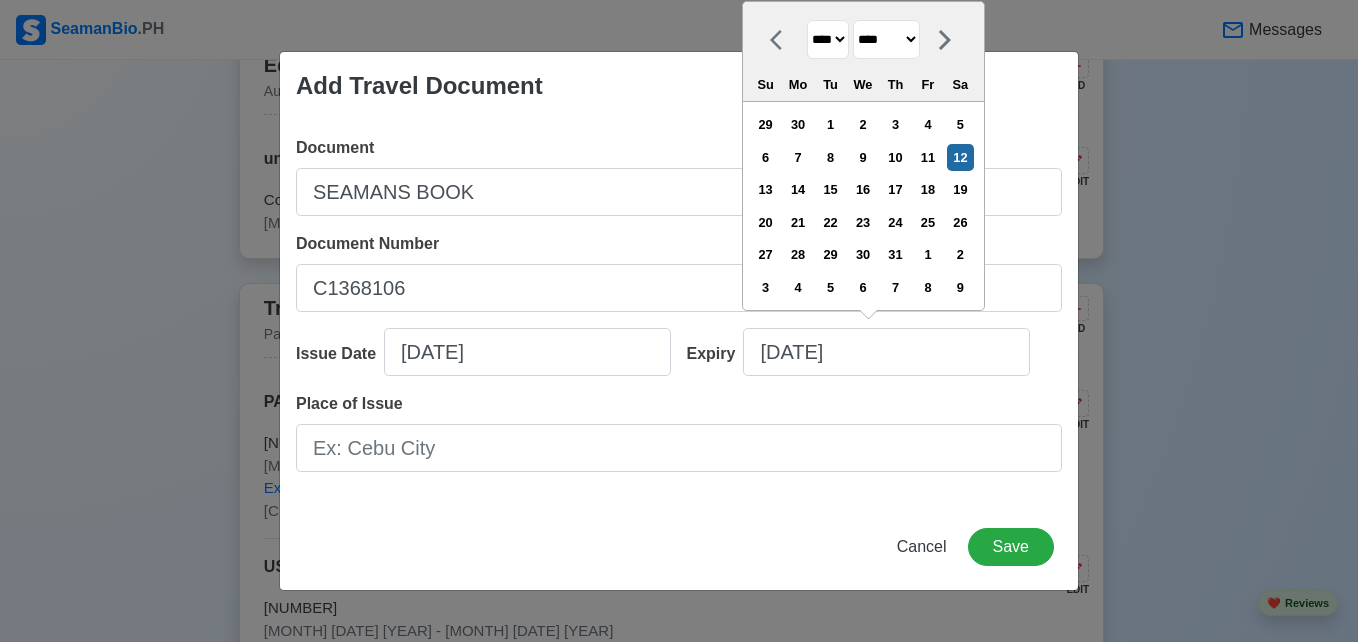click on "**** **** **** **** **** **** **** **** **** **** **** **** **** **** **** **** **** **** **** **** **** **** **** **** **** **** **** **** **** **** **** **** **** **** **** **** **** **** **** **** **** **** **** **** **** **** **** **** **** **** **** **** **** **** **** **** **** **** **** **** **** **** **** **** **** **** **** **** **** **** **** **** **** **** **** **** **** **** **** **** **** **** **** **** **** **** **** **** **** **** **** **** **** **** **** **** **** **** **** **** **** **** **** **** **** **** **** **** **** **** **** **** **** **** **** **** **** **** **** **** ****" at bounding box center [828, 39] 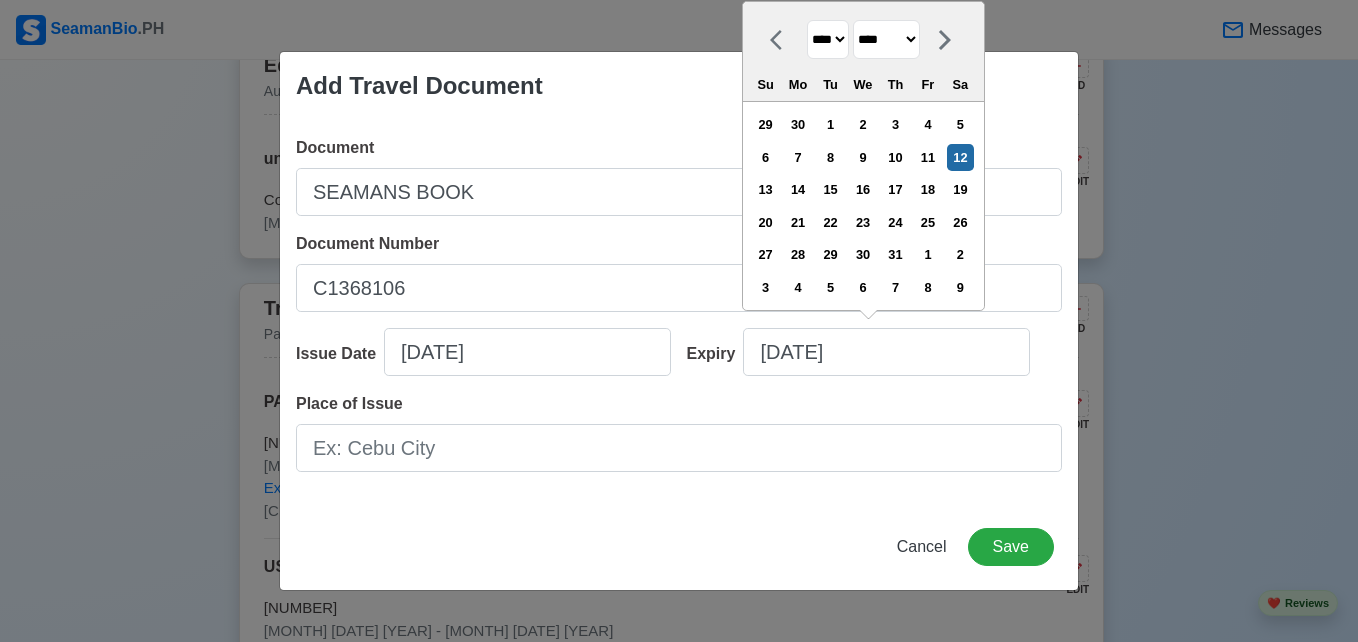 select on "****" 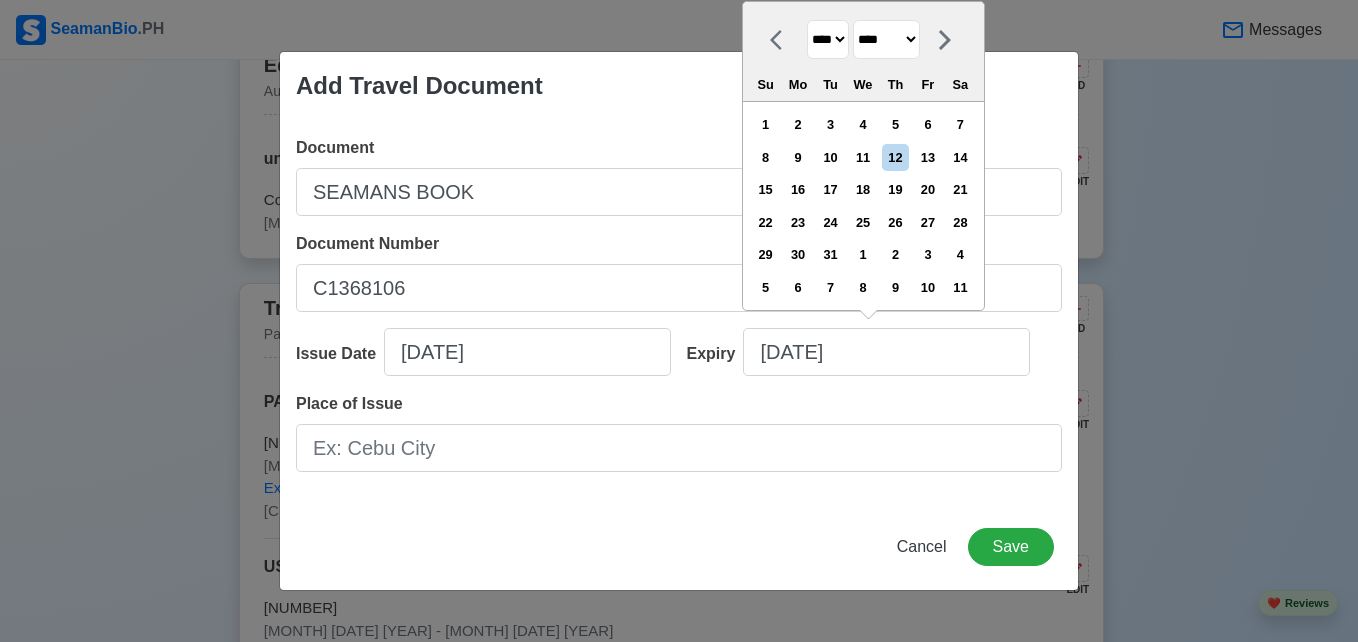 click on "******* ******** ***** ***** *** **** **** ****** ********* ******* ******** ********" at bounding box center [886, 39] 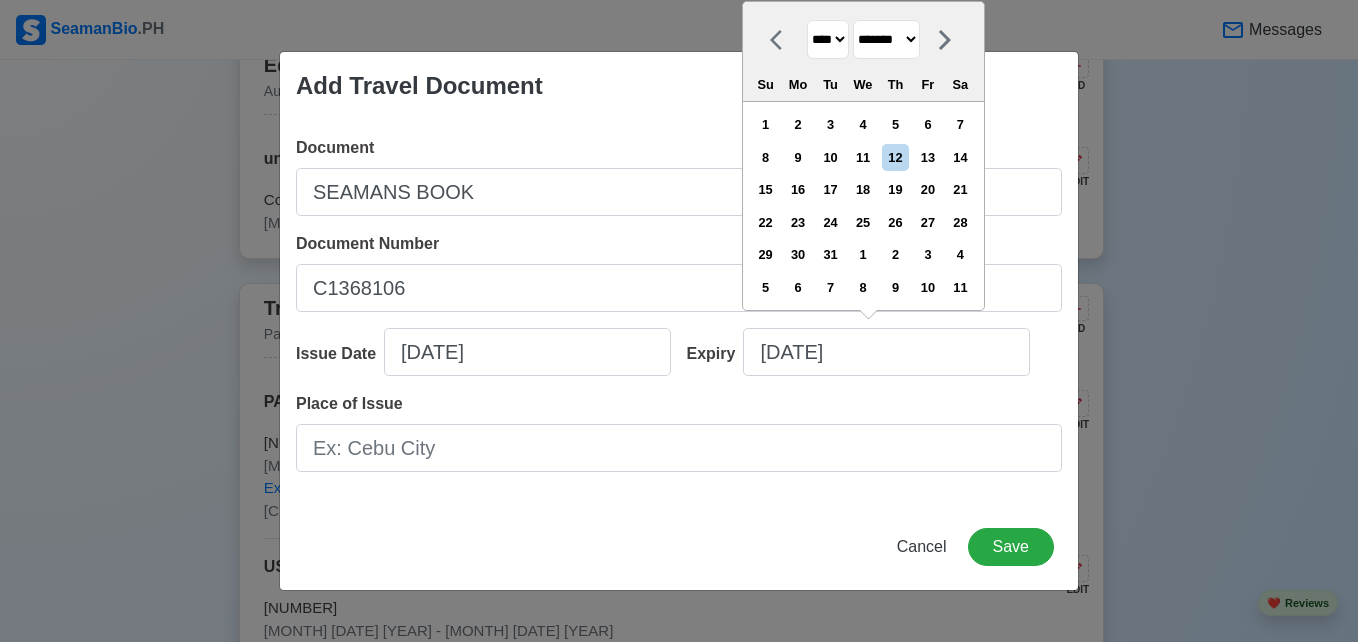click on "******* ******** ***** ***** *** **** **** ****** ********* ******* ******** ********" at bounding box center [886, 39] 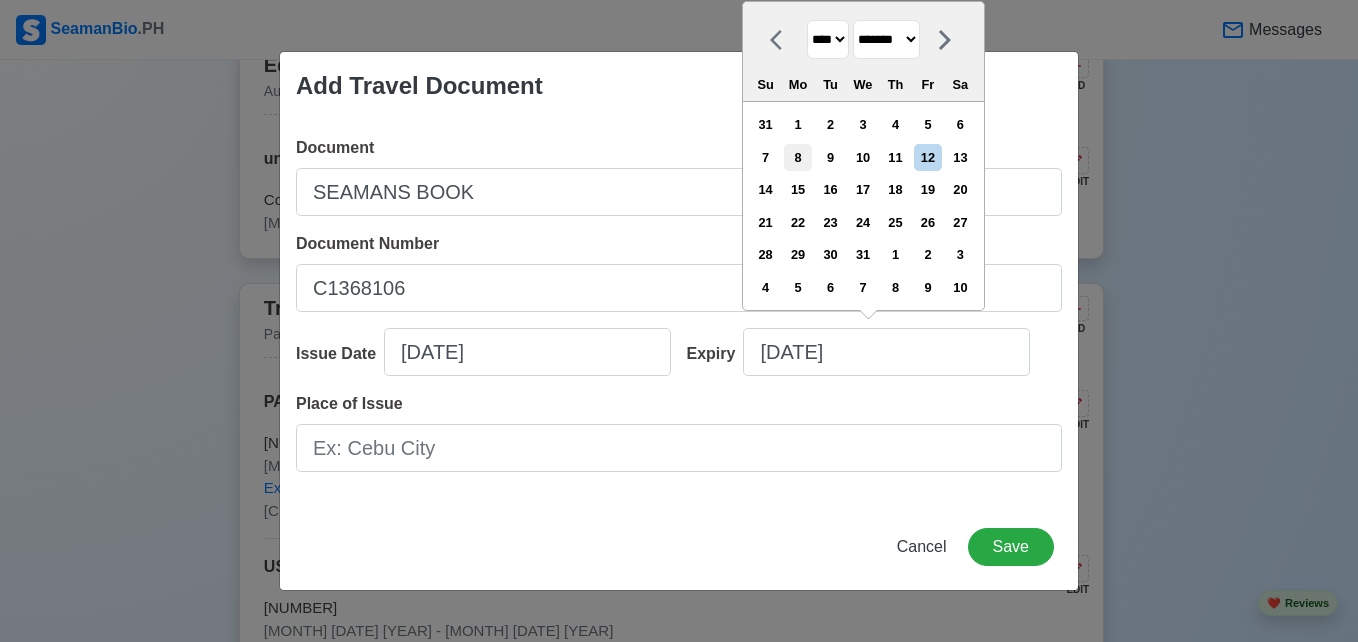 click on "8" at bounding box center [797, 157] 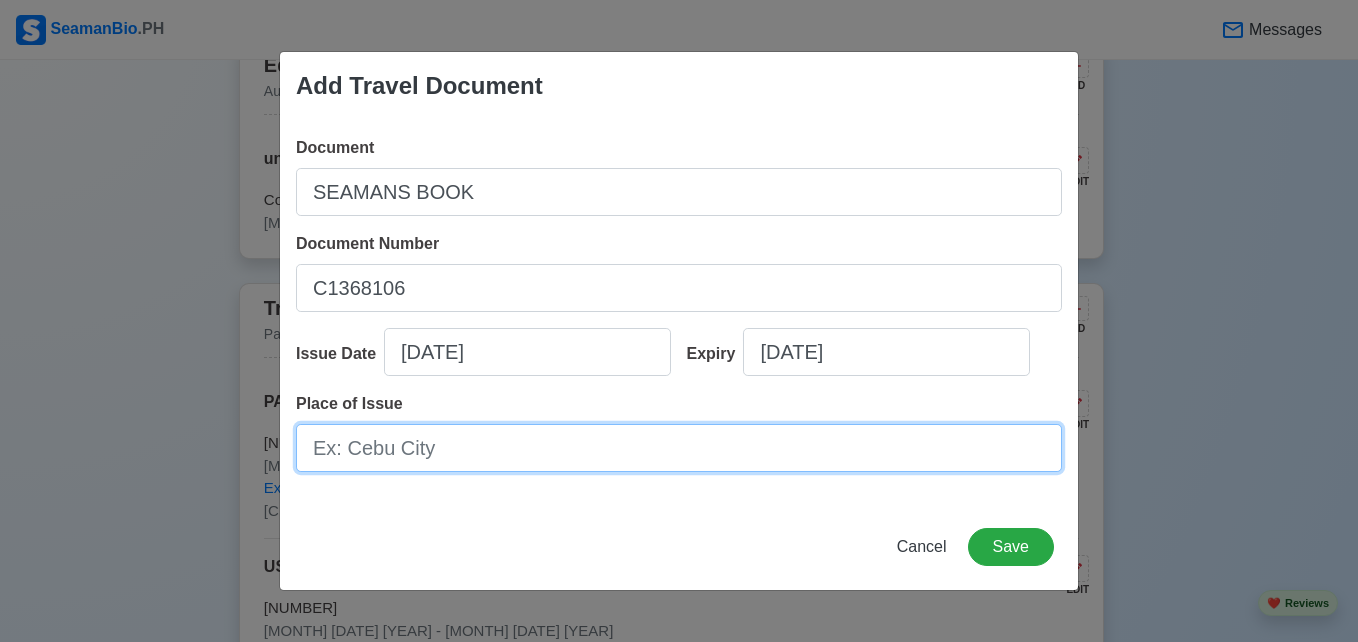 click on "Place of Issue" at bounding box center [679, 448] 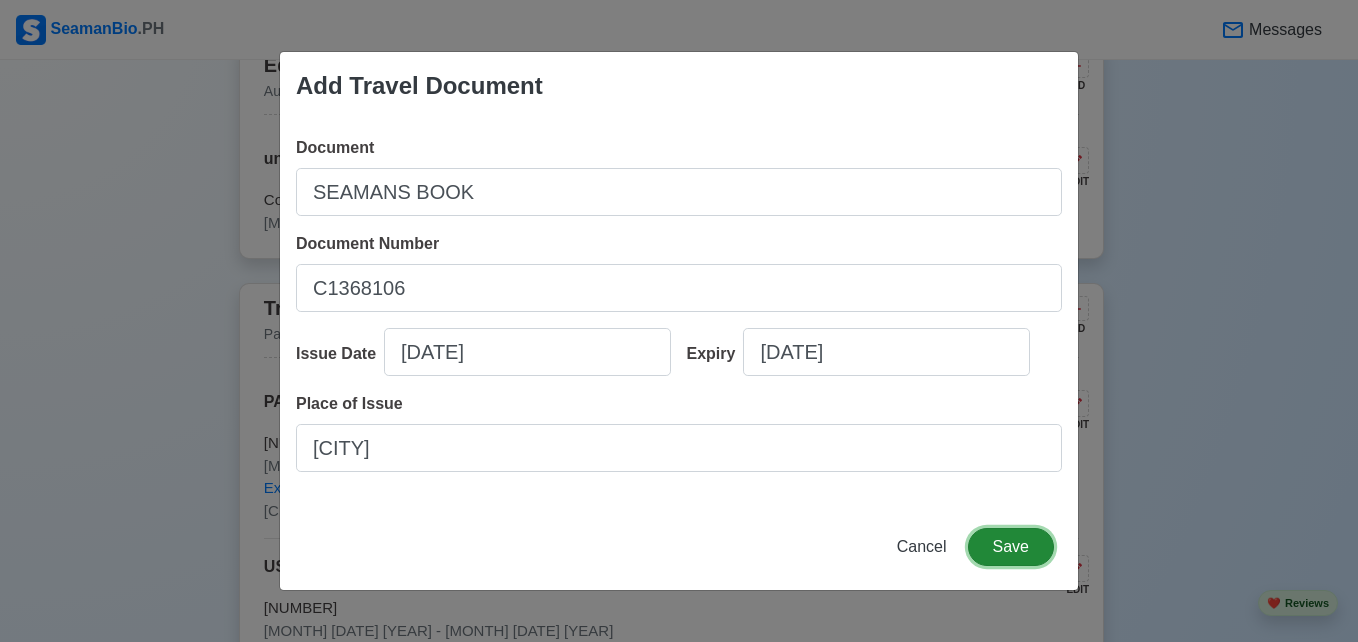 click on "Save" at bounding box center [1011, 547] 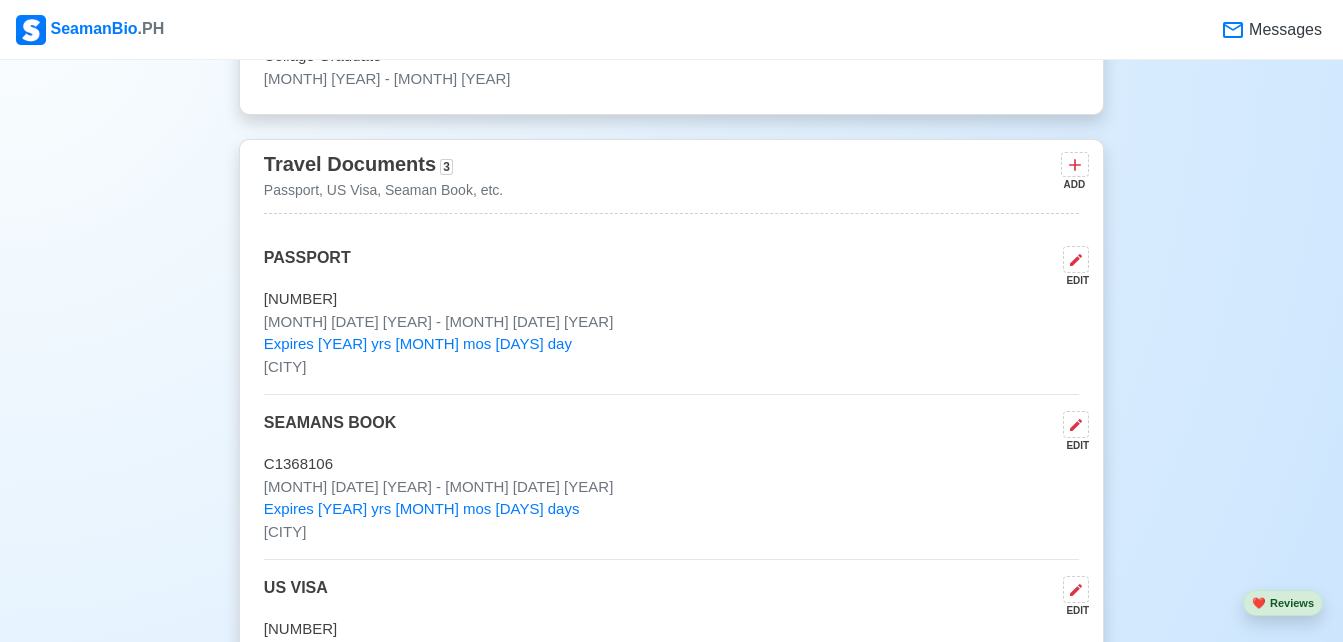 scroll, scrollTop: 1800, scrollLeft: 0, axis: vertical 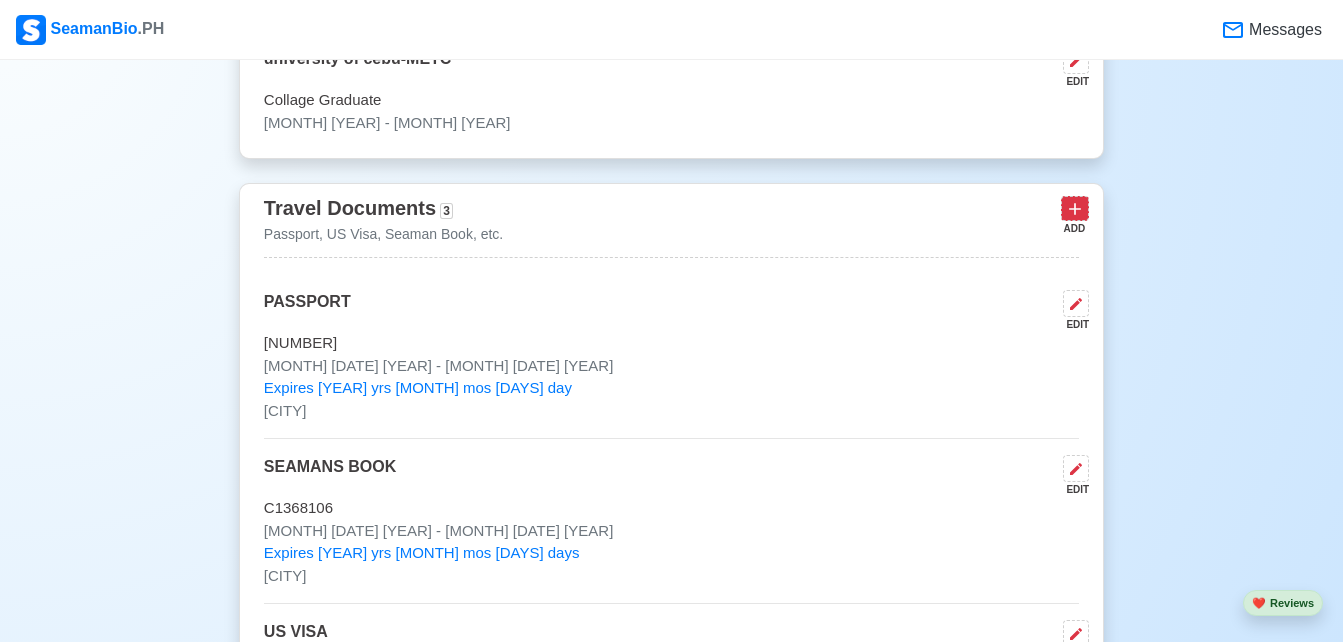 click 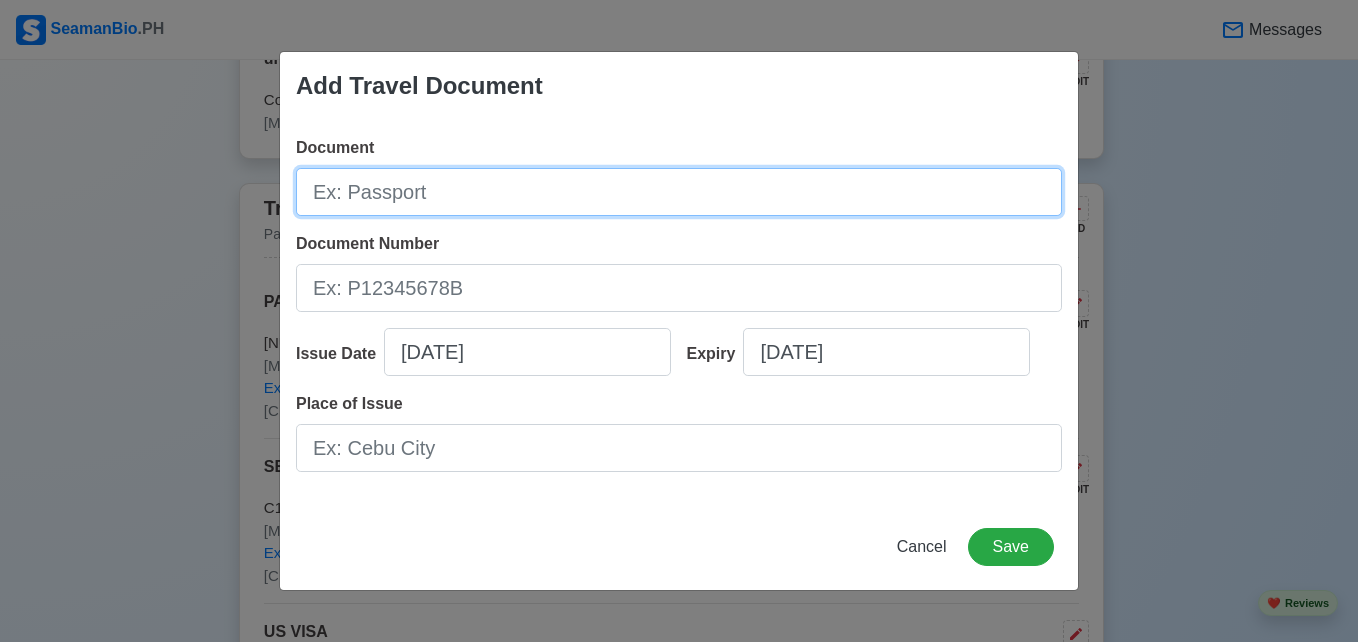 click on "Document" at bounding box center [679, 192] 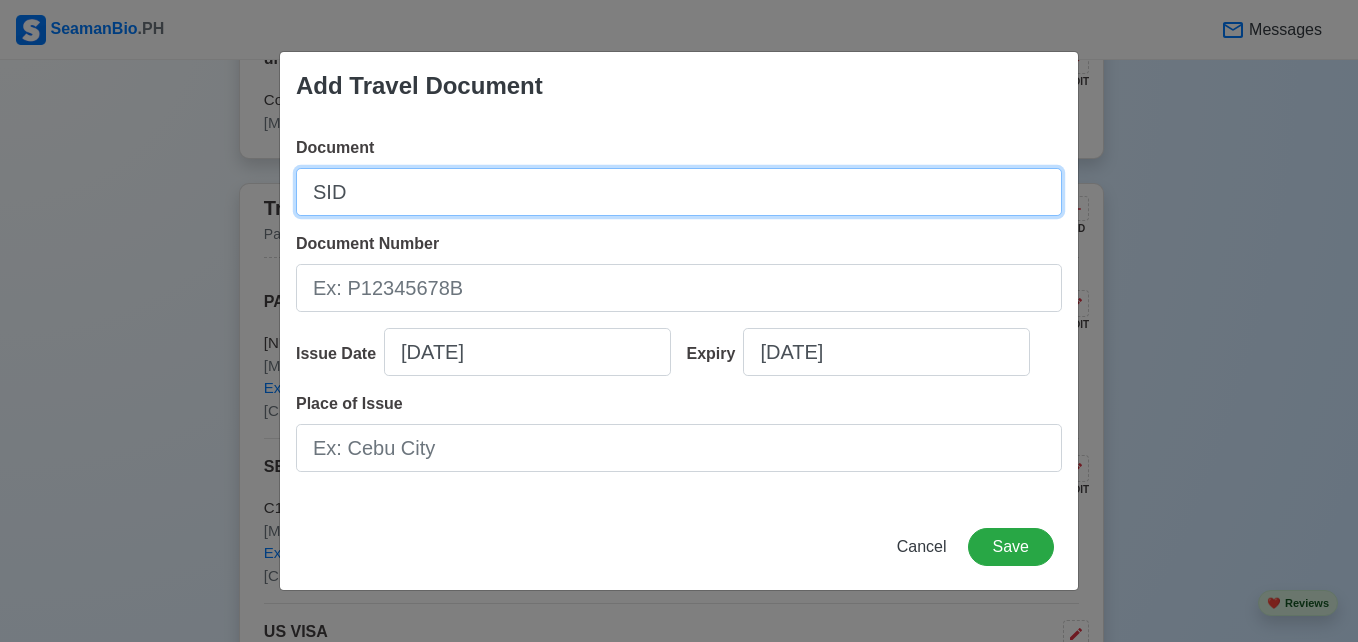 type on "SID" 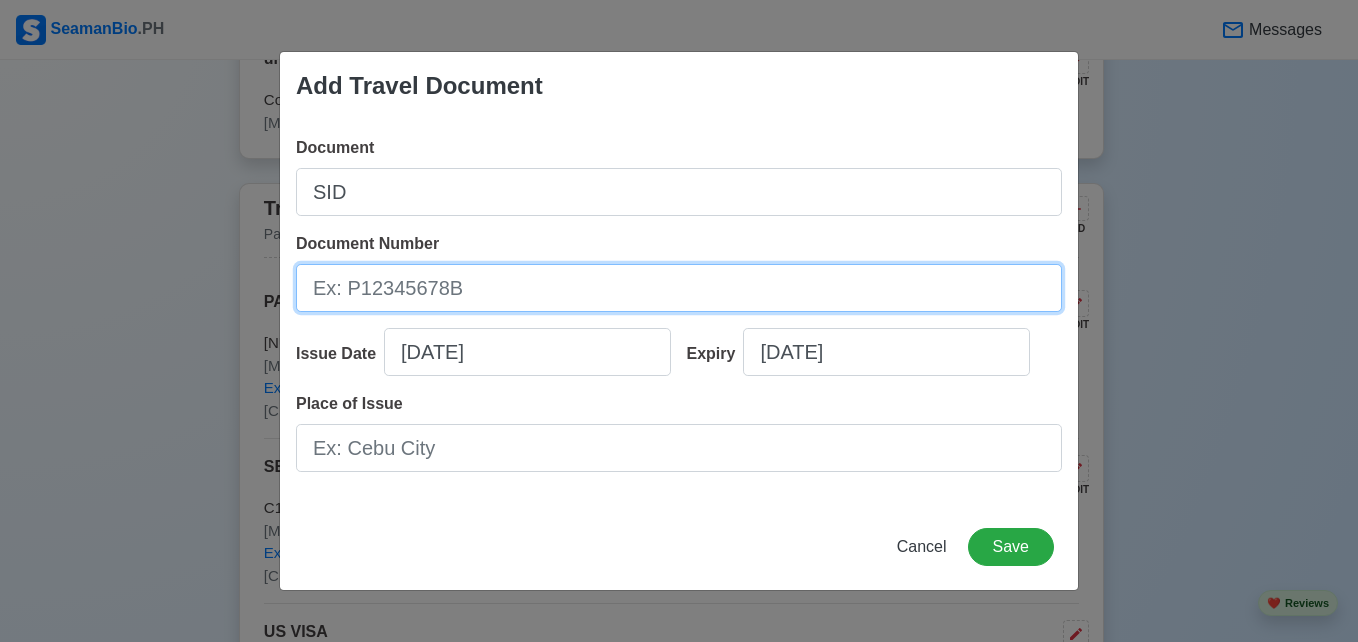 click on "Document Number" at bounding box center (679, 288) 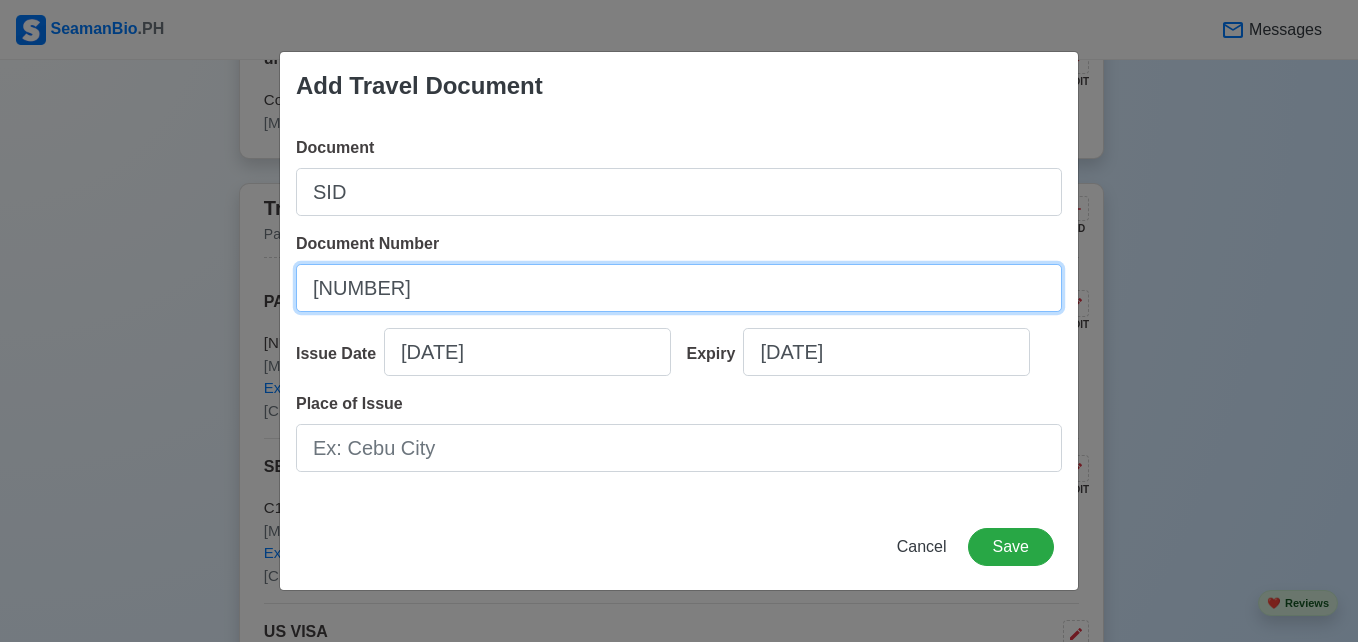 type on "[NUMBER]" 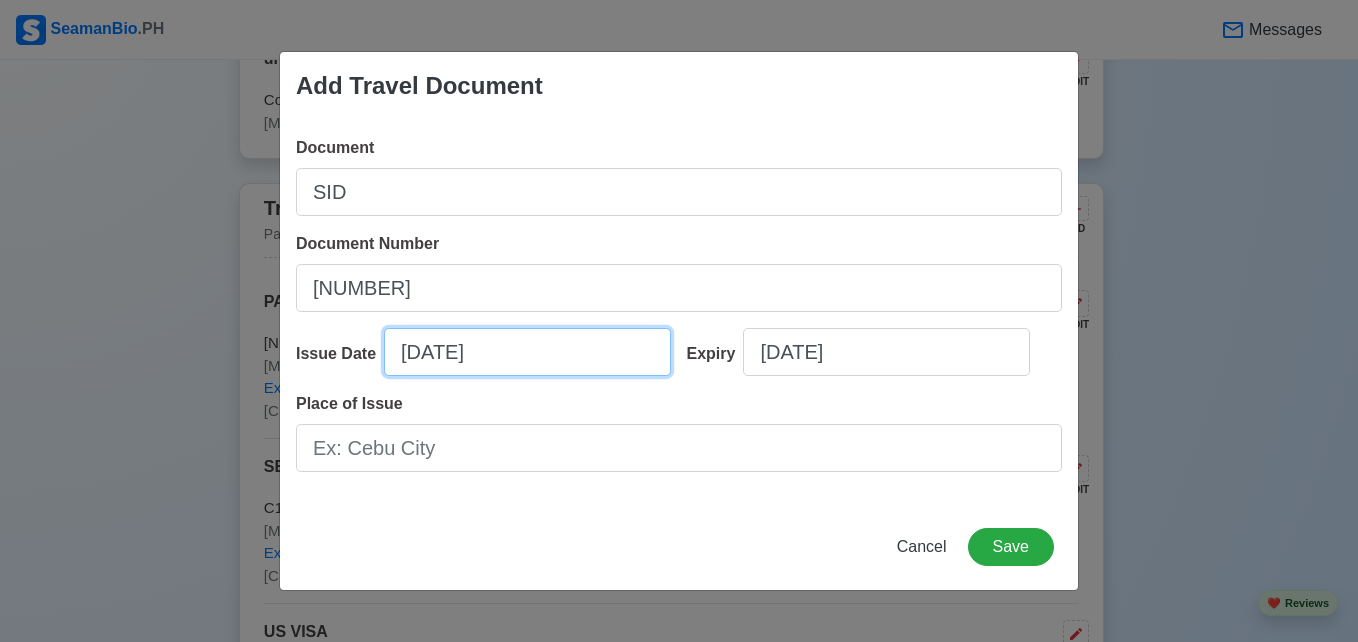 click on "[DATE]" at bounding box center (527, 352) 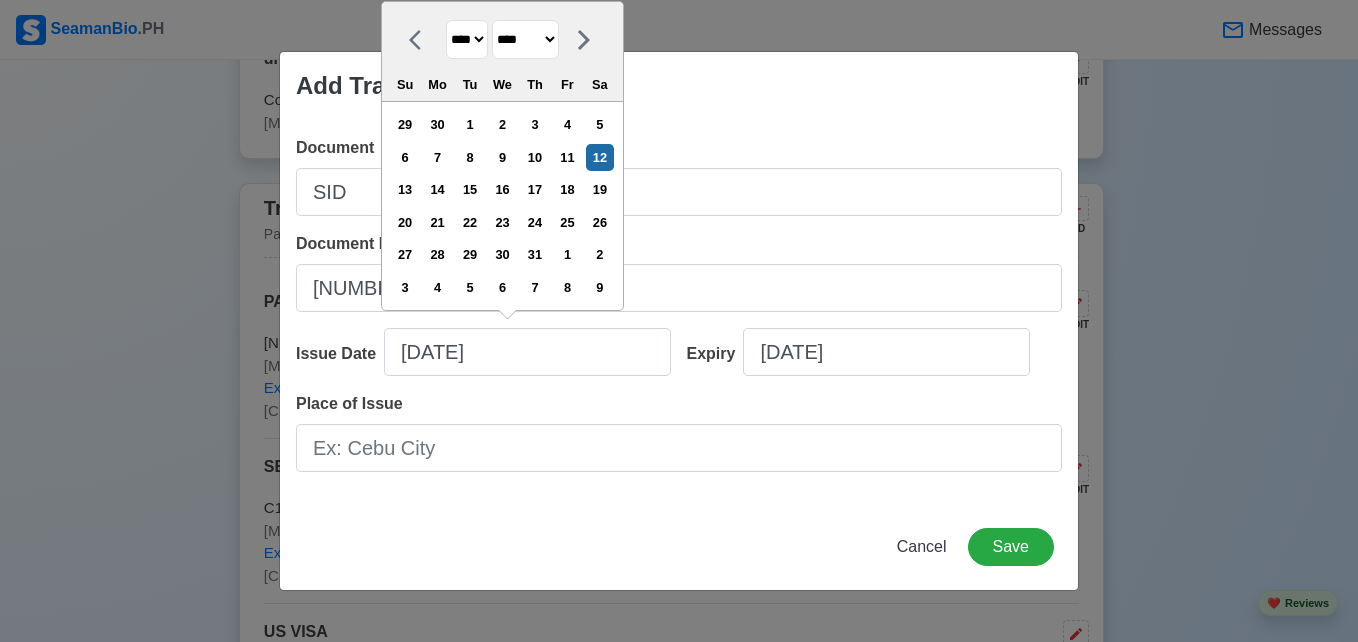 click on "**** **** **** **** **** **** **** **** **** **** **** **** **** **** **** **** **** **** **** **** **** **** **** **** **** **** **** **** **** **** **** **** **** **** **** **** **** **** **** **** **** **** **** **** **** **** **** **** **** **** **** **** **** **** **** **** **** **** **** **** **** **** **** **** **** **** **** **** **** **** **** **** **** **** **** **** **** **** **** **** **** **** **** **** **** **** **** **** **** **** **** **** **** **** **** **** **** **** **** **** **** **** **** **** **** ****" at bounding box center (467, 39) 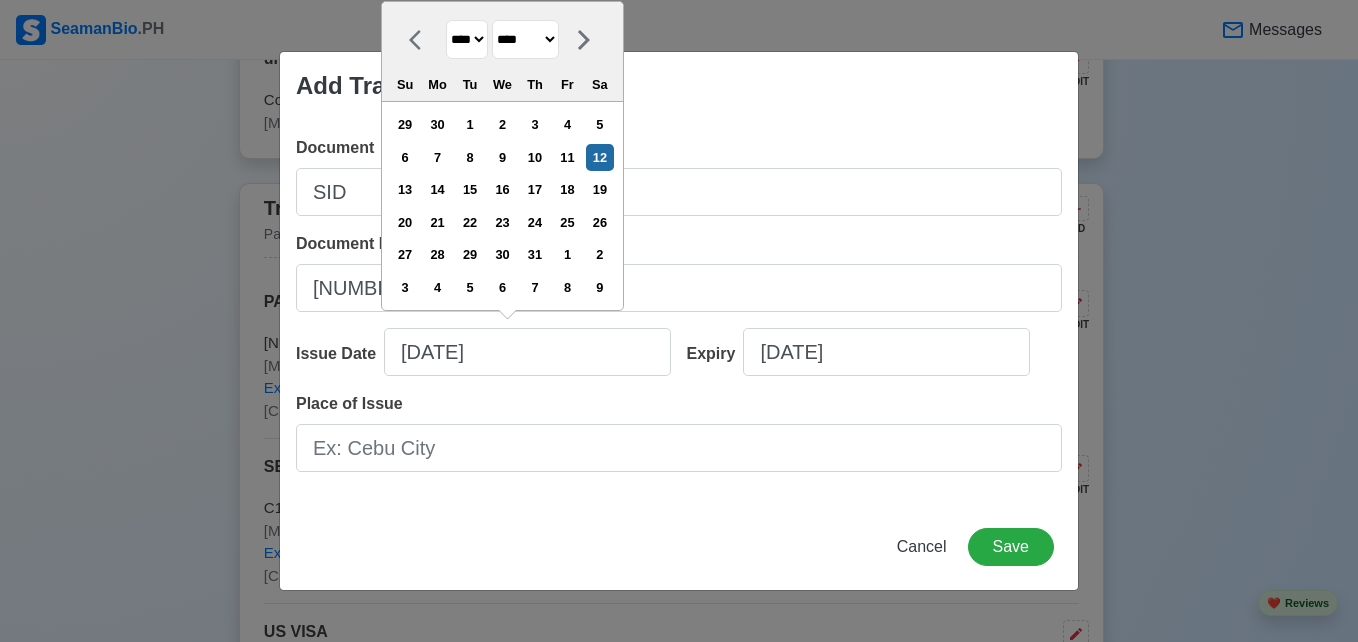 select on "****" 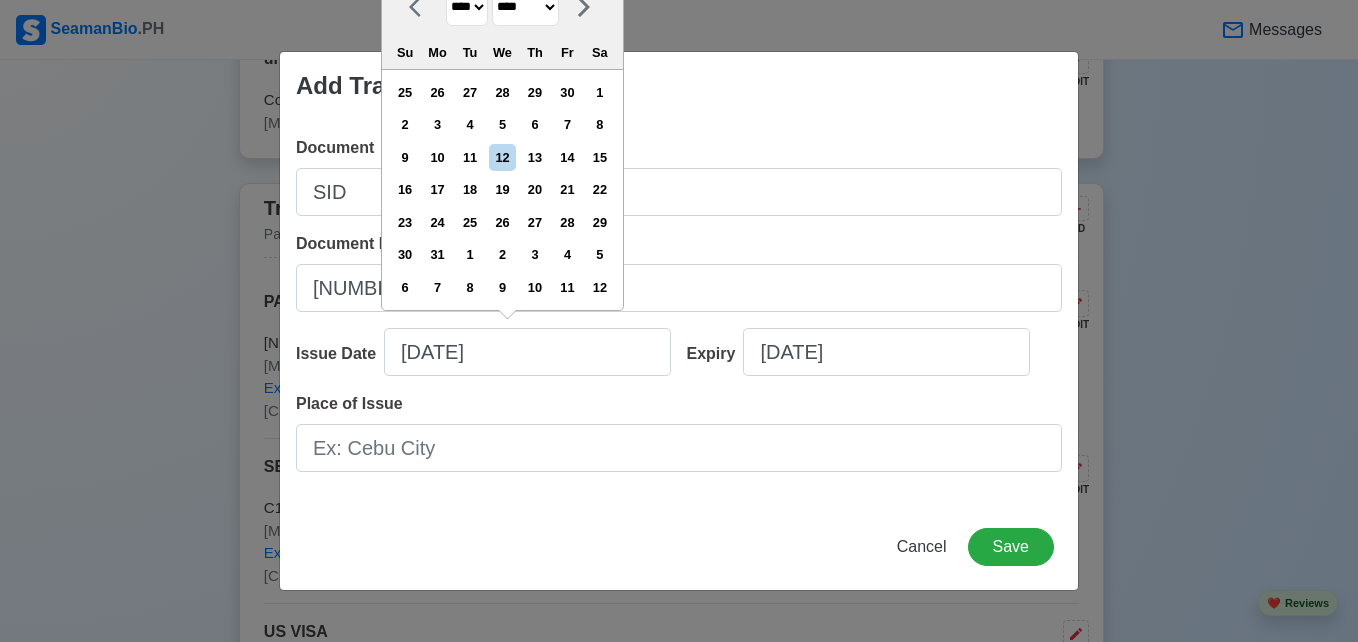 click on "******* ******** ***** ***** *** **** **** ****** ********* ******* ******** ********" at bounding box center [525, 7] 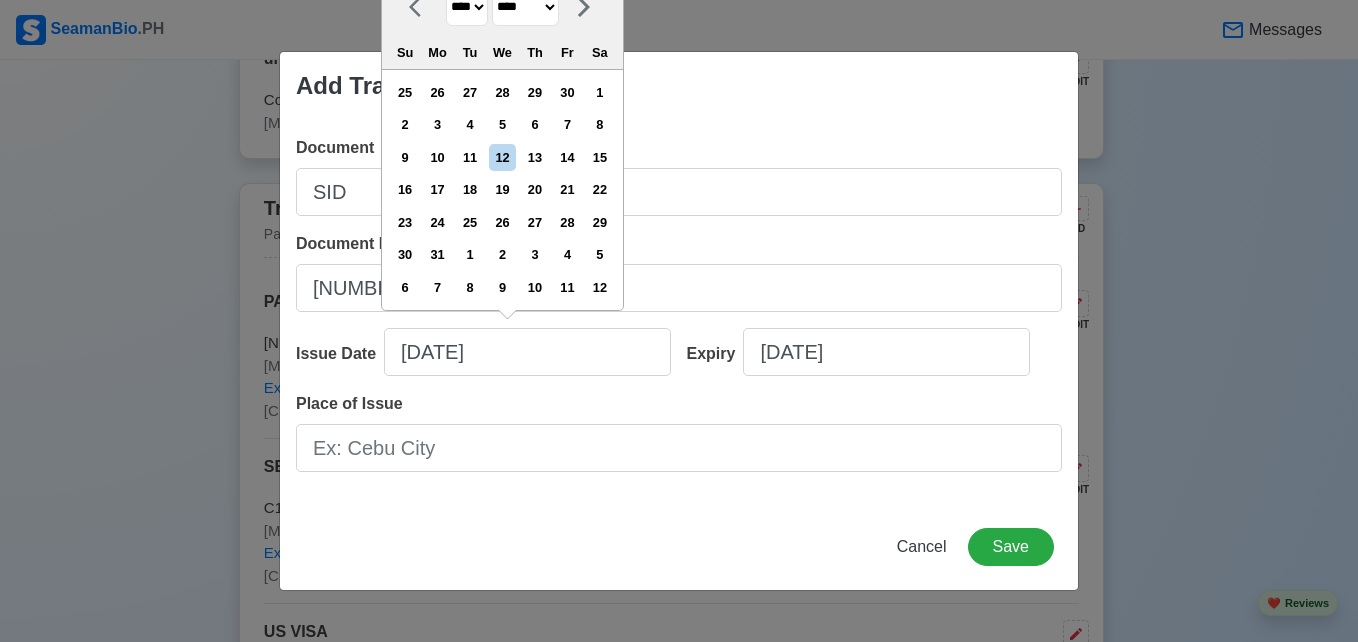 select on "*****" 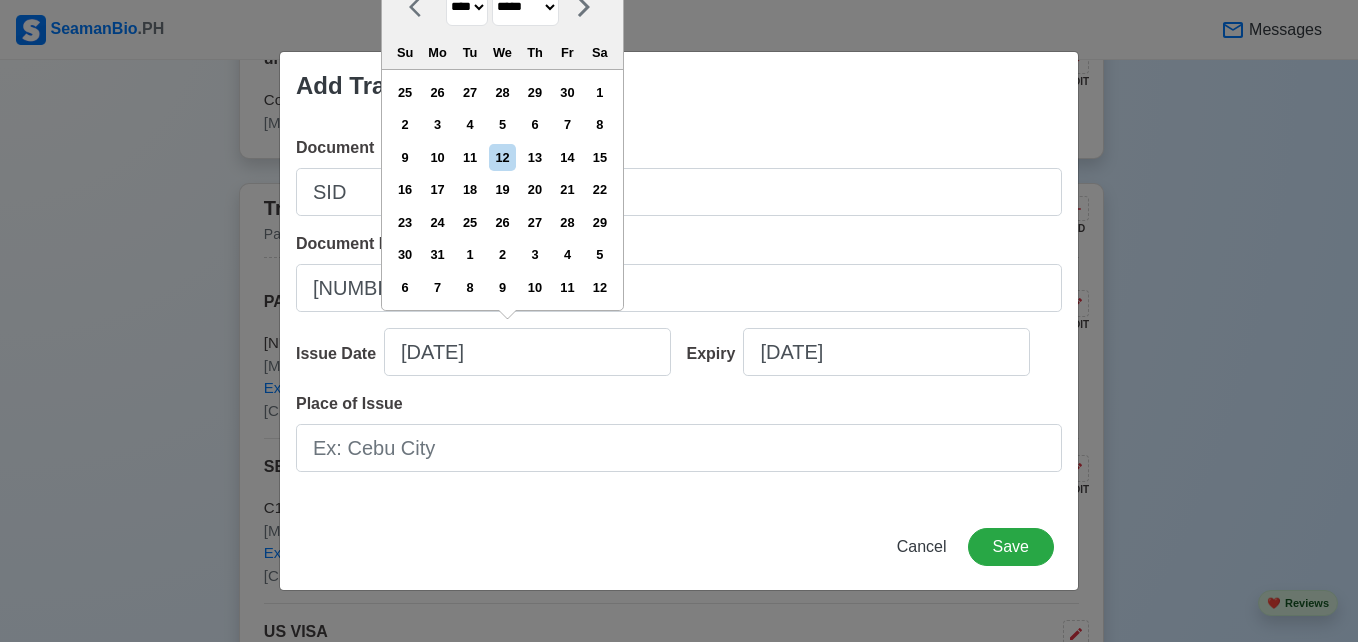 click on "******* ******** ***** ***** *** **** **** ****** ********* ******* ******** ********" at bounding box center (525, 7) 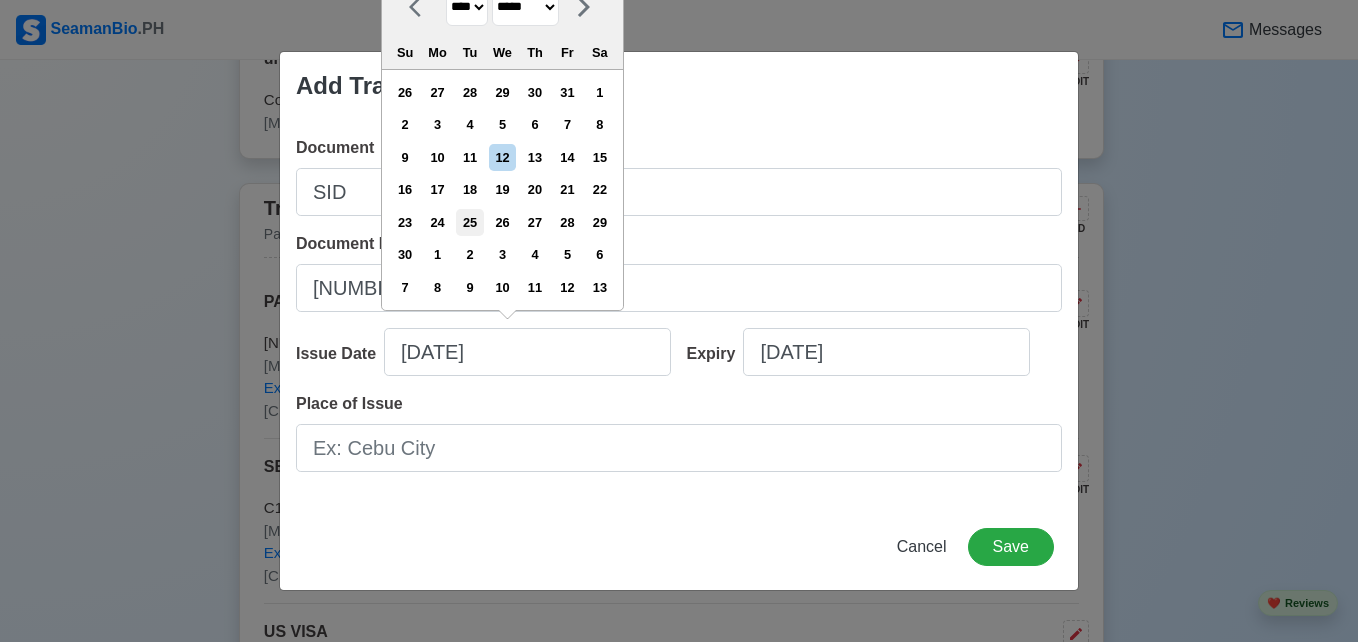 click on "25" at bounding box center [469, 222] 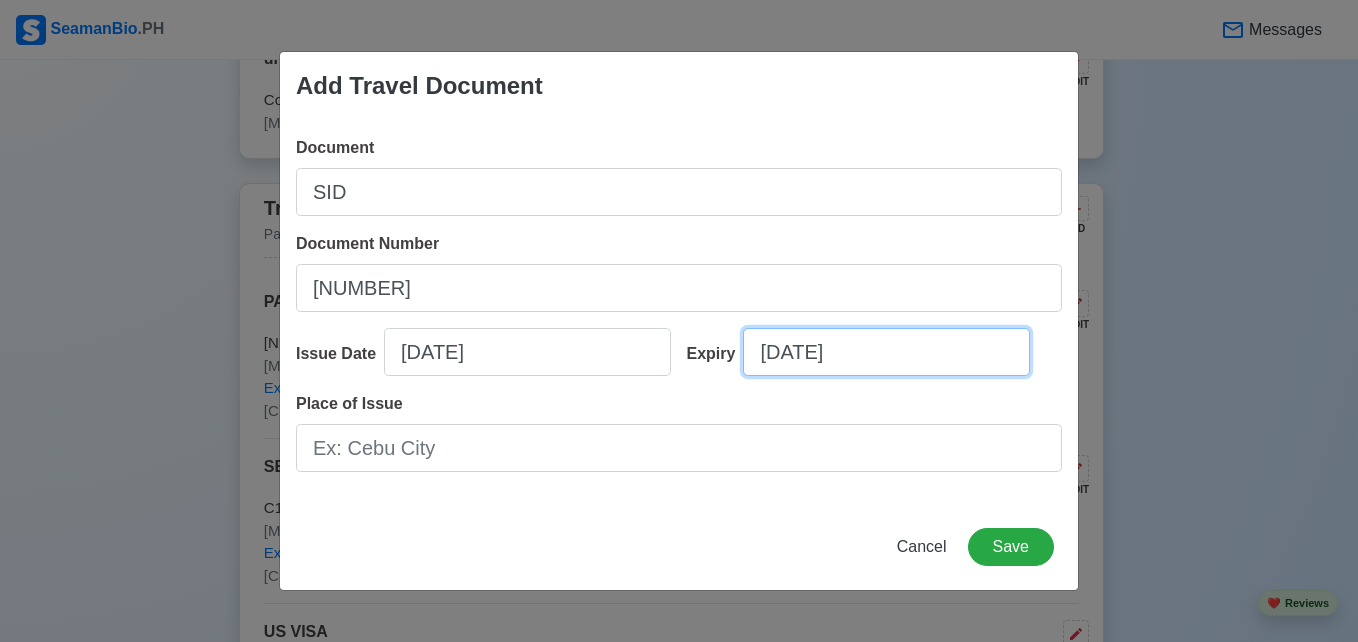 select on "****" 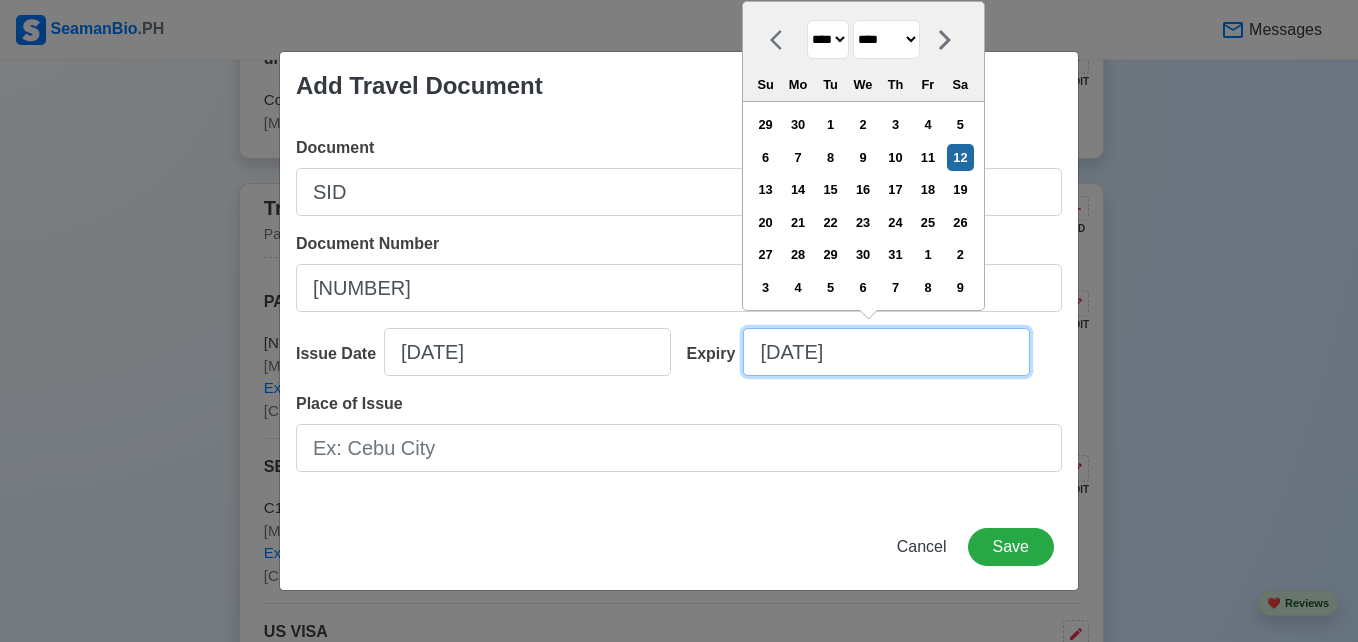 click on "[DATE]" at bounding box center [886, 352] 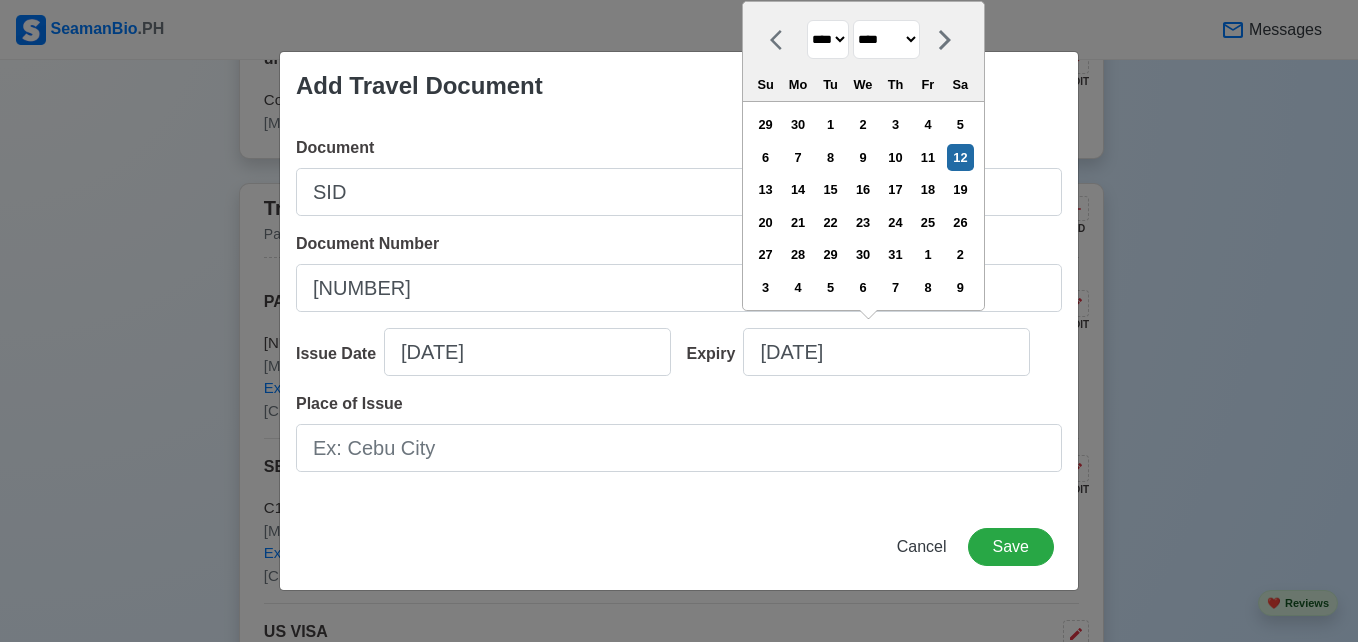 click on "**** **** **** **** **** **** **** **** **** **** **** **** **** **** **** **** **** **** **** **** **** **** **** **** **** **** **** **** **** **** **** **** **** **** **** **** **** **** **** **** **** **** **** **** **** **** **** **** **** **** **** **** **** **** **** **** **** **** **** **** **** **** **** **** **** **** **** **** **** **** **** **** **** **** **** **** **** **** **** **** **** **** **** **** **** **** **** **** **** **** **** **** **** **** **** **** **** **** **** **** **** **** **** **** **** **** **** **** **** **** **** **** **** **** **** **** **** **** **** **** ****" at bounding box center (828, 39) 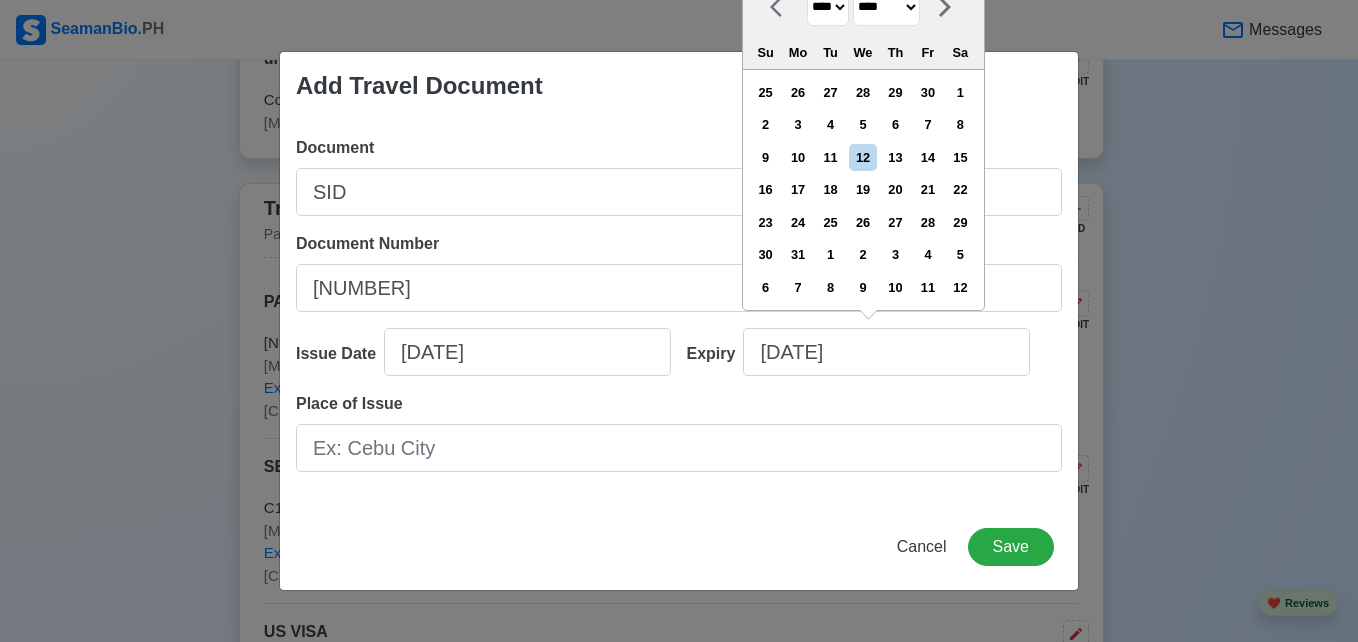 click on "******* ******** ***** ***** *** **** **** ****** ********* ******* ******** ********" at bounding box center [886, 7] 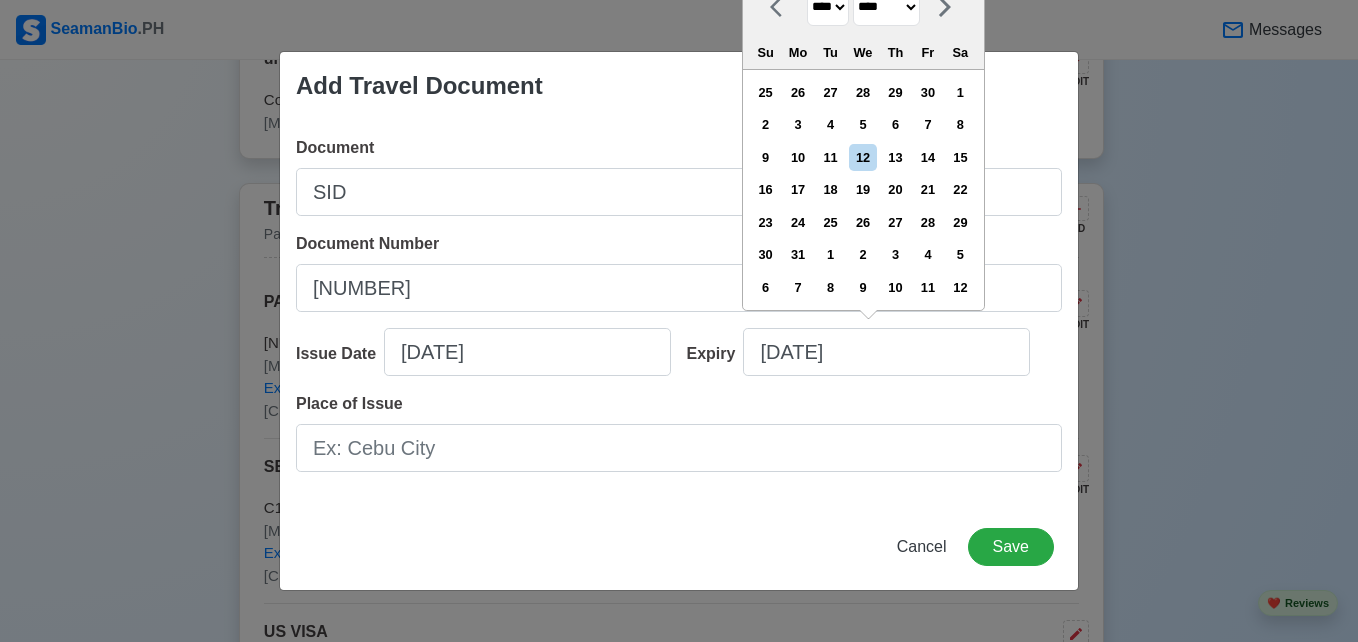 select on "*****" 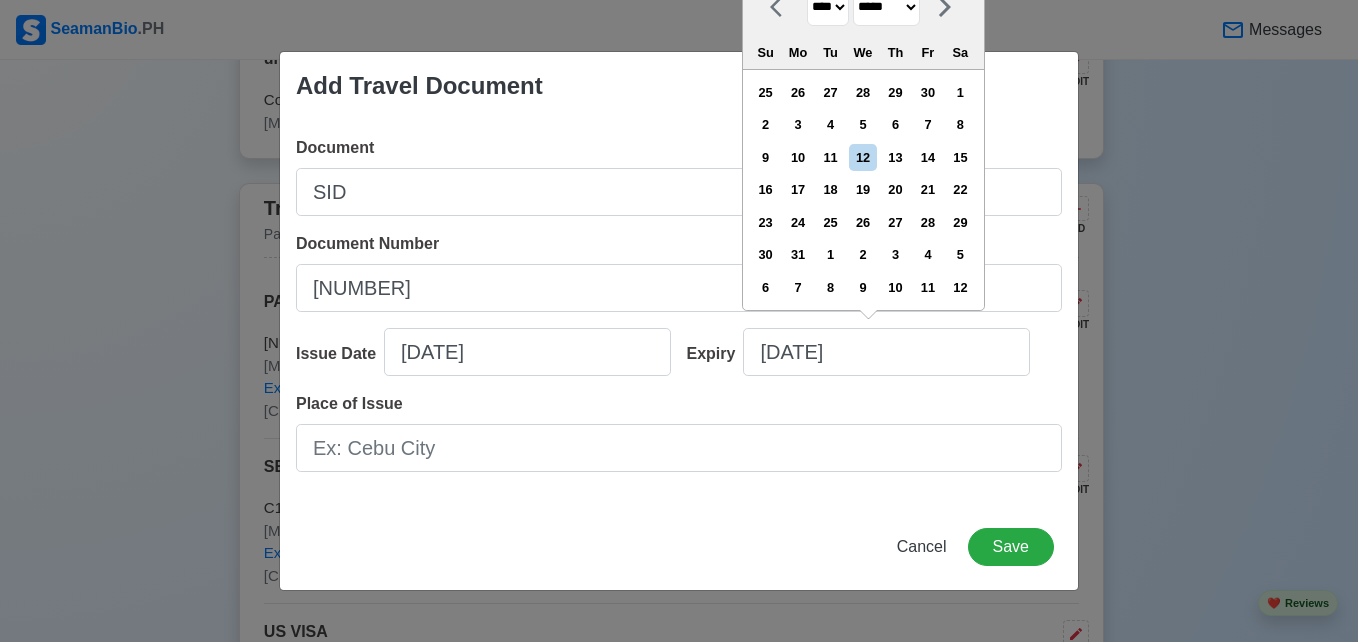 click on "******* ******** ***** ***** *** **** **** ****** ********* ******* ******** ********" at bounding box center (886, 7) 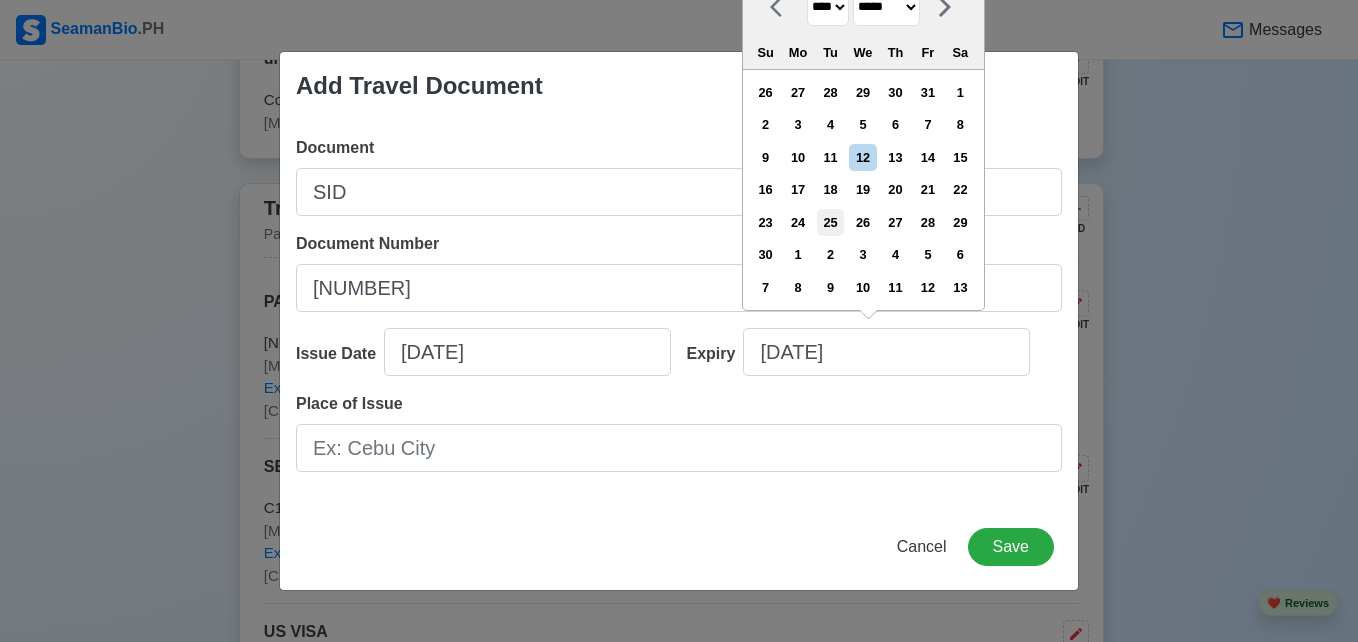 click on "25" at bounding box center [830, 222] 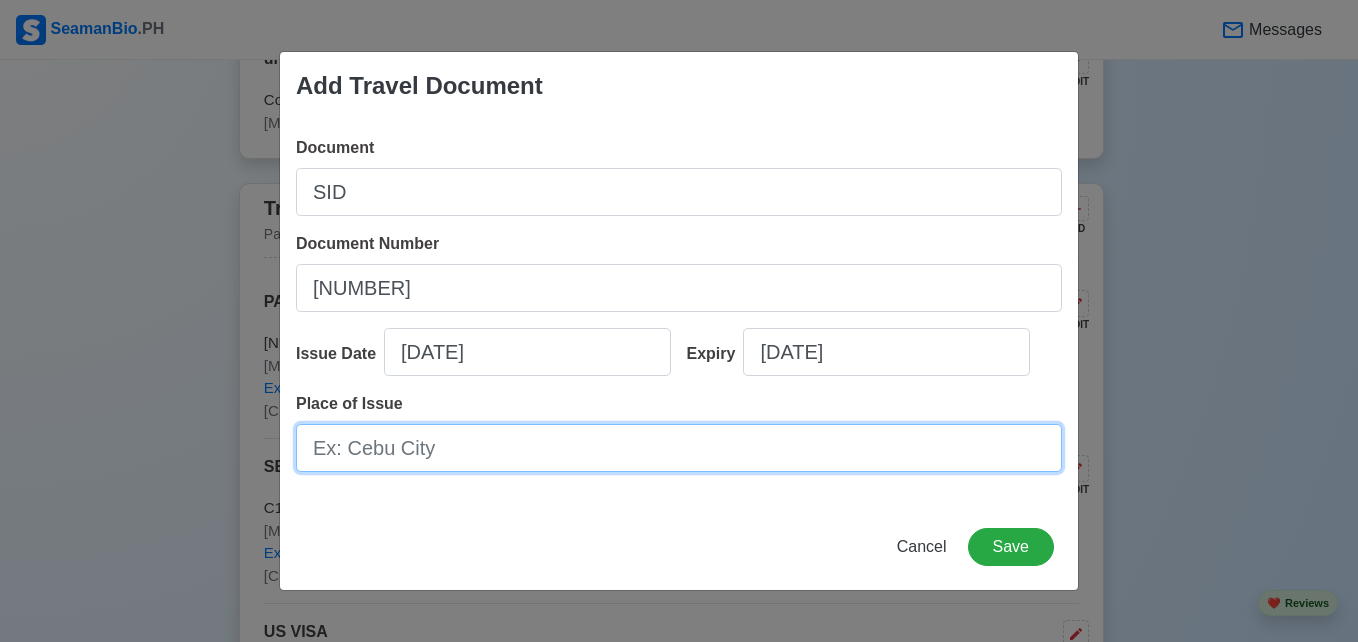 click on "Place of Issue" at bounding box center [679, 448] 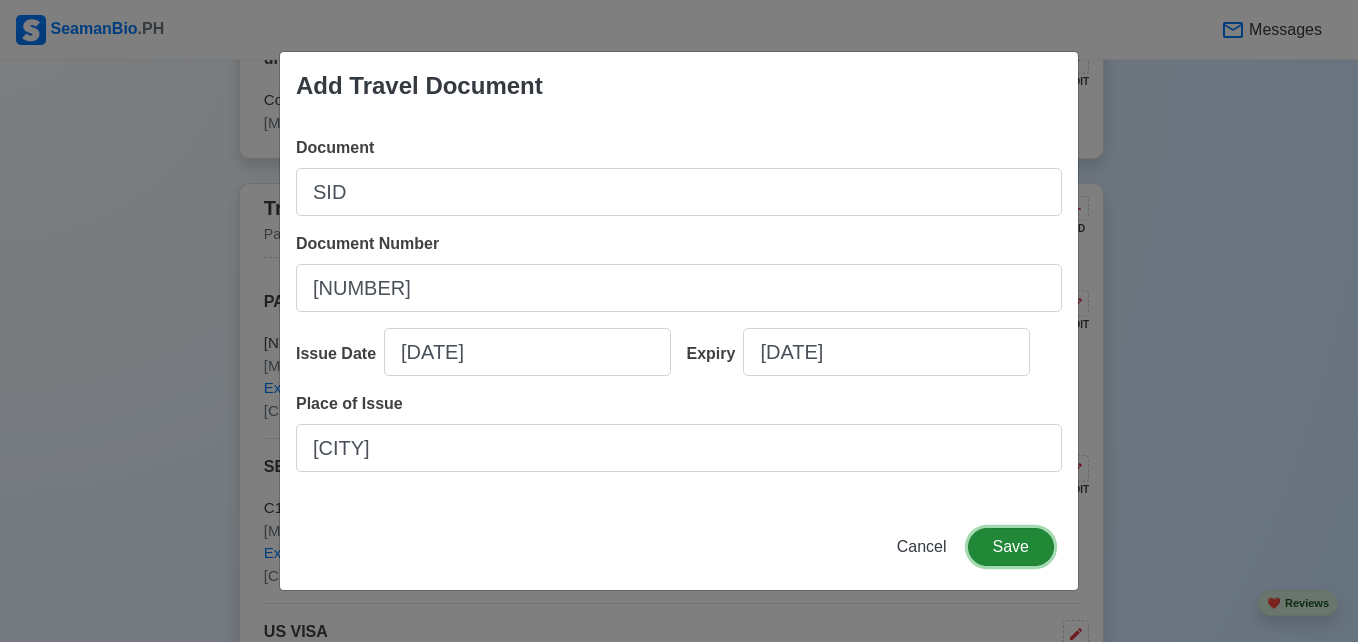 click on "Save" at bounding box center [1011, 547] 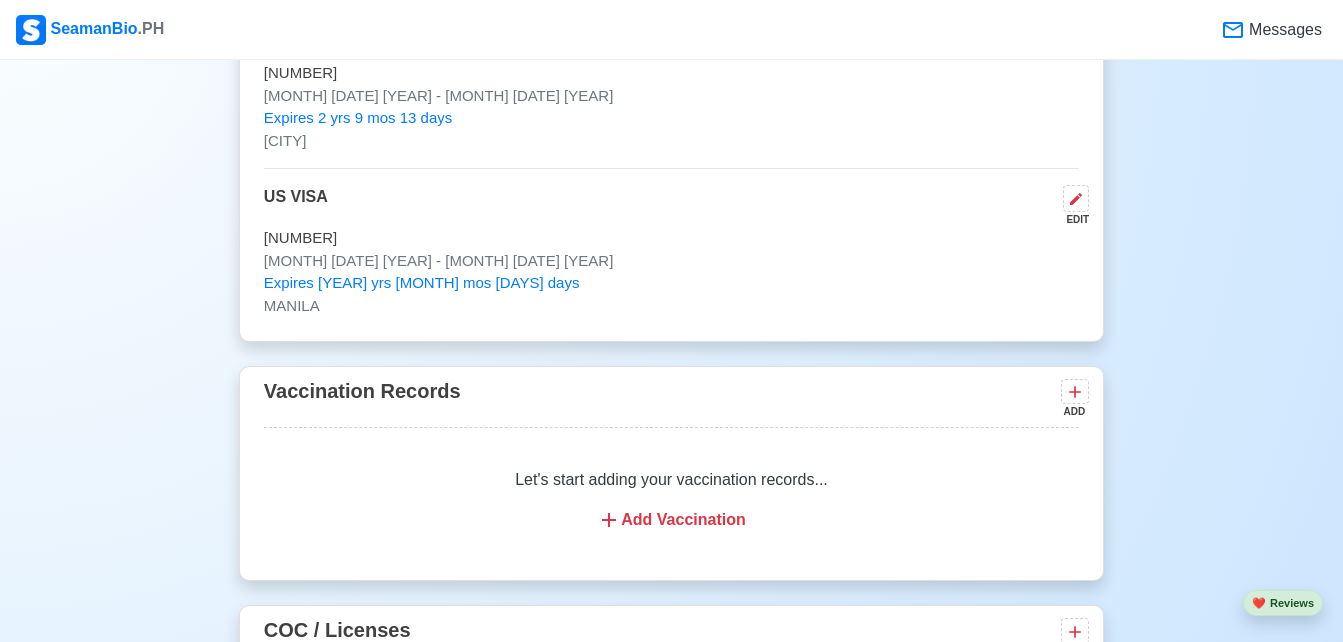 scroll, scrollTop: 2500, scrollLeft: 0, axis: vertical 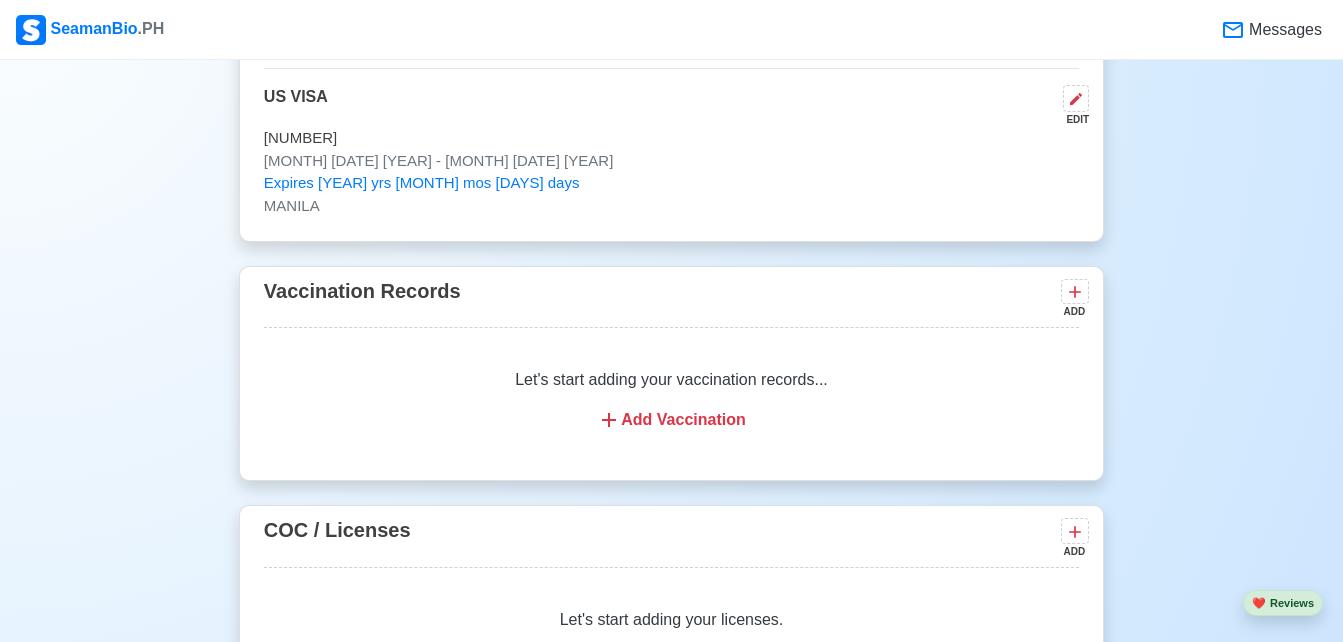 click on "Add Vaccination" at bounding box center (671, 420) 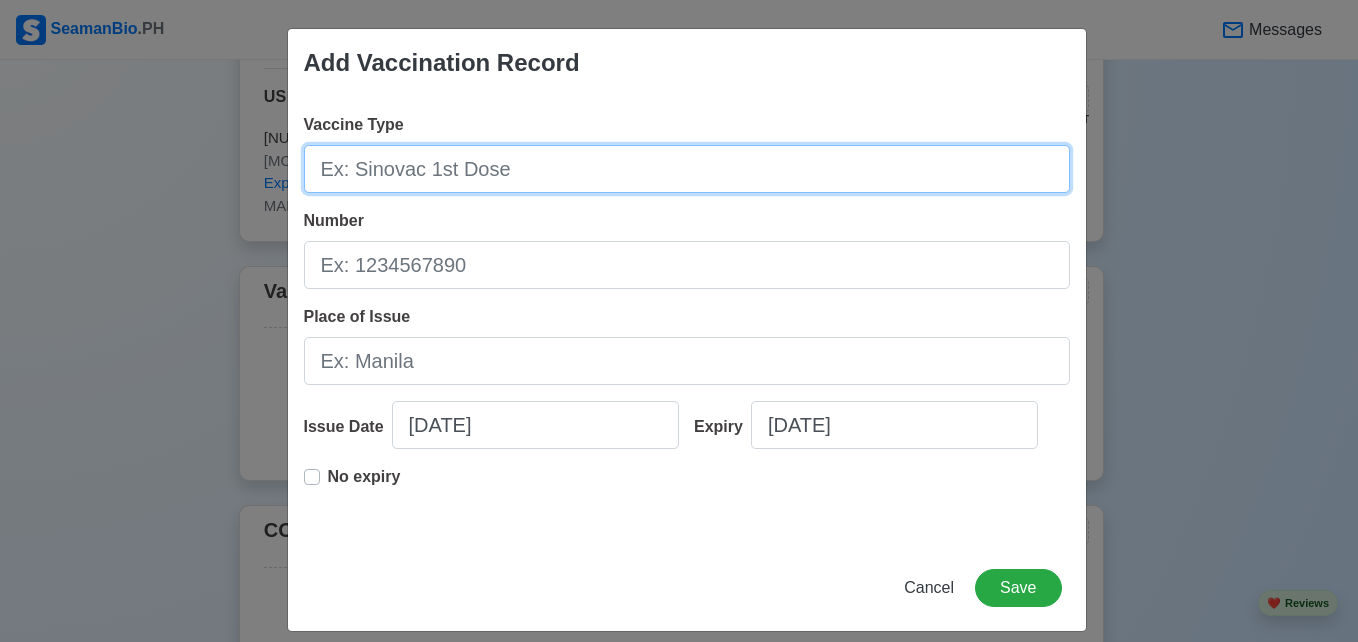 click on "Vaccine Type" at bounding box center [687, 169] 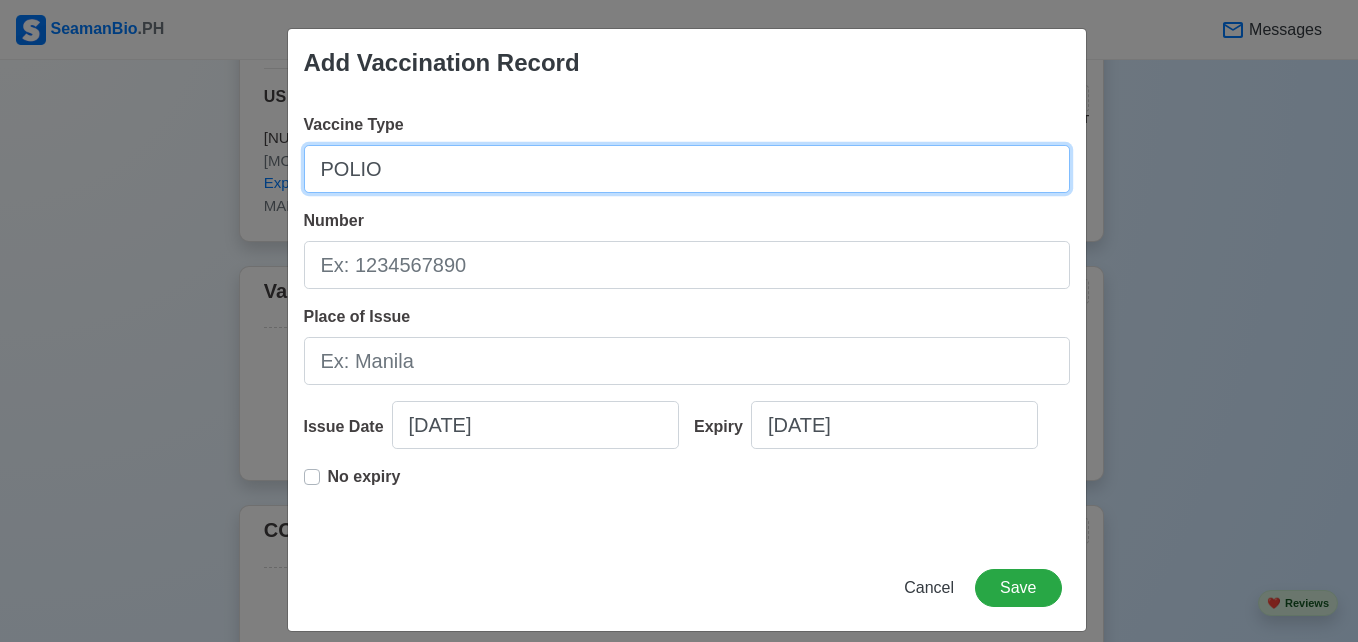 type on "POLIO" 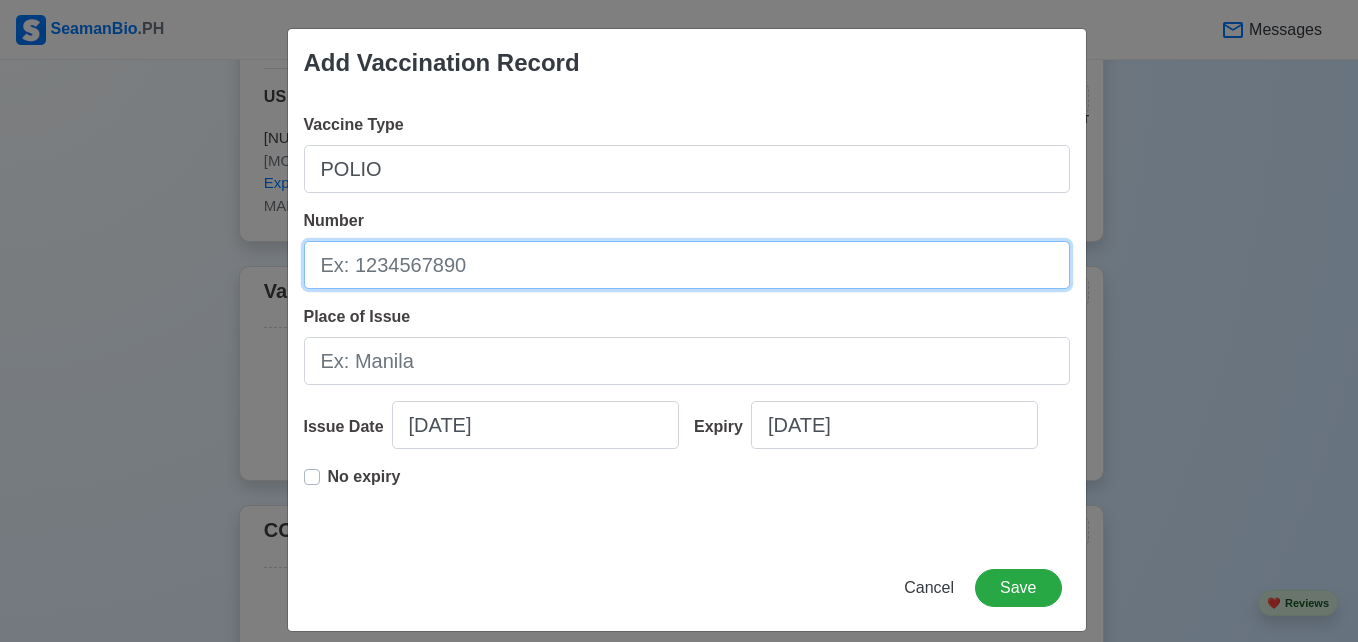 click on "Number" at bounding box center (687, 265) 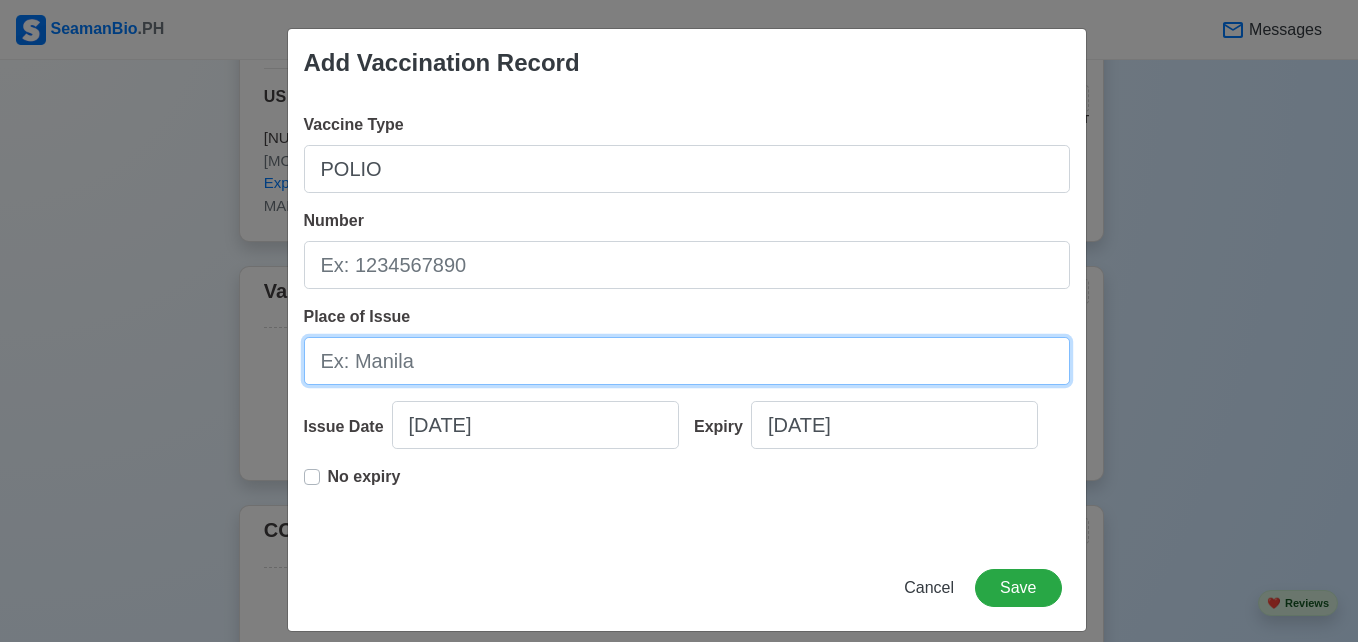 click on "Place of Issue" at bounding box center (687, 361) 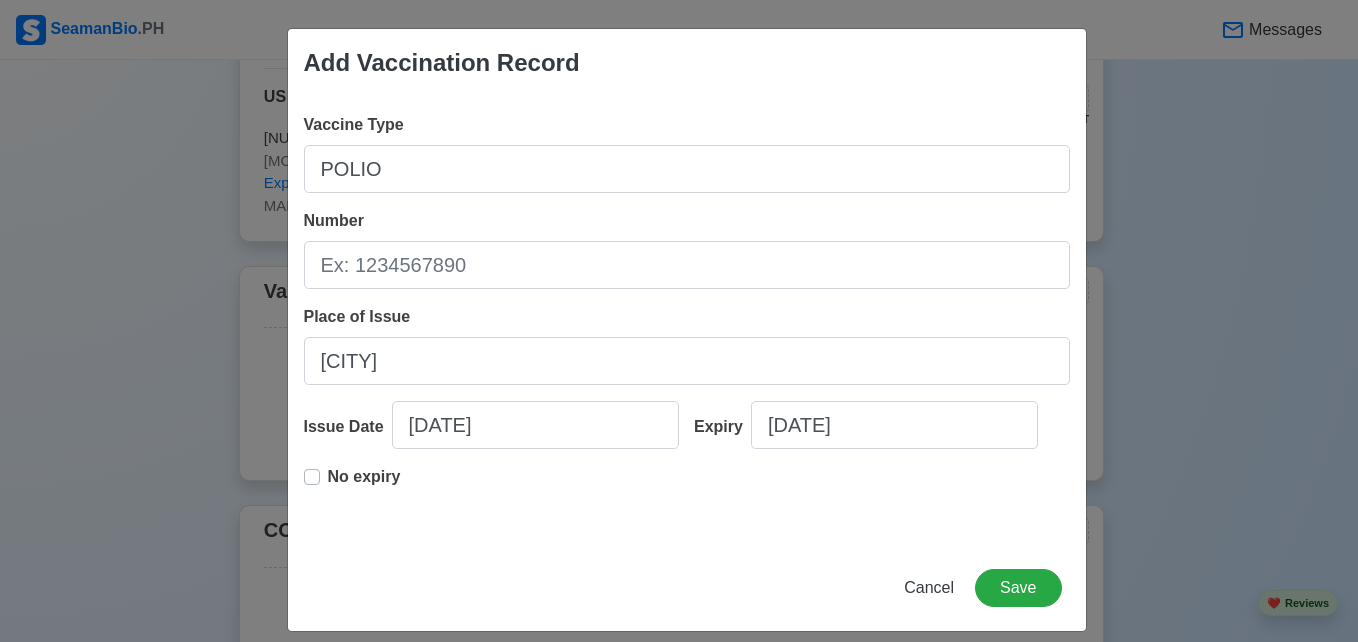 click on "No expiry" at bounding box center (364, 485) 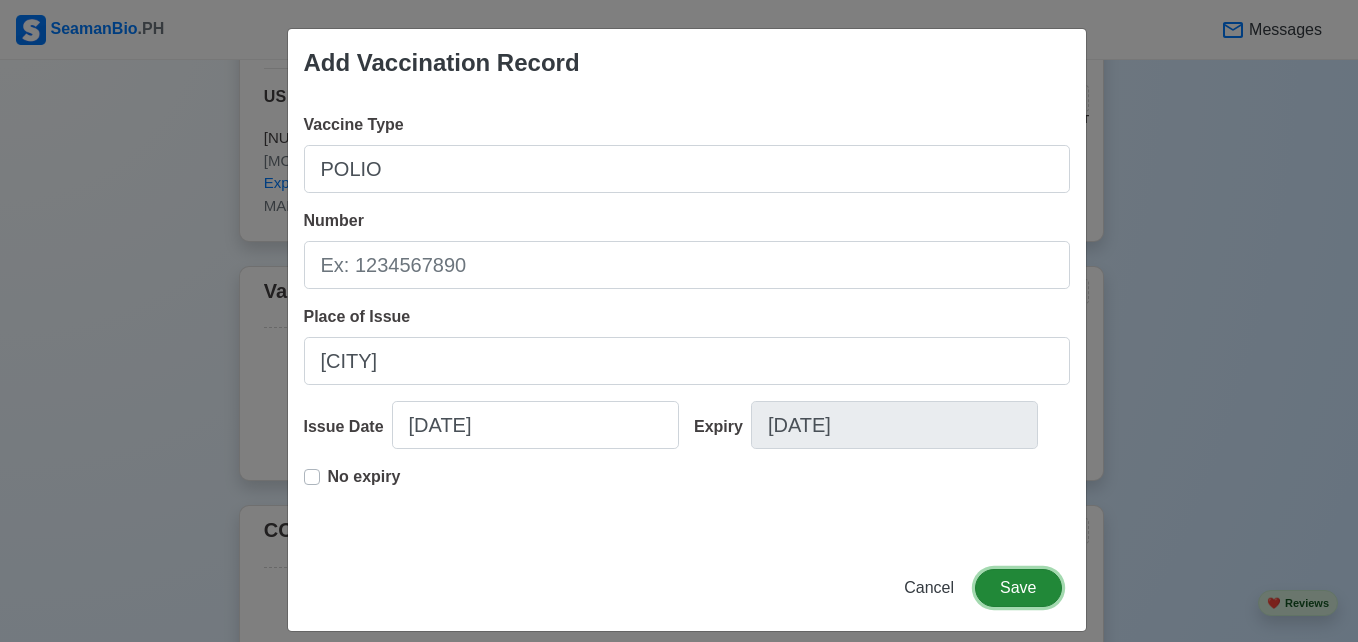 click on "Save" at bounding box center (1018, 588) 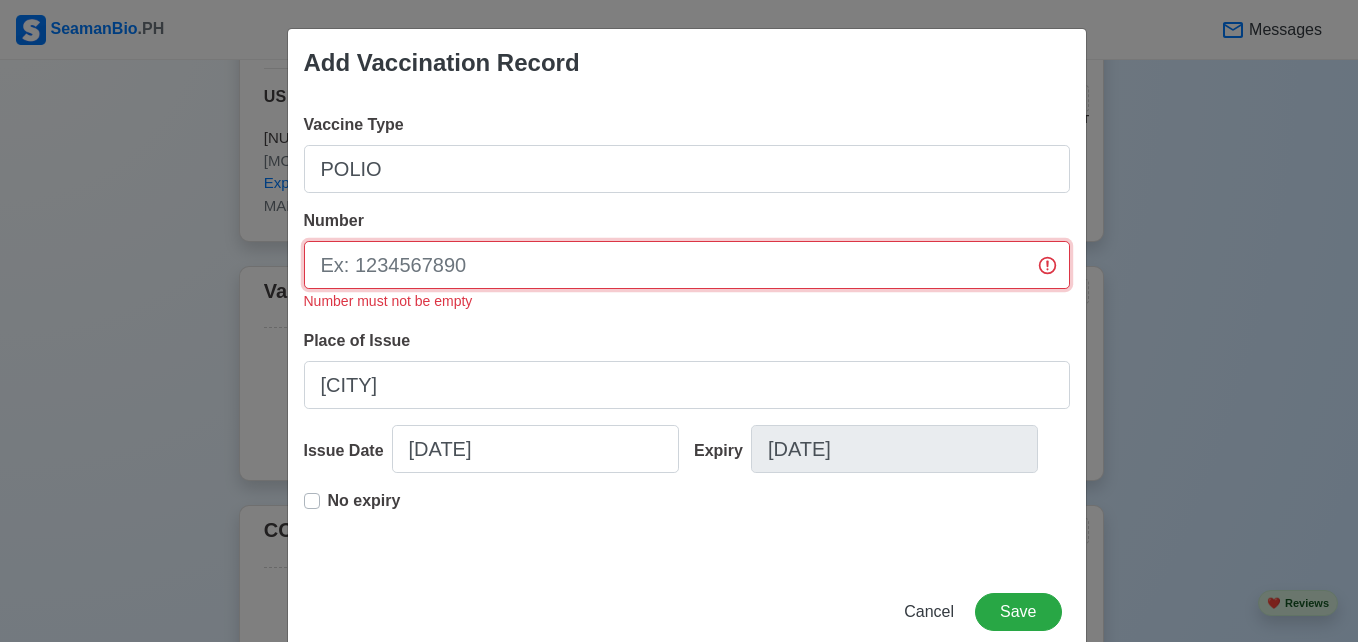 click on "Number" at bounding box center [687, 265] 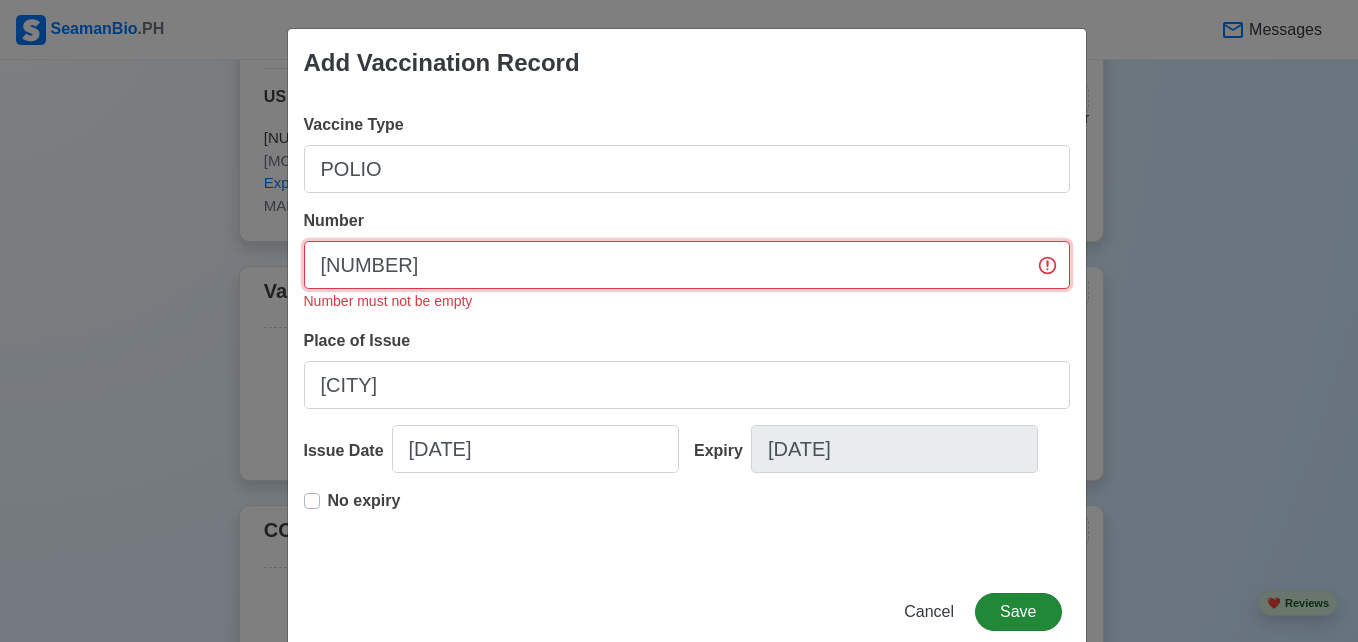 type on "[NUMBER]" 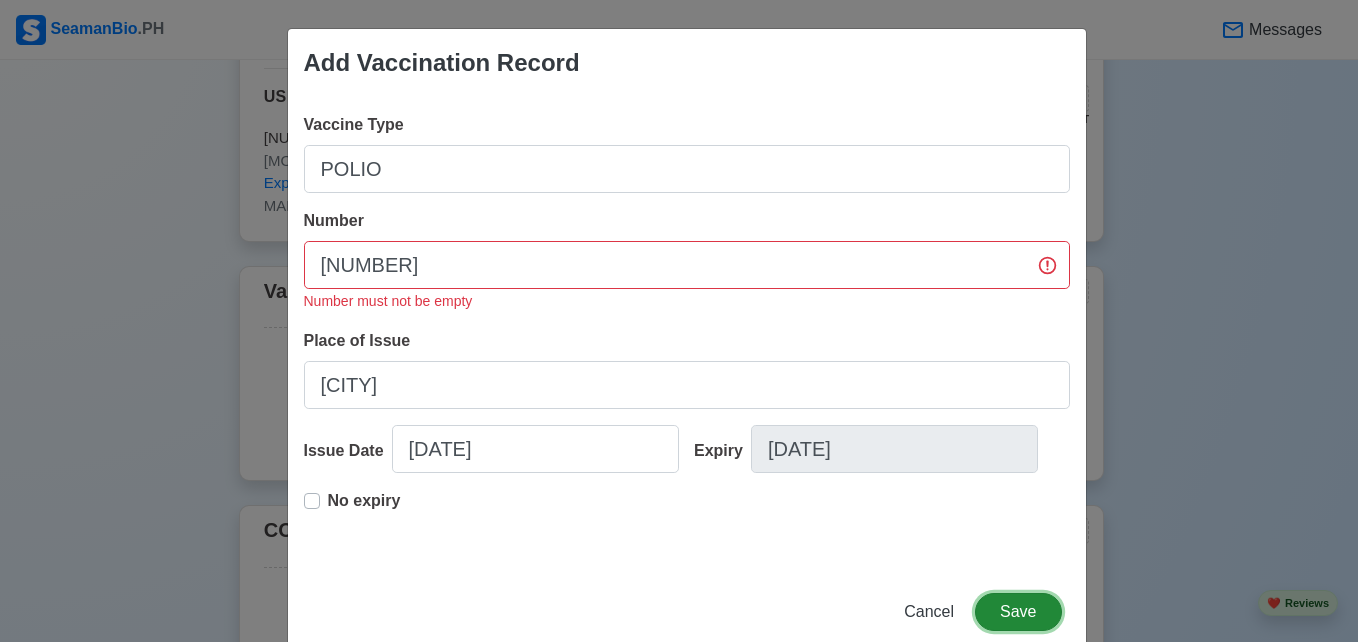 click on "Save" at bounding box center (1018, 612) 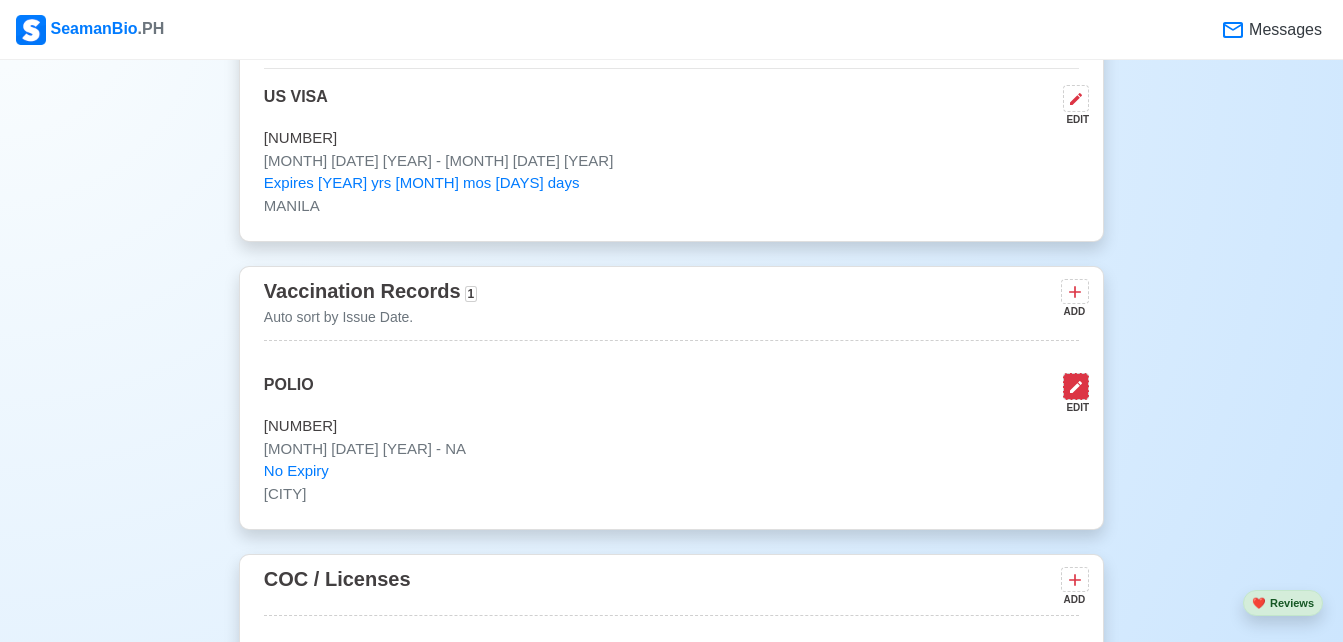 click 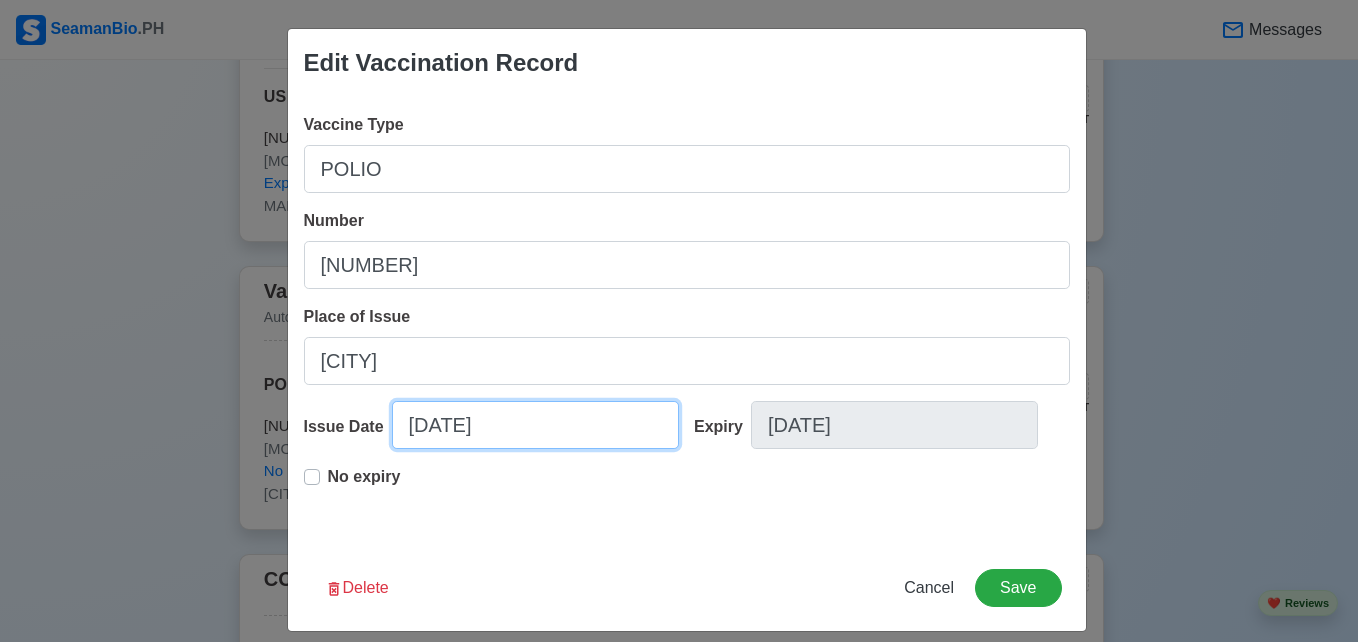 click on "[DATE]" at bounding box center [535, 425] 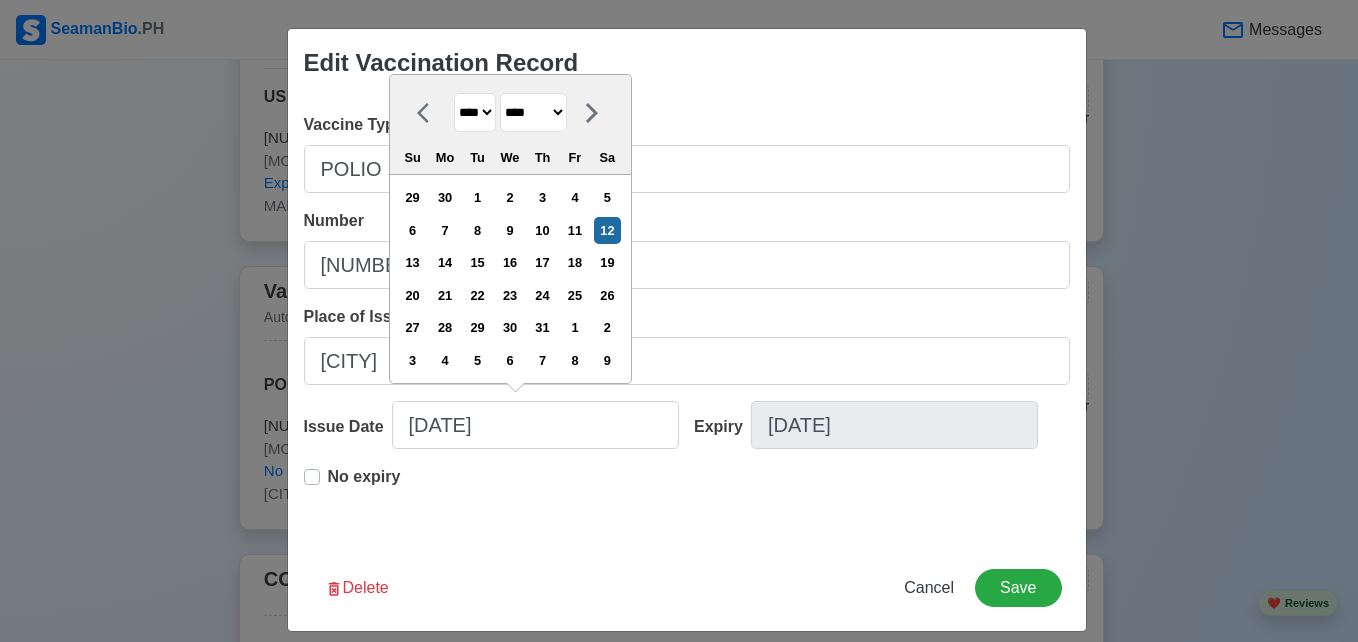 click on "**** **** **** **** **** **** **** **** **** **** **** **** **** **** **** **** **** **** **** **** **** **** **** **** **** **** **** **** **** **** **** **** **** **** **** **** **** **** **** **** **** **** **** **** **** **** **** **** **** **** **** **** **** **** **** **** **** **** **** **** **** **** **** **** **** **** **** **** **** **** **** **** **** **** **** **** **** **** **** **** **** **** **** **** **** **** **** **** **** **** **** **** **** **** **** **** **** **** **** **** **** **** **** **** **** ****" at bounding box center (475, 112) 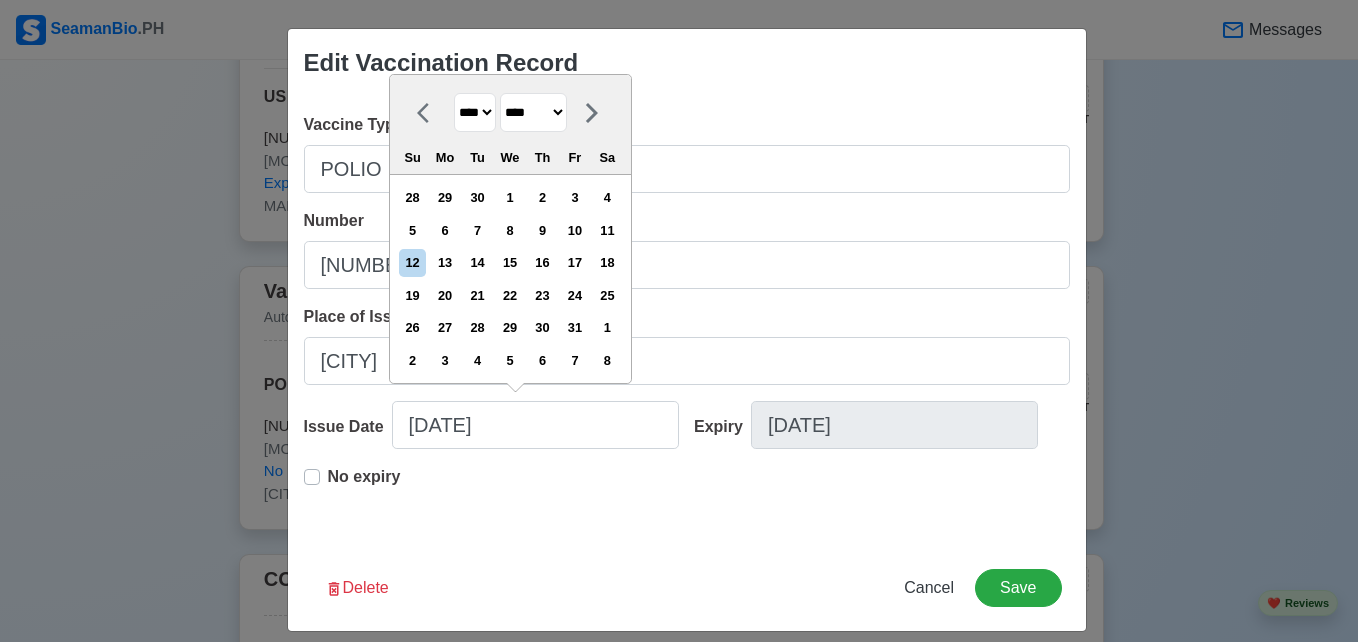 click on "******* ******** ***** ***** *** **** **** ****** ********* ******* ******** ********" at bounding box center (533, 112) 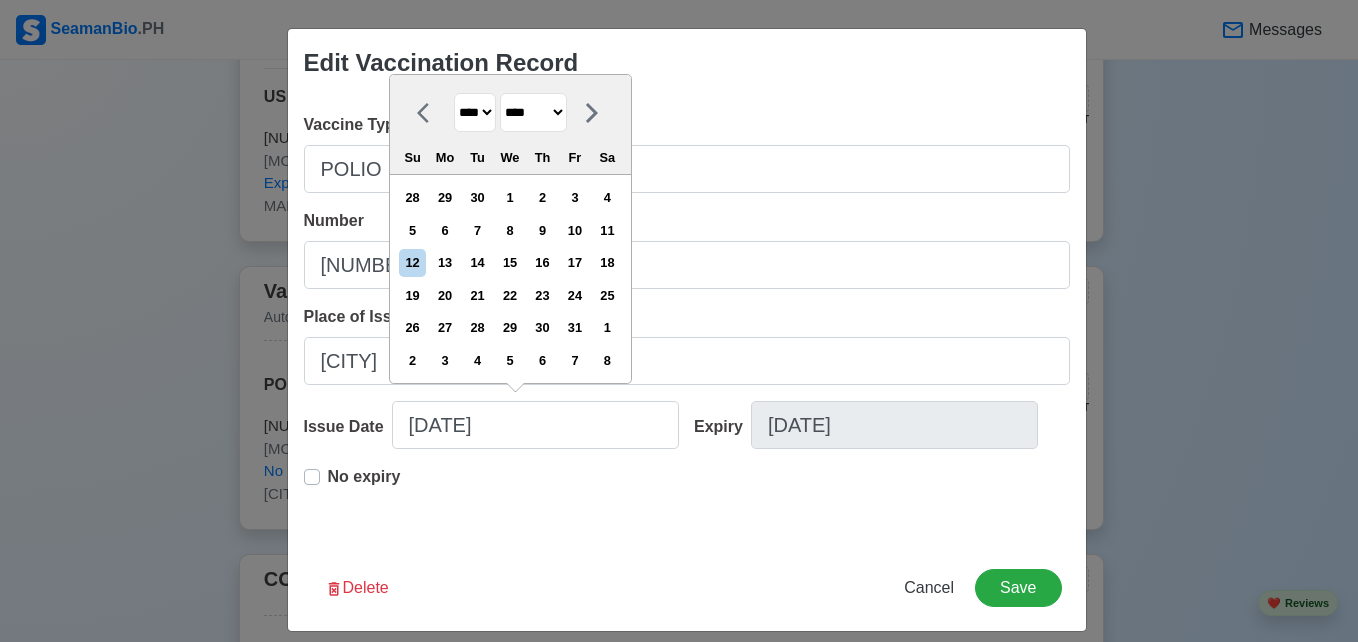 select on "*********" 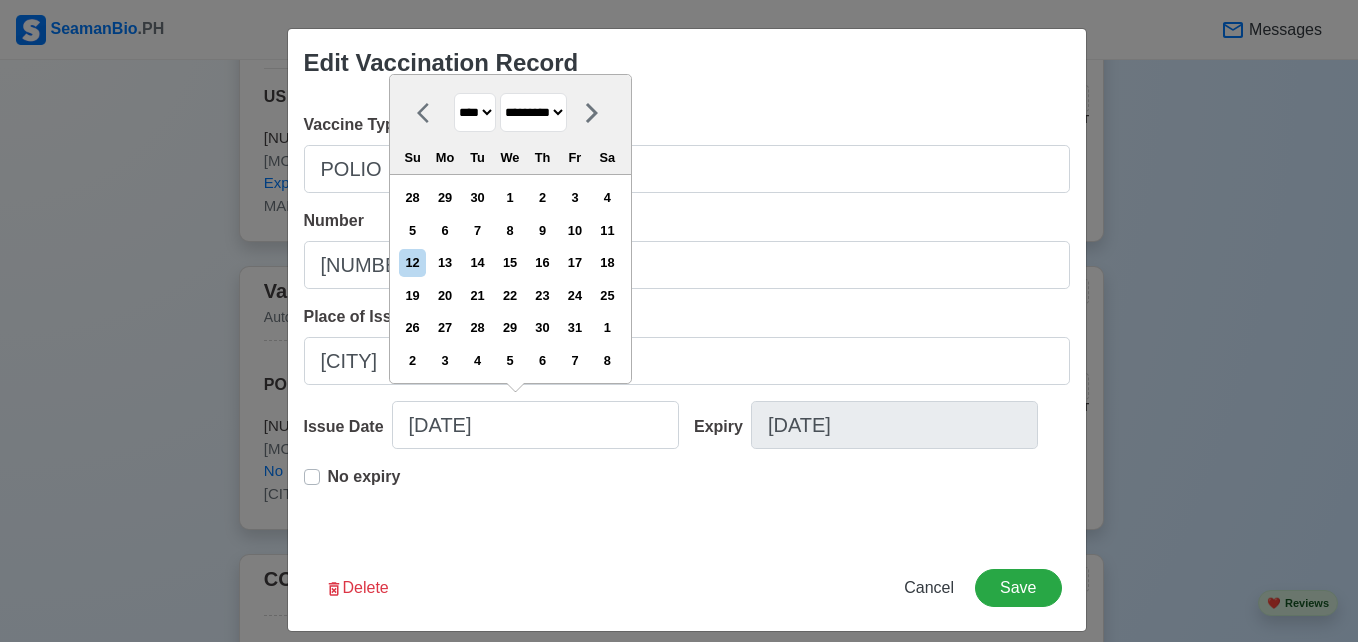 click on "******* ******** ***** ***** *** **** **** ****** ********* ******* ******** ********" at bounding box center [533, 112] 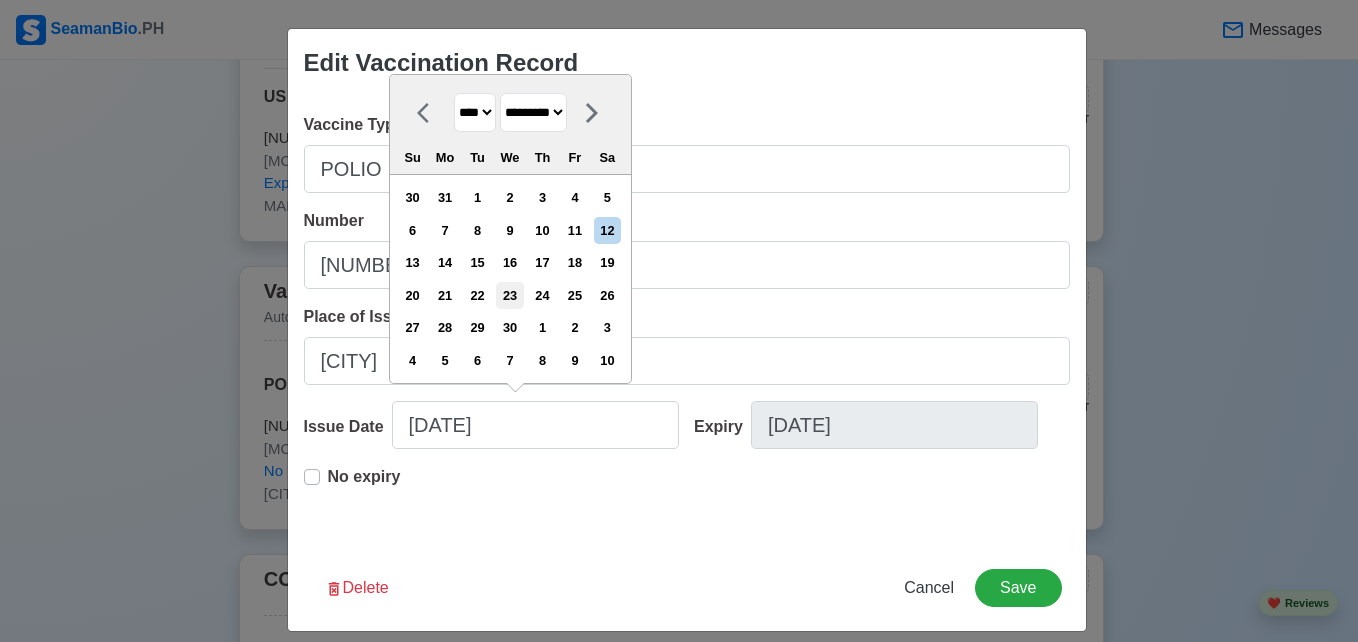 click on "23" at bounding box center (509, 295) 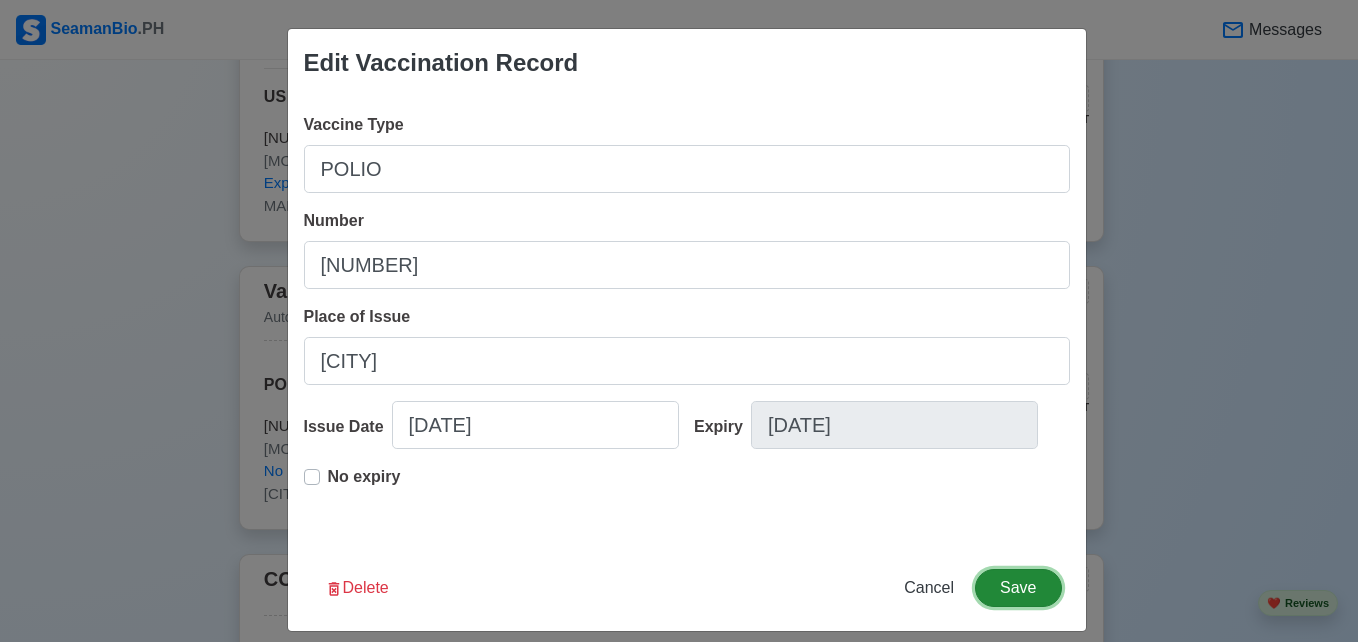 click on "Save" at bounding box center (1018, 588) 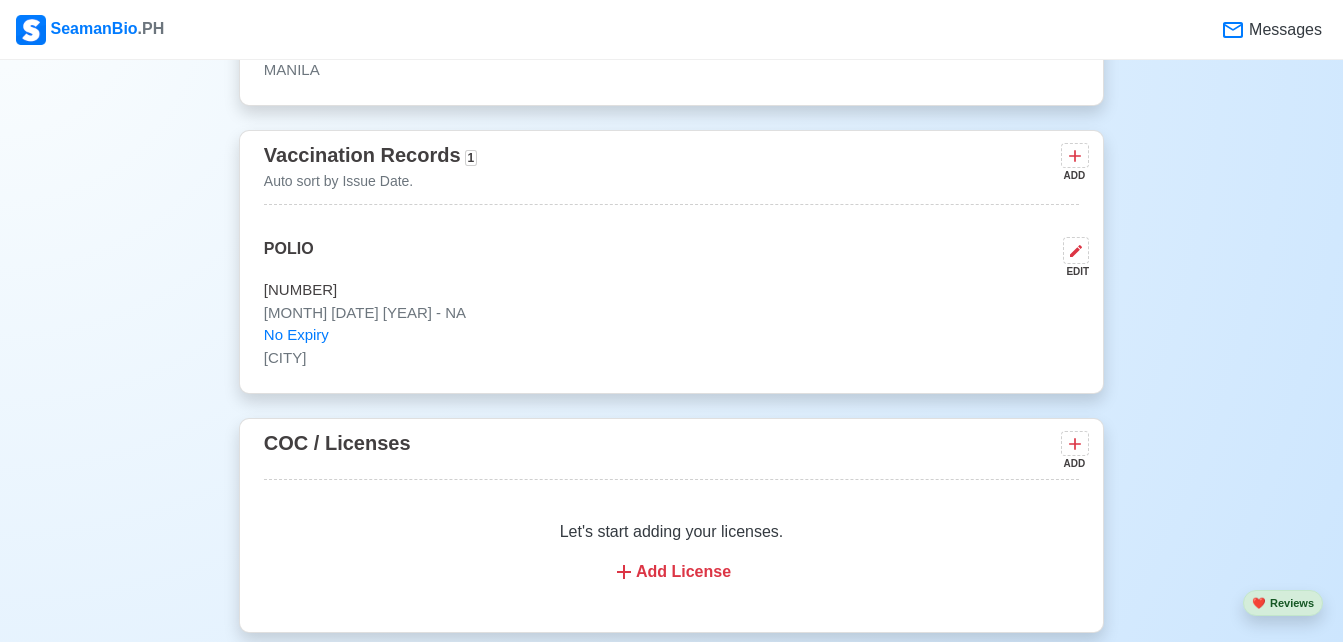 scroll, scrollTop: 2600, scrollLeft: 0, axis: vertical 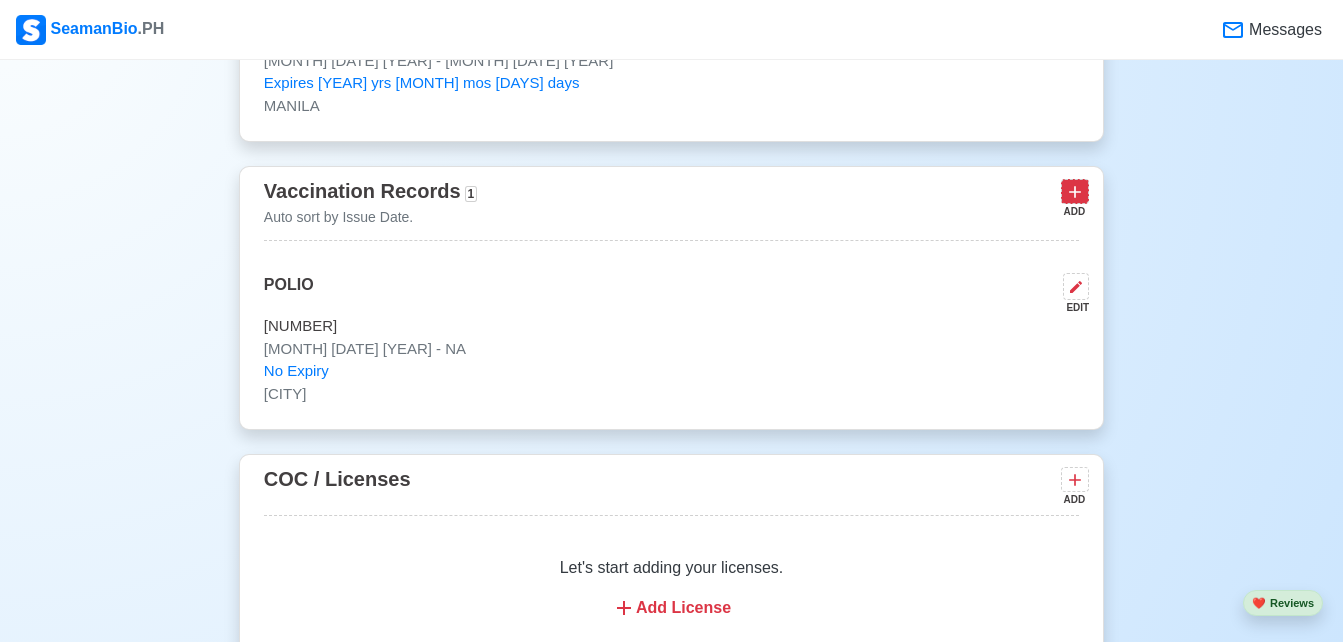 click 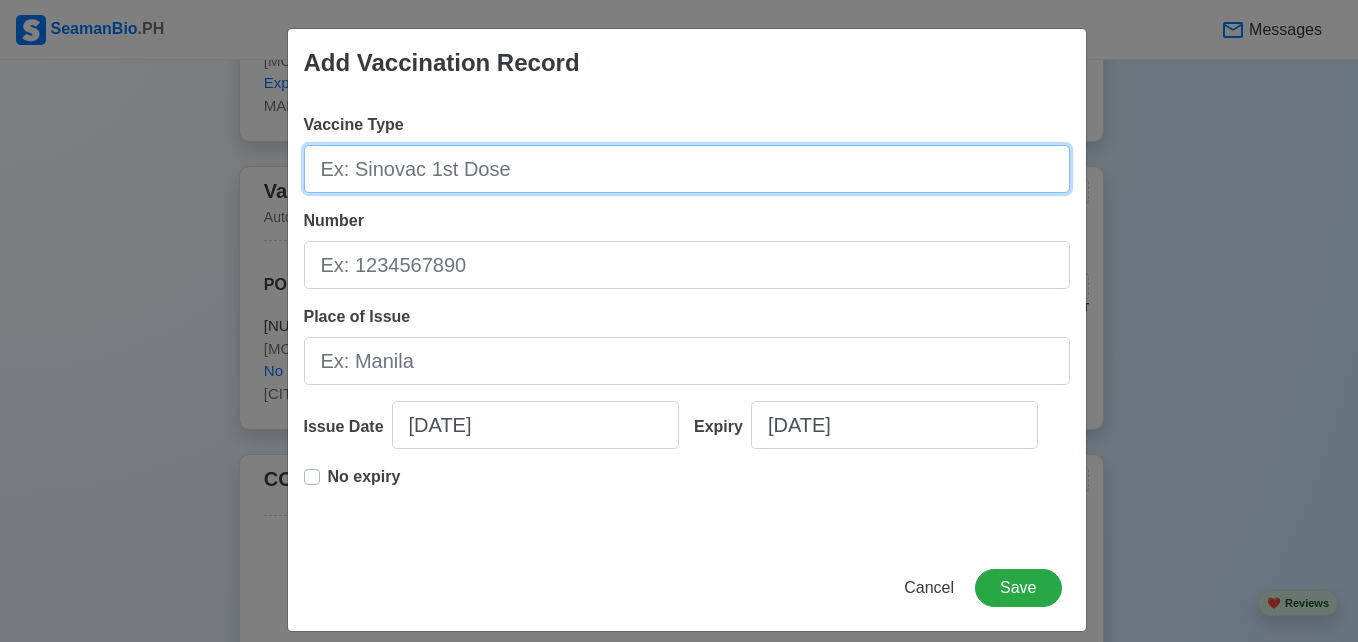 click on "Vaccine Type" at bounding box center (687, 169) 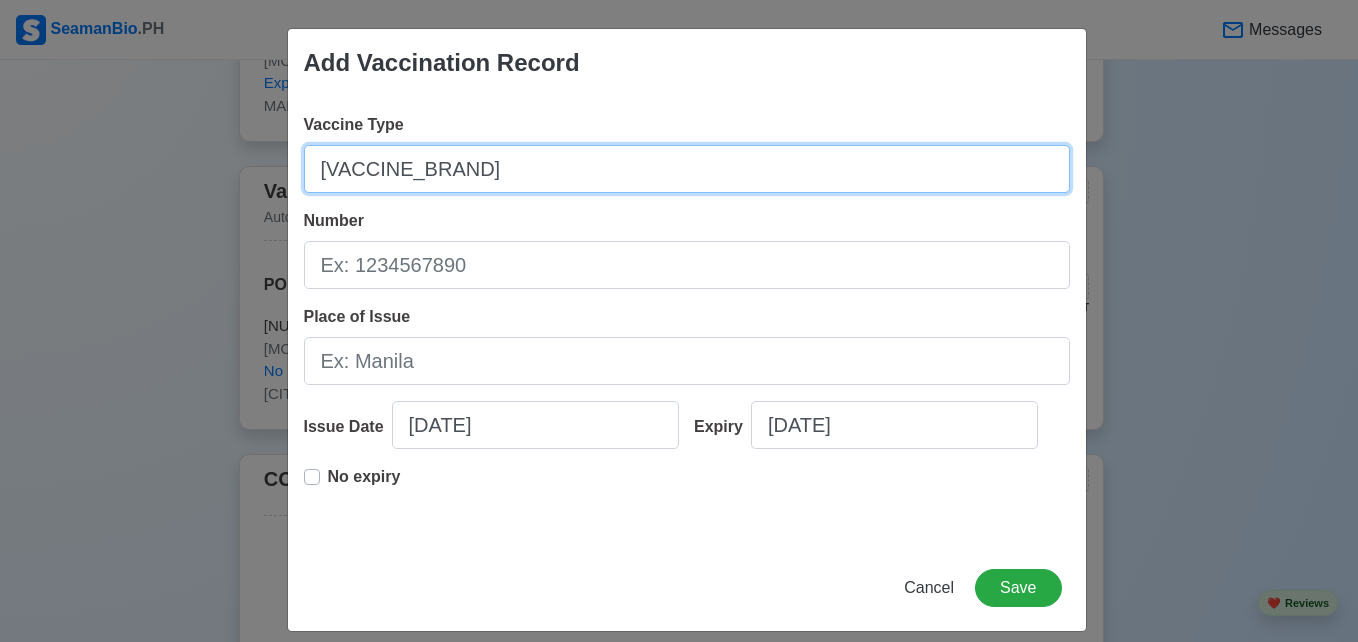 type on "[VACCINE_BRAND]" 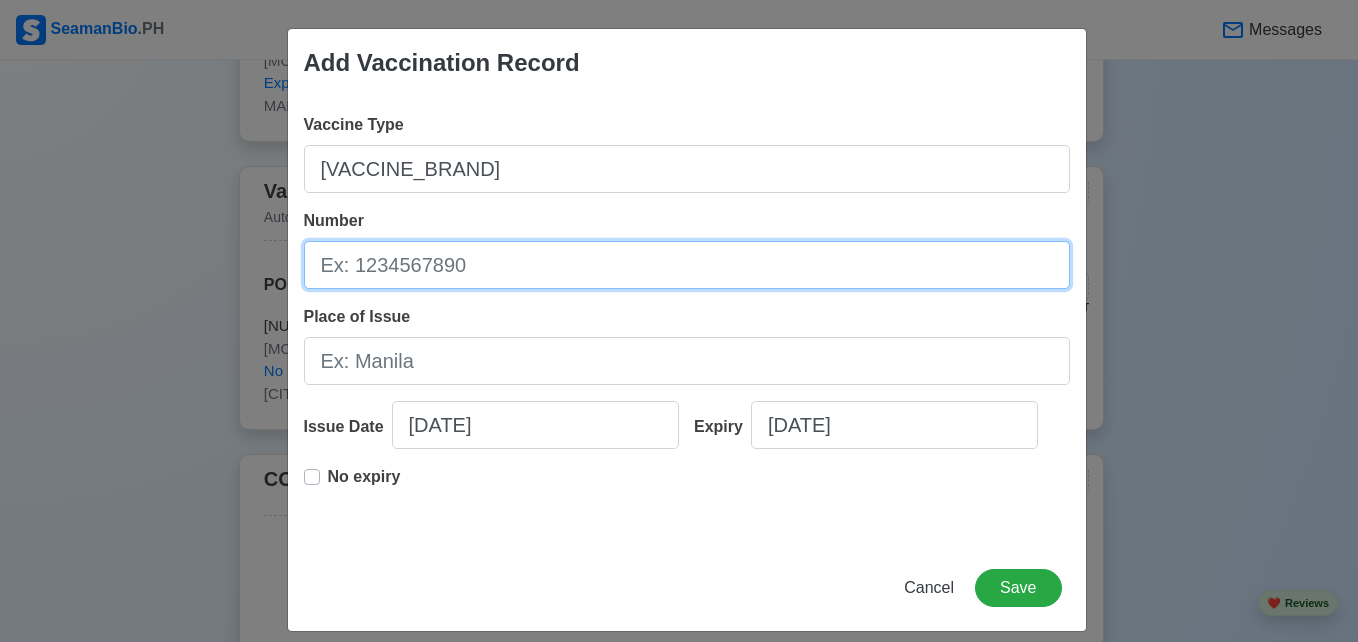 click on "Number" at bounding box center (687, 265) 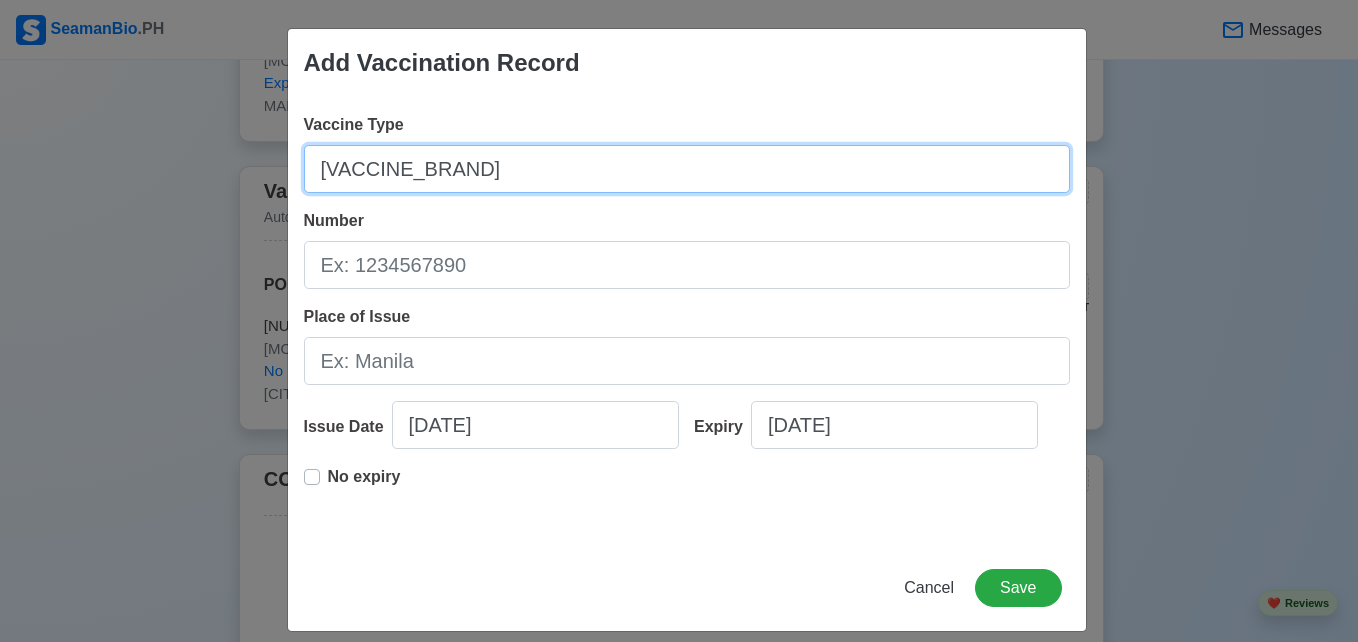 drag, startPoint x: 609, startPoint y: 179, endPoint x: 274, endPoint y: 207, distance: 336.16812 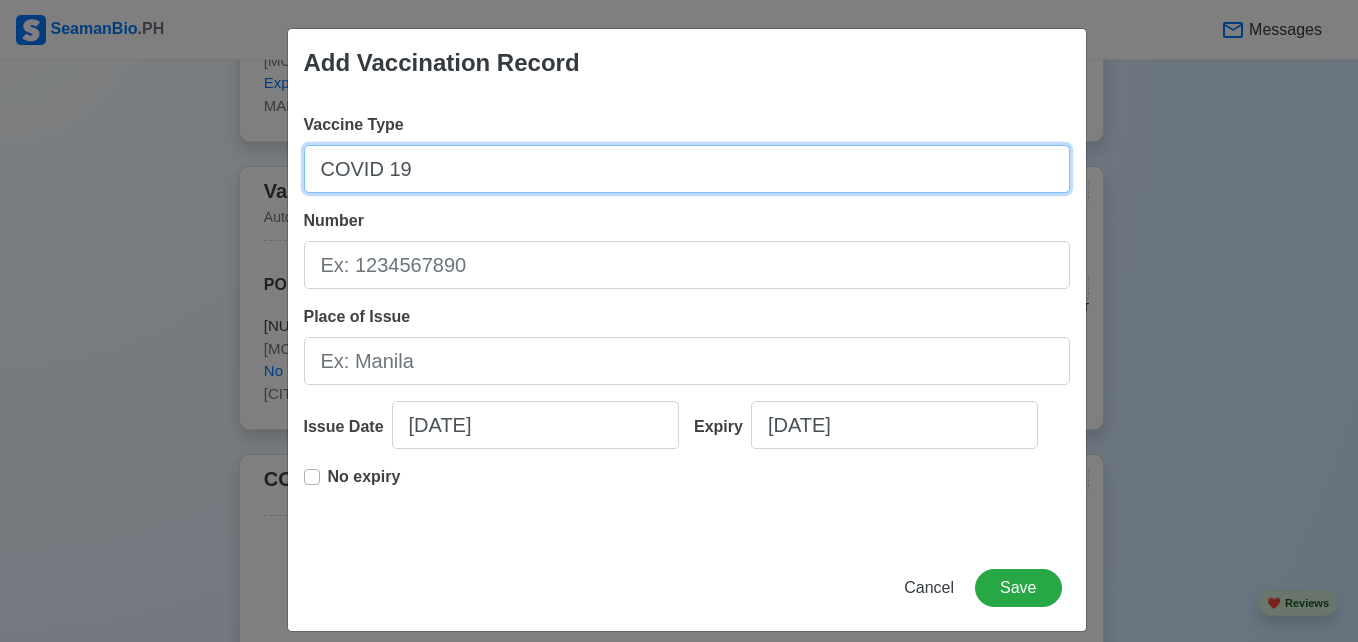 type on "COVID 19" 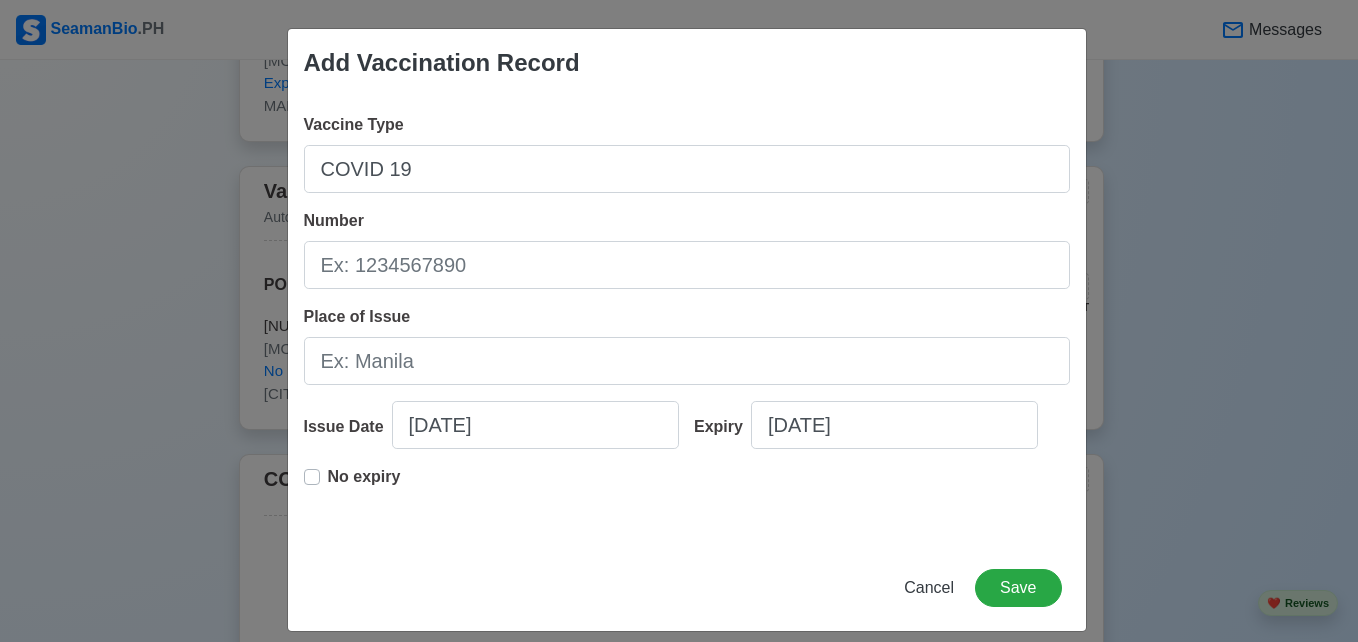 click on "No expiry" at bounding box center (364, 485) 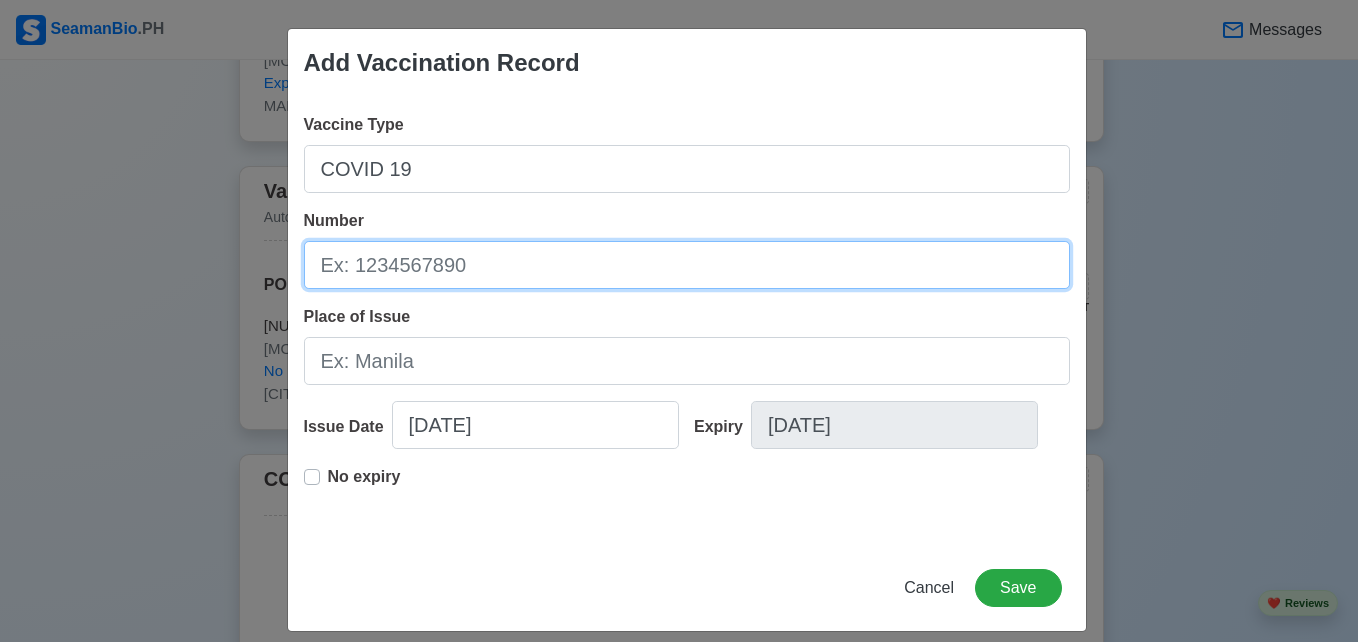 click on "Number" at bounding box center (687, 265) 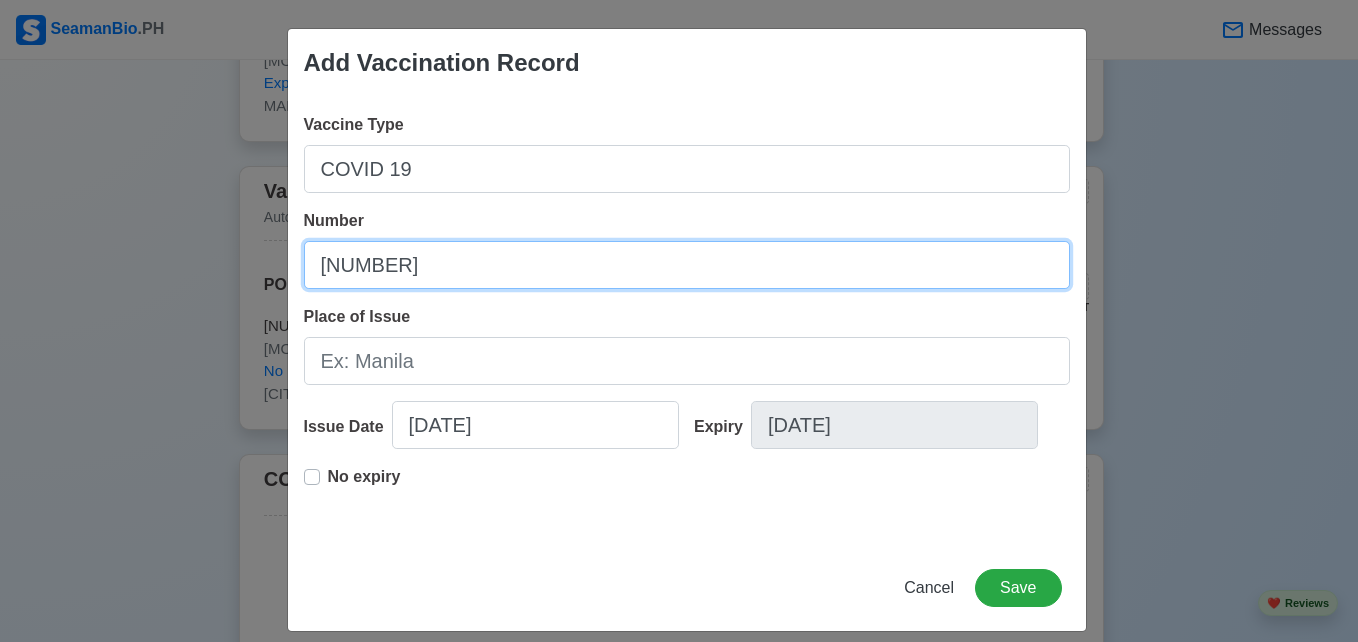 type on "[NUMBER]" 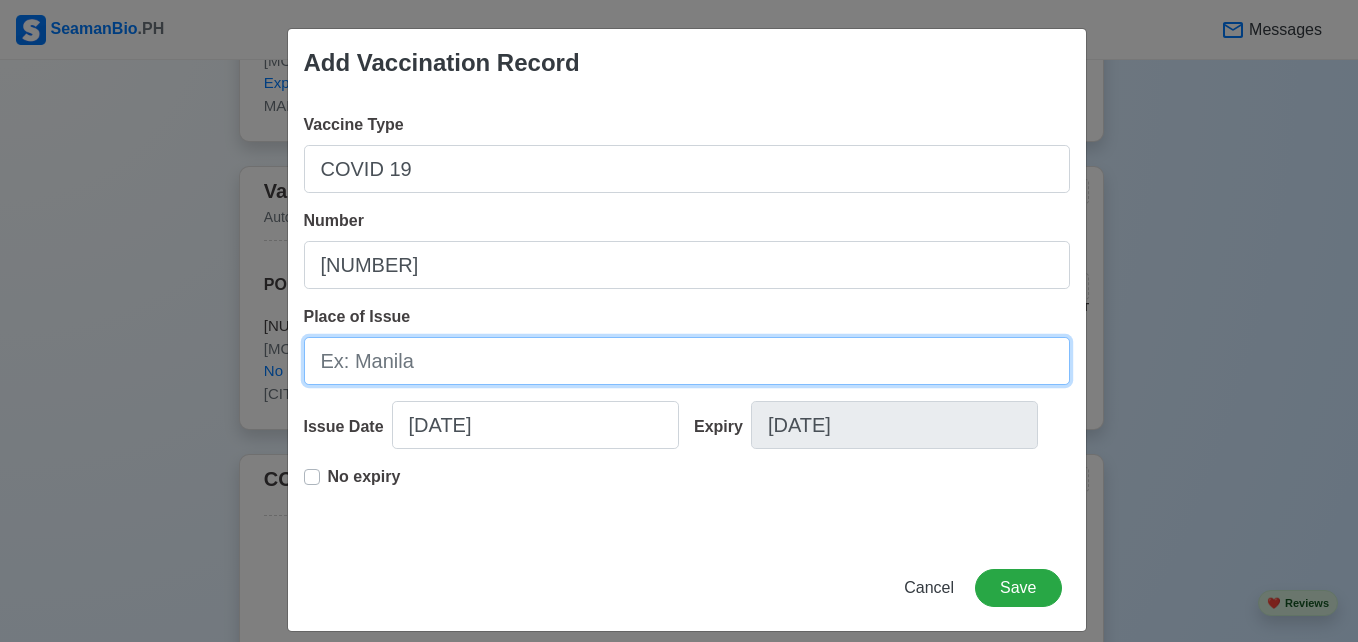 click on "Place of Issue" at bounding box center (687, 361) 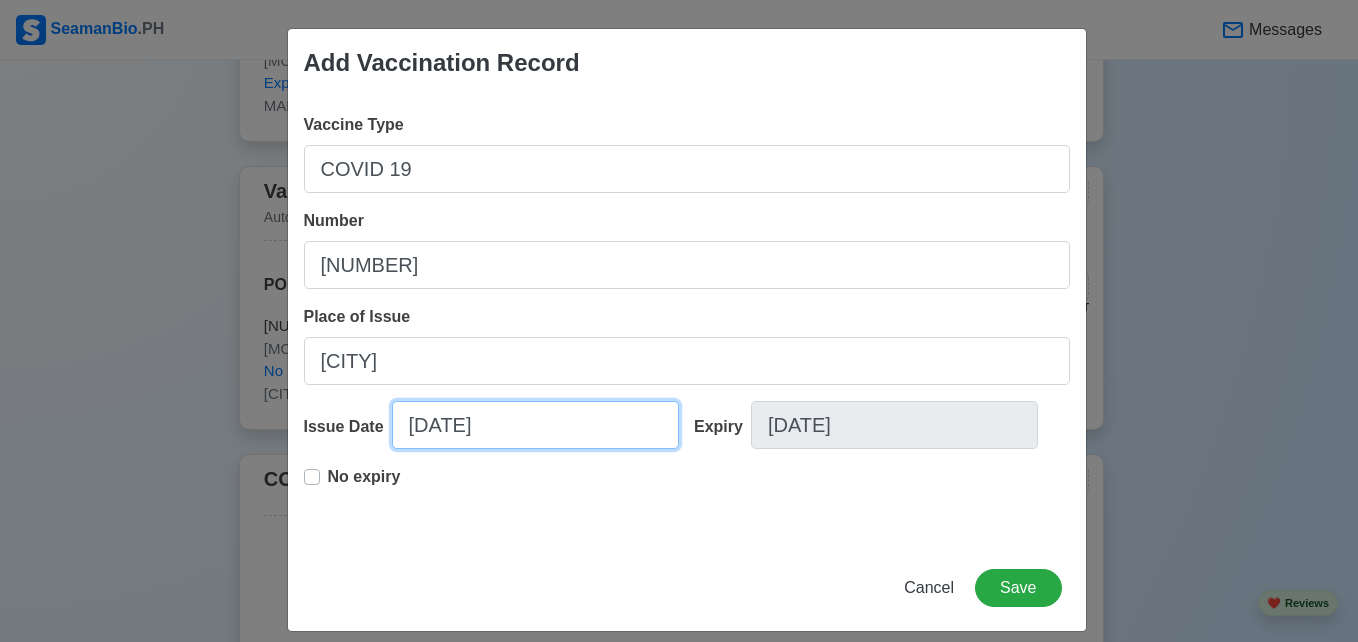 select on "****" 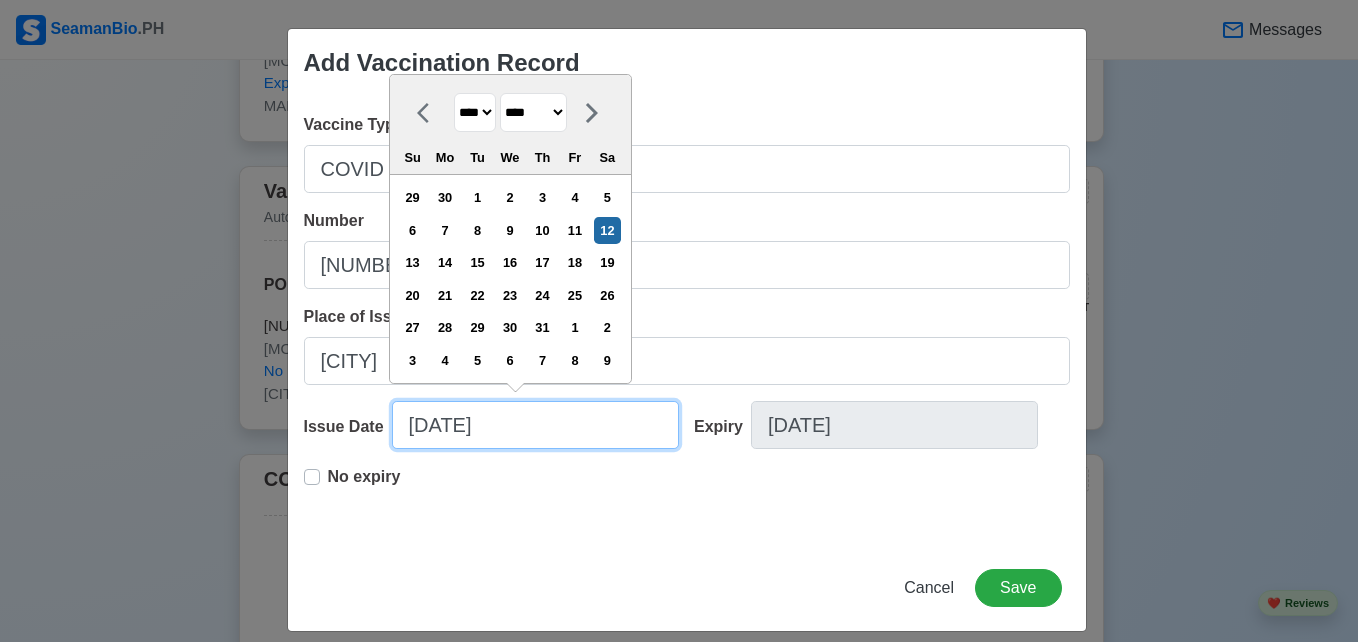 click on "[DATE]" at bounding box center [535, 425] 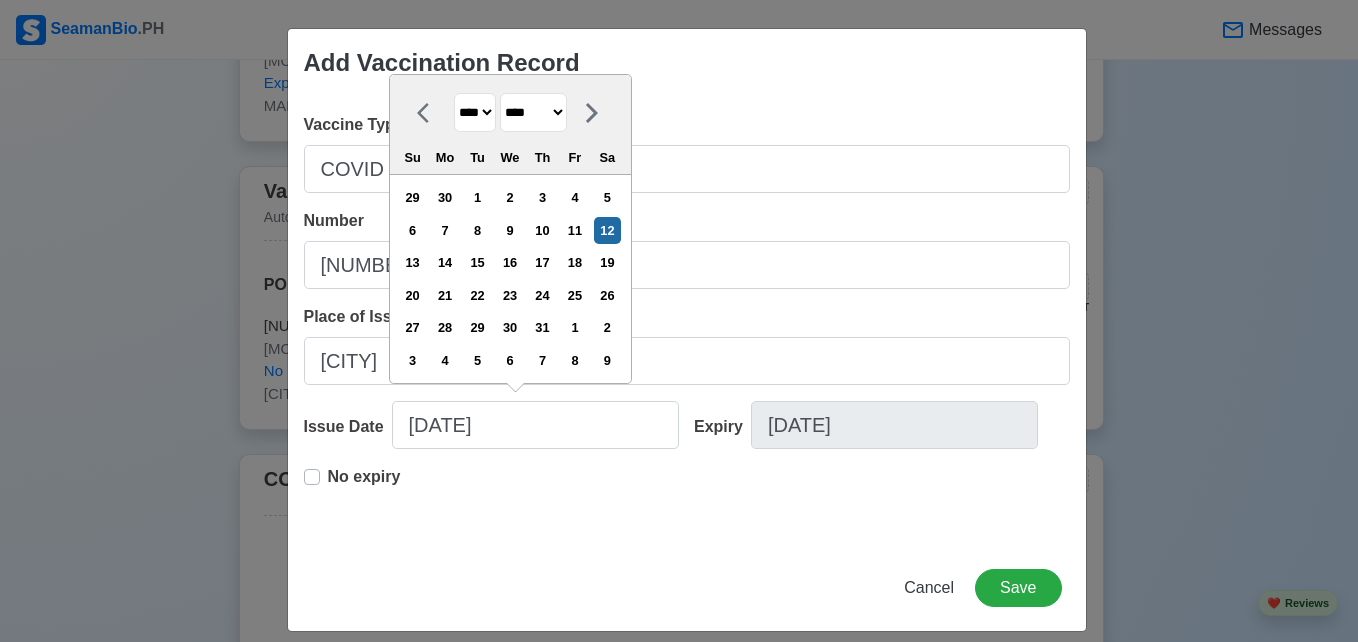 click on "**** **** **** **** **** **** **** **** **** **** **** **** **** **** **** **** **** **** **** **** **** **** **** **** **** **** **** **** **** **** **** **** **** **** **** **** **** **** **** **** **** **** **** **** **** **** **** **** **** **** **** **** **** **** **** **** **** **** **** **** **** **** **** **** **** **** **** **** **** **** **** **** **** **** **** **** **** **** **** **** **** **** **** **** **** **** **** **** **** **** **** **** **** **** **** **** **** **** **** **** **** **** **** **** **** ****" at bounding box center [475, 112] 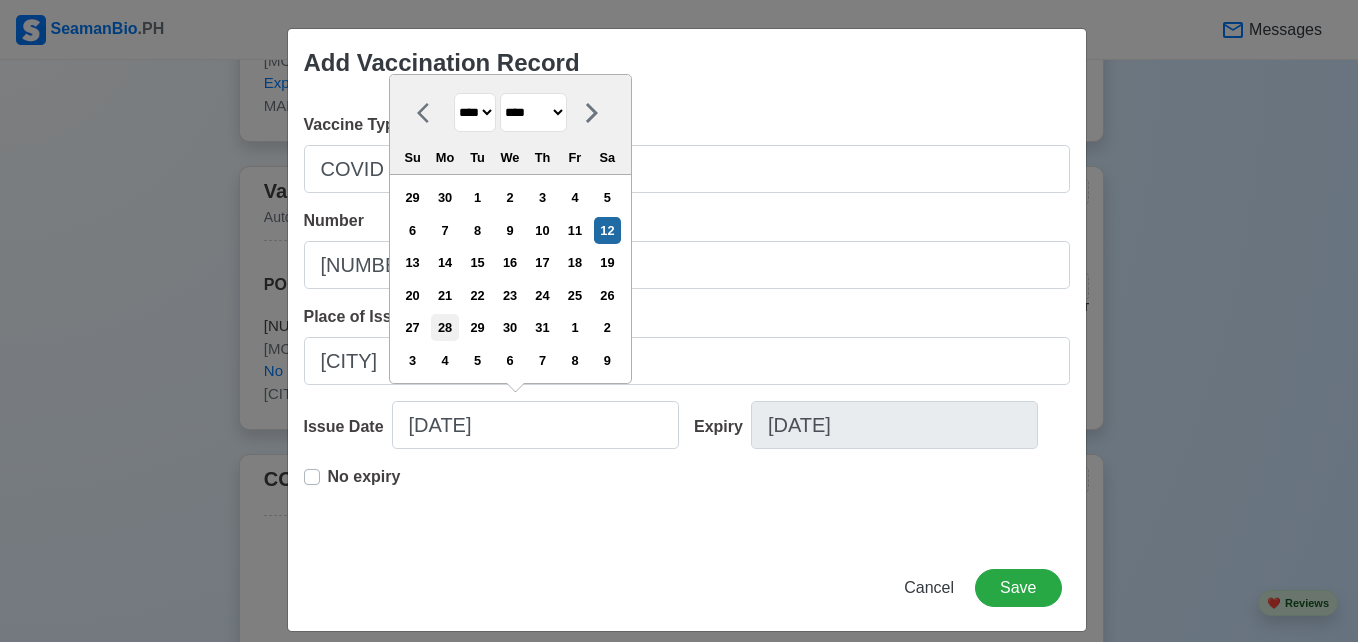 select on "****" 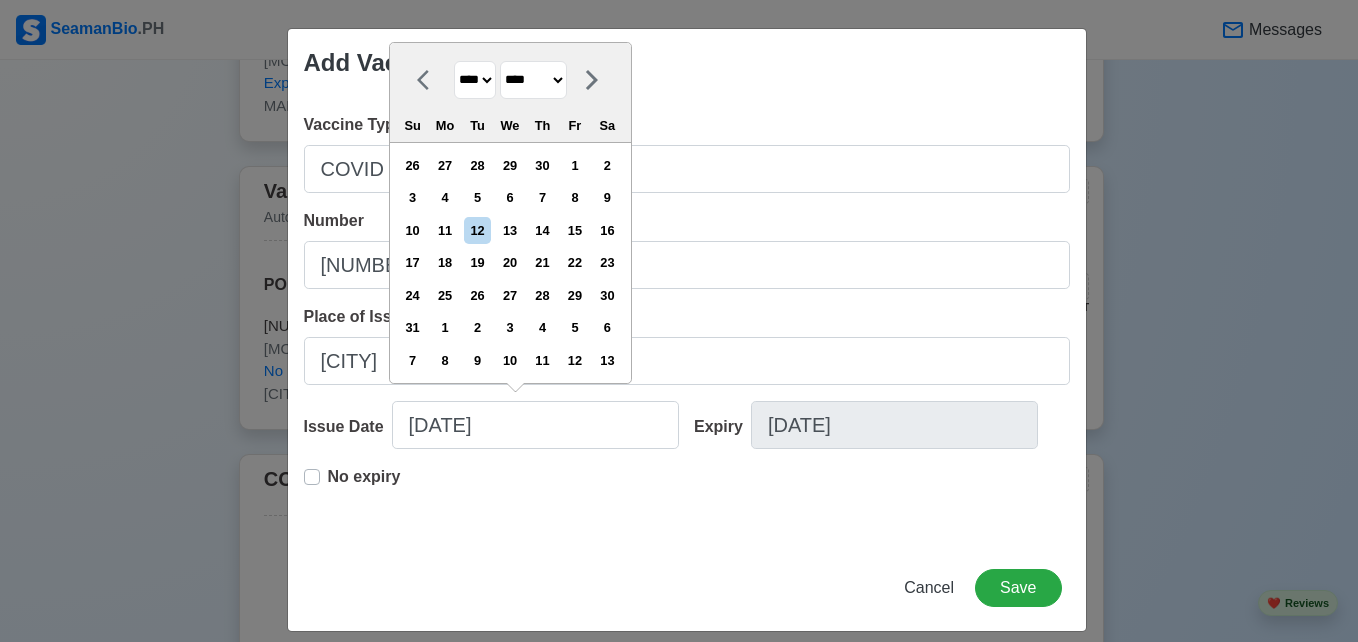 click at bounding box center [592, 80] 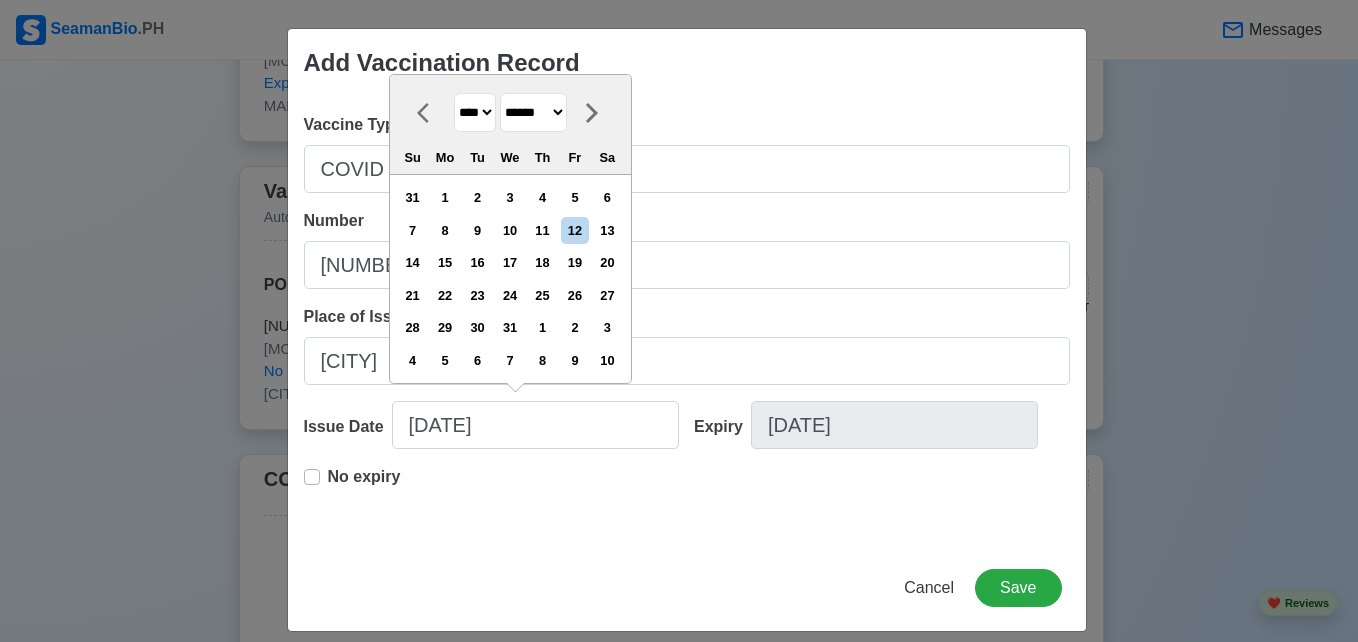 click on "******* ******** ***** ***** *** **** **** ****** ********* ******* ******** ********" at bounding box center (533, 112) 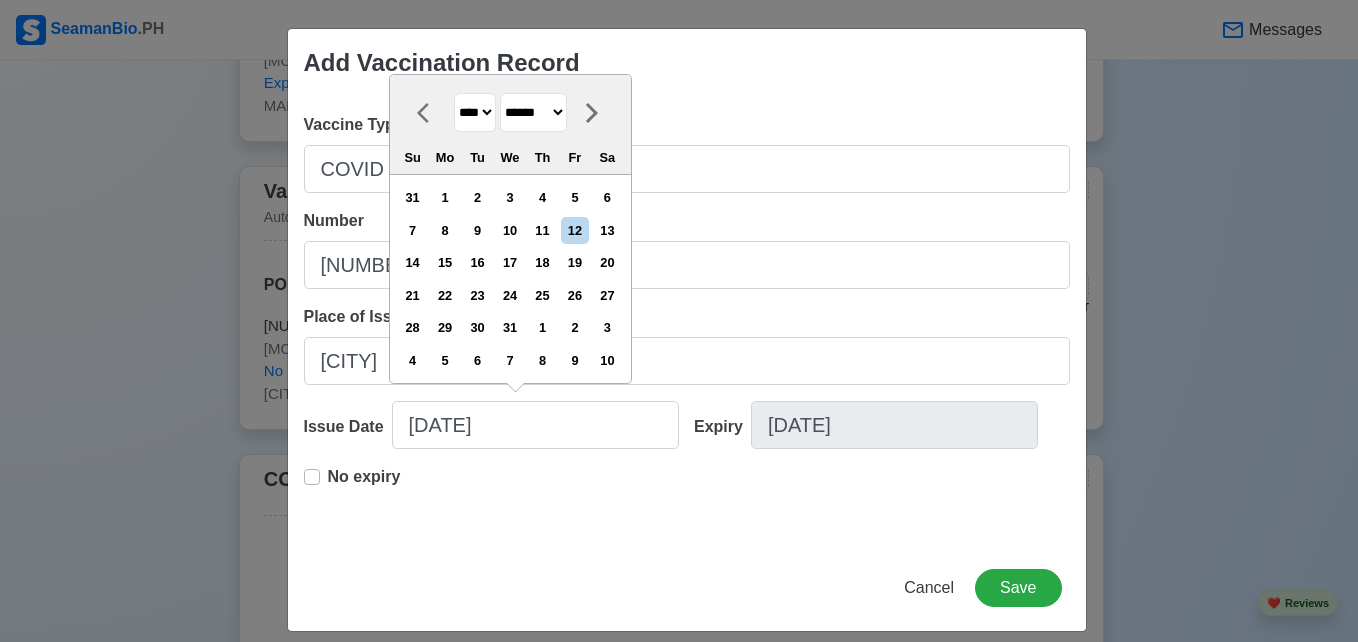 select on "*******" 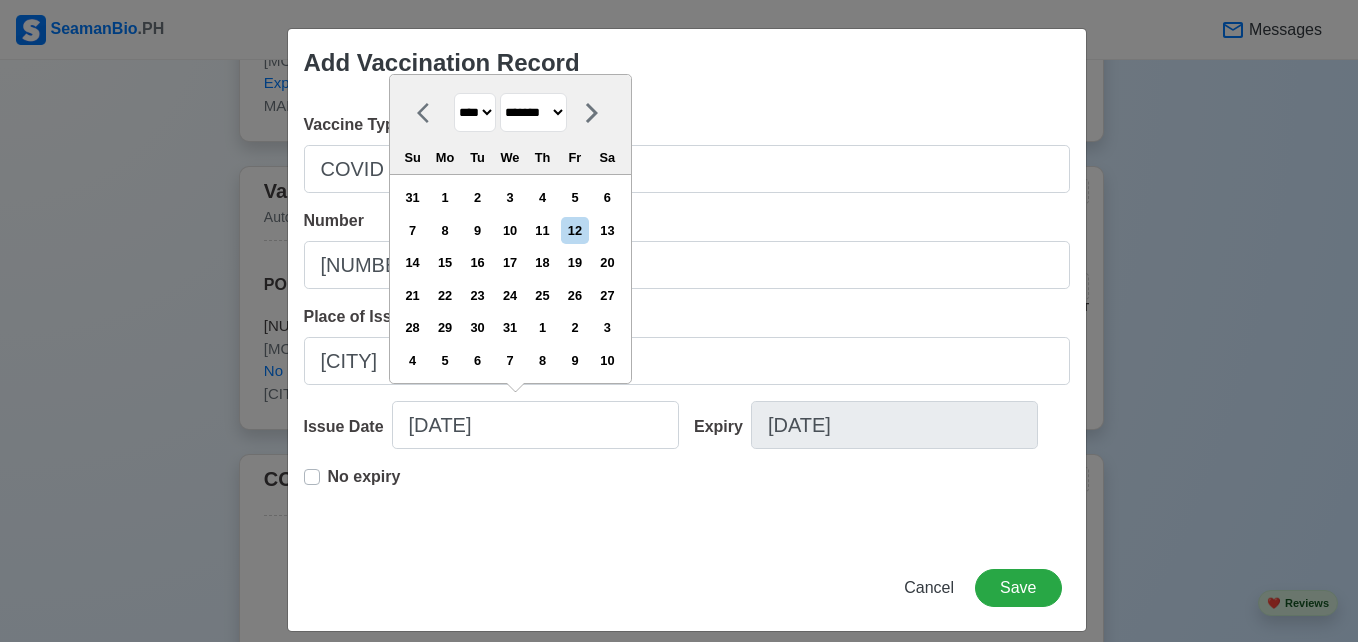 click on "******* ******** ***** ***** *** **** **** ****** ********* ******* ******** ********" at bounding box center (533, 112) 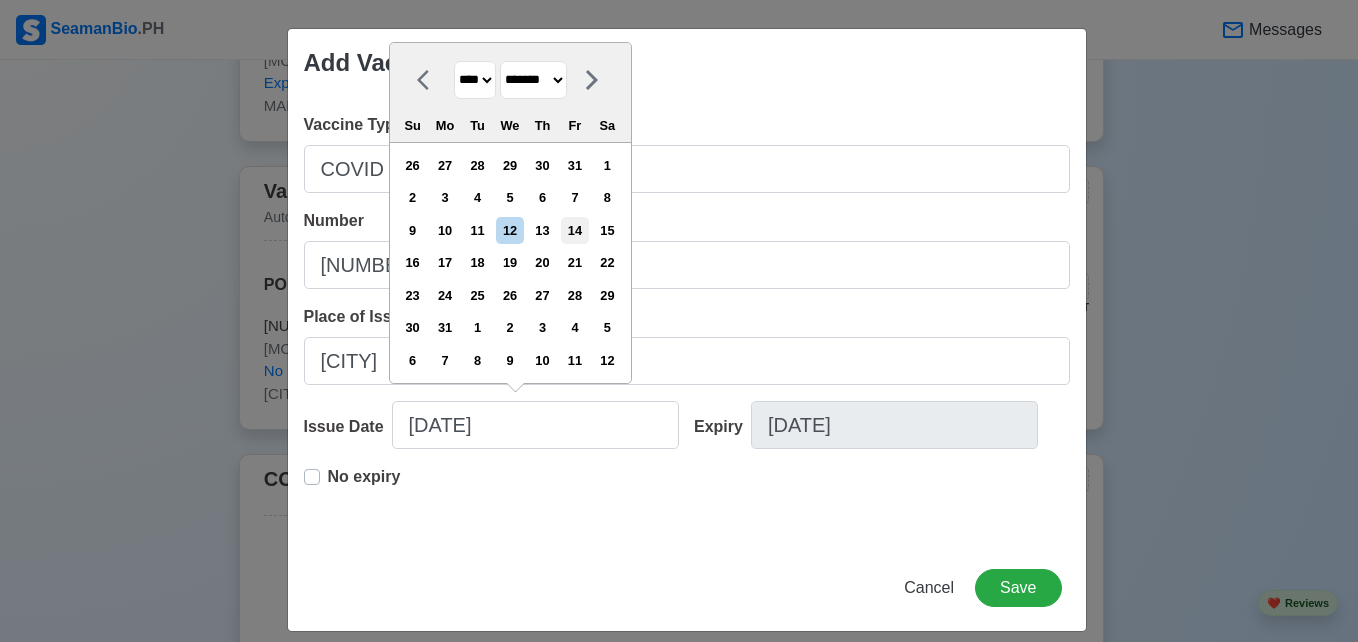 click on "14" at bounding box center (574, 230) 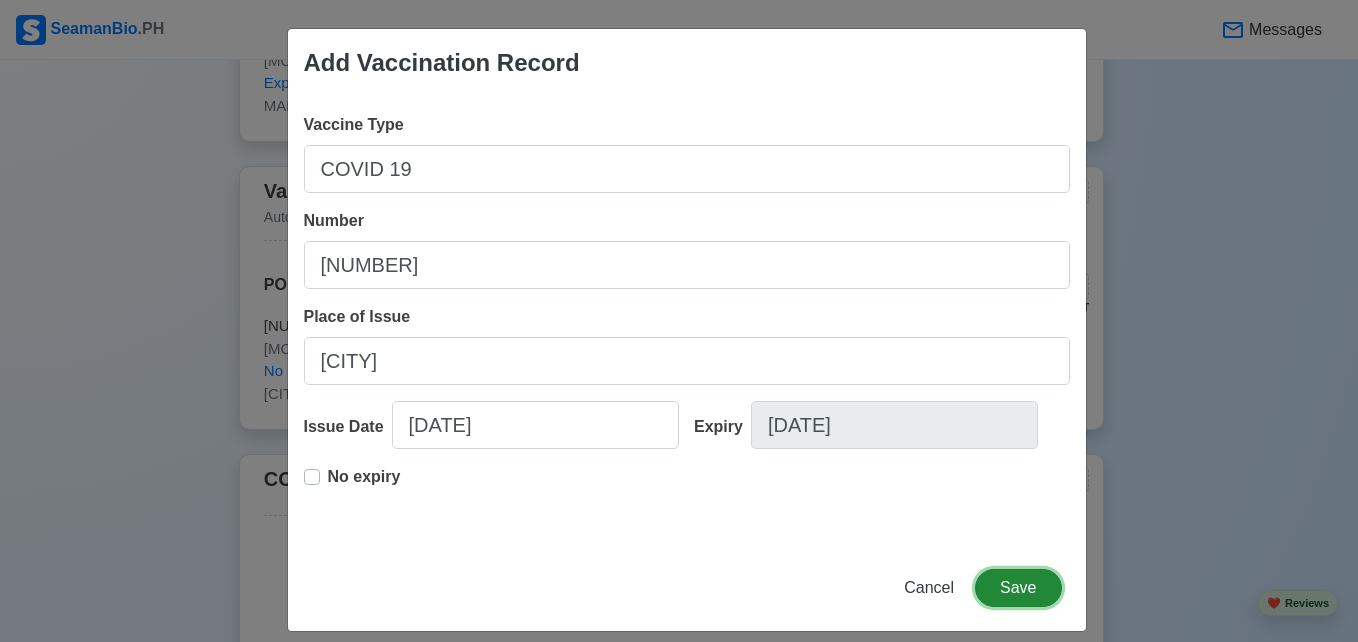 click on "Save" at bounding box center [1018, 588] 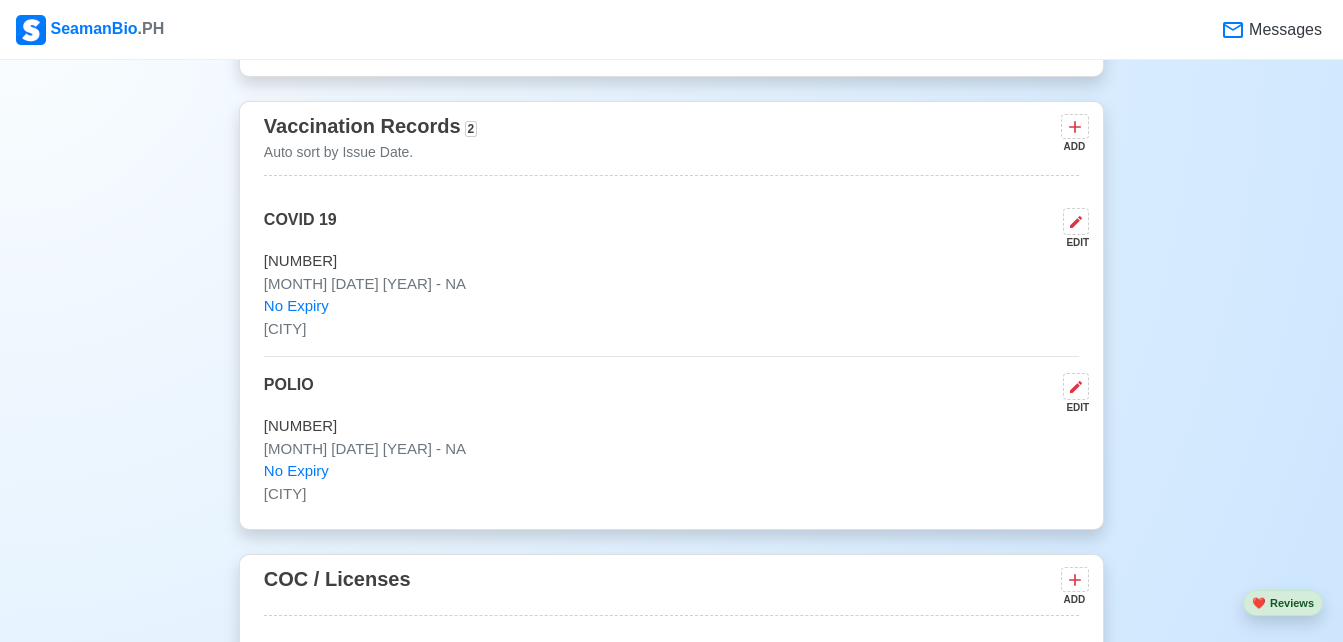 scroll, scrollTop: 2700, scrollLeft: 0, axis: vertical 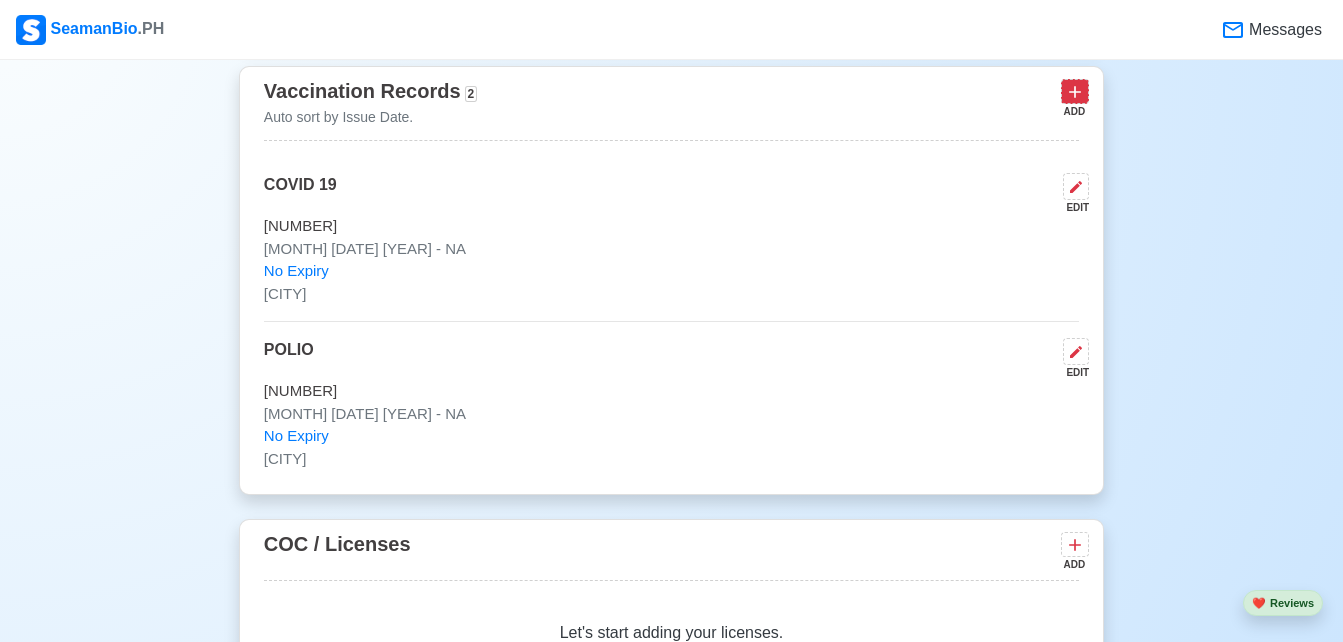 click 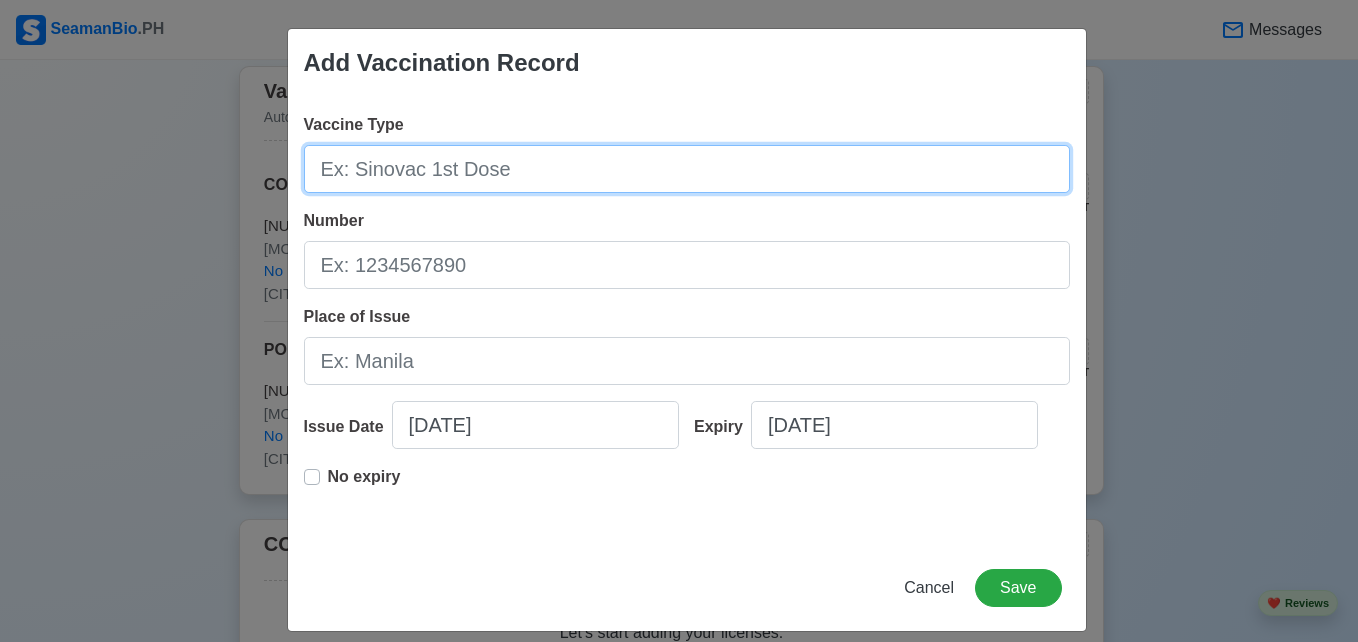 click on "Vaccine Type" at bounding box center [687, 169] 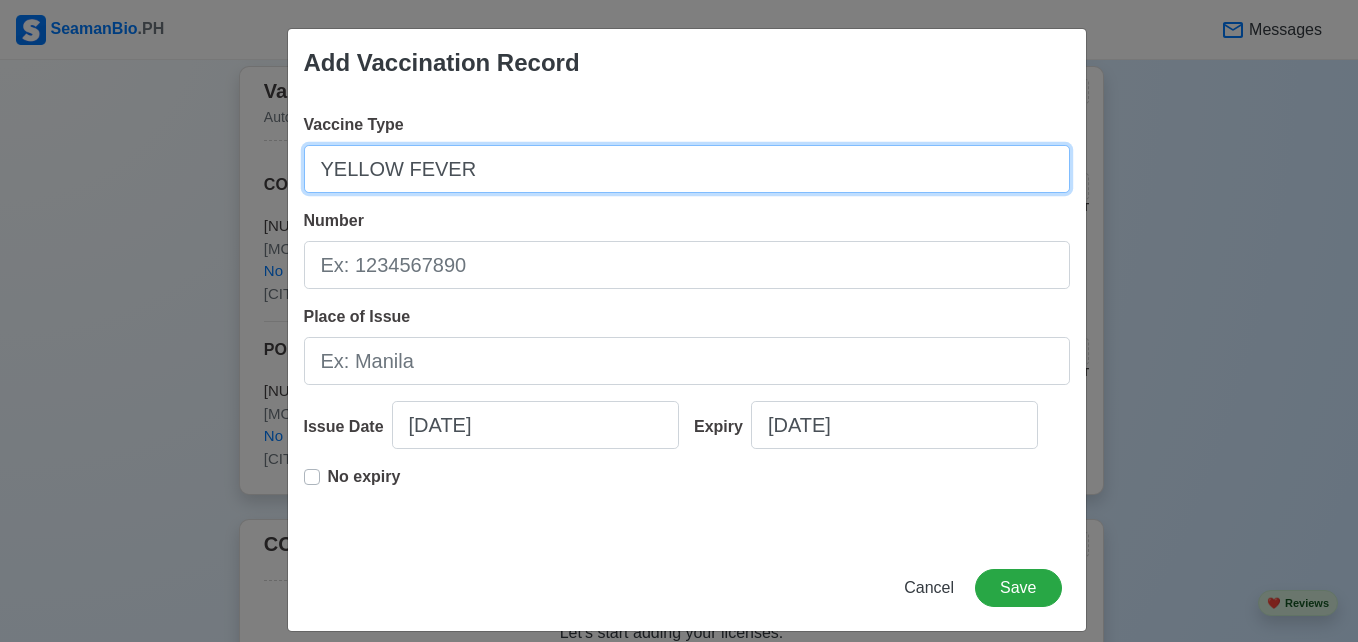 type on "YELLOW FEVER" 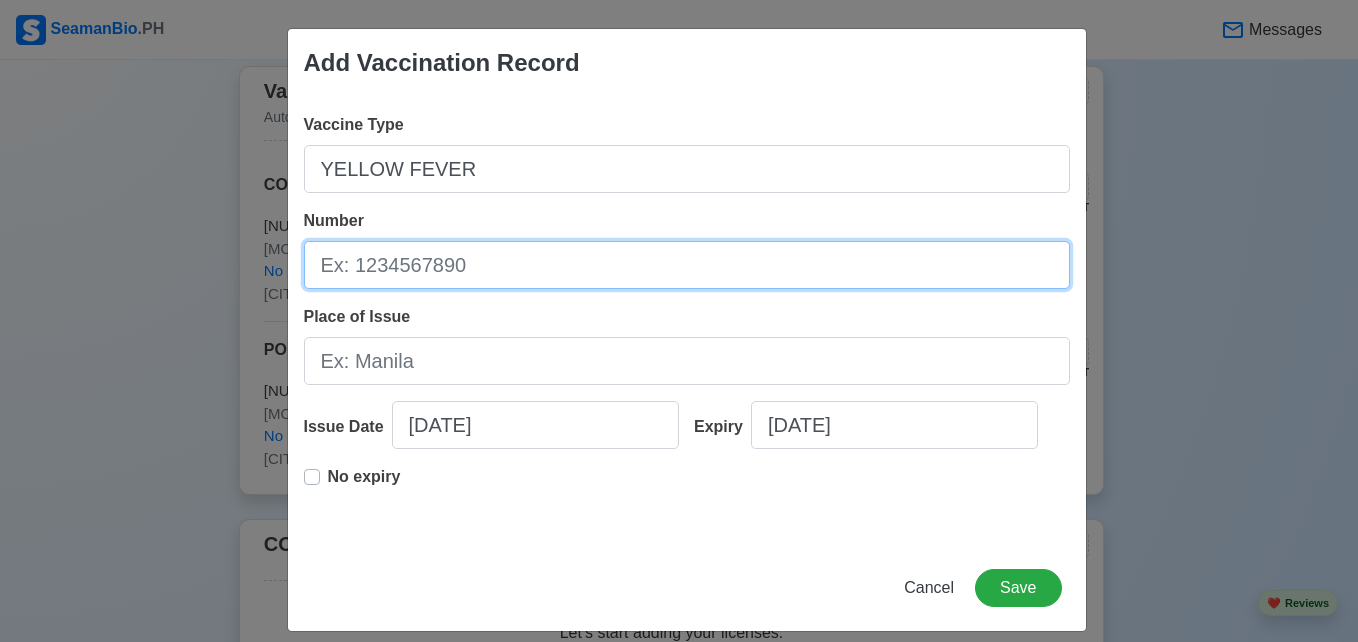click on "Number" at bounding box center [687, 265] 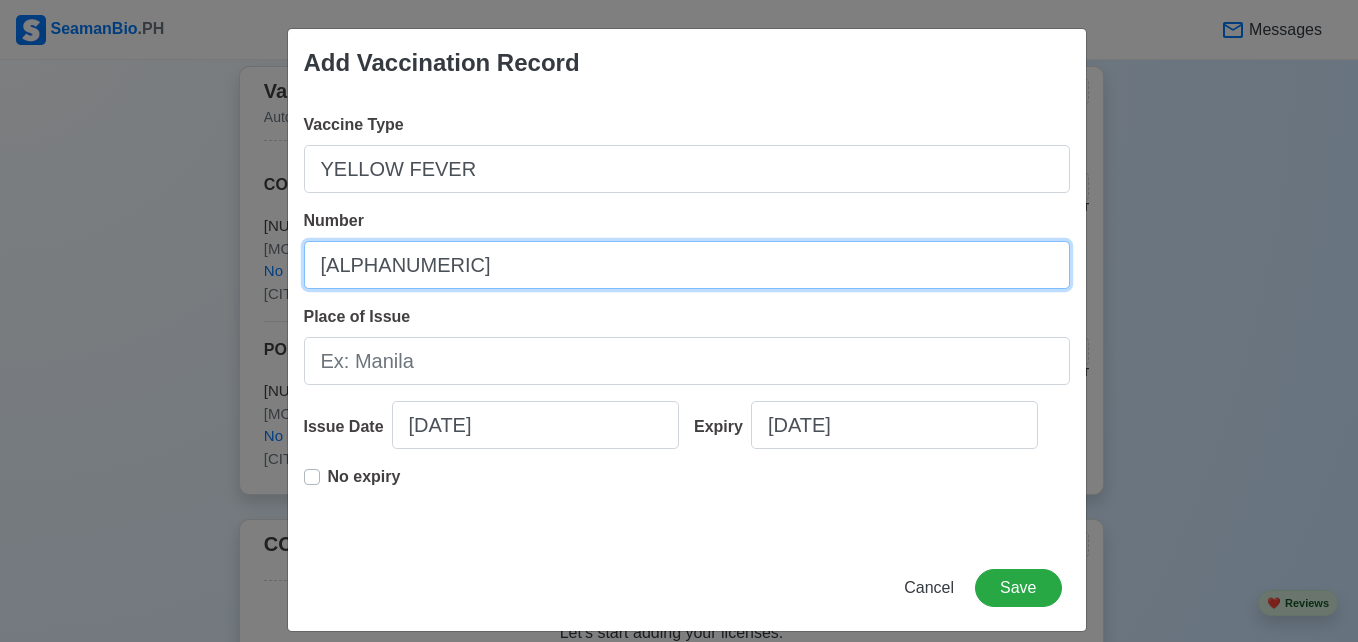 type on "[ALPHANUMERIC]" 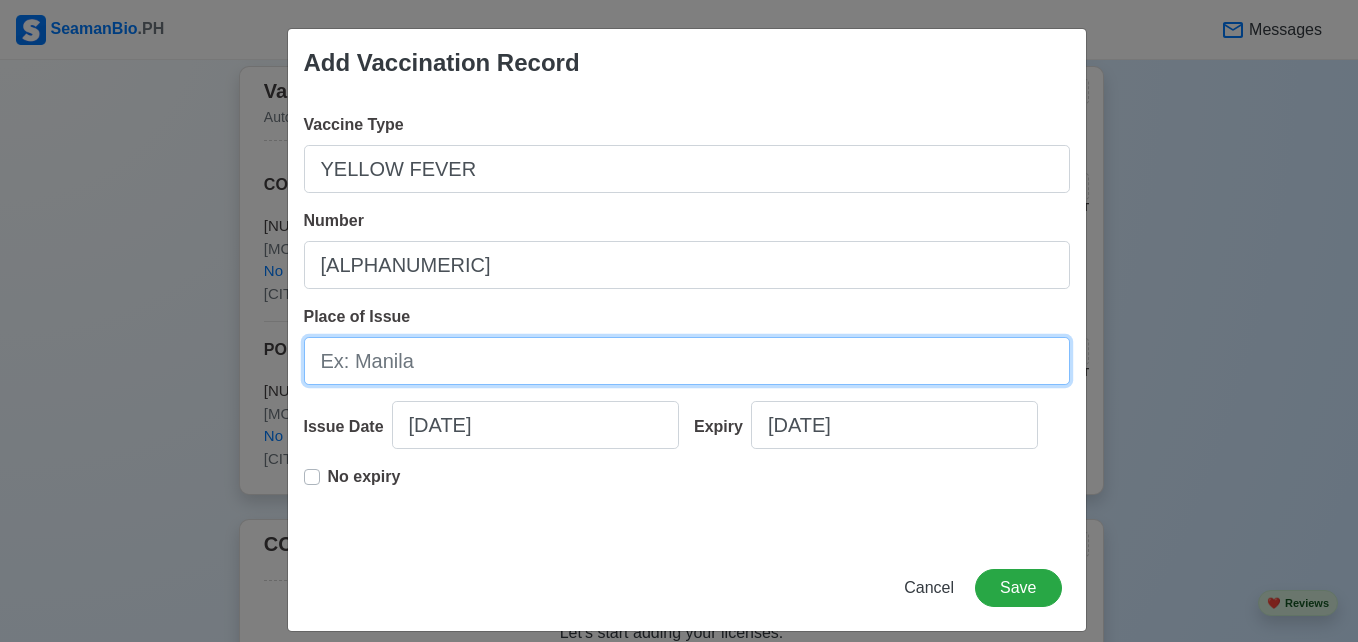 click on "Place of Issue" at bounding box center [687, 361] 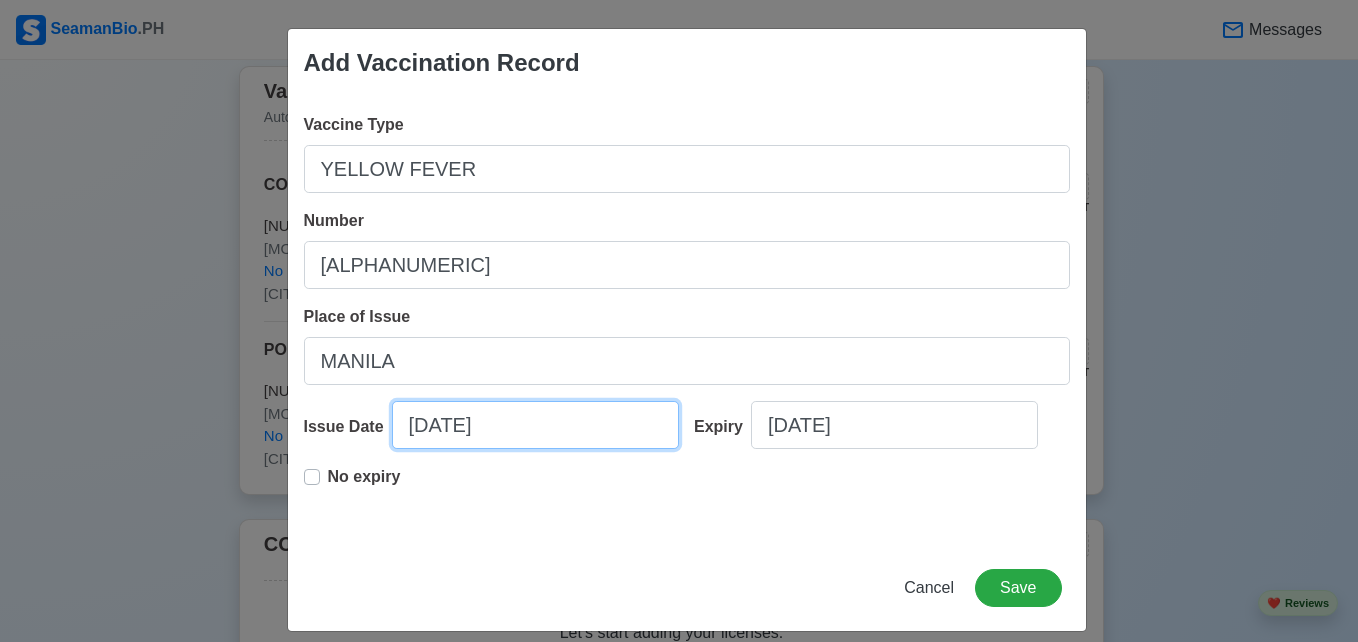 click on "[DATE]" at bounding box center (535, 425) 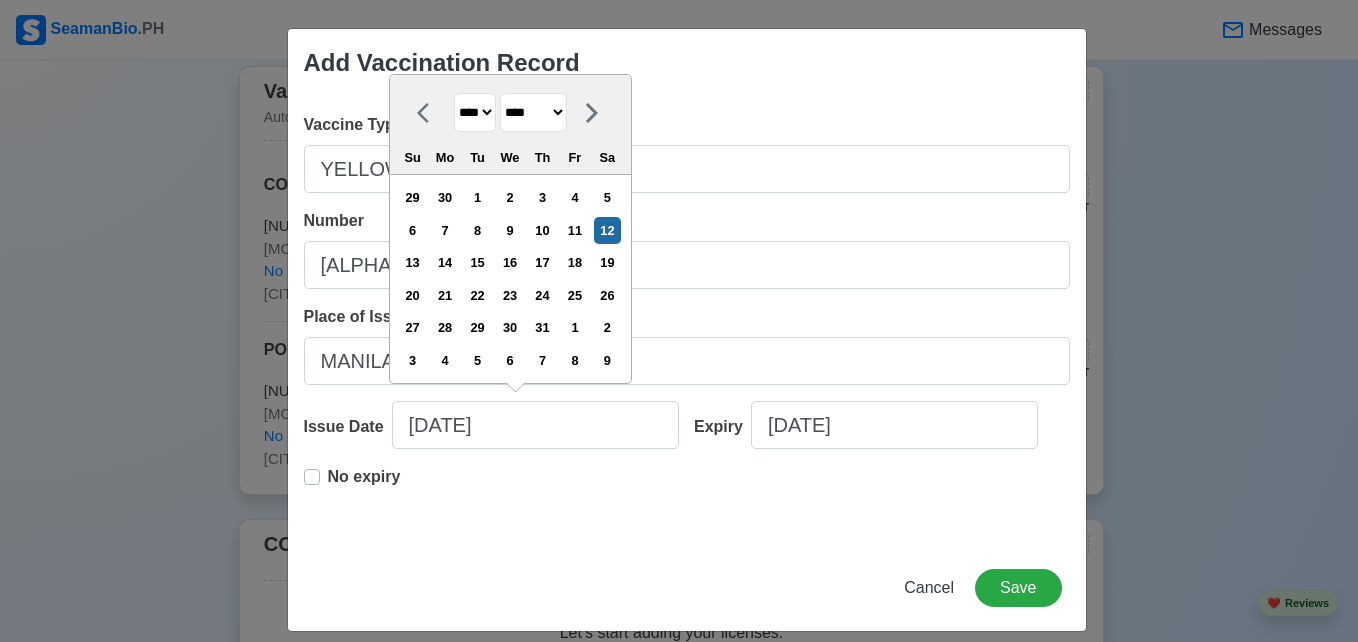 click on "**** **** **** **** **** **** **** **** **** **** **** **** **** **** **** **** **** **** **** **** **** **** **** **** **** **** **** **** **** **** **** **** **** **** **** **** **** **** **** **** **** **** **** **** **** **** **** **** **** **** **** **** **** **** **** **** **** **** **** **** **** **** **** **** **** **** **** **** **** **** **** **** **** **** **** **** **** **** **** **** **** **** **** **** **** **** **** **** **** **** **** **** **** **** **** **** **** **** **** **** **** **** **** **** **** ****" at bounding box center [475, 112] 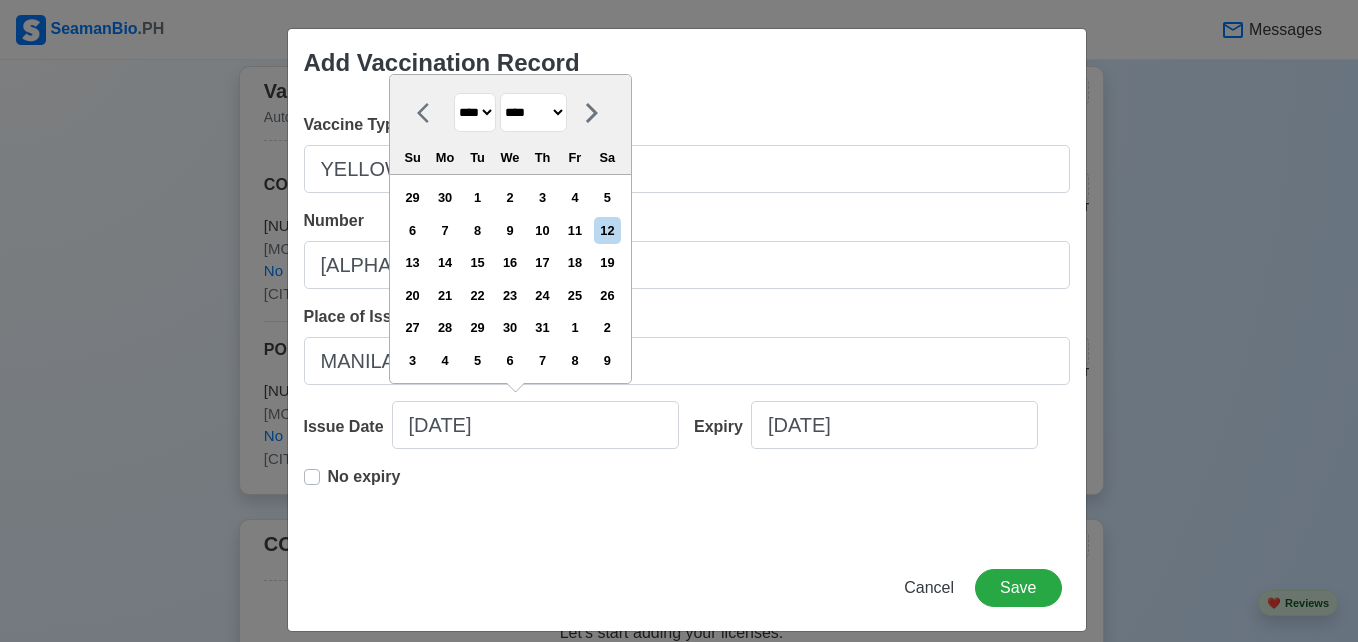 click on "******* ******** ***** ***** *** **** **** ****** ********* ******* ******** ********" at bounding box center [533, 112] 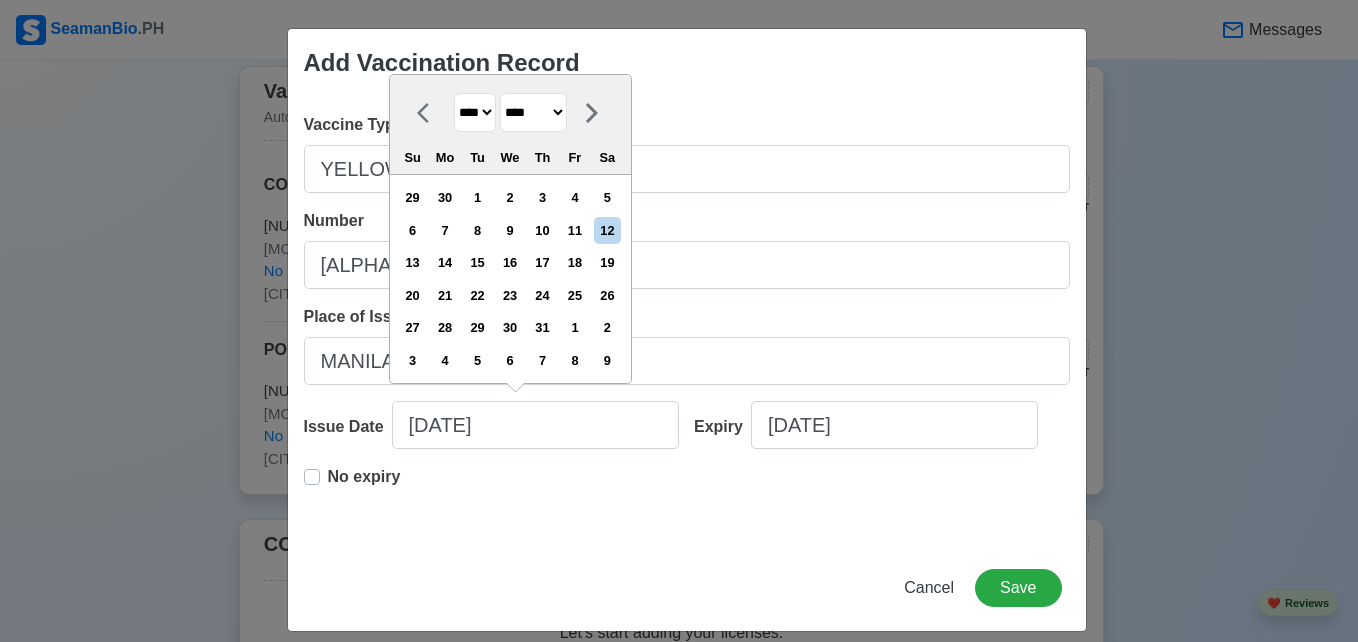 click on "******* ******** ***** ***** *** **** **** ****** ********* ******* ******** ********" at bounding box center (533, 112) 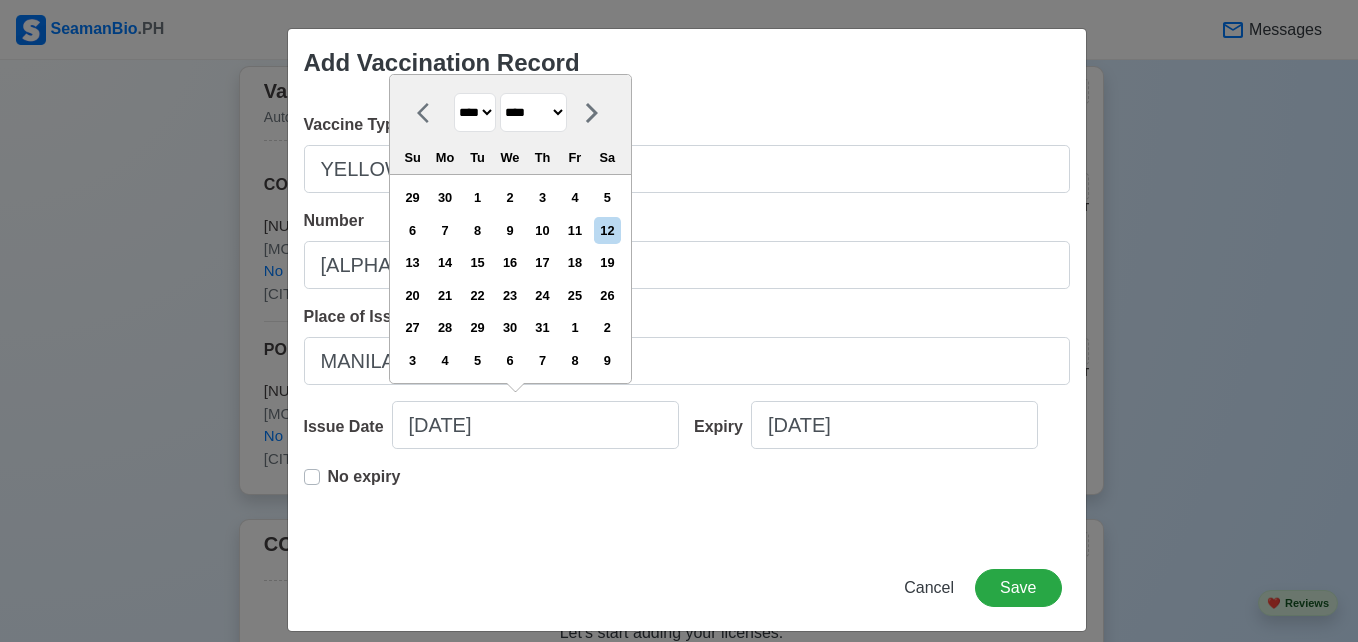 click on "16" at bounding box center [509, 262] 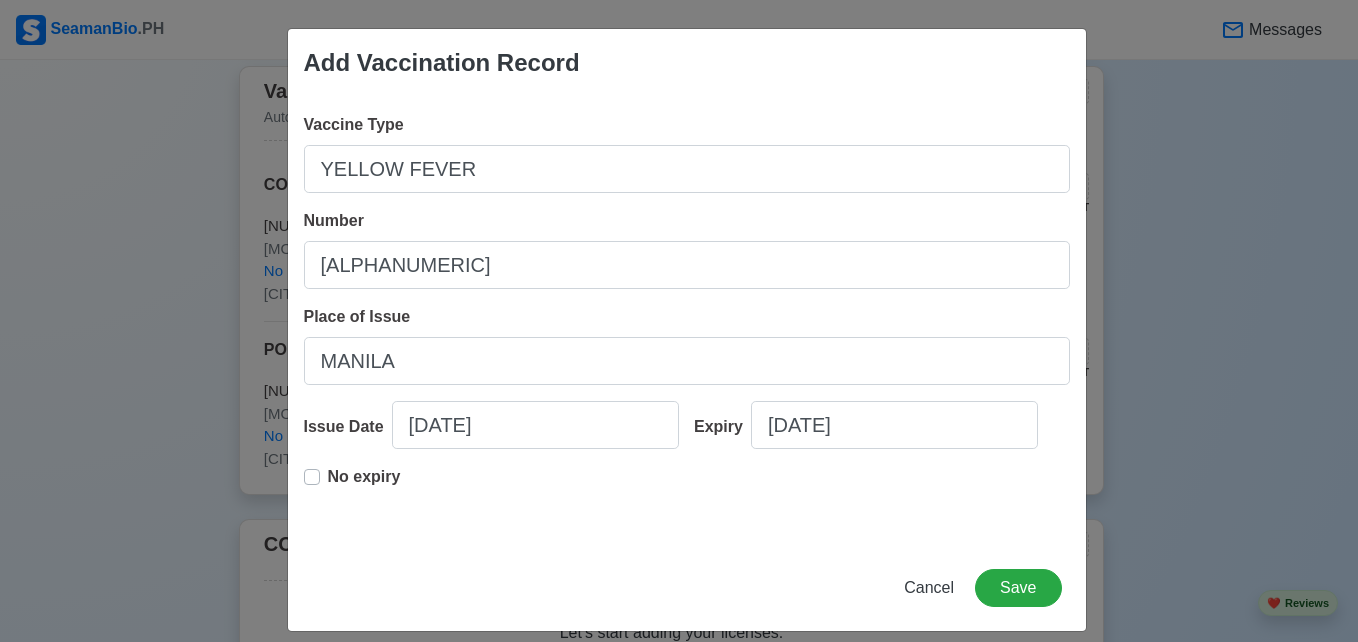 click on "No expiry" at bounding box center [364, 485] 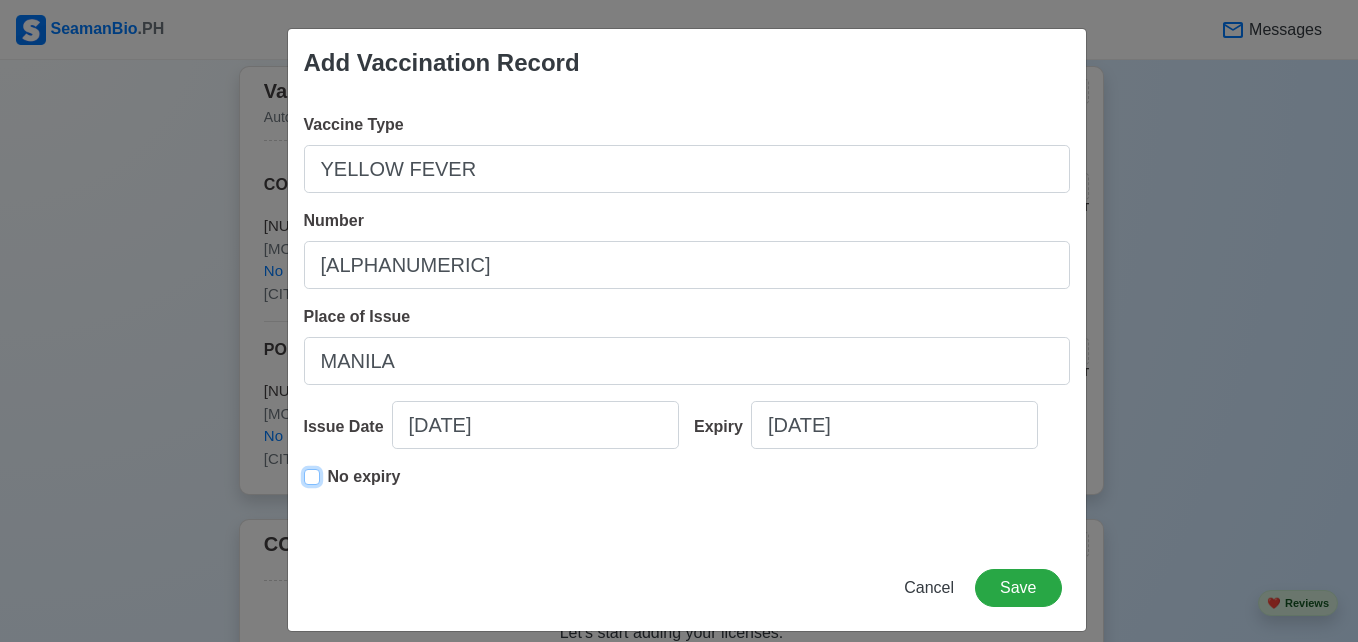 type on "[DATE]" 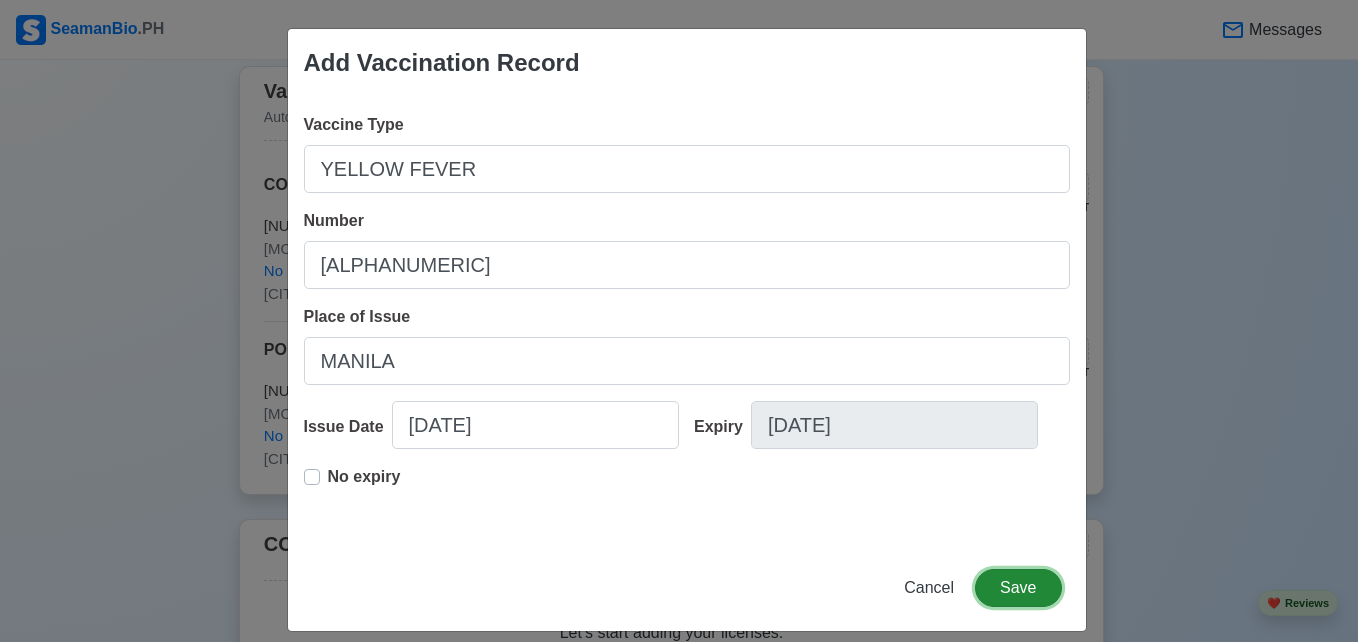 click on "Save" at bounding box center (1018, 588) 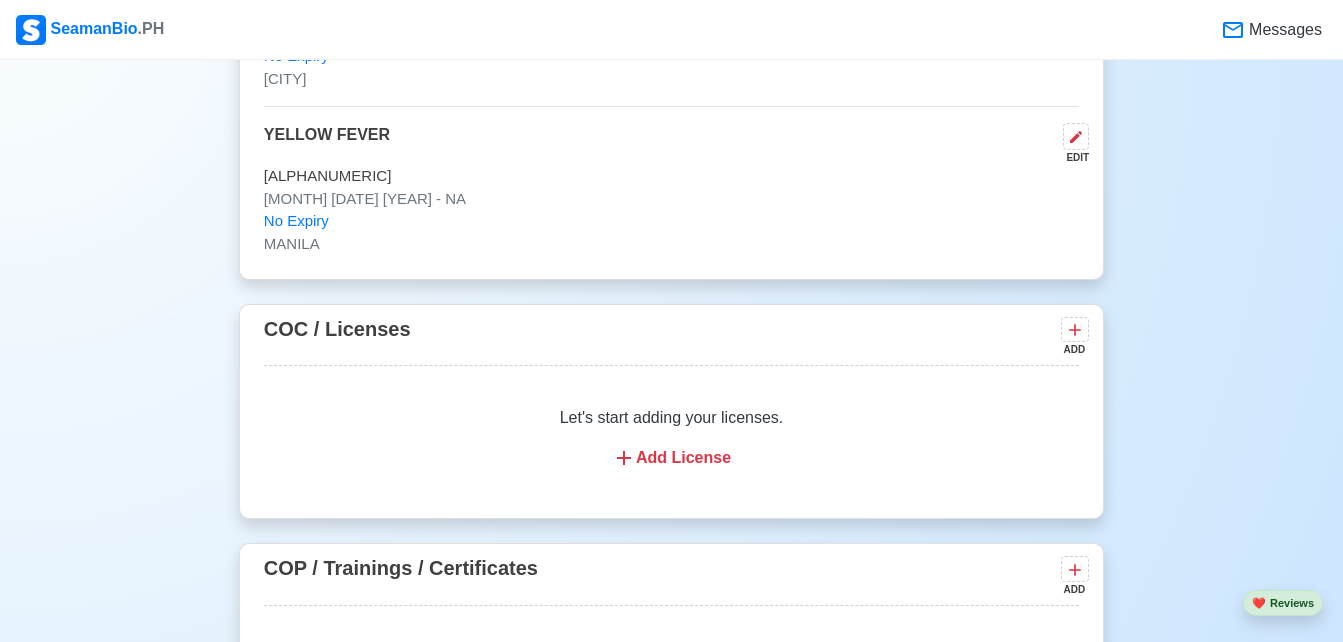 scroll, scrollTop: 3100, scrollLeft: 0, axis: vertical 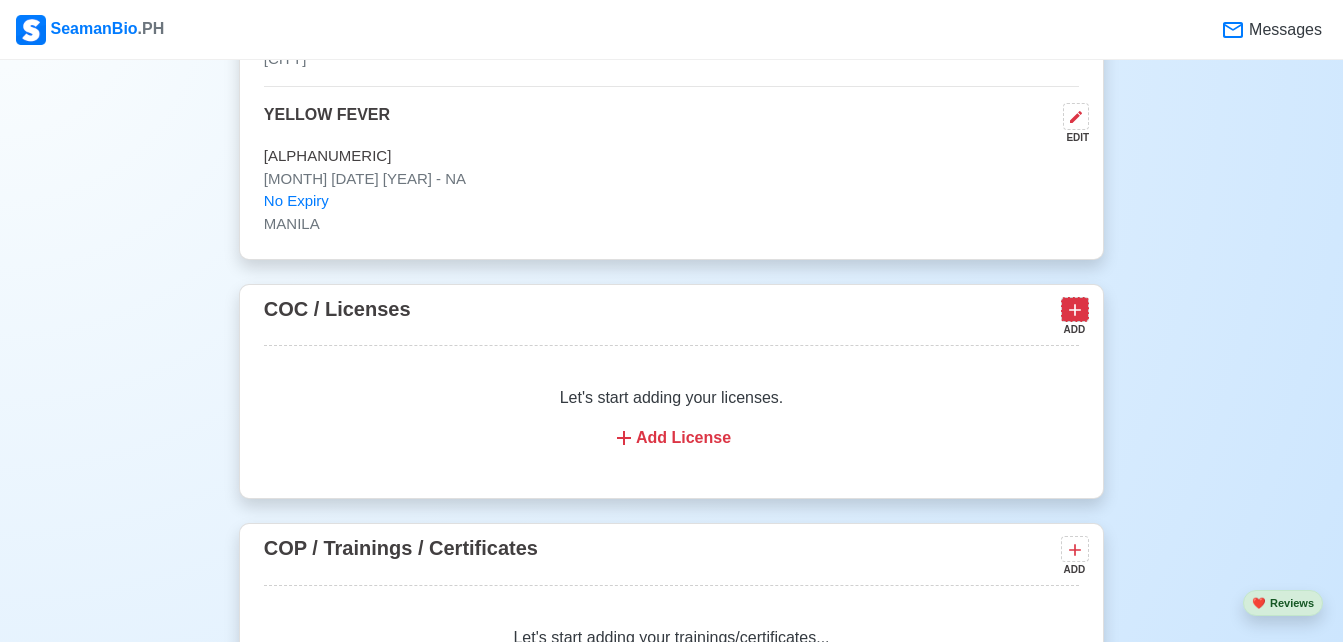 click 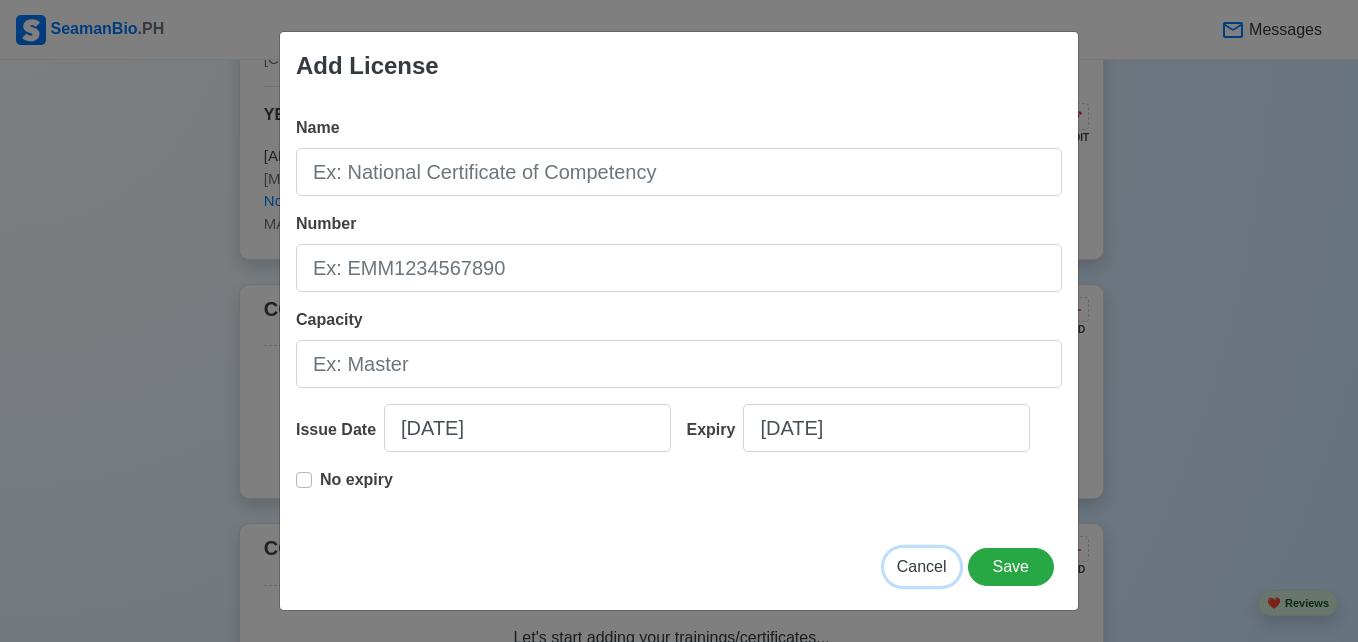 click on "Cancel" at bounding box center [922, 566] 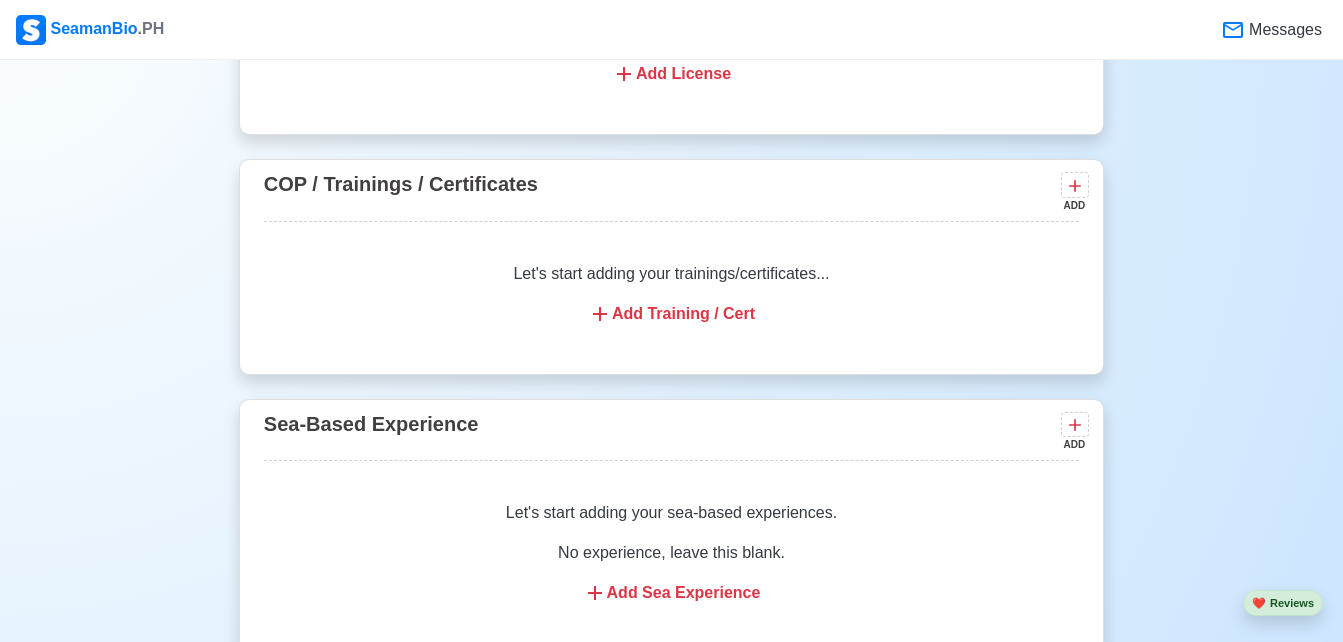 scroll, scrollTop: 3500, scrollLeft: 0, axis: vertical 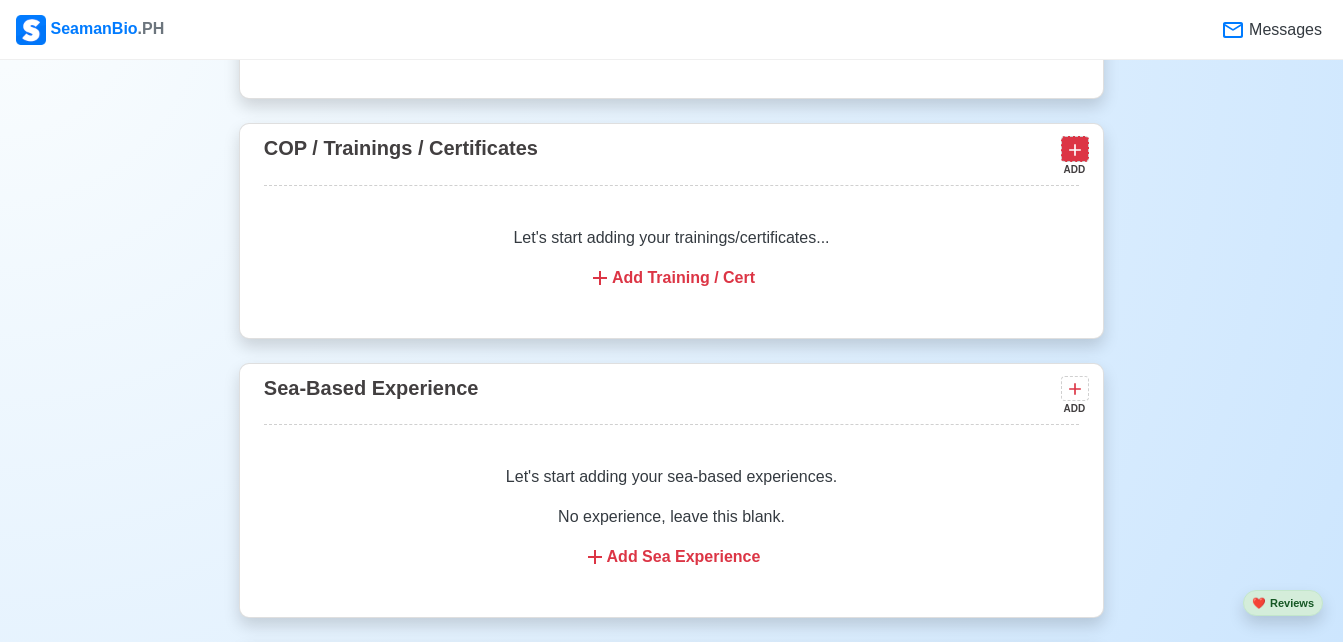 click 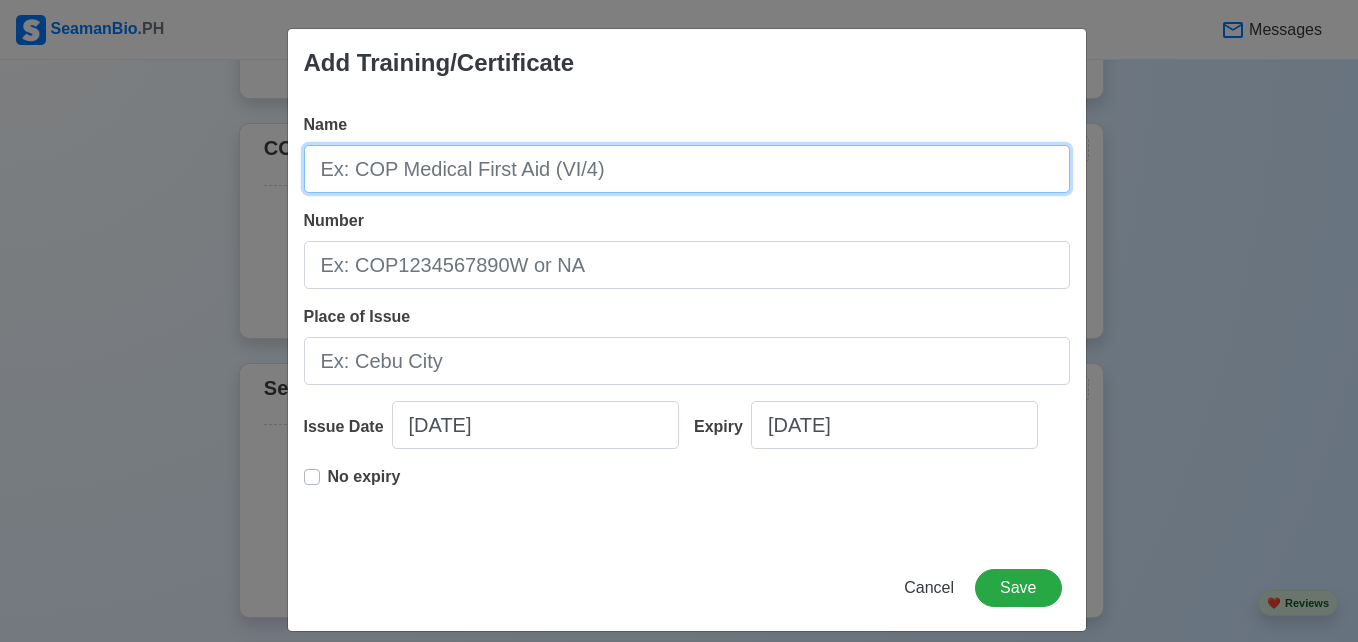 click on "Name" at bounding box center [687, 169] 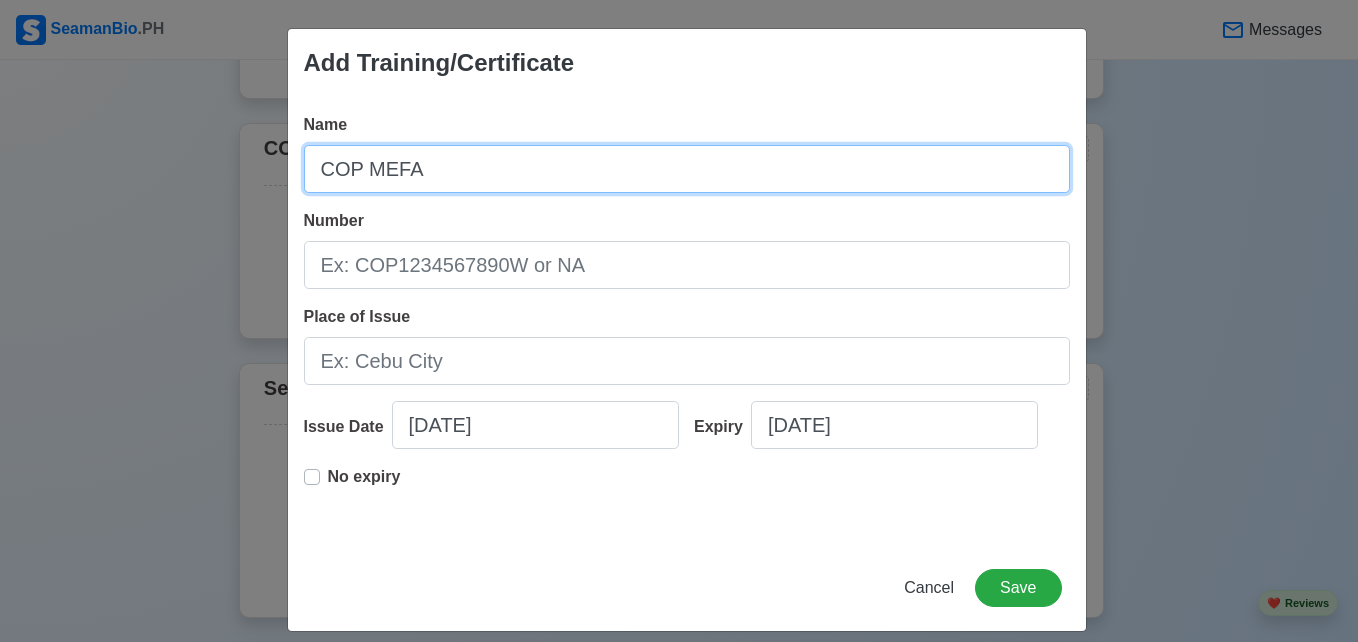 type on "COP MEFA" 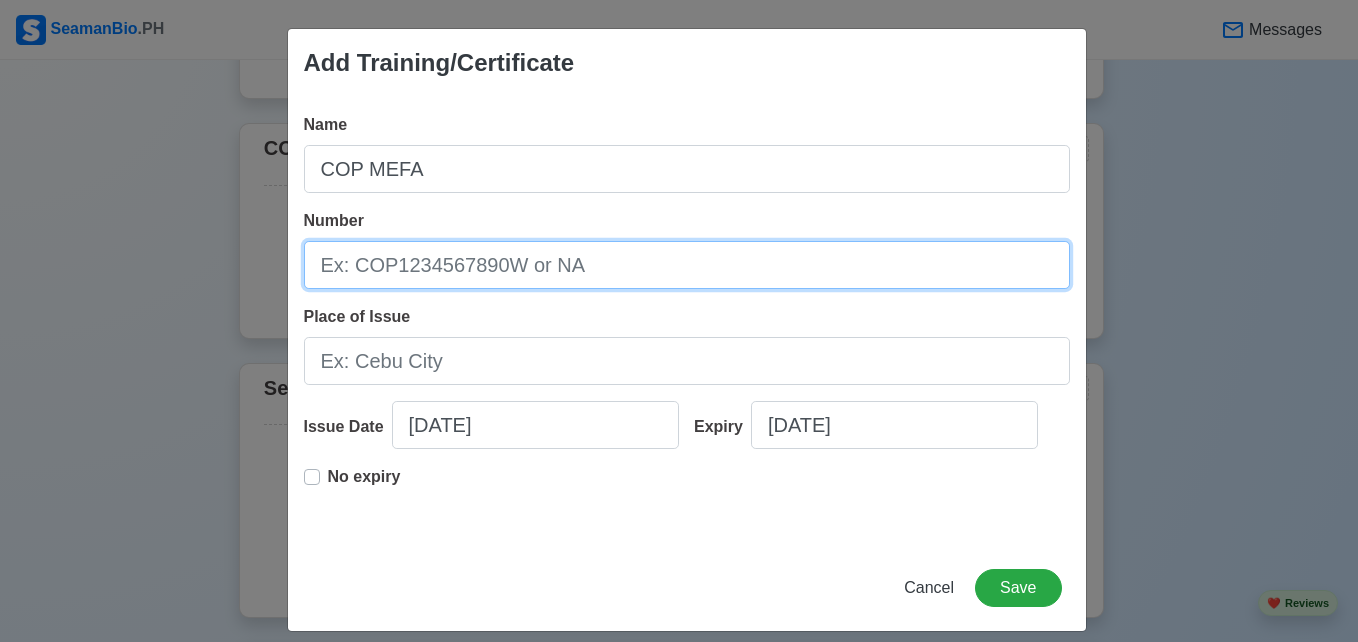 click on "Number" at bounding box center (687, 265) 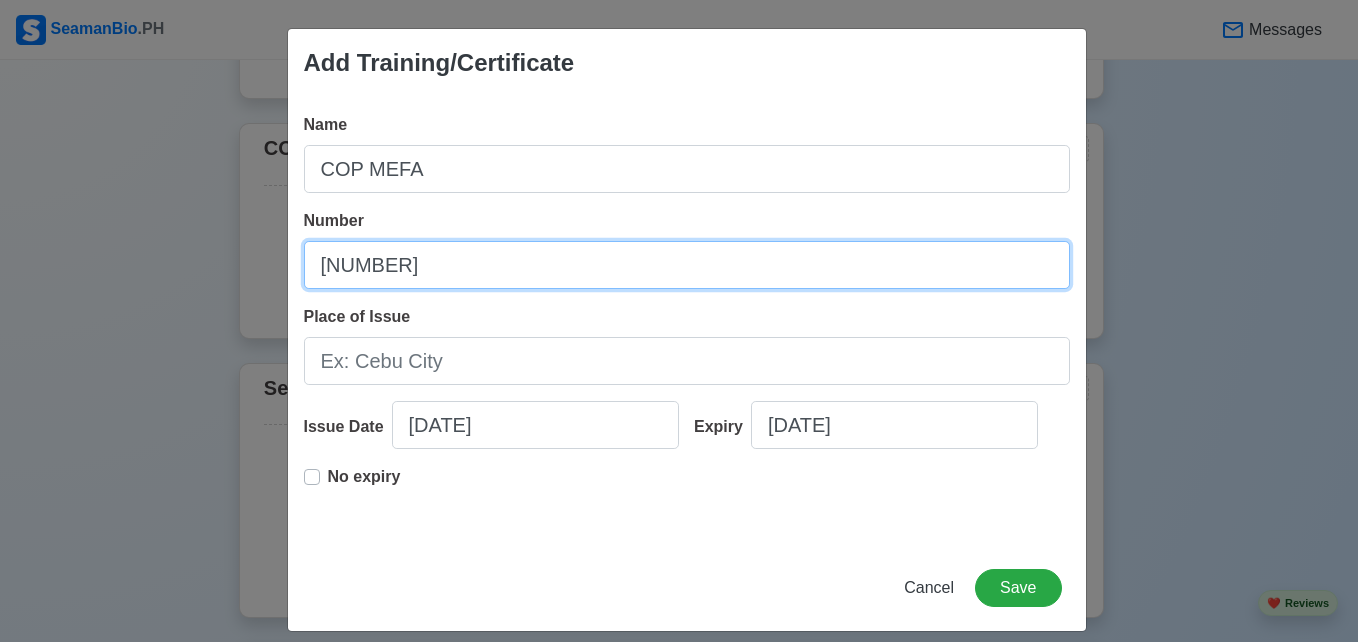 type on "[NUMBER]" 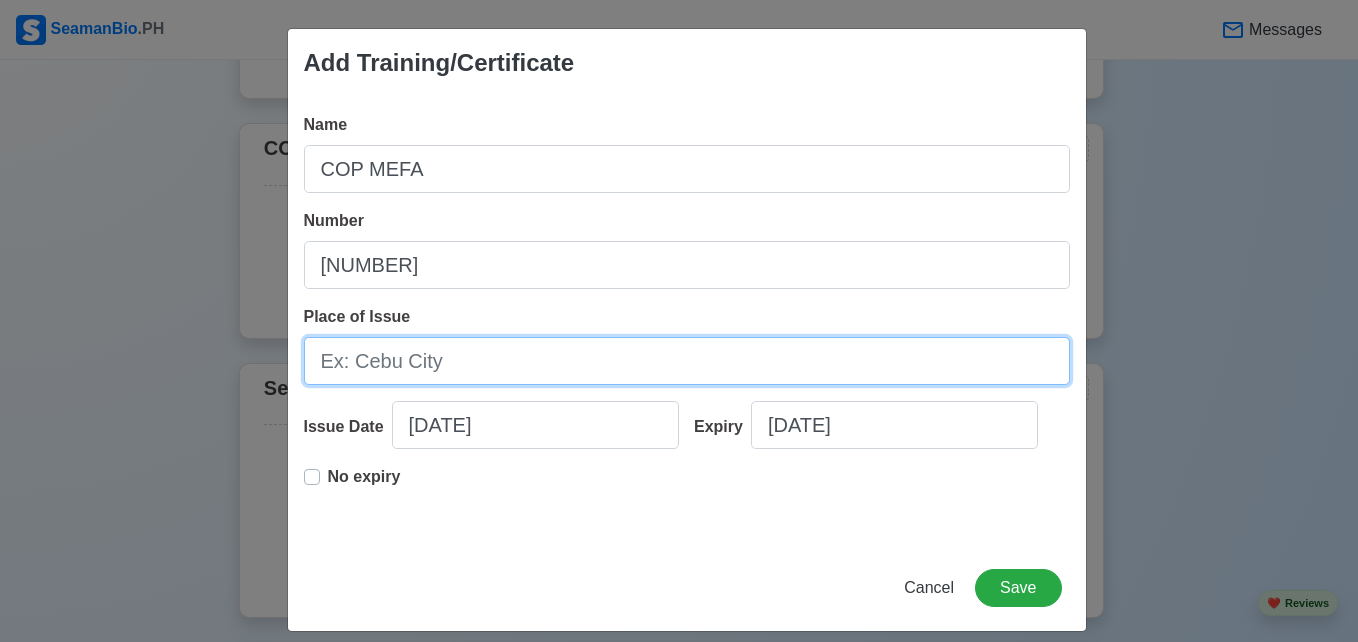 click on "Place of Issue" at bounding box center (687, 361) 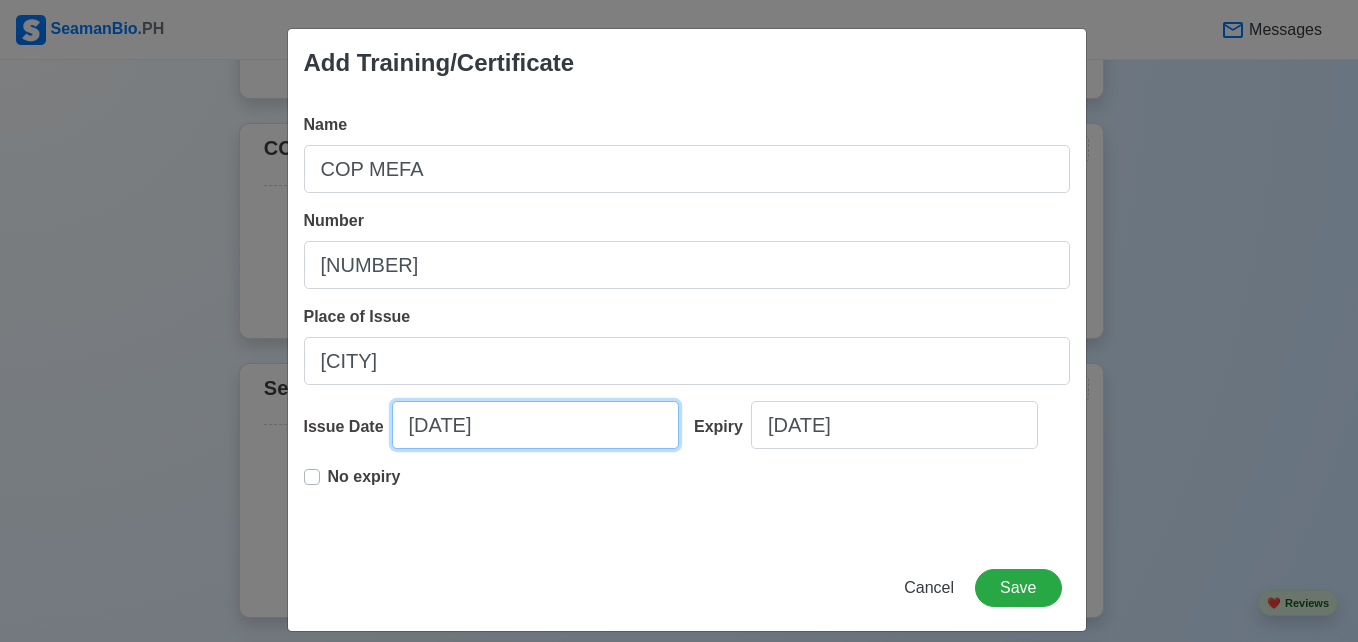 select on "****" 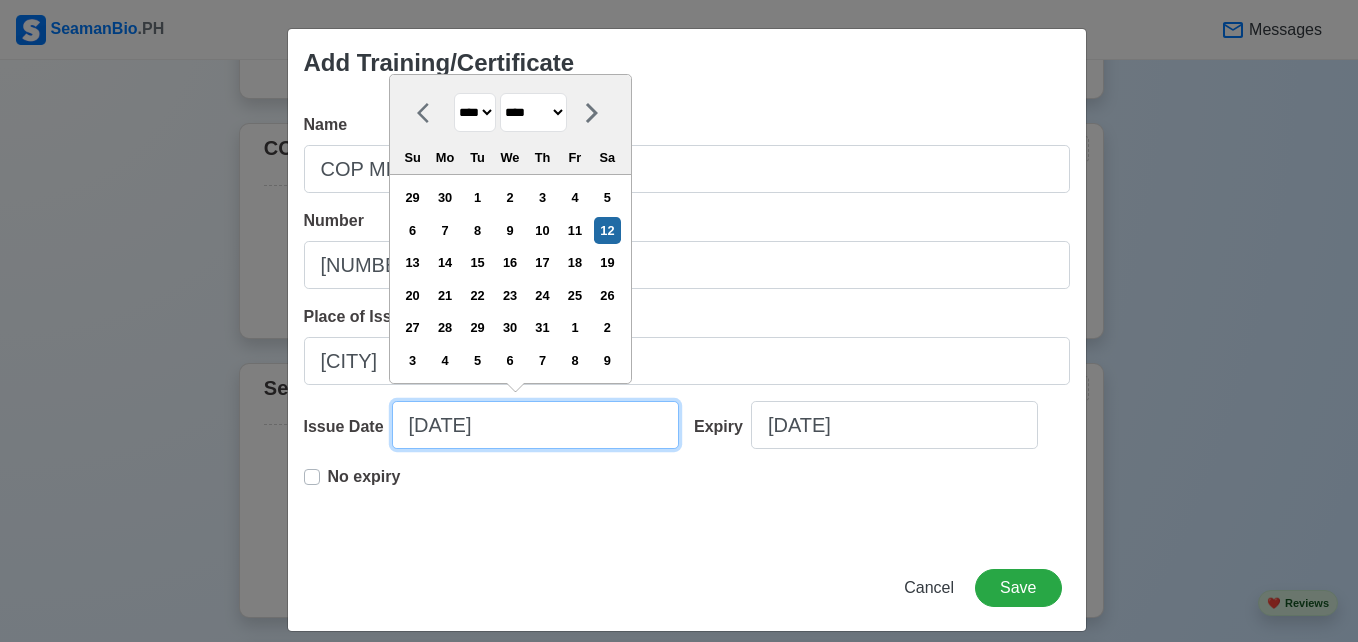 click on "[DATE]" at bounding box center (535, 425) 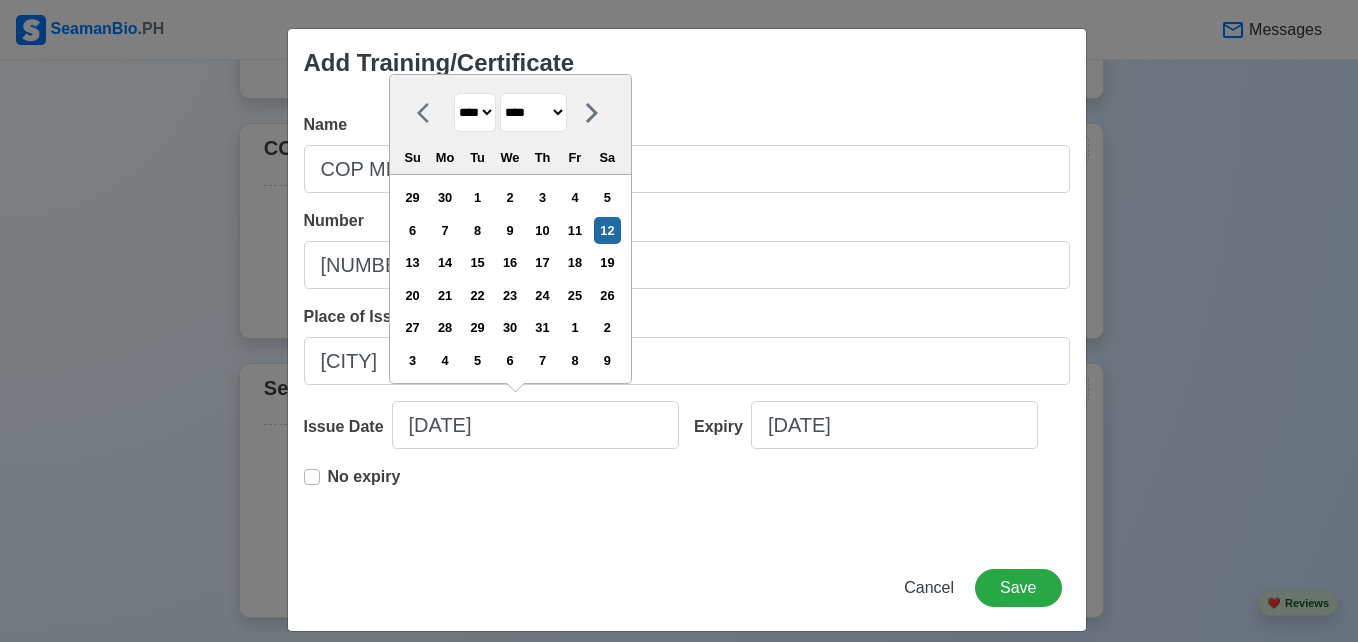 click on "**** **** **** **** **** **** **** **** **** **** **** **** **** **** **** **** **** **** **** **** **** **** **** **** **** **** **** **** **** **** **** **** **** **** **** **** **** **** **** **** **** **** **** **** **** **** **** **** **** **** **** **** **** **** **** **** **** **** **** **** **** **** **** **** **** **** **** **** **** **** **** **** **** **** **** **** **** **** **** **** **** **** **** **** **** **** **** **** **** **** **** **** **** **** **** **** **** **** **** **** **** **** **** **** **** ****" at bounding box center (475, 112) 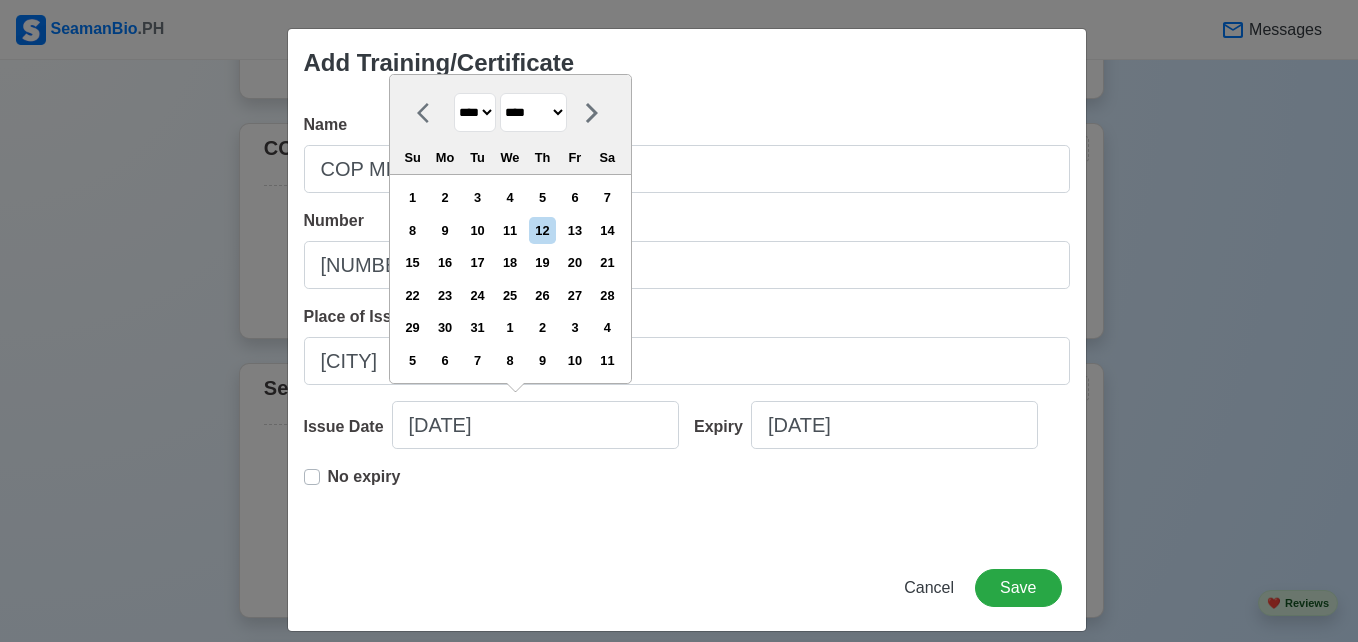 click on "******* ******** ***** ***** *** **** **** ****** ********* ******* ******** ********" at bounding box center (533, 112) 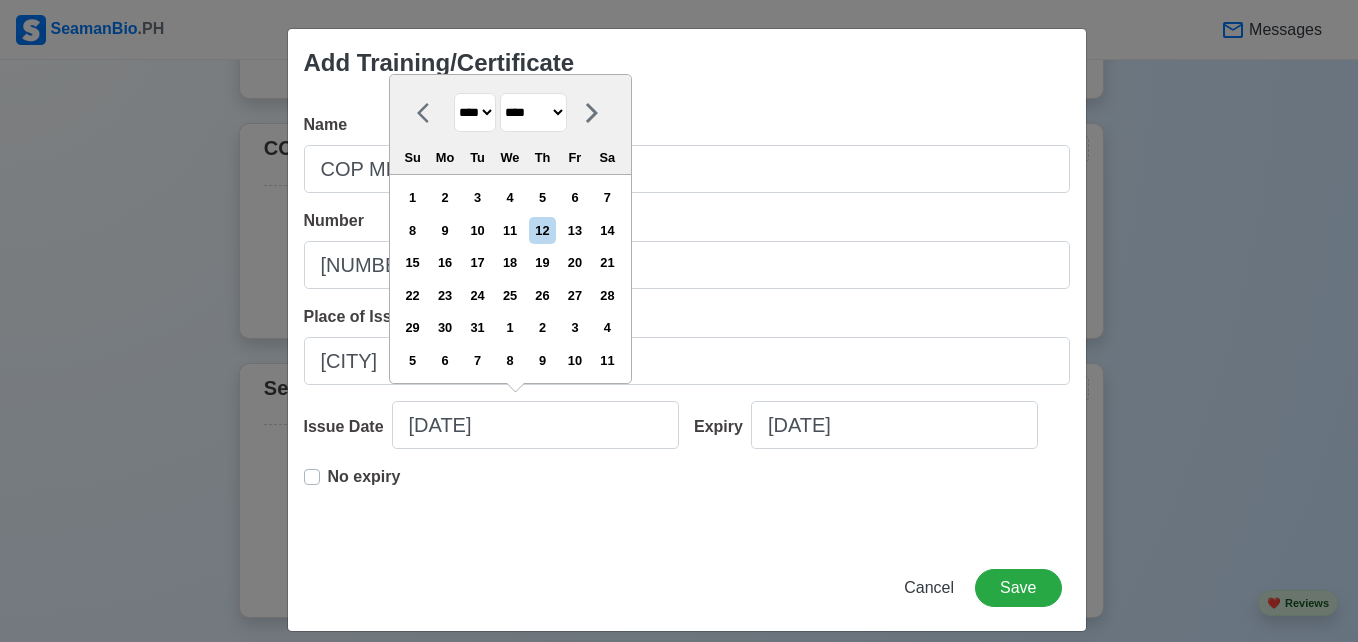 select on "********" 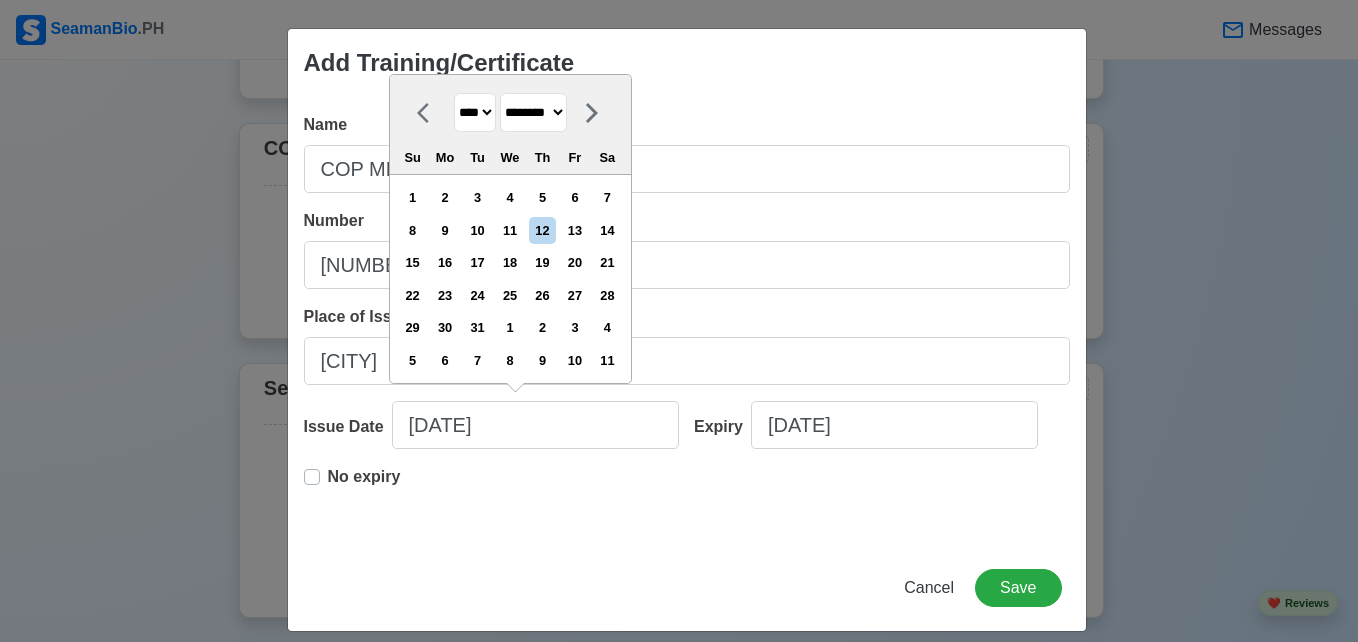click on "******* ******** ***** ***** *** **** **** ****** ********* ******* ******** ********" at bounding box center (533, 112) 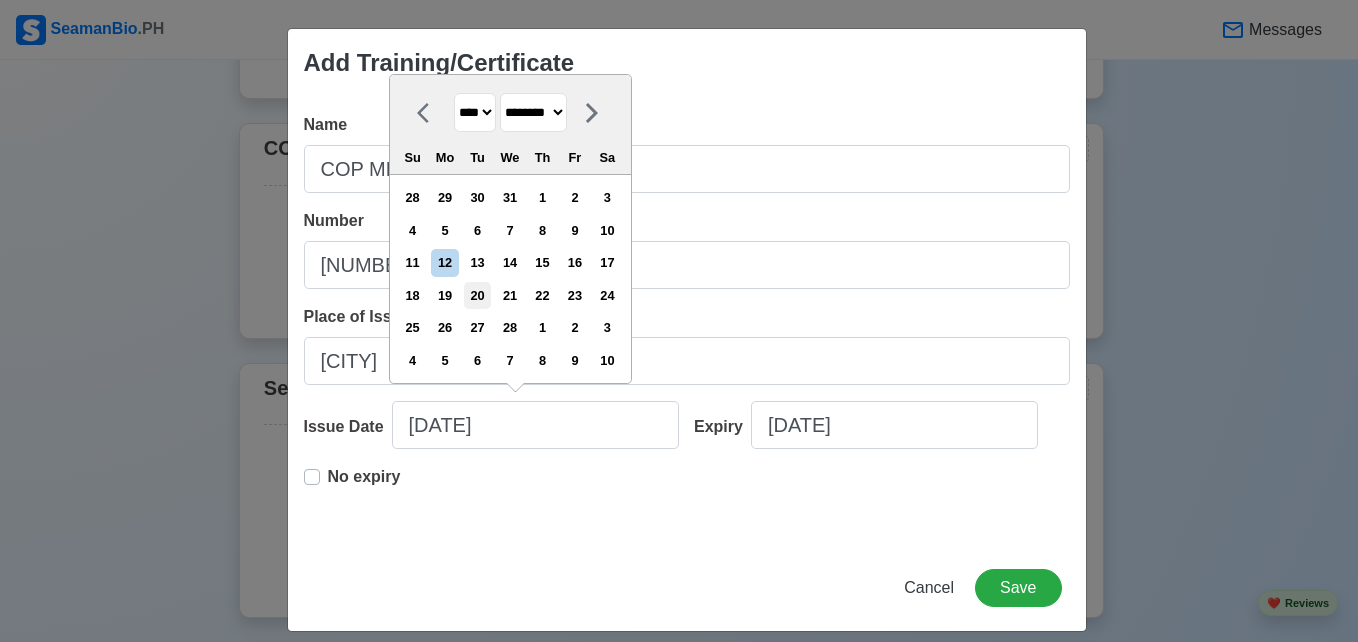 click on "20" at bounding box center [477, 295] 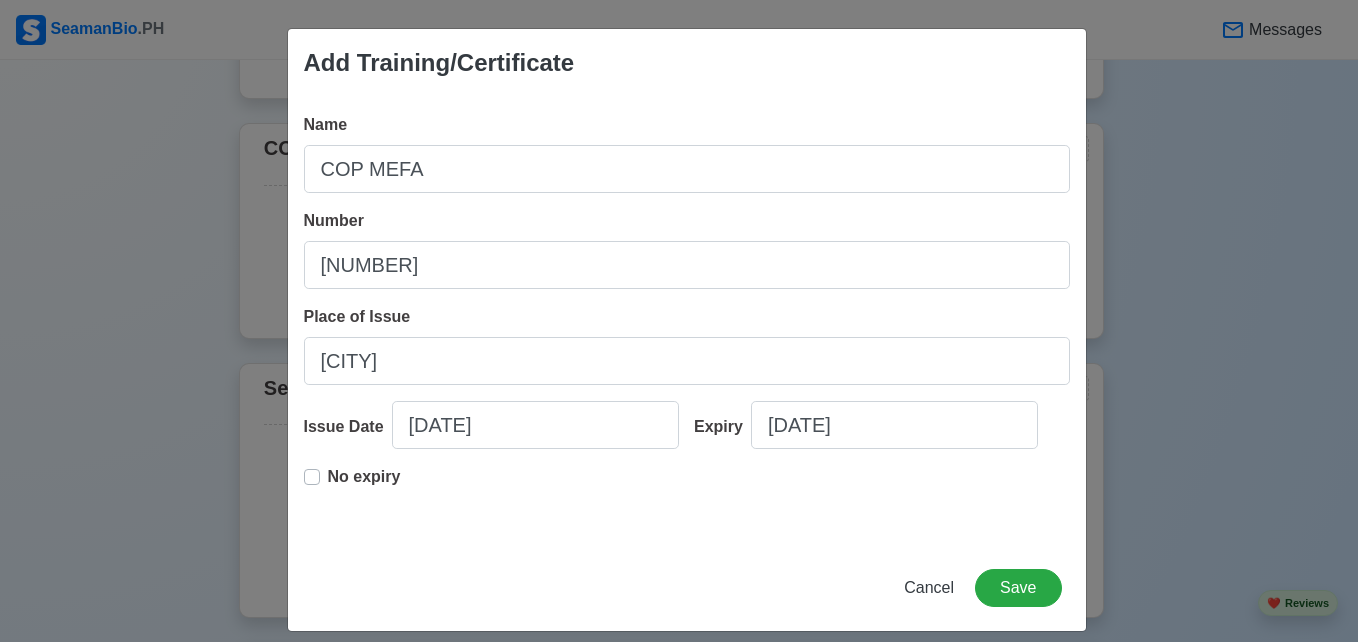 click on "No expiry" at bounding box center [364, 485] 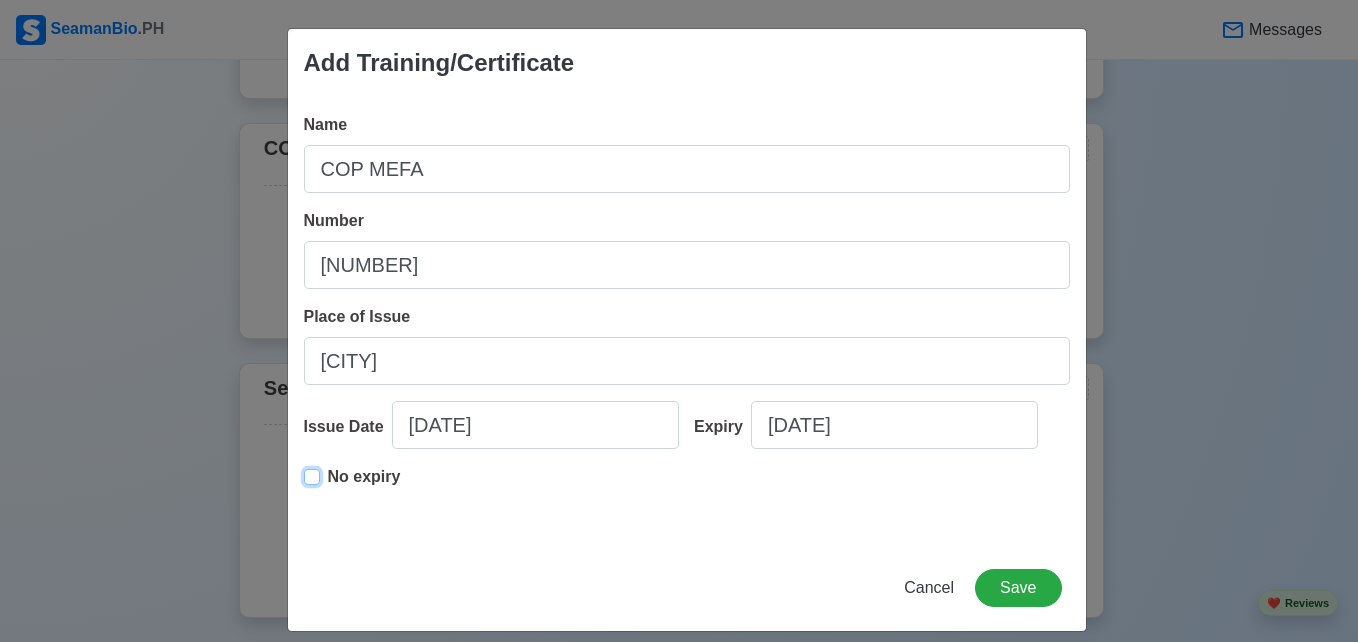 type on "[DATE]" 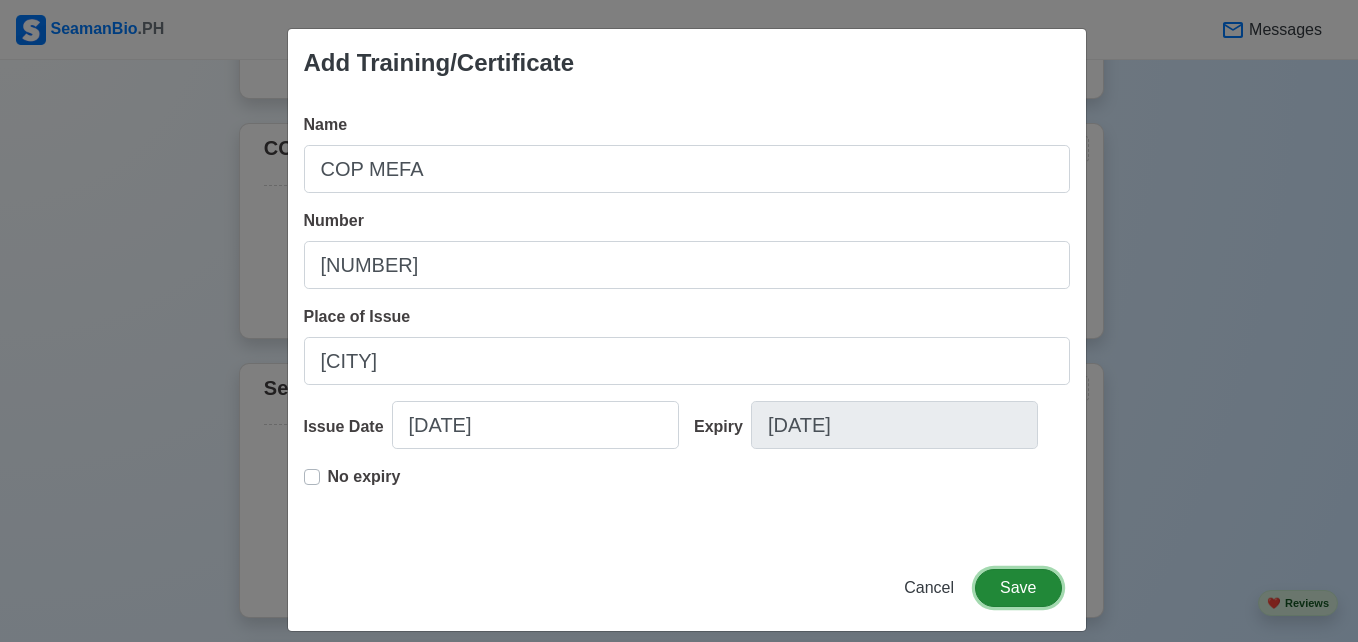 click on "Save" at bounding box center [1018, 588] 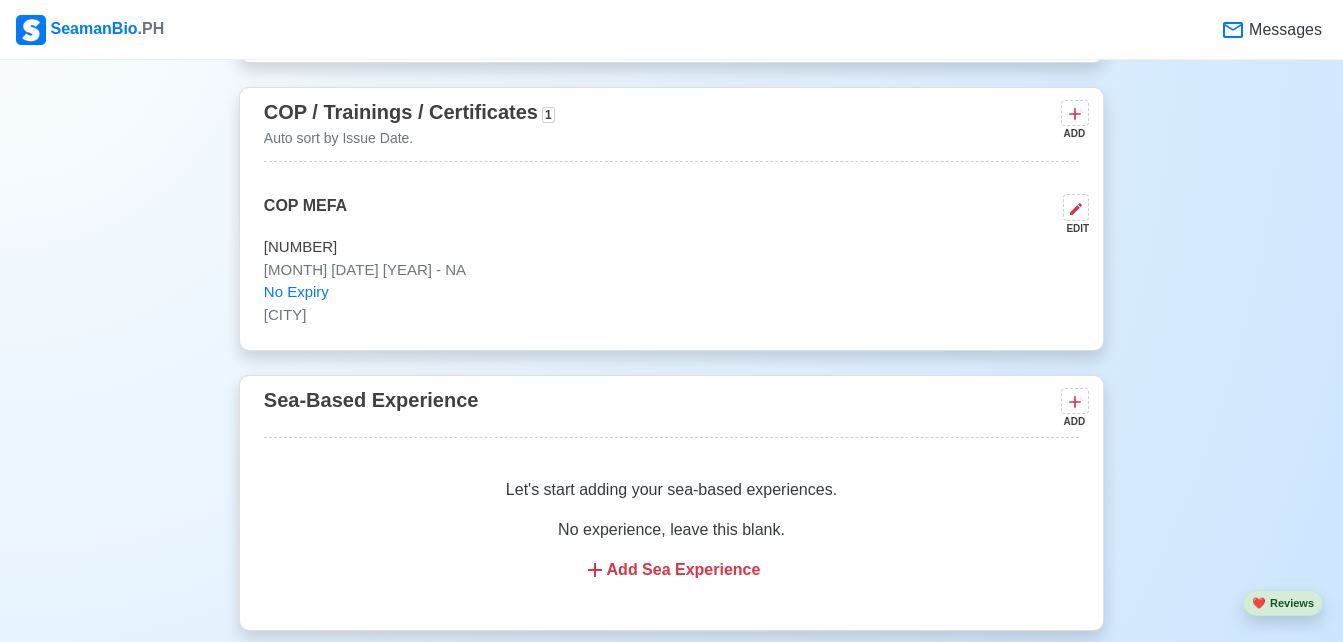 scroll, scrollTop: 3500, scrollLeft: 0, axis: vertical 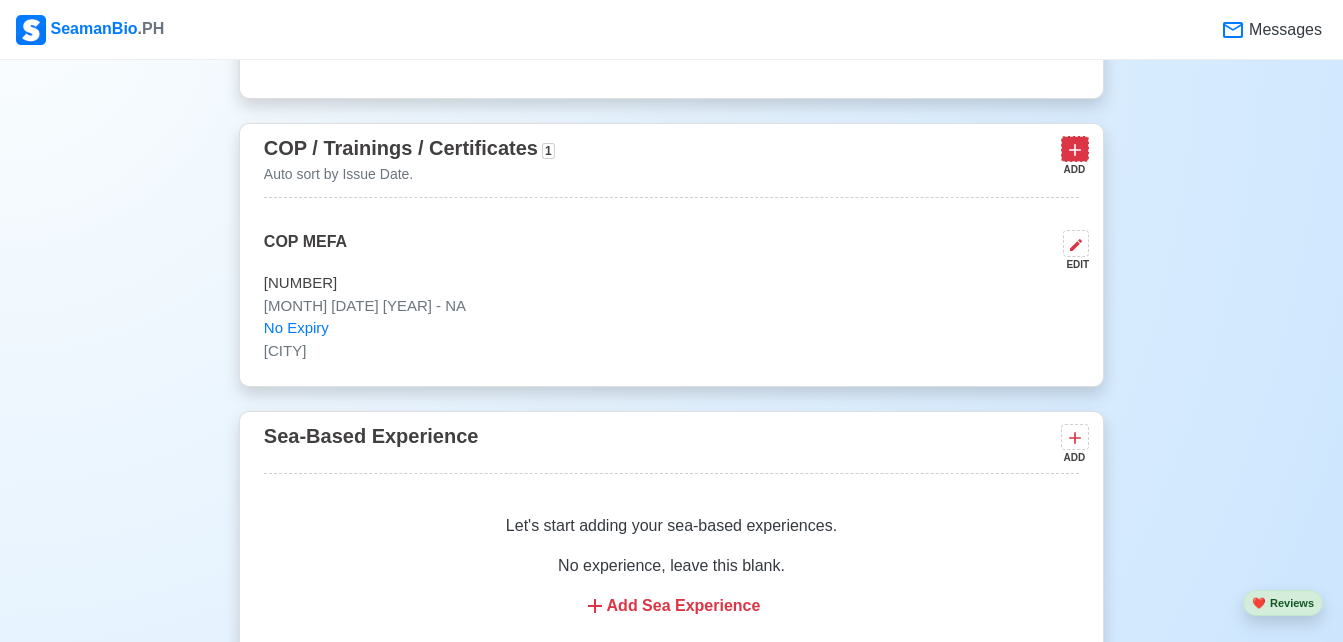 click 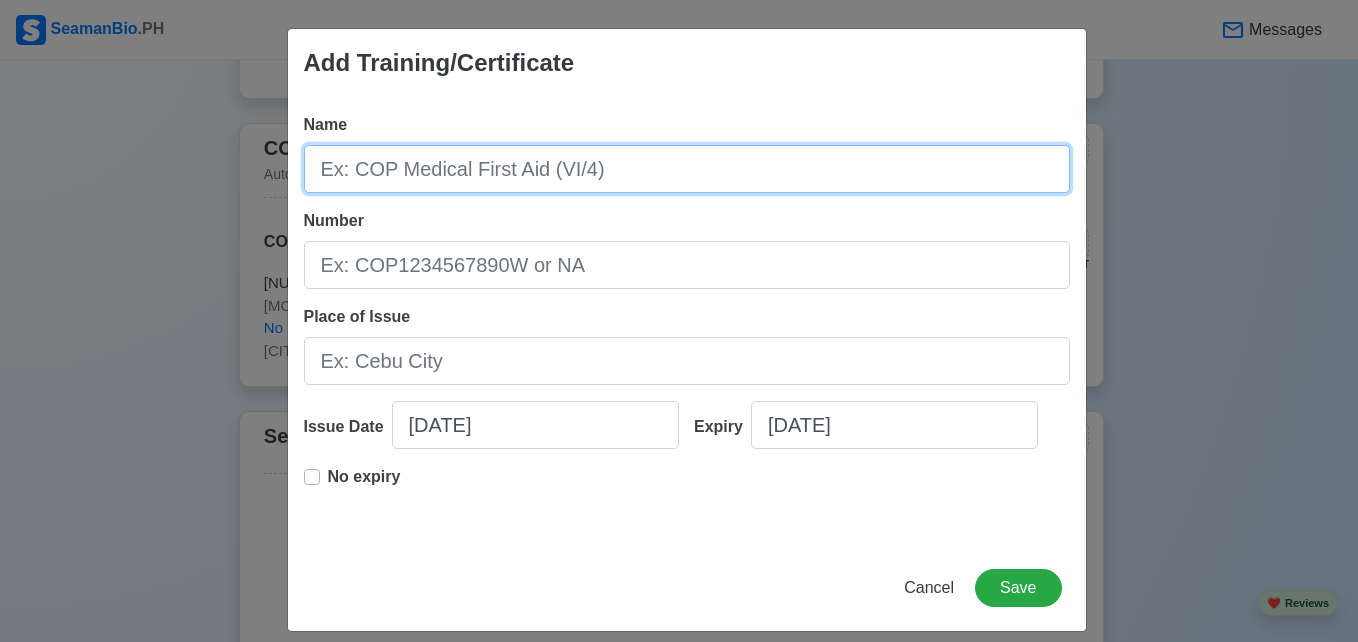 click on "Name" at bounding box center (687, 169) 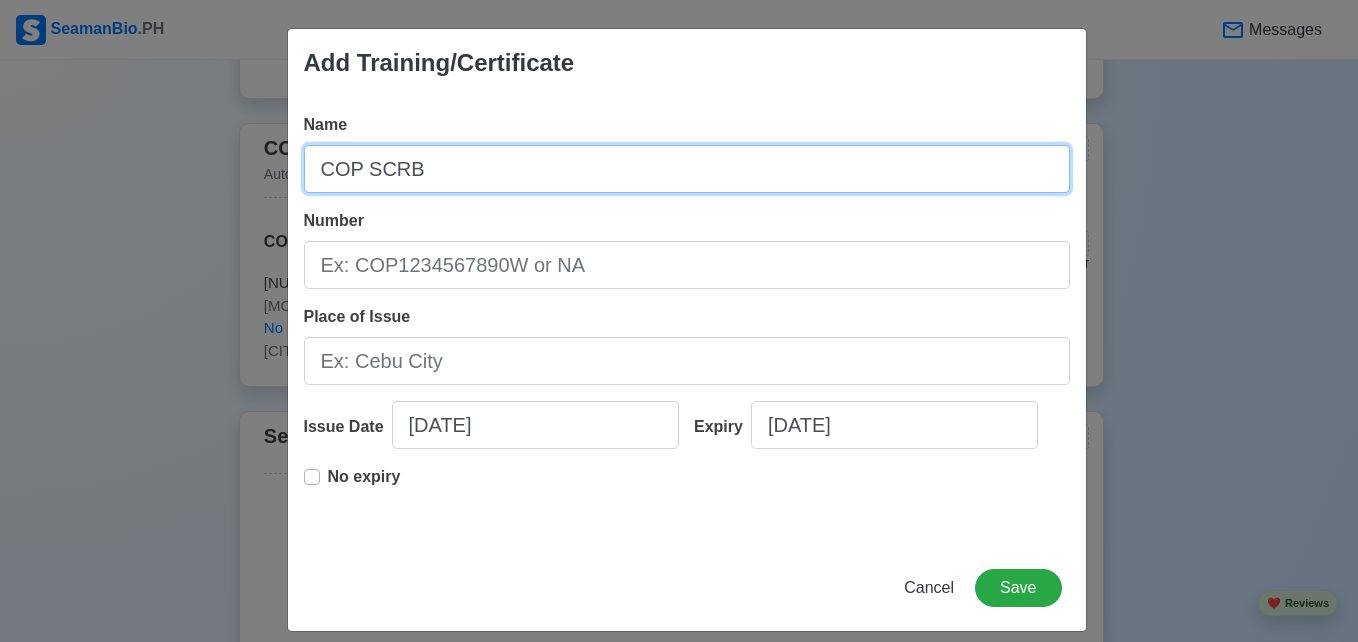 type on "COP SCRB" 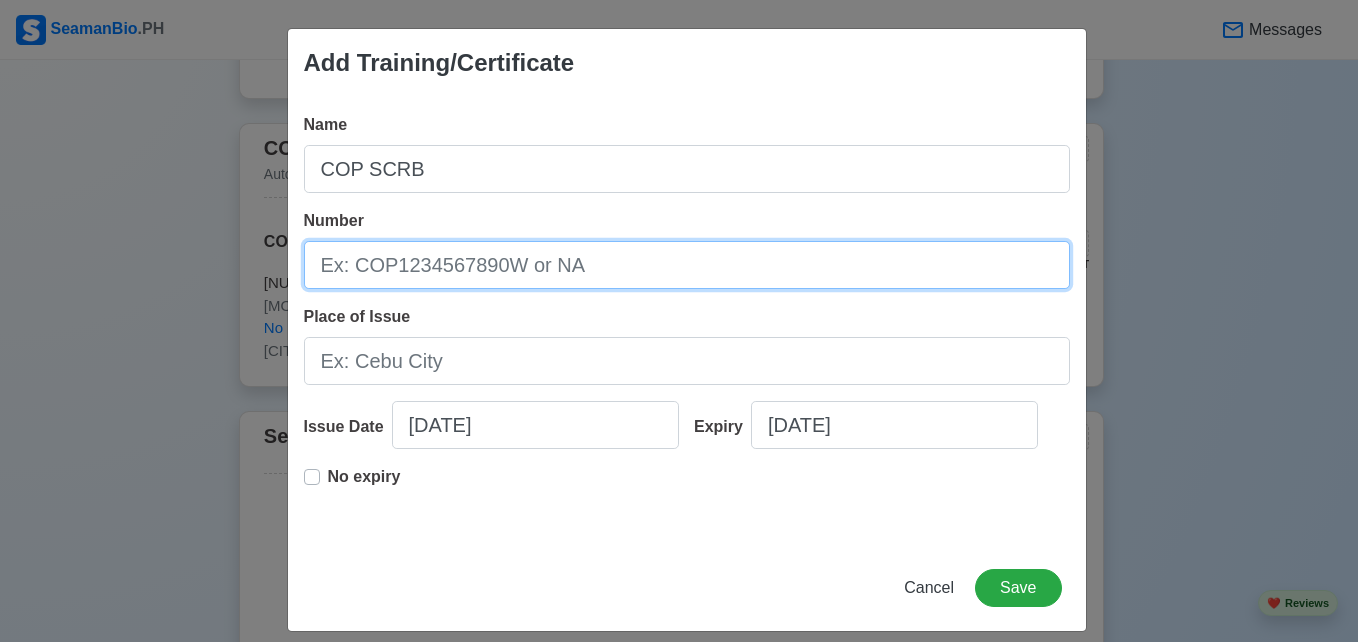 click on "Number" at bounding box center [687, 265] 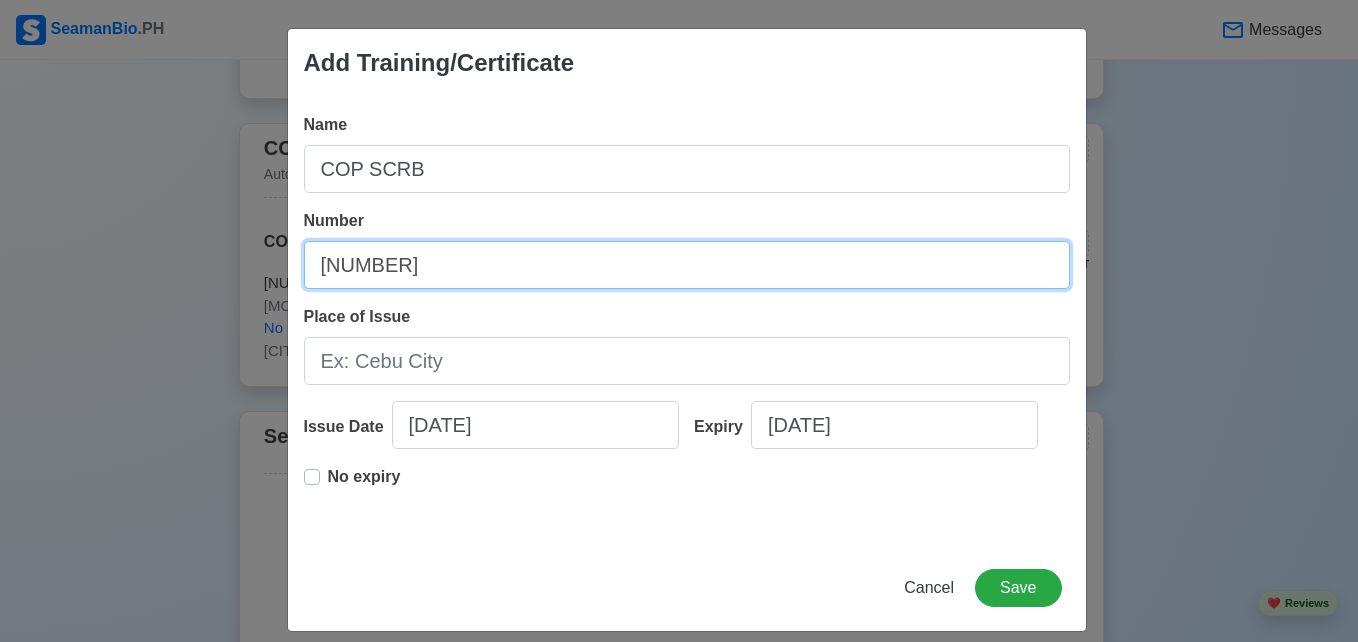 type on "[NUMBER]" 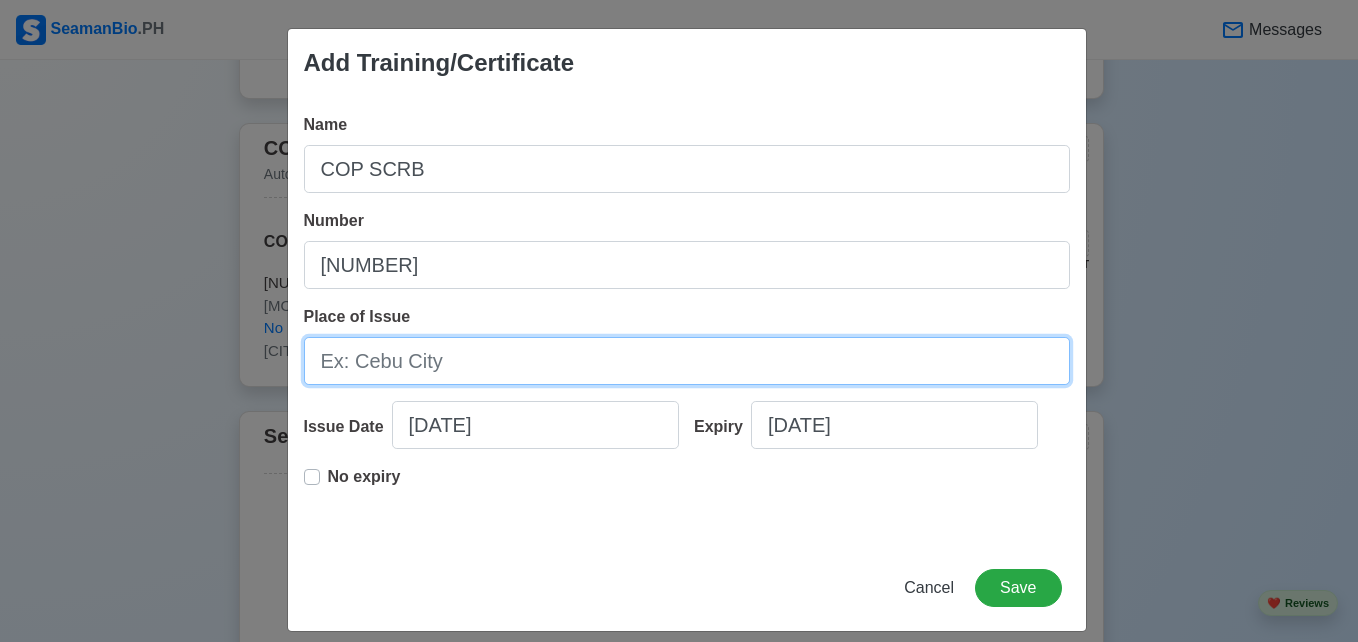 click on "Place of Issue" at bounding box center [687, 361] 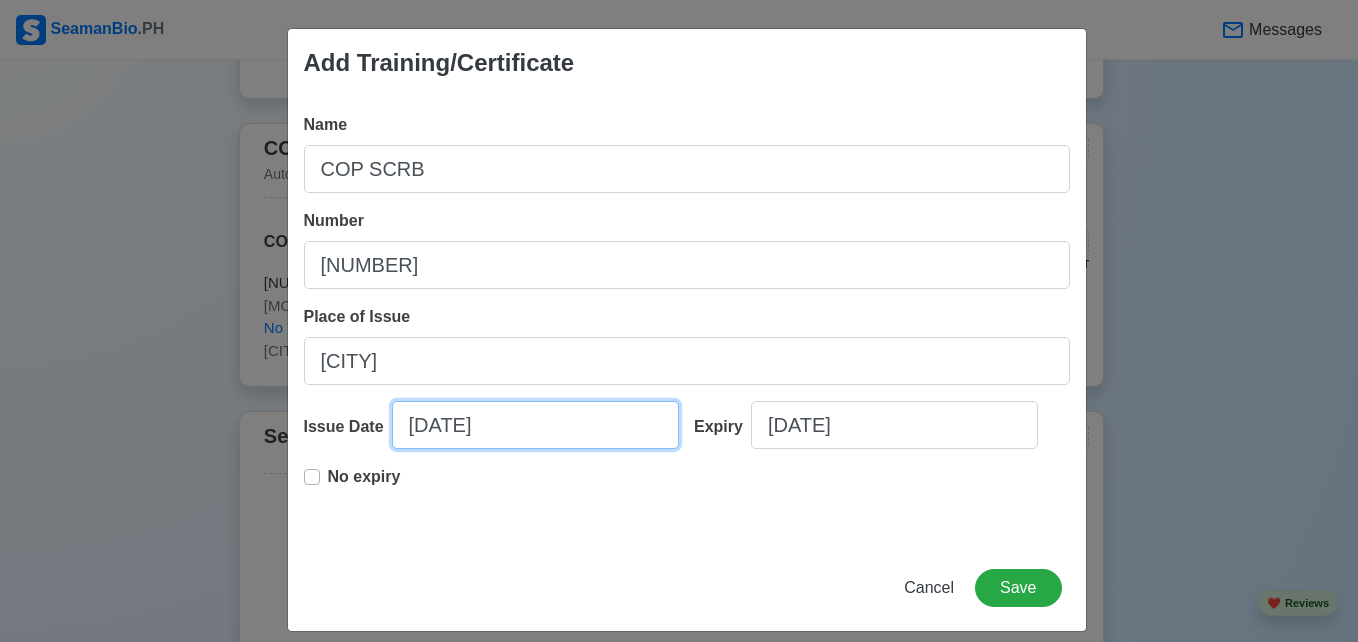 select on "****" 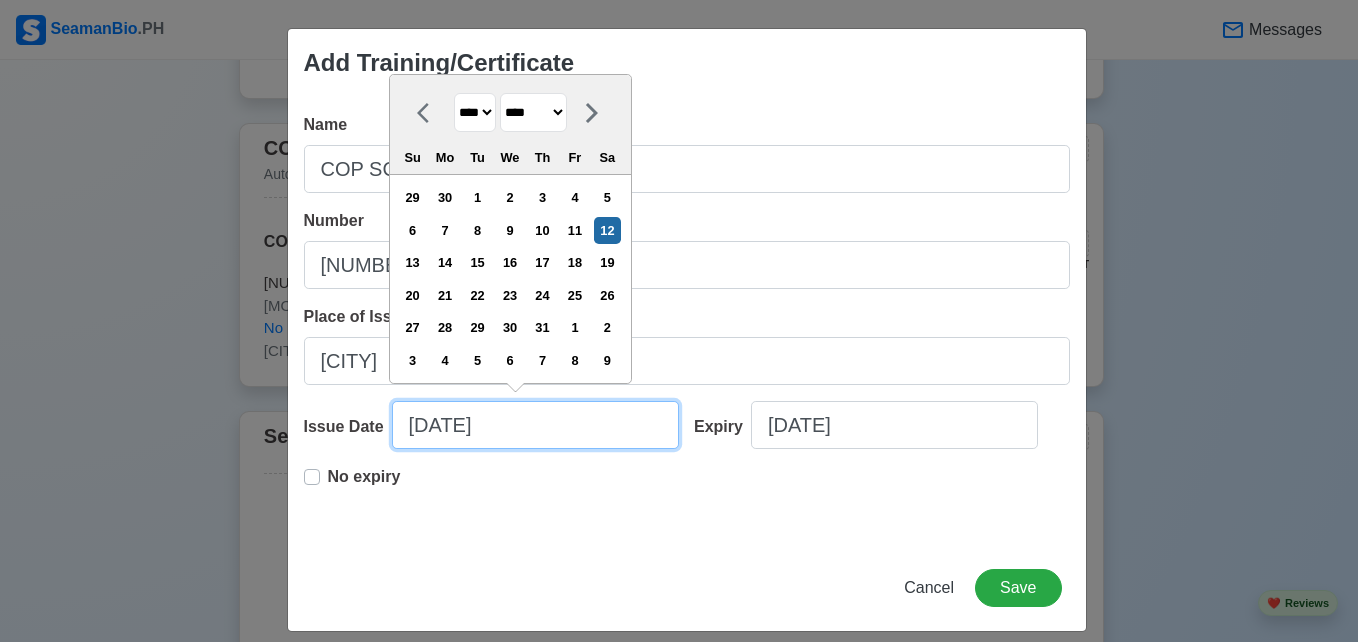click on "[DATE]" at bounding box center (535, 425) 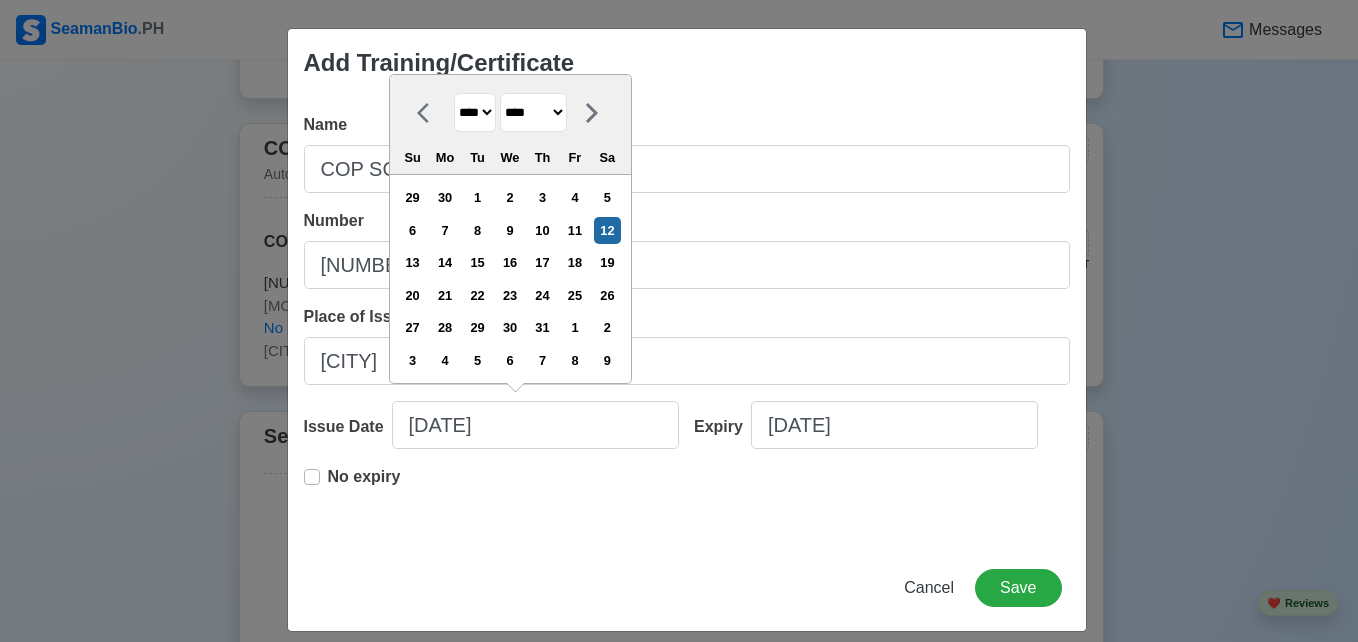 click on "**** **** **** **** **** **** **** **** **** **** **** **** **** **** **** **** **** **** **** **** **** **** **** **** **** **** **** **** **** **** **** **** **** **** **** **** **** **** **** **** **** **** **** **** **** **** **** **** **** **** **** **** **** **** **** **** **** **** **** **** **** **** **** **** **** **** **** **** **** **** **** **** **** **** **** **** **** **** **** **** **** **** **** **** **** **** **** **** **** **** **** **** **** **** **** **** **** **** **** **** **** **** **** **** **** ****" at bounding box center [475, 112] 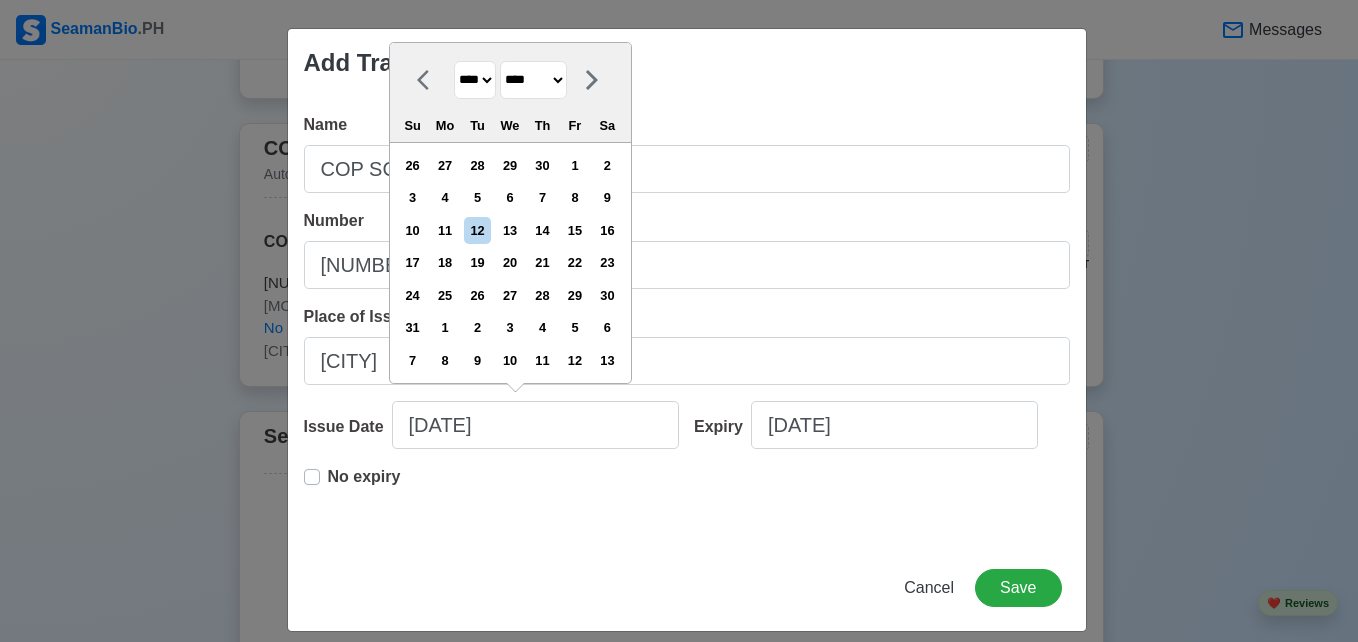 click on "******* ******** ***** ***** *** **** **** ****** ********* ******* ******** ********" at bounding box center (533, 80) 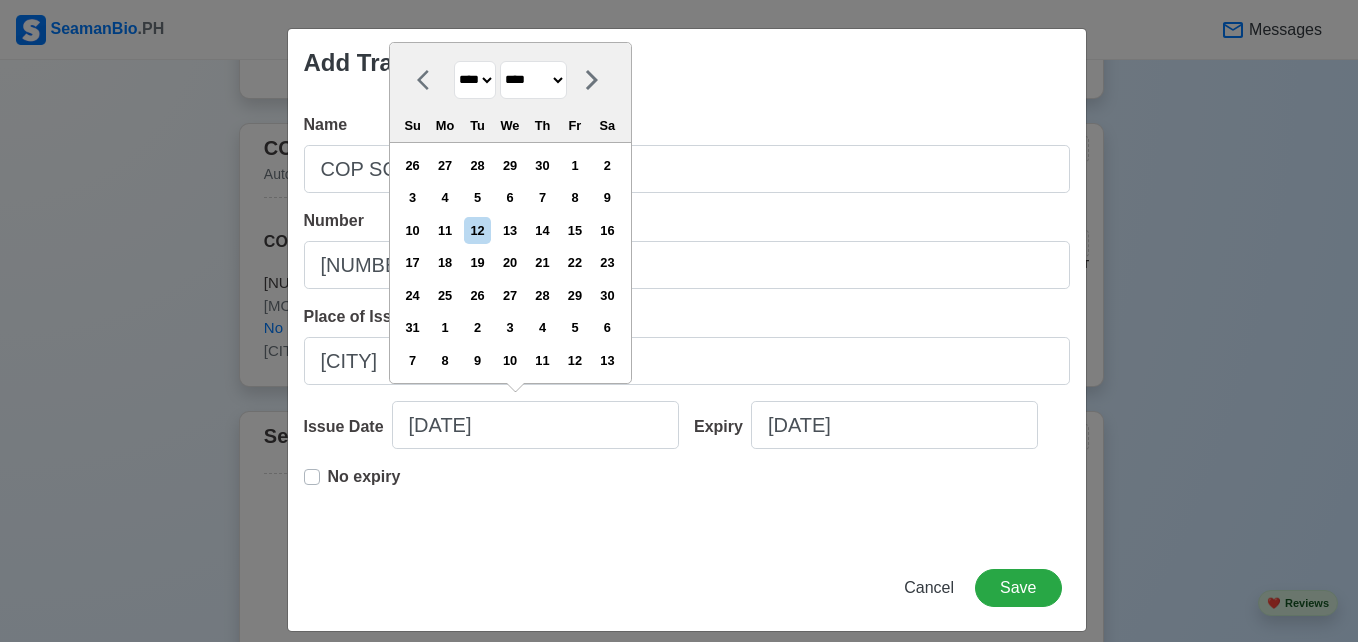select on "***" 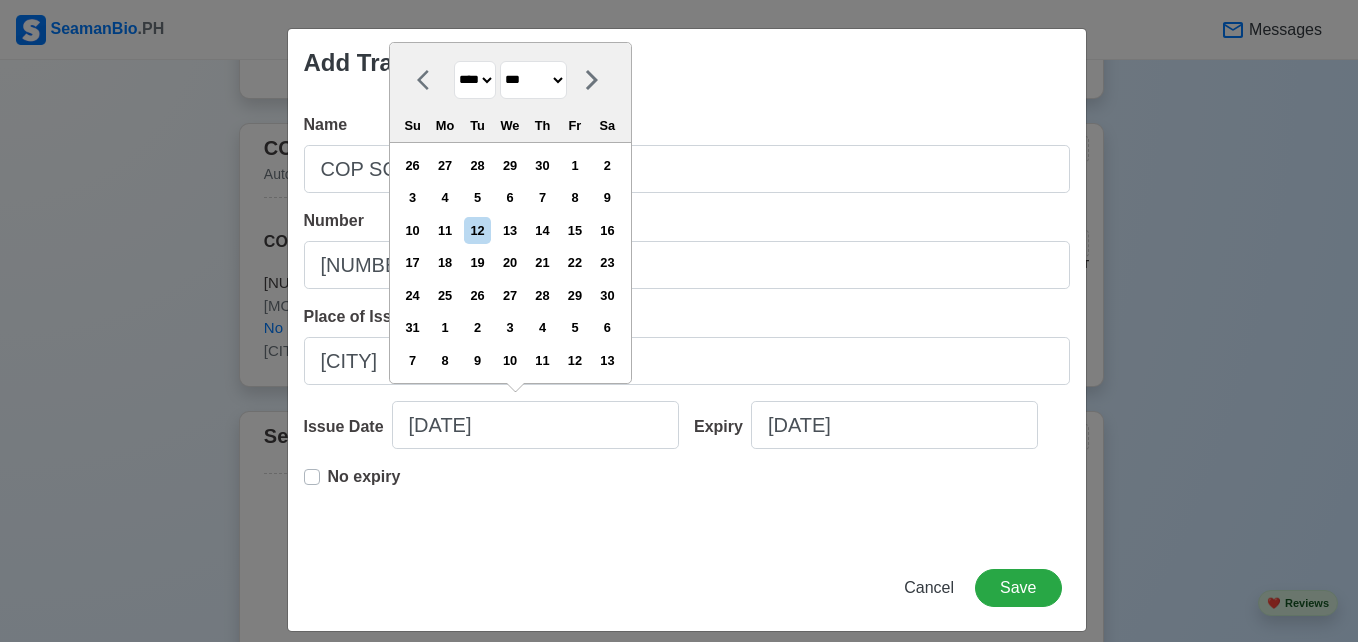 click on "******* ******** ***** ***** *** **** **** ****** ********* ******* ******** ********" at bounding box center (533, 80) 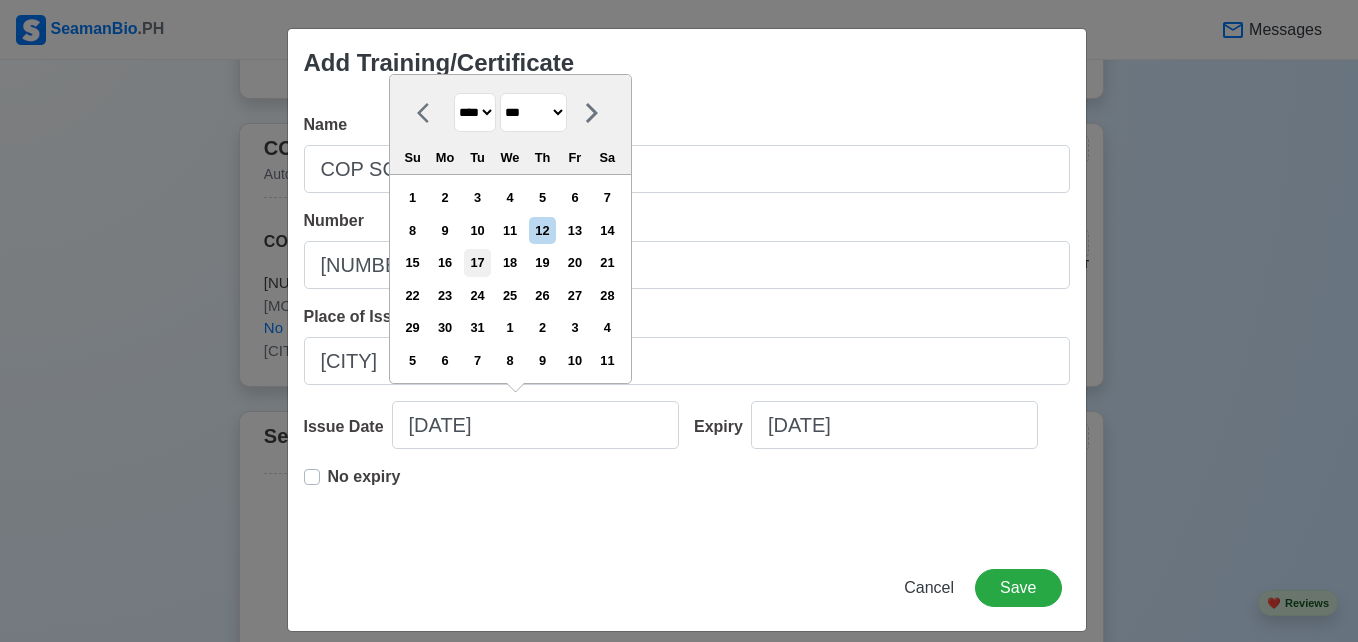click on "17" at bounding box center (477, 262) 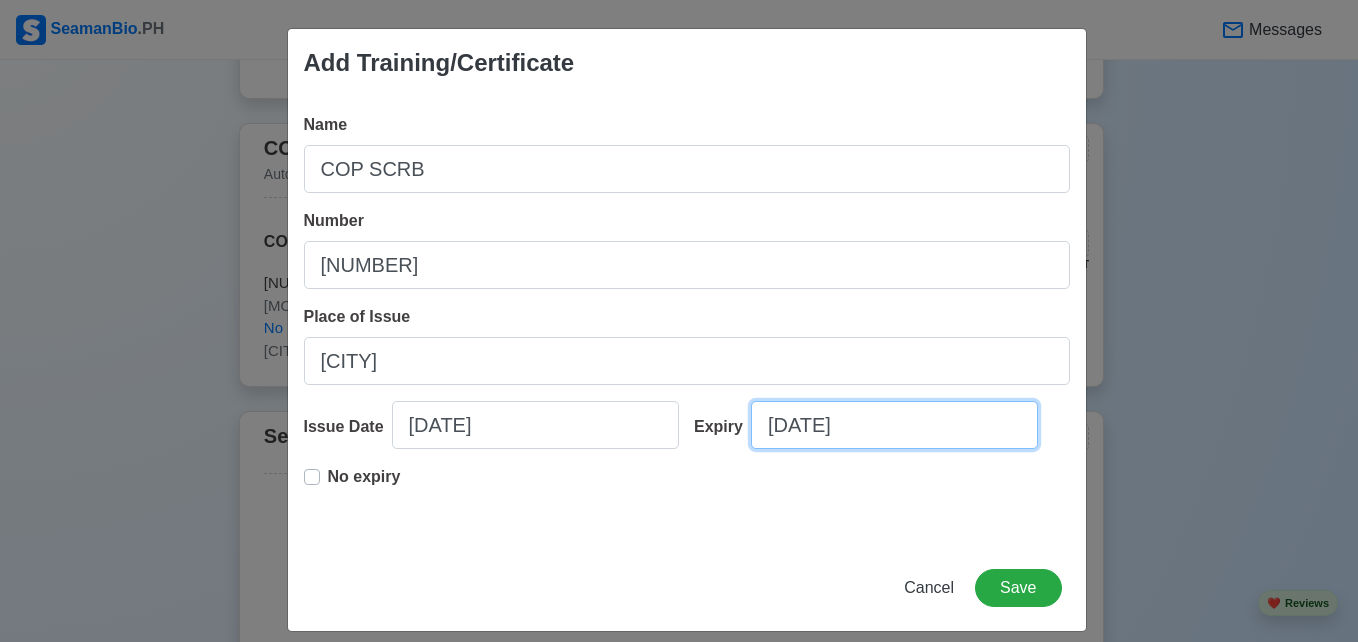 click on "[DATE]" at bounding box center [894, 425] 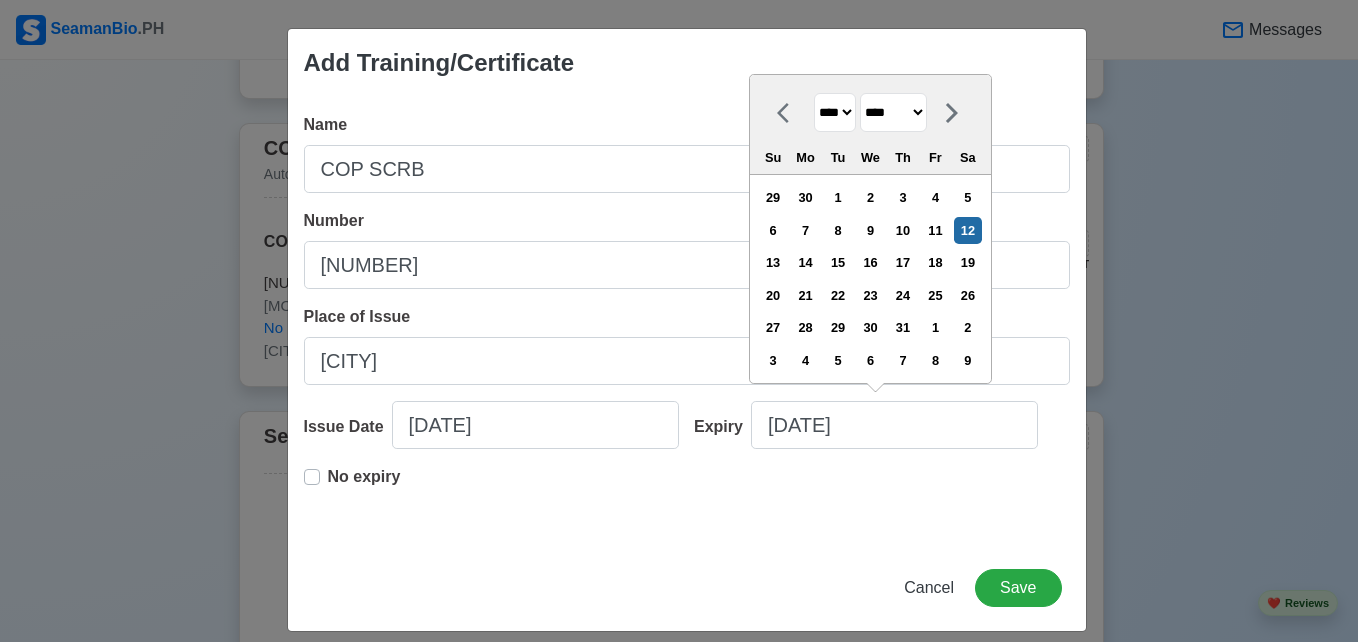 click on "**** **** **** **** **** **** **** **** **** **** **** **** **** **** **** **** **** **** **** **** **** **** **** **** **** **** **** **** **** **** **** **** **** **** **** **** **** **** **** **** **** **** **** **** **** **** **** **** **** **** **** **** **** **** **** **** **** **** **** **** **** **** **** **** **** **** **** **** **** **** **** **** **** **** **** **** **** **** **** **** **** **** **** **** **** **** **** **** **** **** **** **** **** **** **** **** **** **** **** **** **** **** **** **** **** **** **** **** **** **** **** **** **** **** **** **** **** **** **** **** ****" at bounding box center (835, 112) 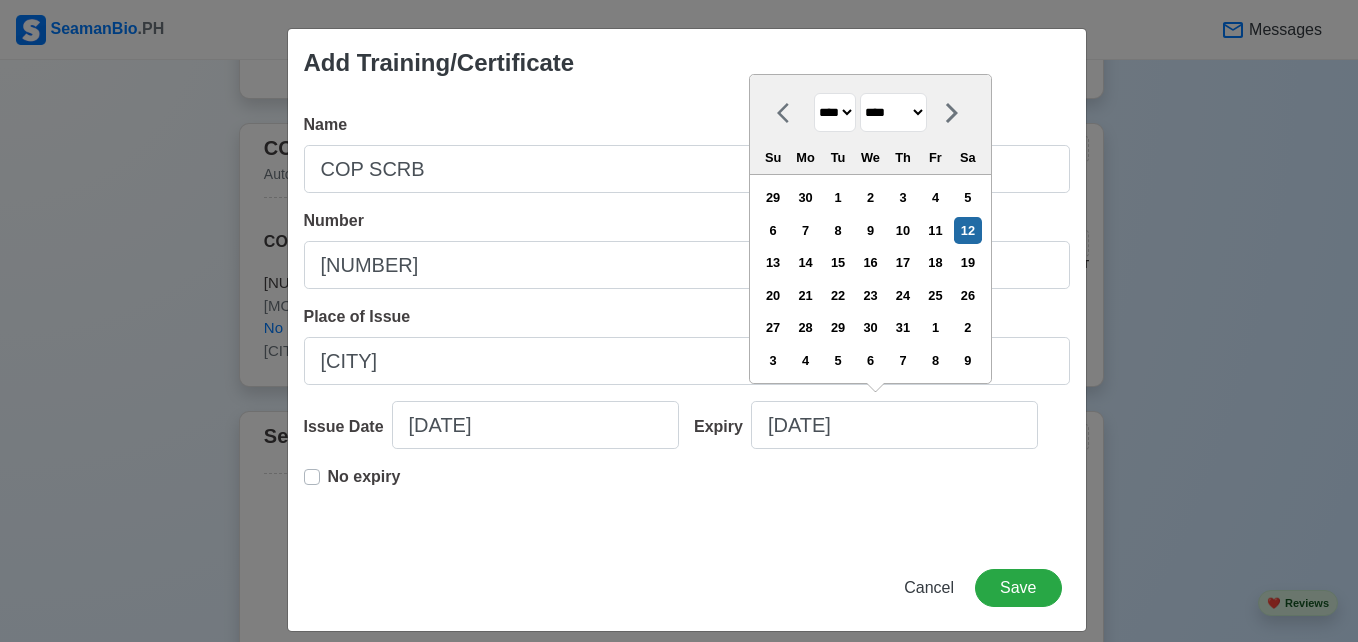select on "****" 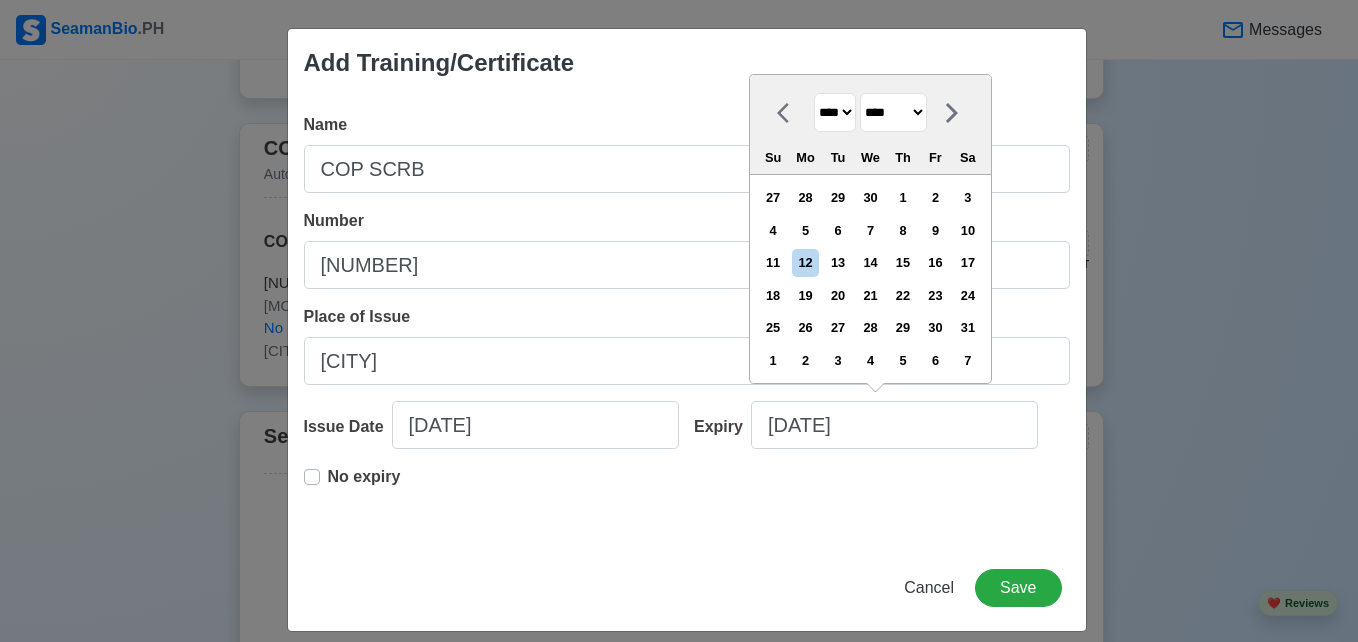click on "******* ******** ***** ***** *** **** **** ****** ********* ******* ******** ********" at bounding box center (893, 112) 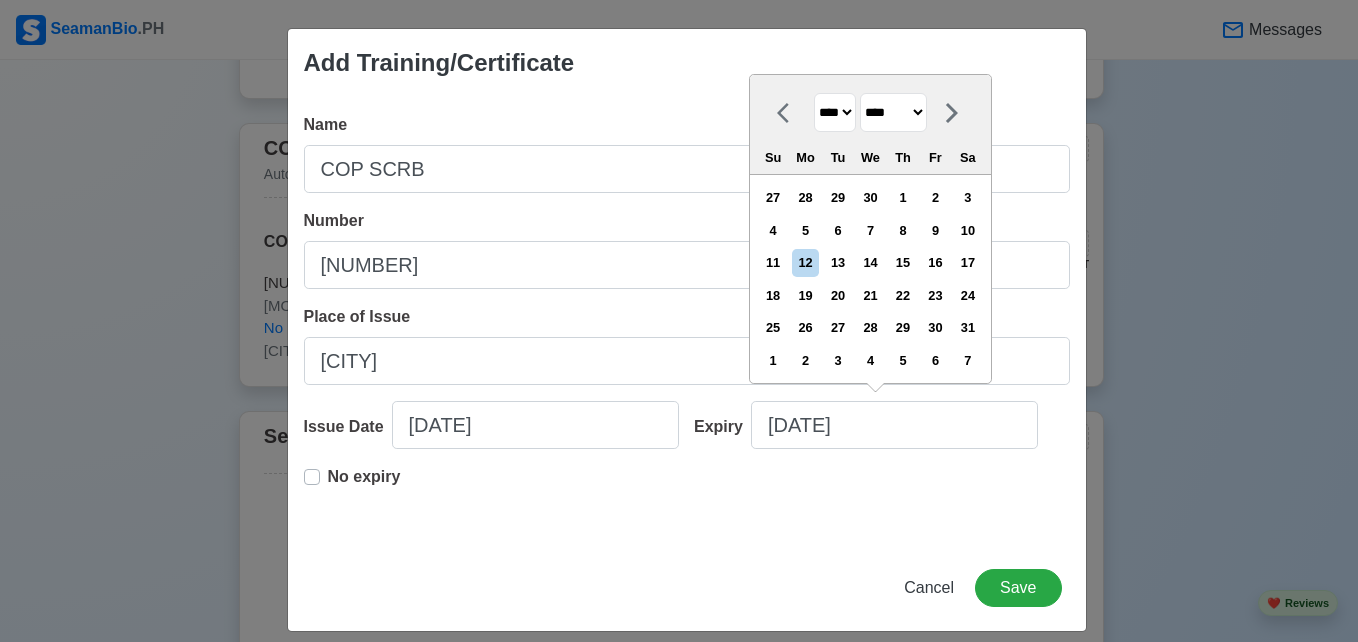 select on "***" 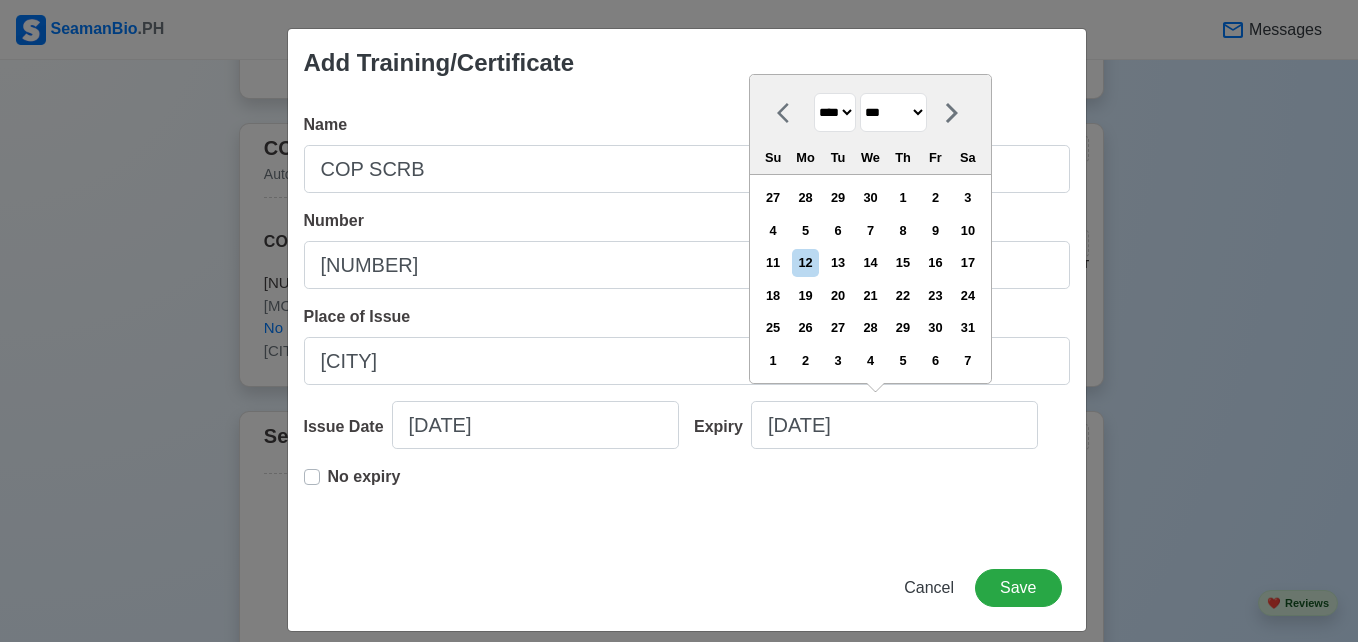 click on "******* ******** ***** ***** *** **** **** ****** ********* ******* ******** ********" at bounding box center (893, 112) 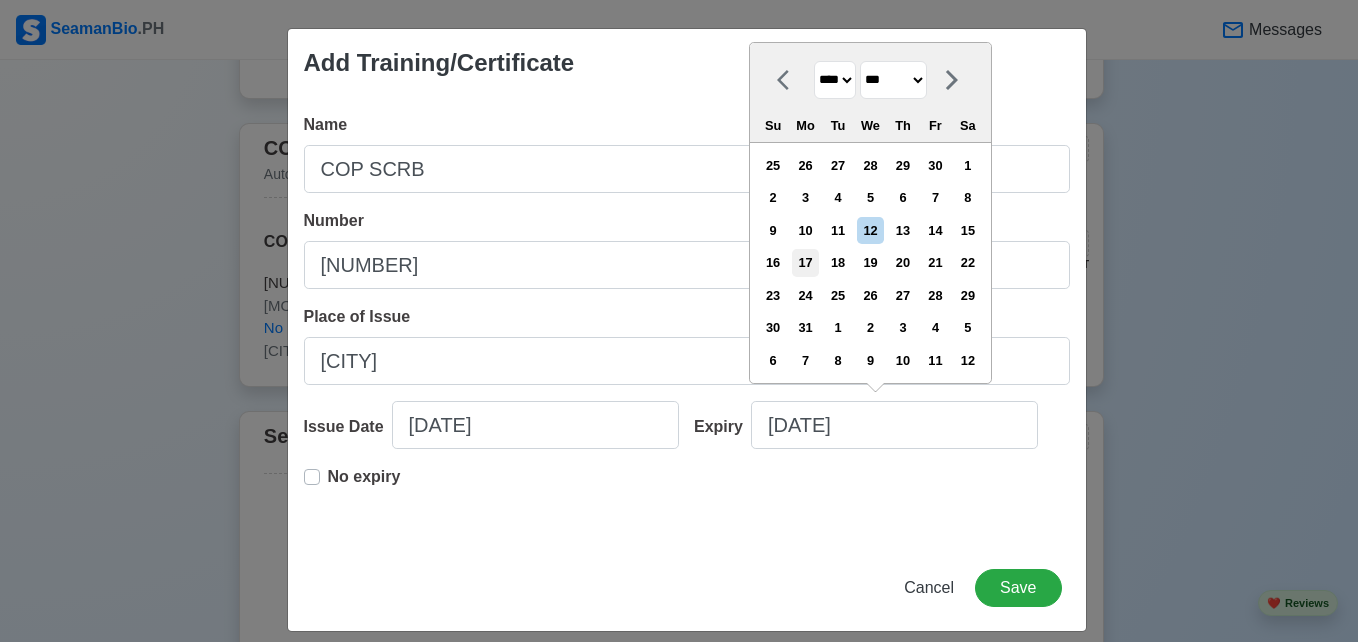 click on "17" at bounding box center (805, 262) 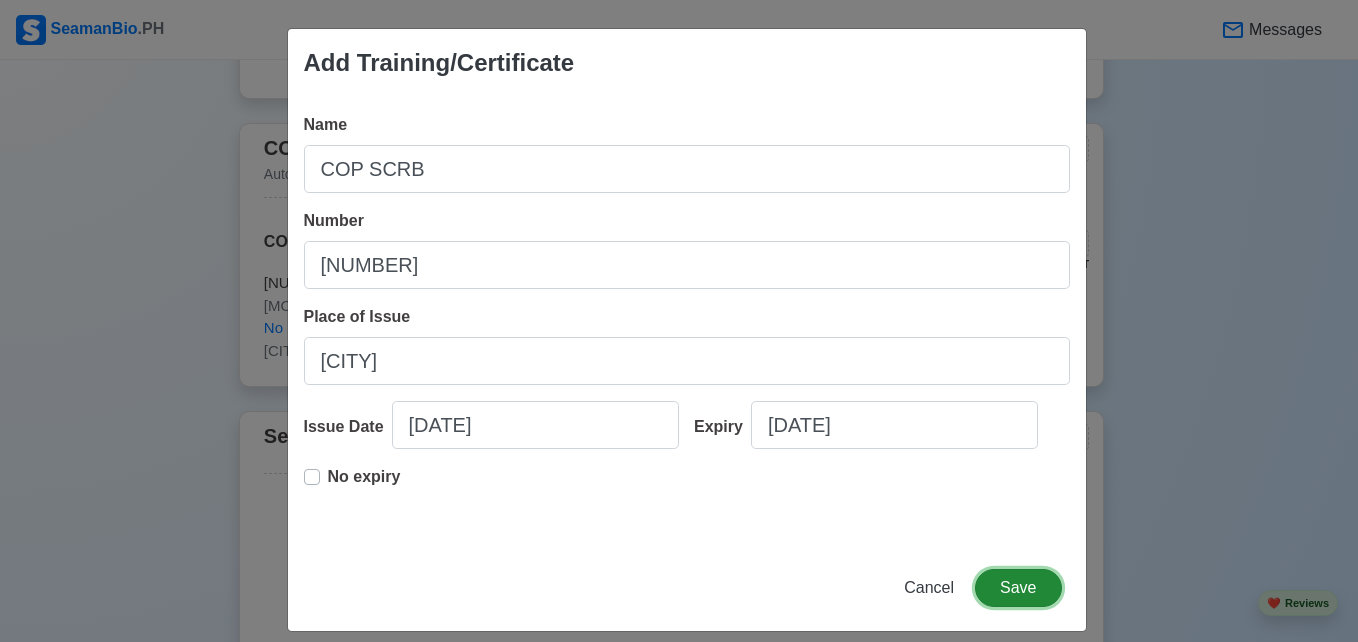 click on "Save" at bounding box center [1018, 588] 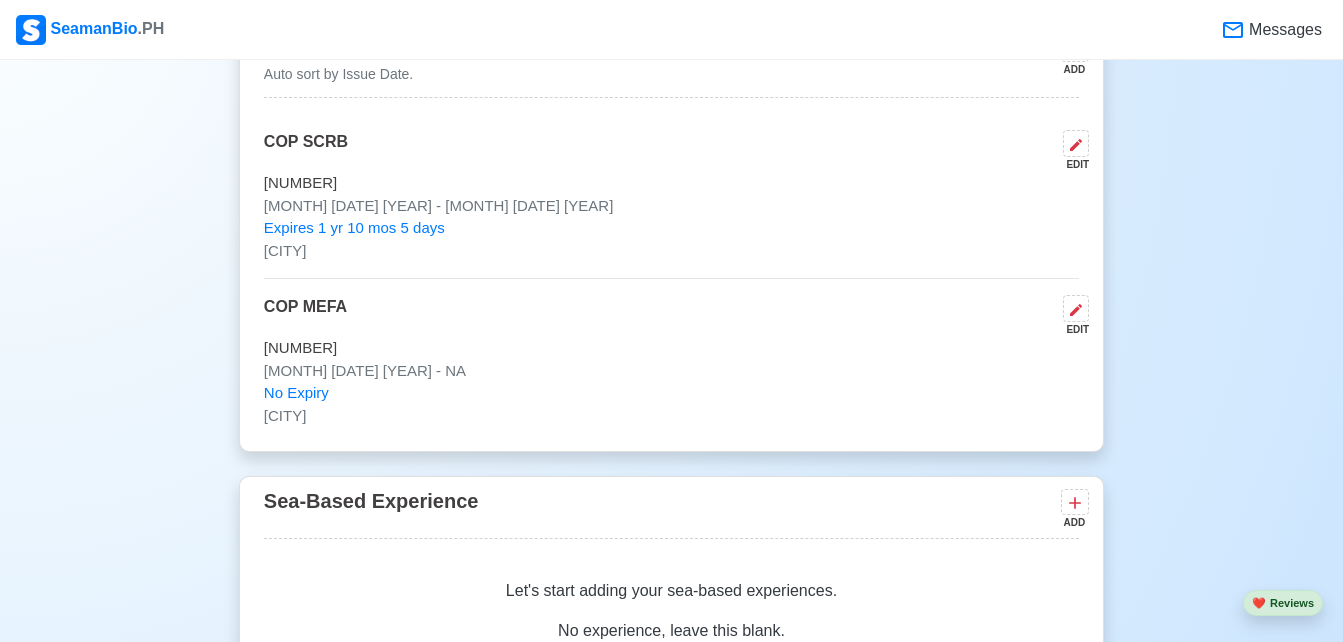 scroll, scrollTop: 3500, scrollLeft: 0, axis: vertical 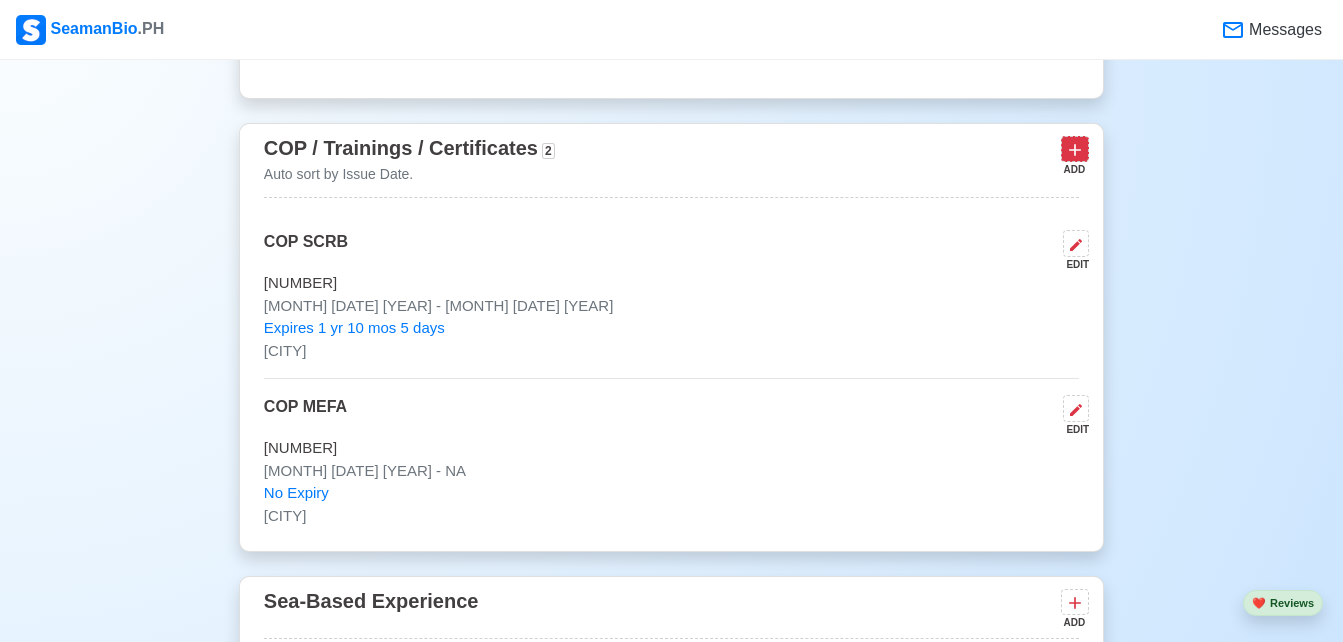 click 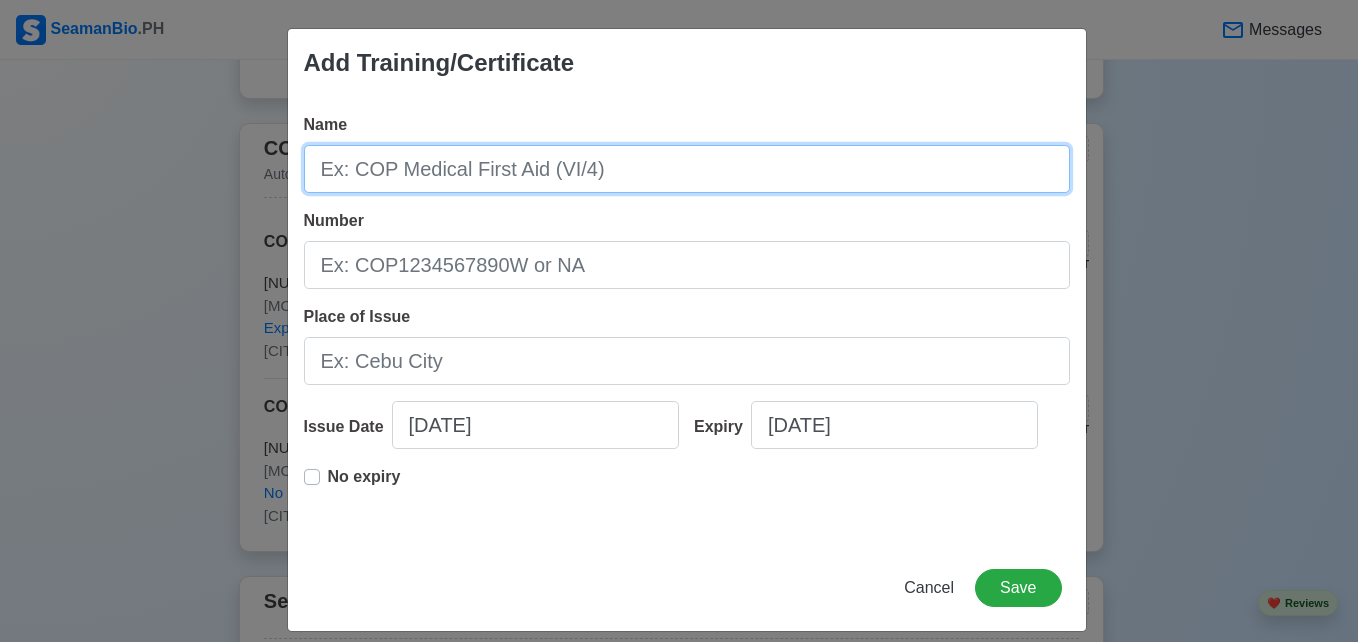 click on "Name" at bounding box center (687, 169) 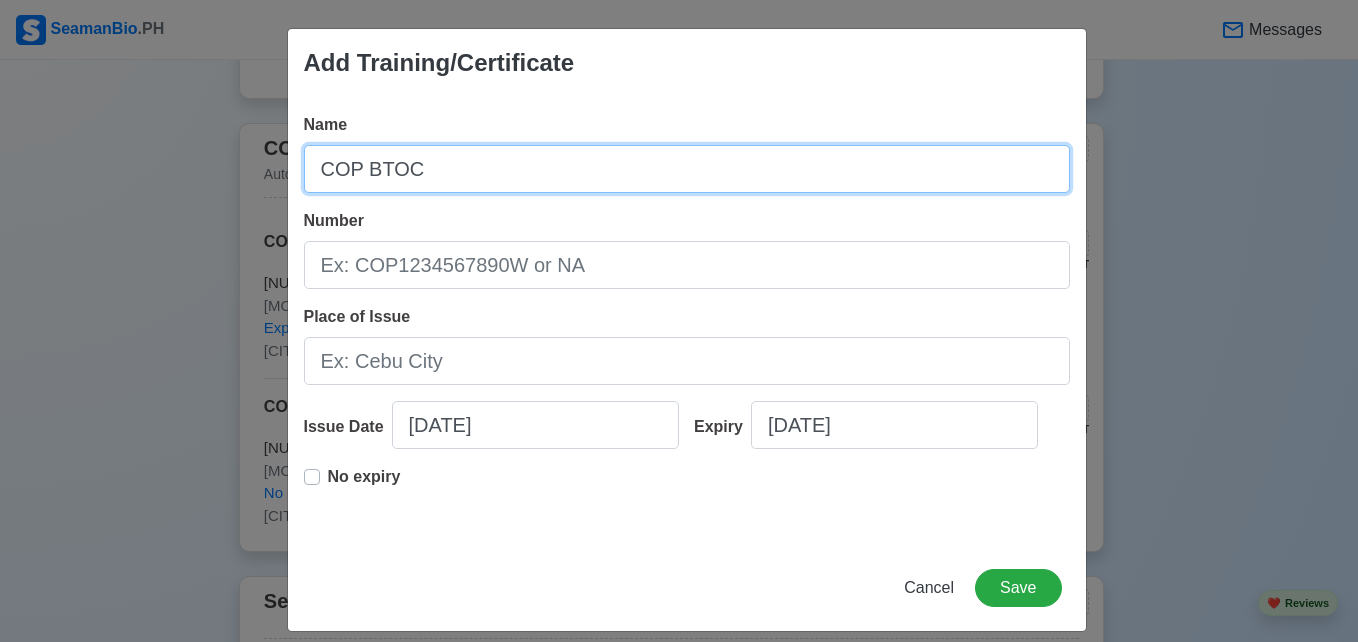 type on "COP BTOC" 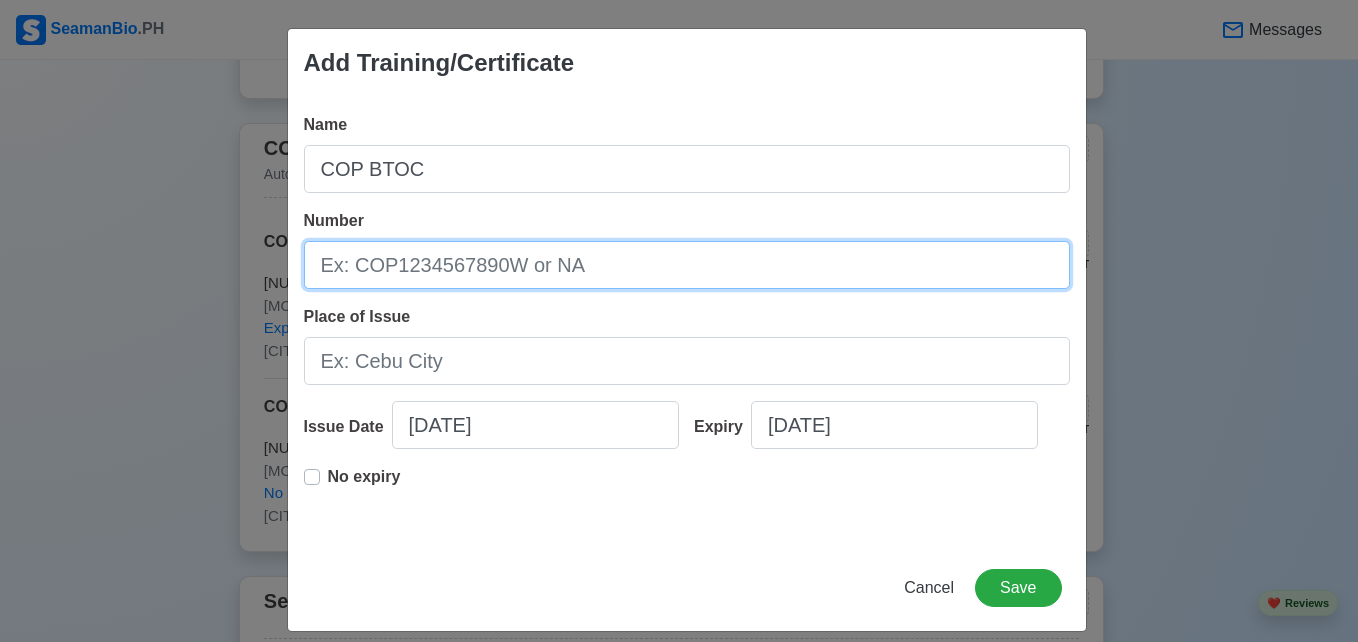 click on "Number" at bounding box center [687, 265] 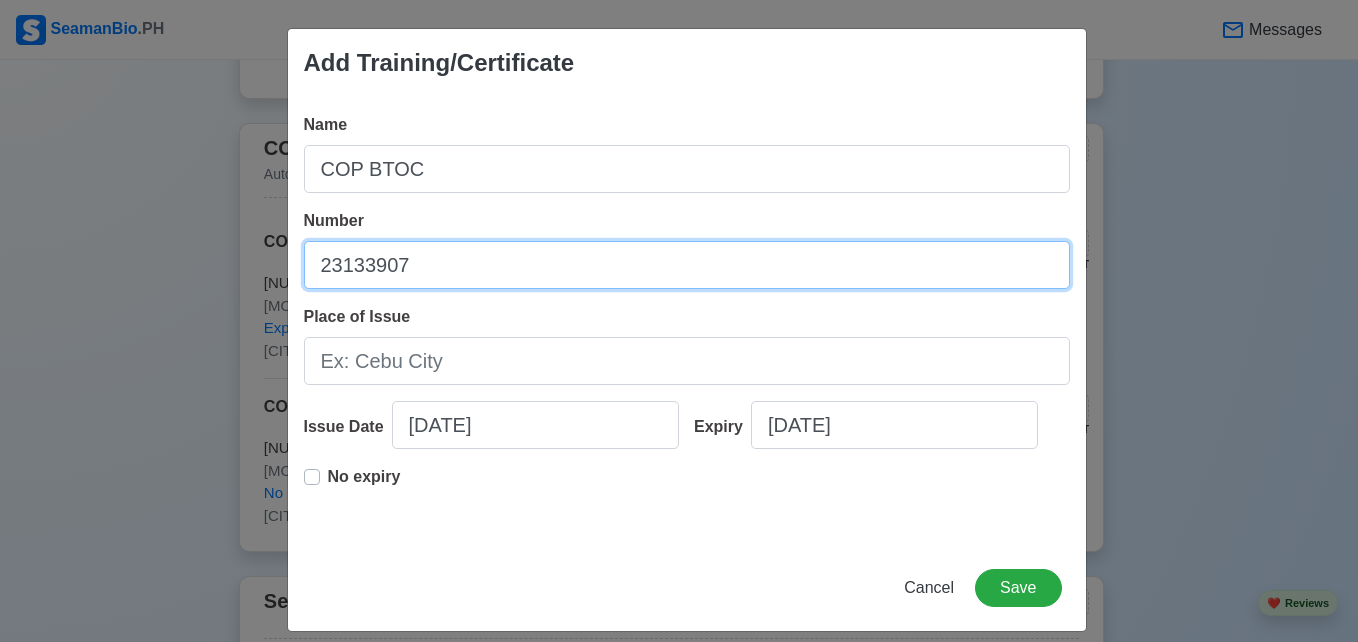 type on "23133907" 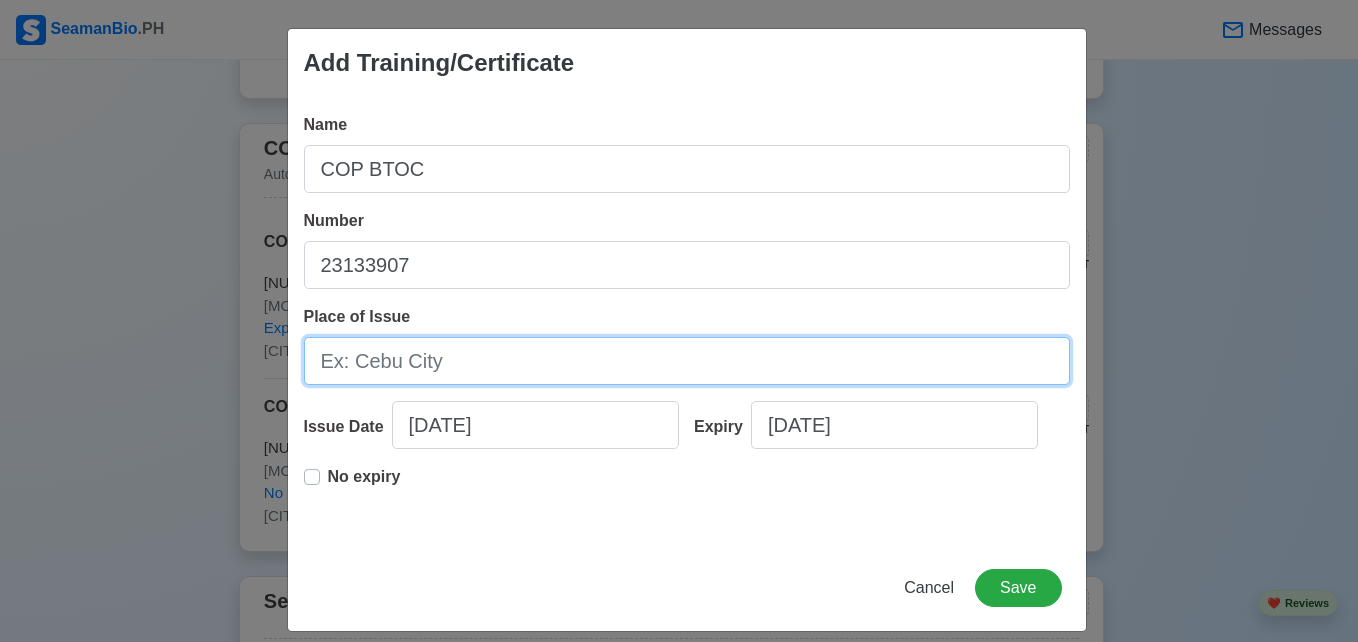 click on "Place of Issue" at bounding box center (687, 361) 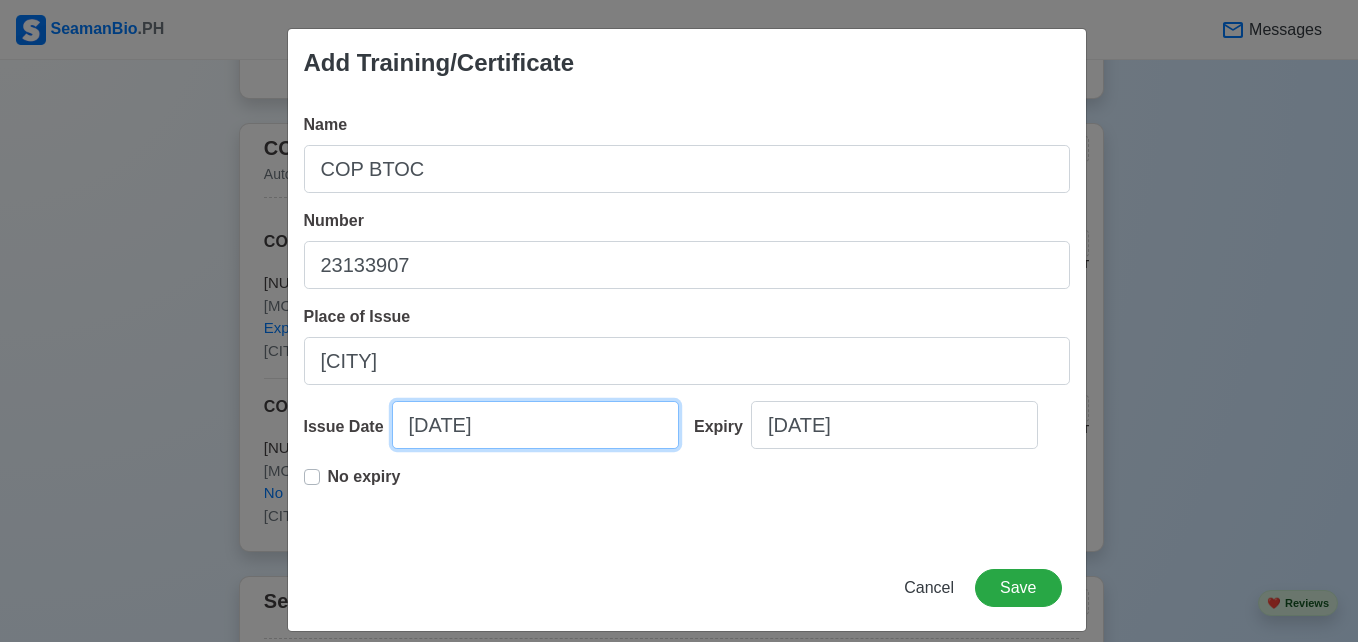 click on "[DATE]" at bounding box center [535, 425] 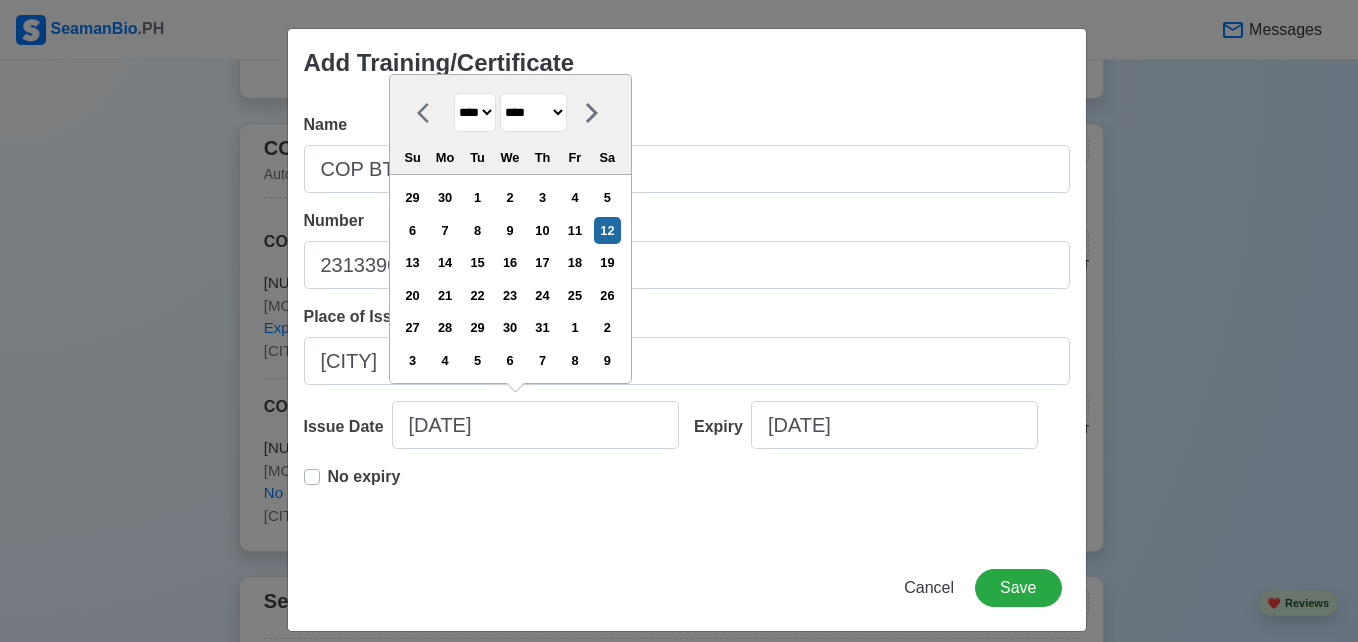 click on "**** **** **** **** **** **** **** **** **** **** **** **** **** **** **** **** **** **** **** **** **** **** **** **** **** **** **** **** **** **** **** **** **** **** **** **** **** **** **** **** **** **** **** **** **** **** **** **** **** **** **** **** **** **** **** **** **** **** **** **** **** **** **** **** **** **** **** **** **** **** **** **** **** **** **** **** **** **** **** **** **** **** **** **** **** **** **** **** **** **** **** **** **** **** **** **** **** **** **** **** **** **** **** **** **** ****" at bounding box center [475, 112] 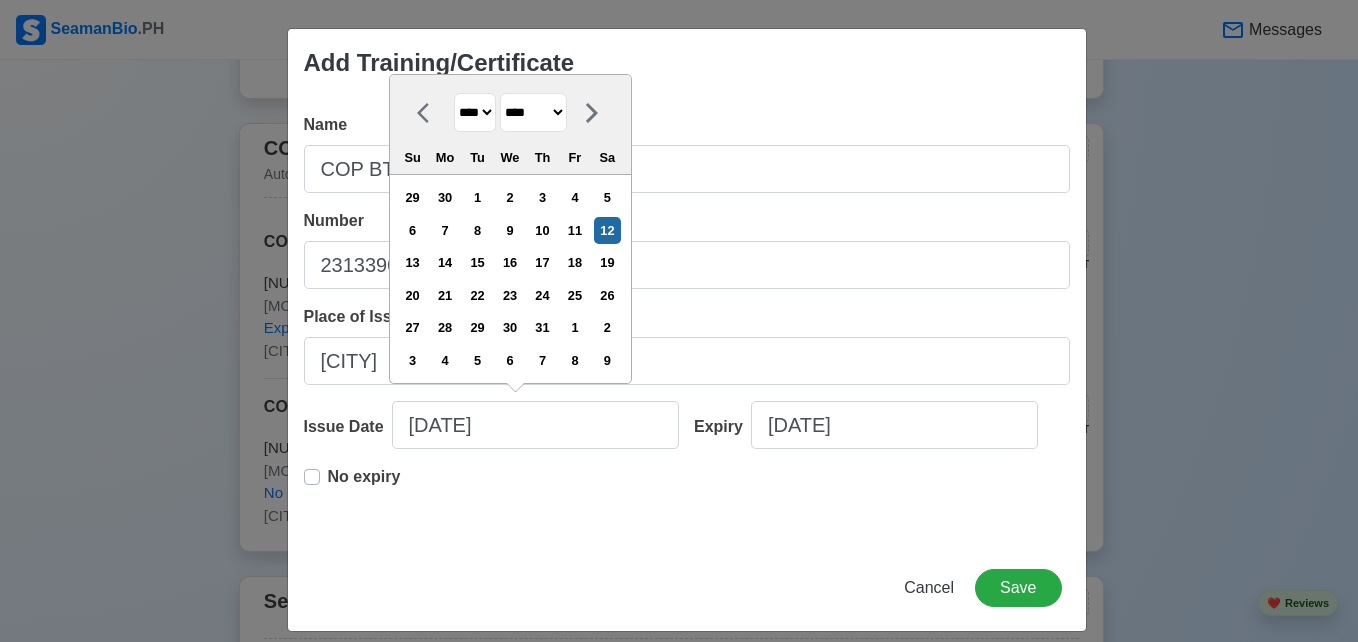 select on "****" 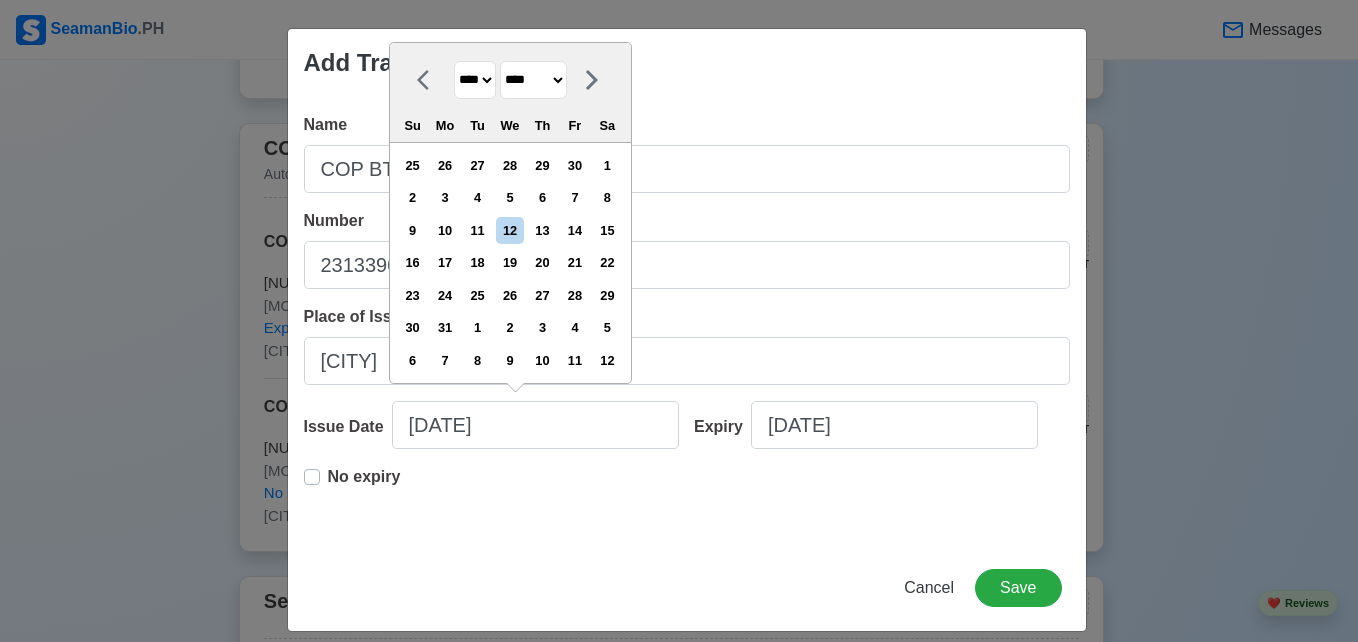 click on "******* ******** ***** ***** *** **** **** ****** ********* ******* ******** ********" at bounding box center (533, 80) 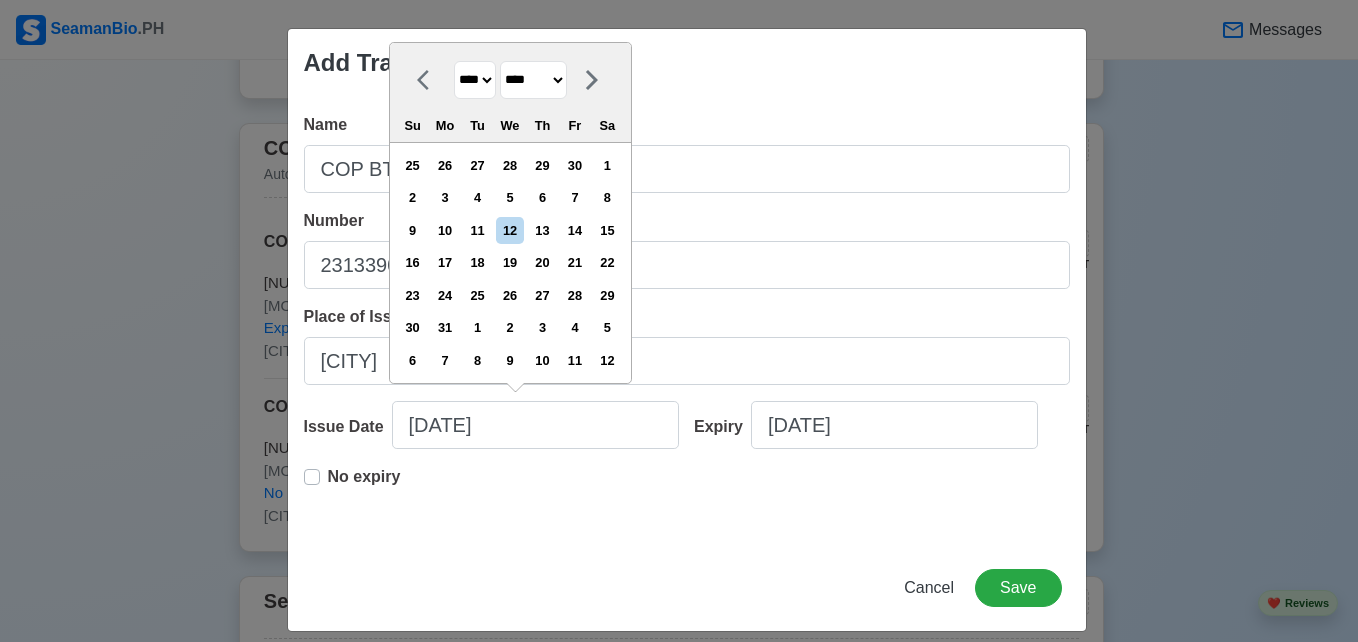 select on "******" 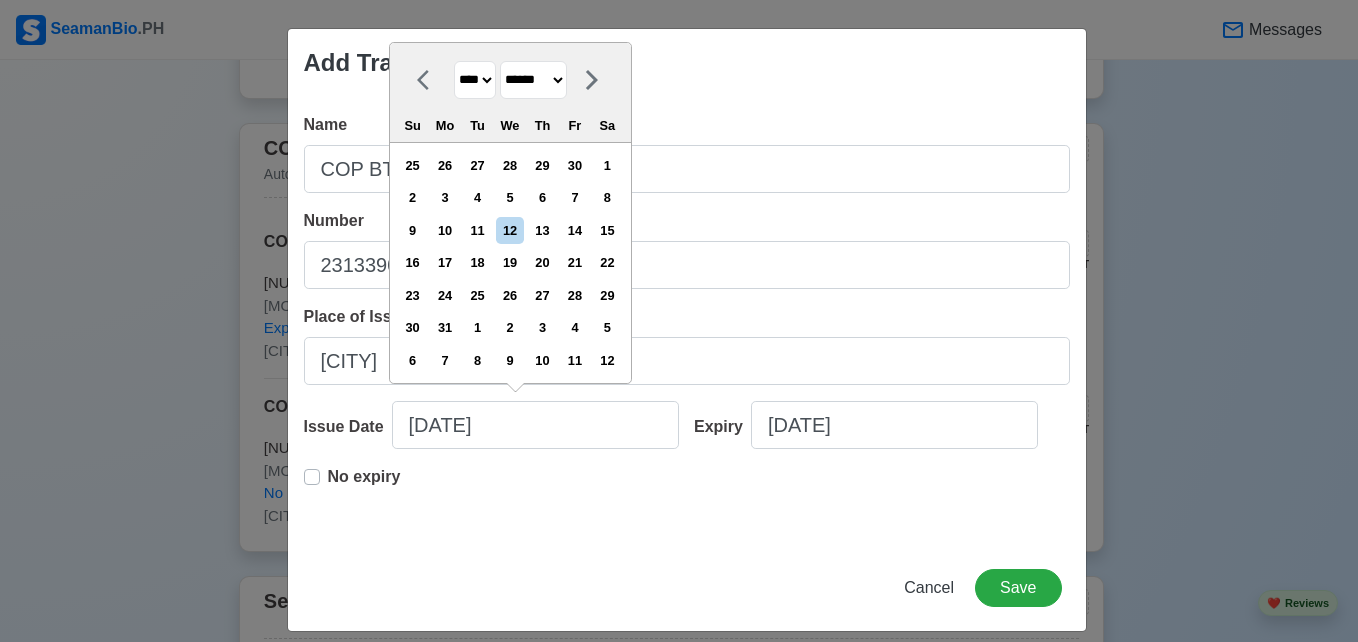 click on "******* ******** ***** ***** *** **** **** ****** ********* ******* ******** ********" at bounding box center (533, 80) 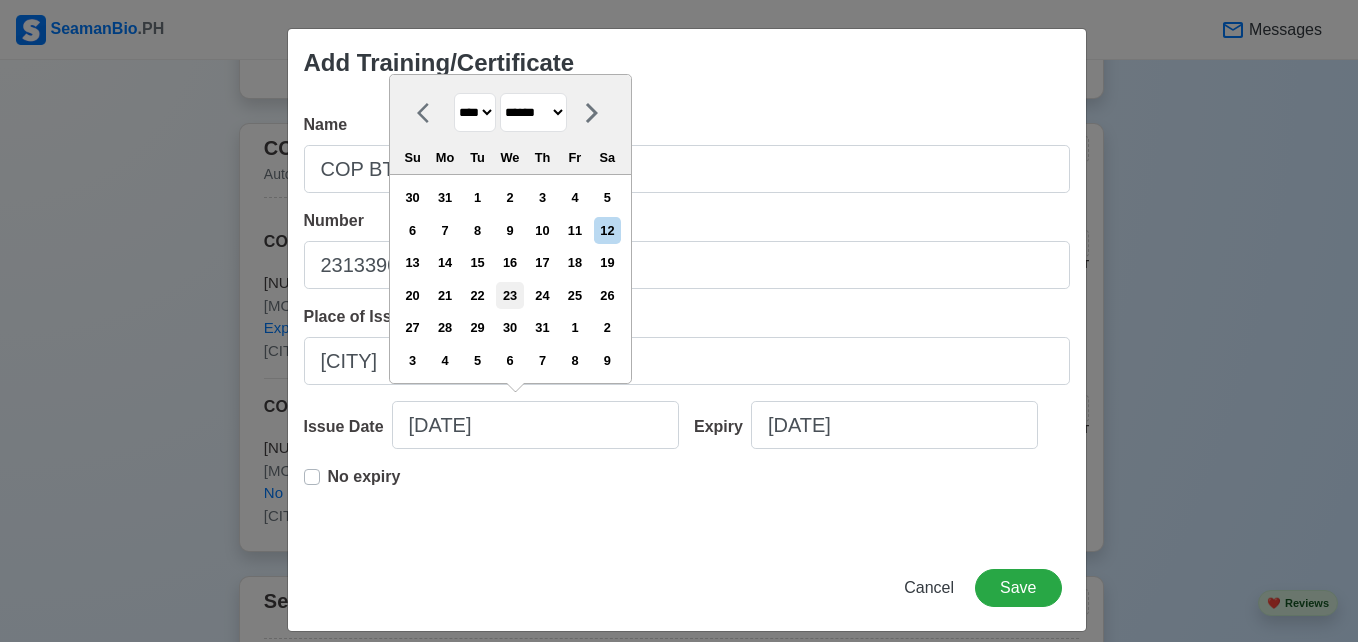 click on "23" at bounding box center [509, 295] 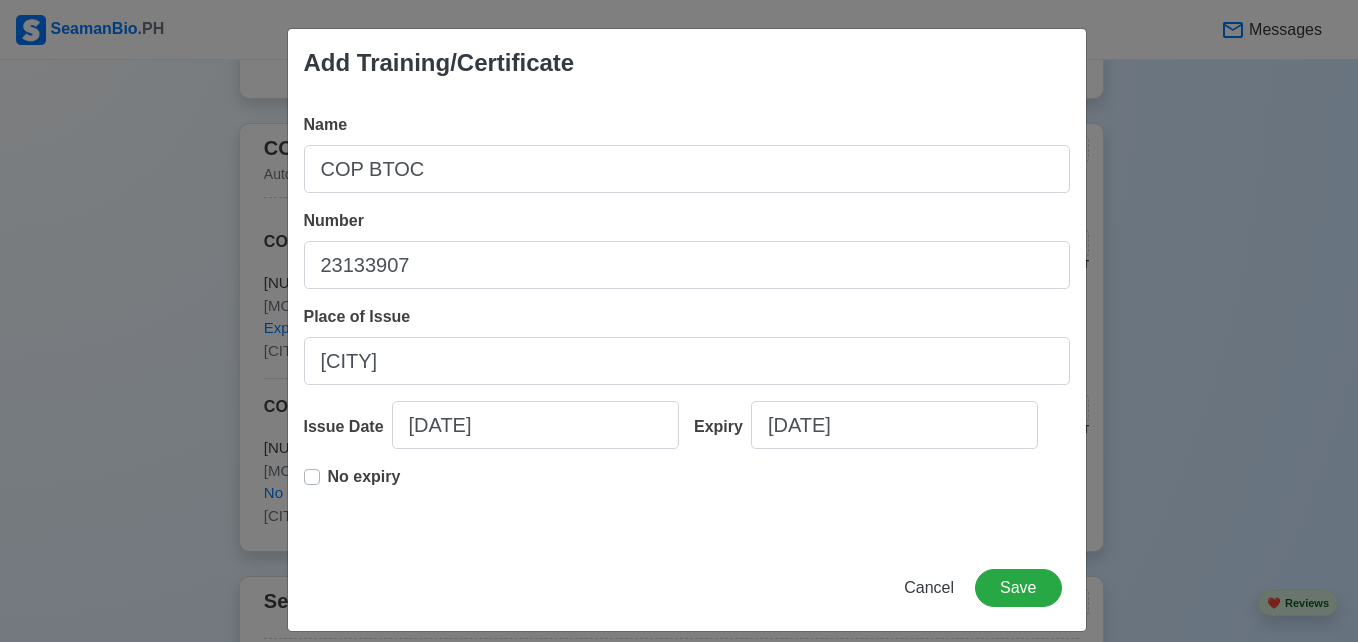 click on "No expiry" at bounding box center (352, 485) 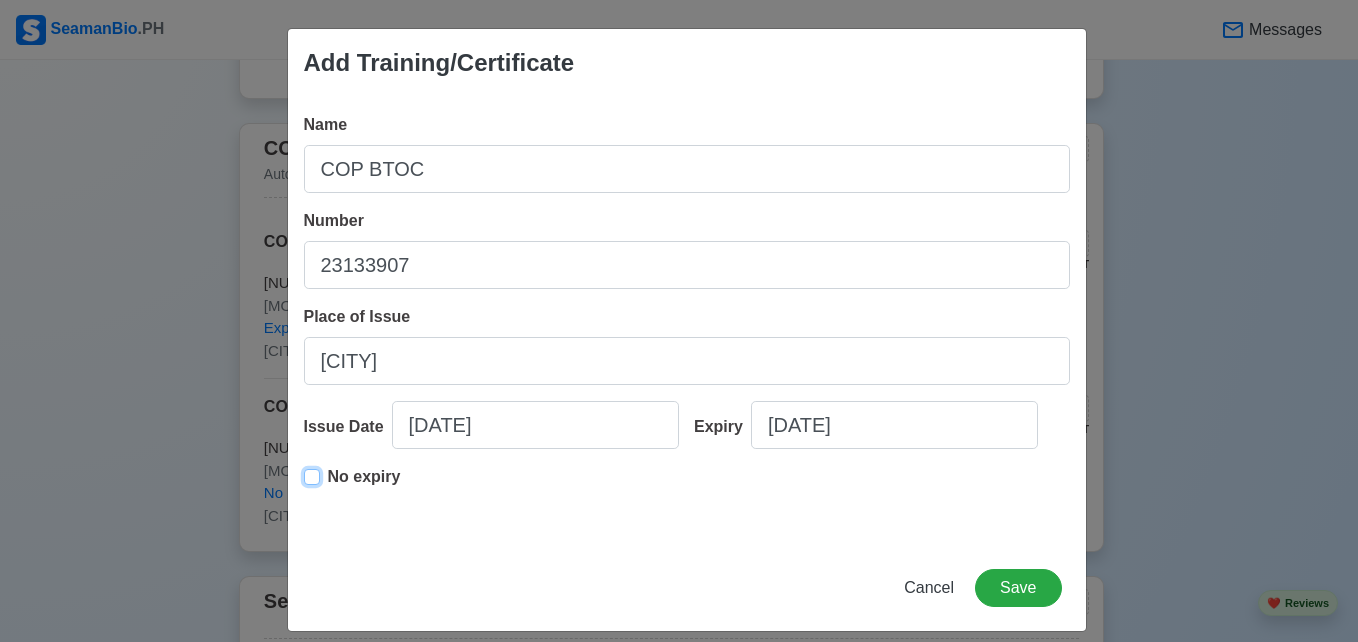 type on "[DATE]" 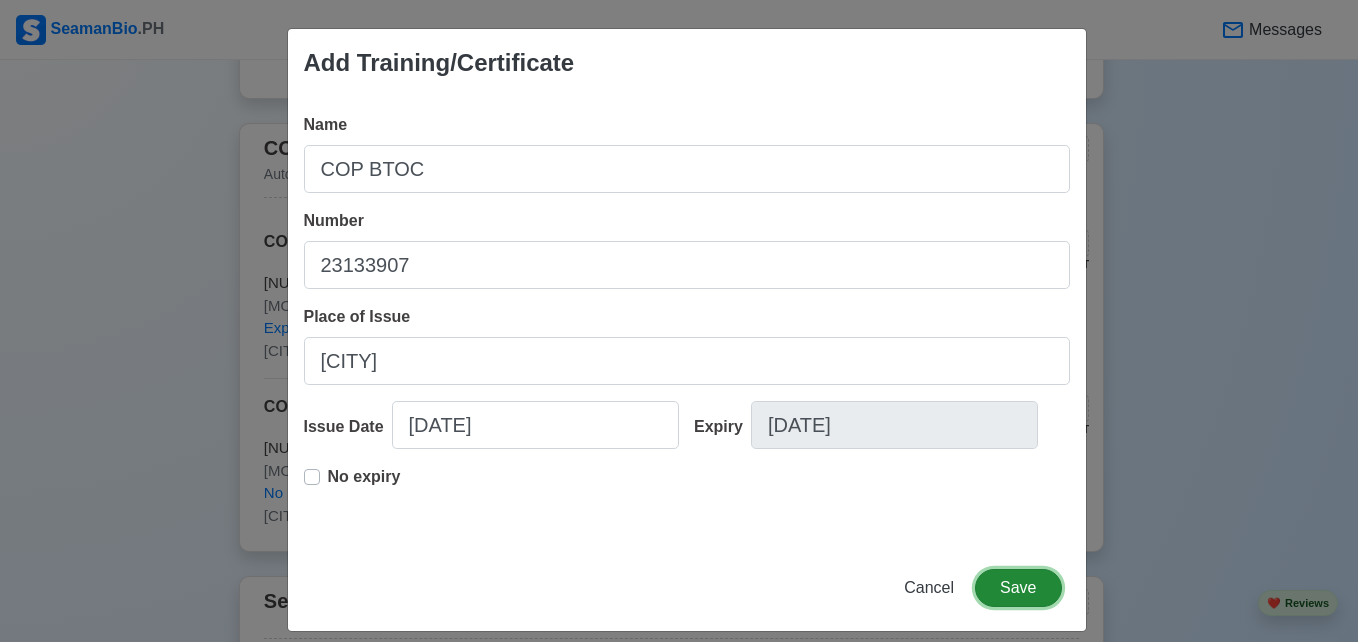 click on "Save" at bounding box center (1018, 588) 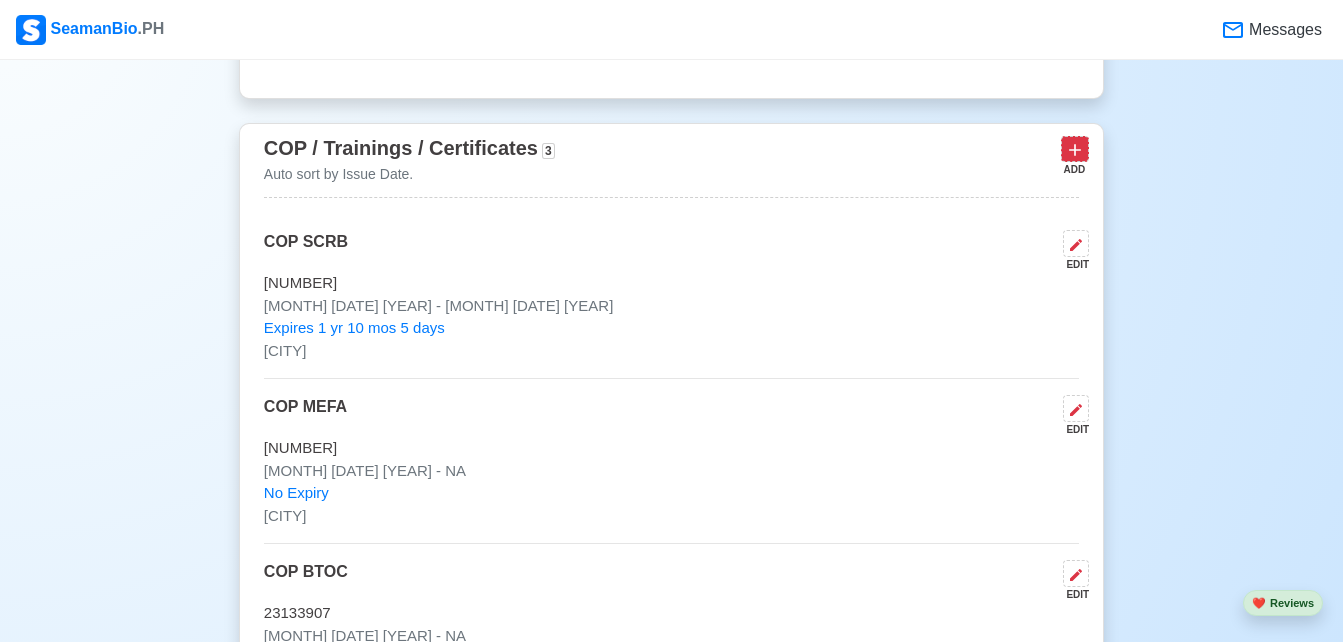 click 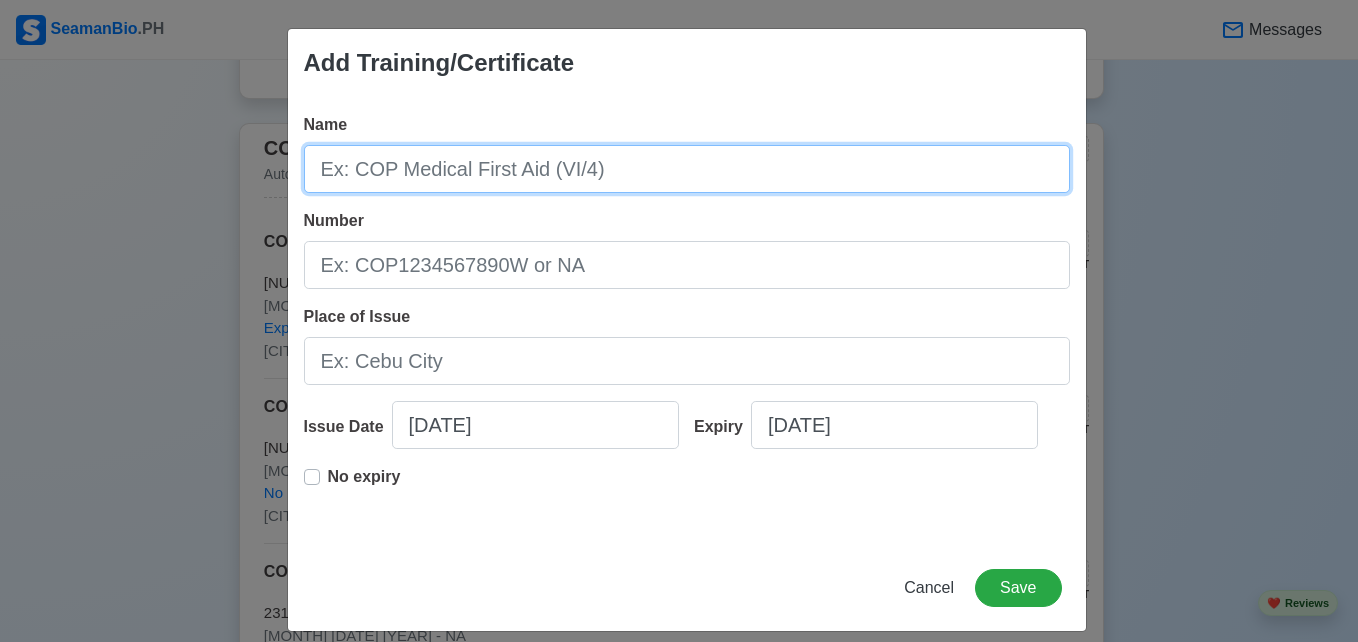 click on "Name" at bounding box center [687, 169] 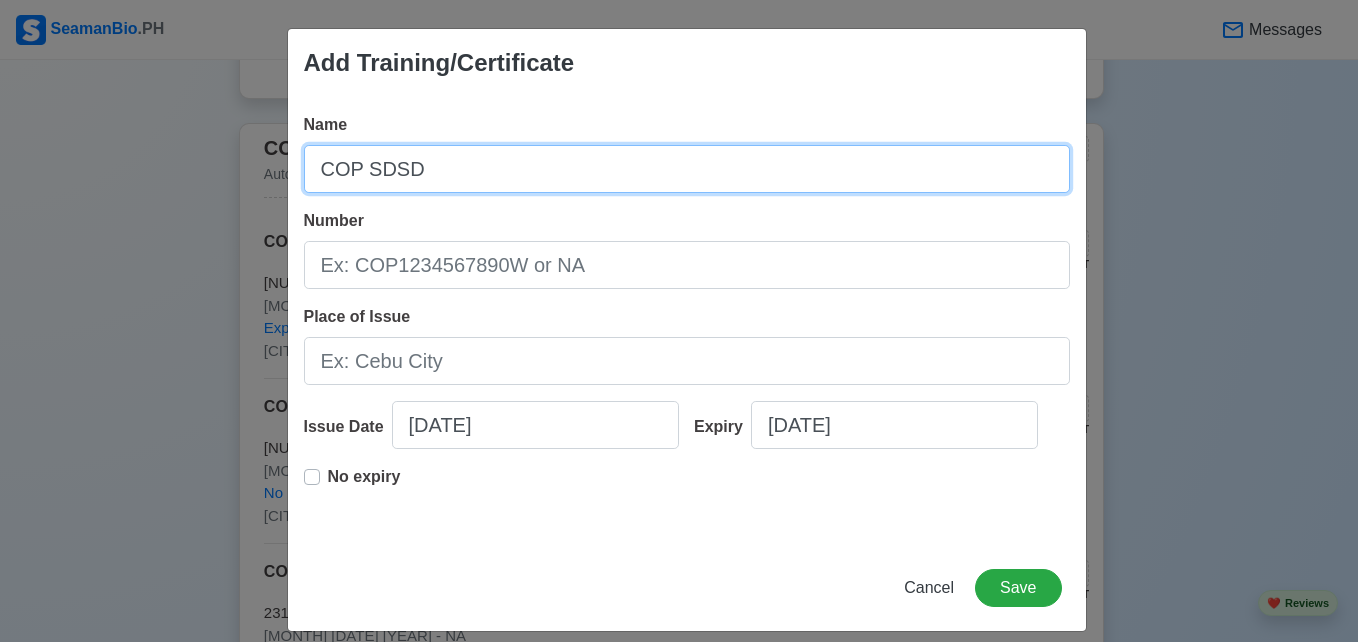 type on "COP SDSD" 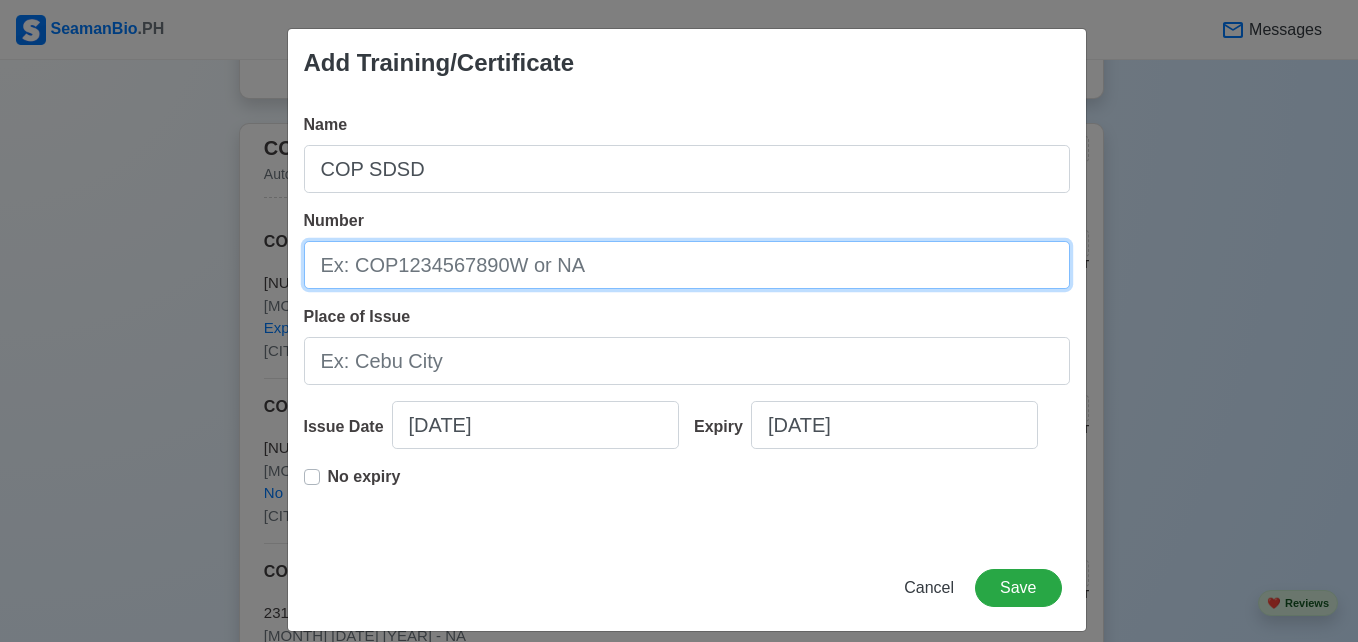 click on "Number" at bounding box center [687, 265] 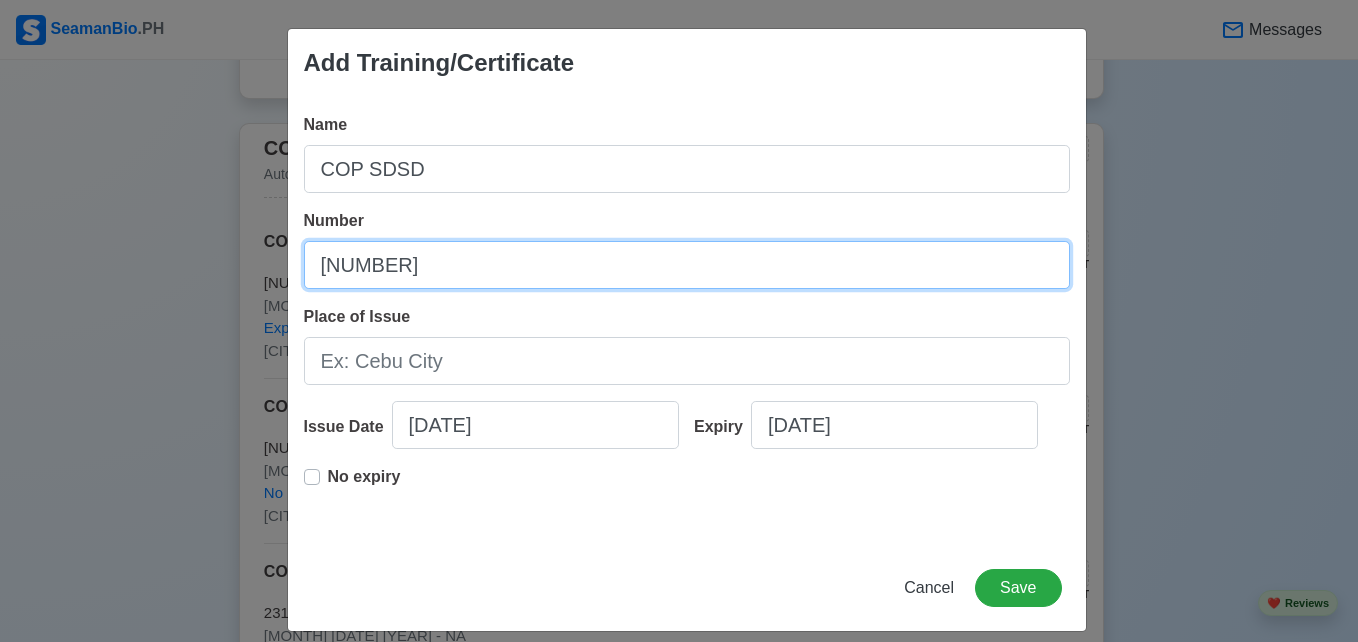 type on "[NUMBER]" 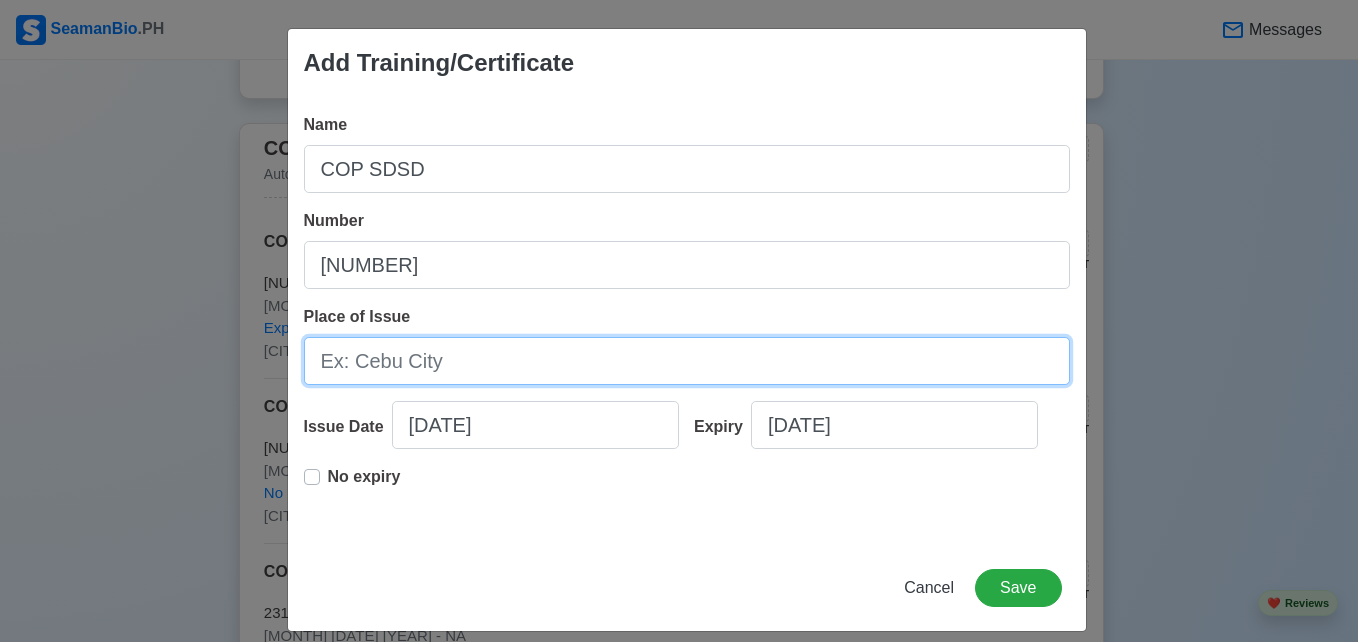 click on "Place of Issue" at bounding box center (687, 361) 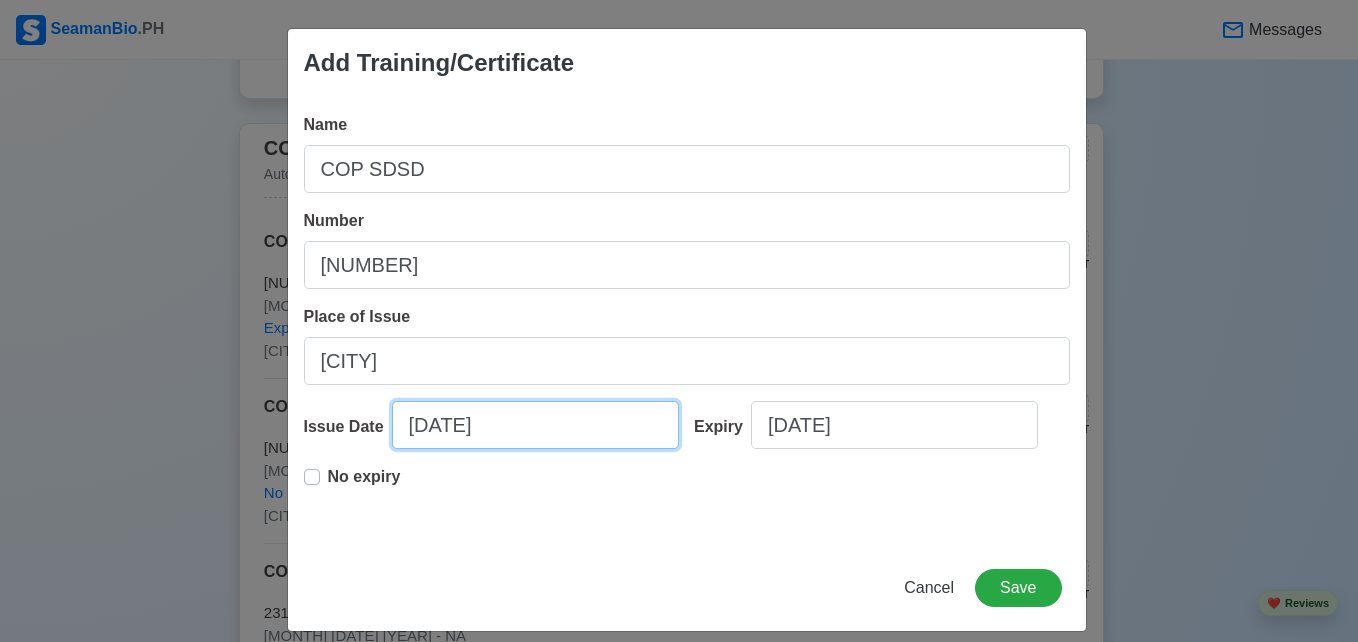 select on "****" 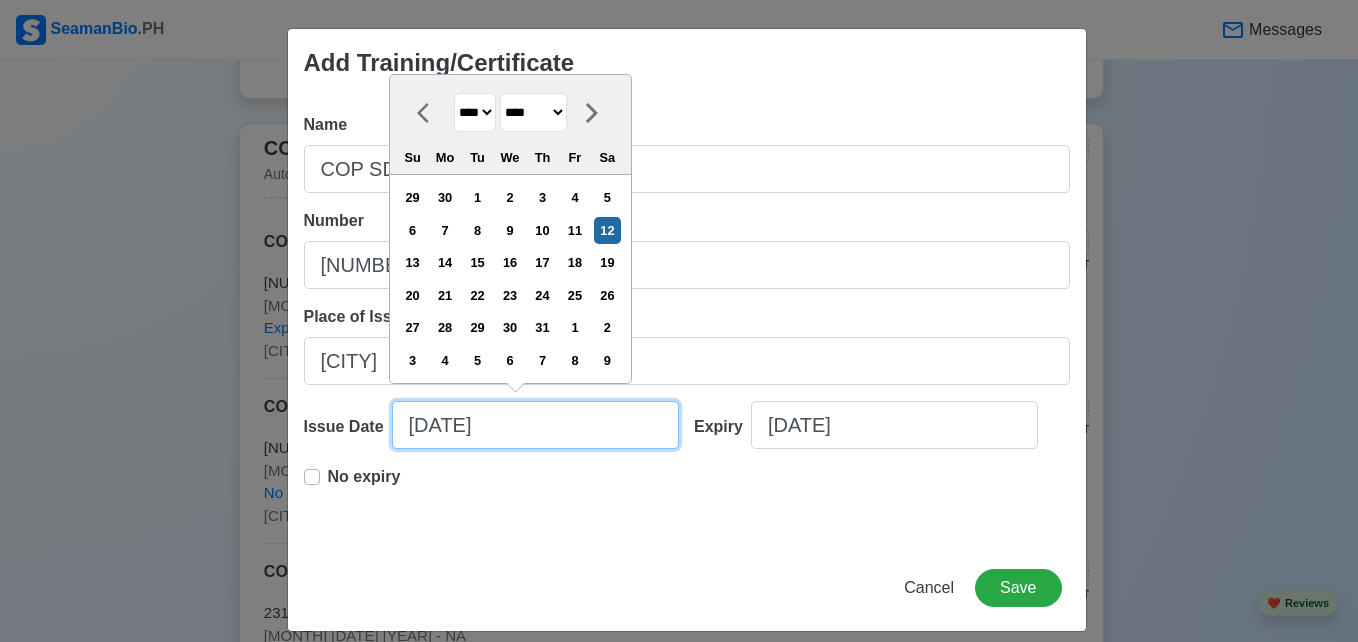 click on "[DATE]" at bounding box center [535, 425] 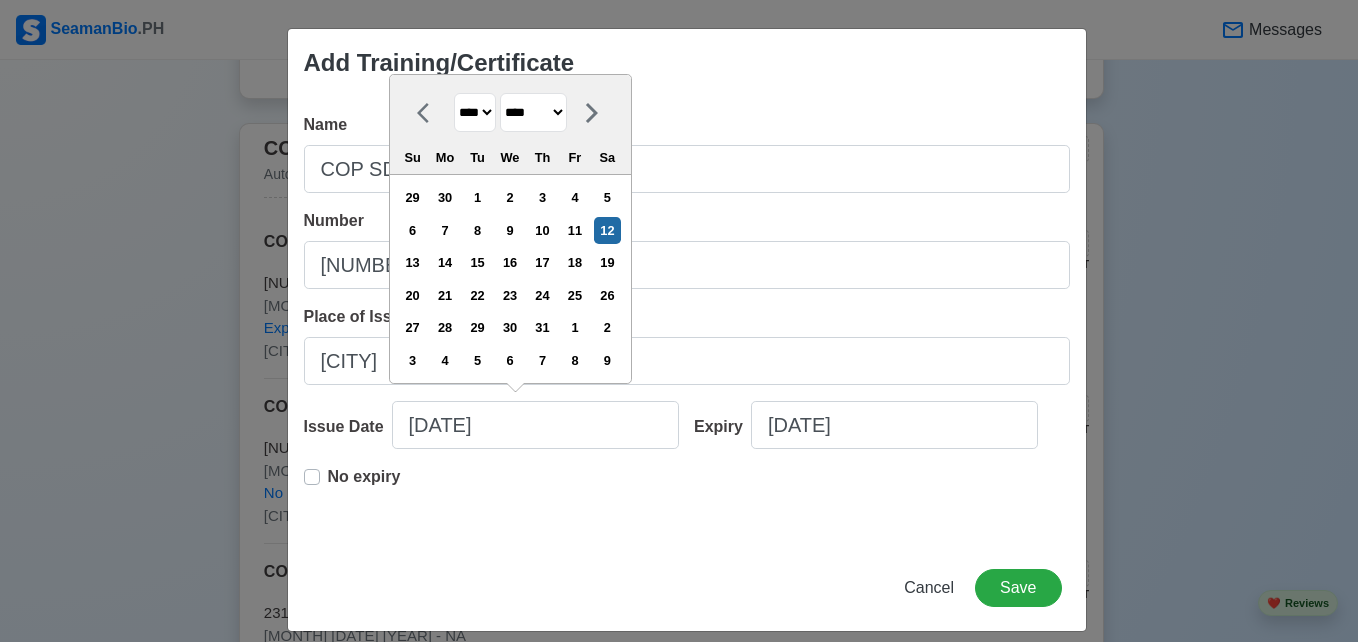 click on "**** **** **** **** **** **** **** **** **** **** **** **** **** **** **** **** **** **** **** **** **** **** **** **** **** **** **** **** **** **** **** **** **** **** **** **** **** **** **** **** **** **** **** **** **** **** **** **** **** **** **** **** **** **** **** **** **** **** **** **** **** **** **** **** **** **** **** **** **** **** **** **** **** **** **** **** **** **** **** **** **** **** **** **** **** **** **** **** **** **** **** **** **** **** **** **** **** **** **** **** **** **** **** **** **** ****" at bounding box center (475, 112) 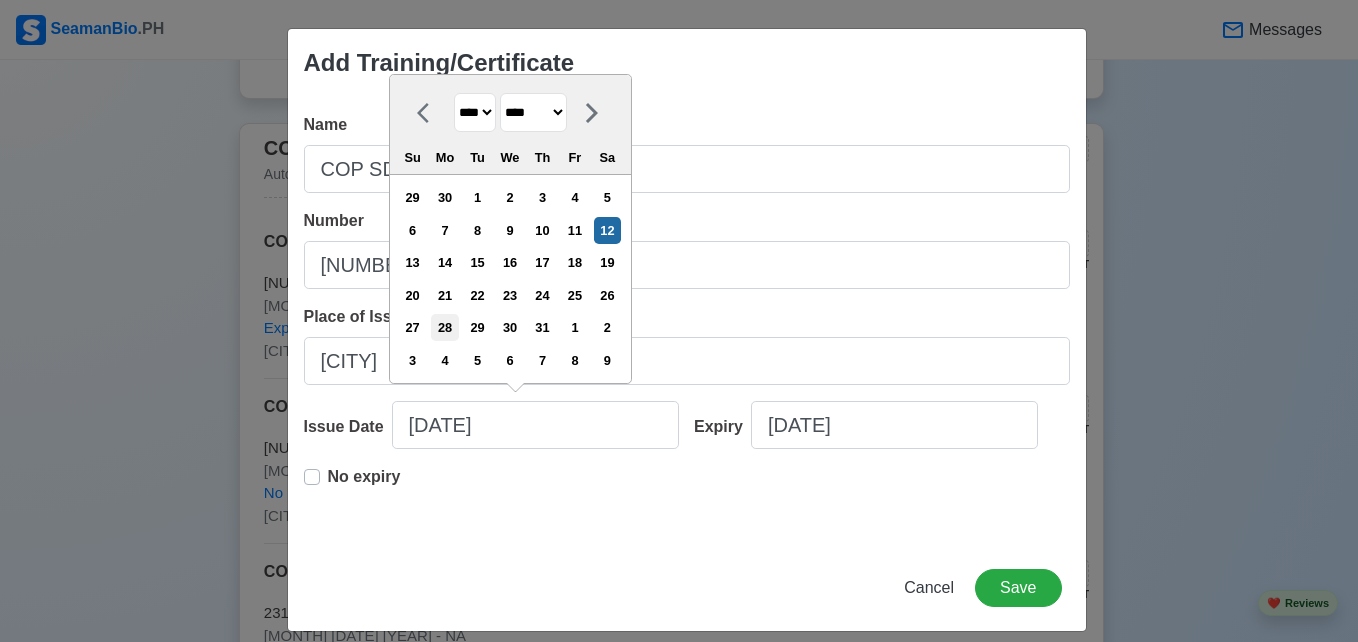 select on "****" 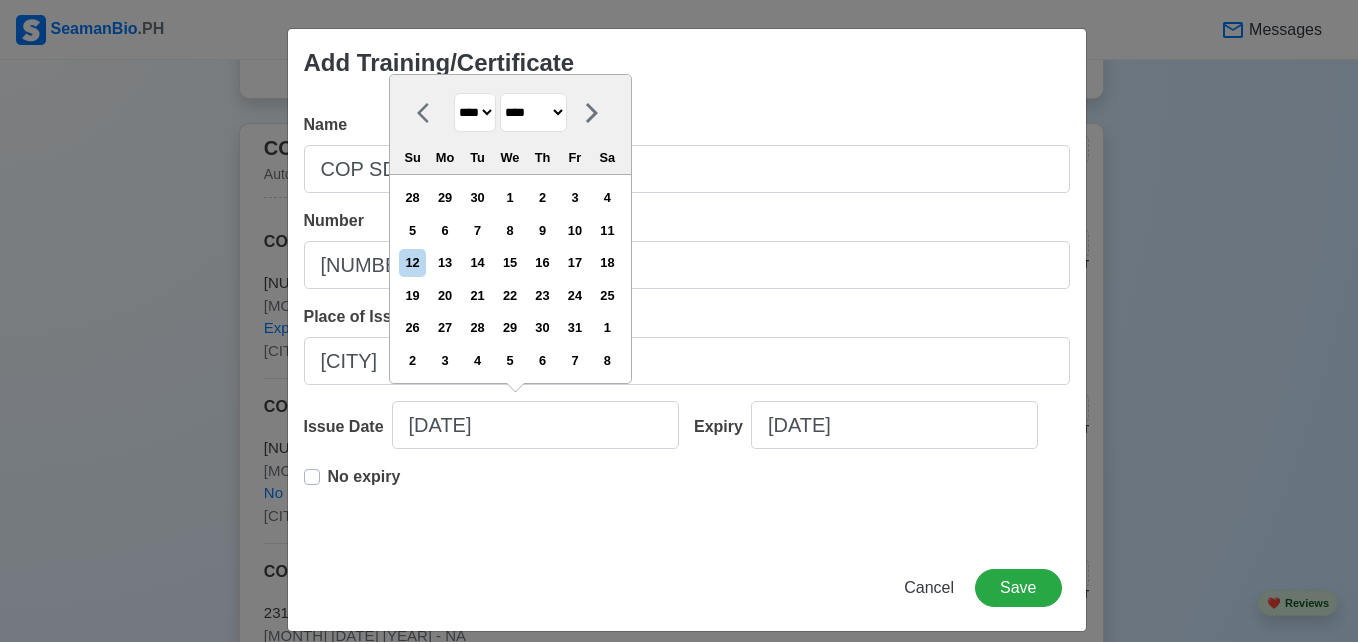 click on "******* ******** ***** ***** *** **** **** ****** ********* ******* ******** ********" at bounding box center [533, 112] 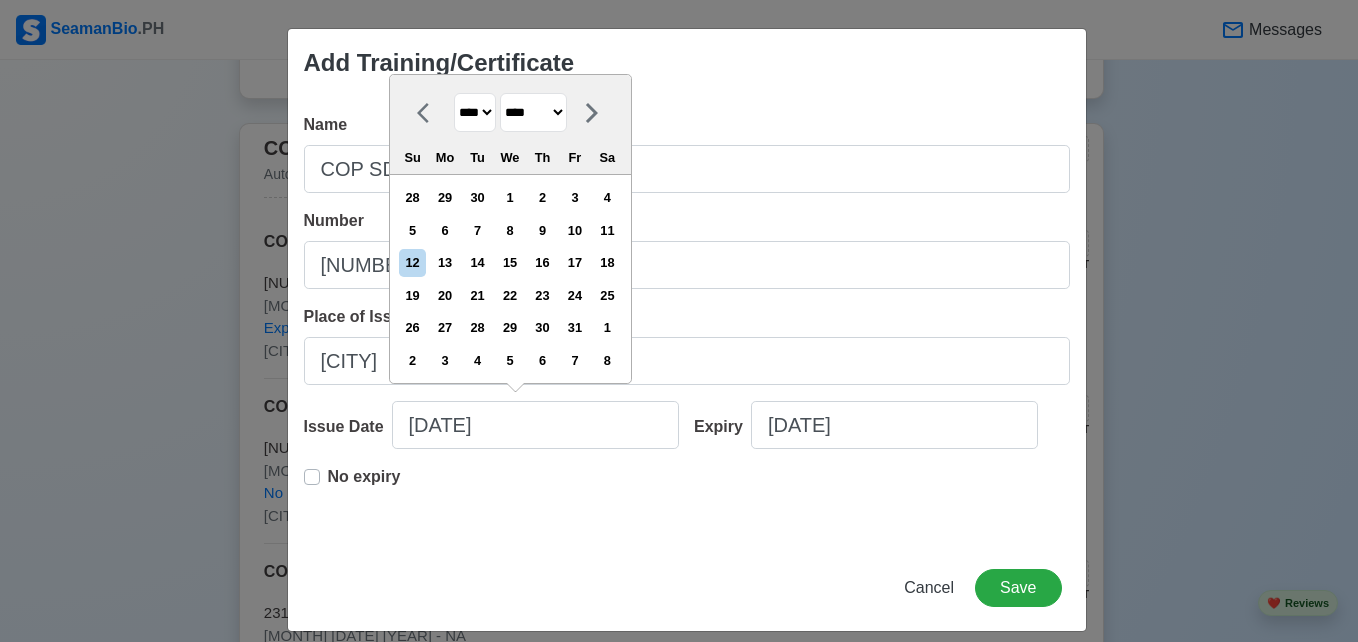 select on "*******" 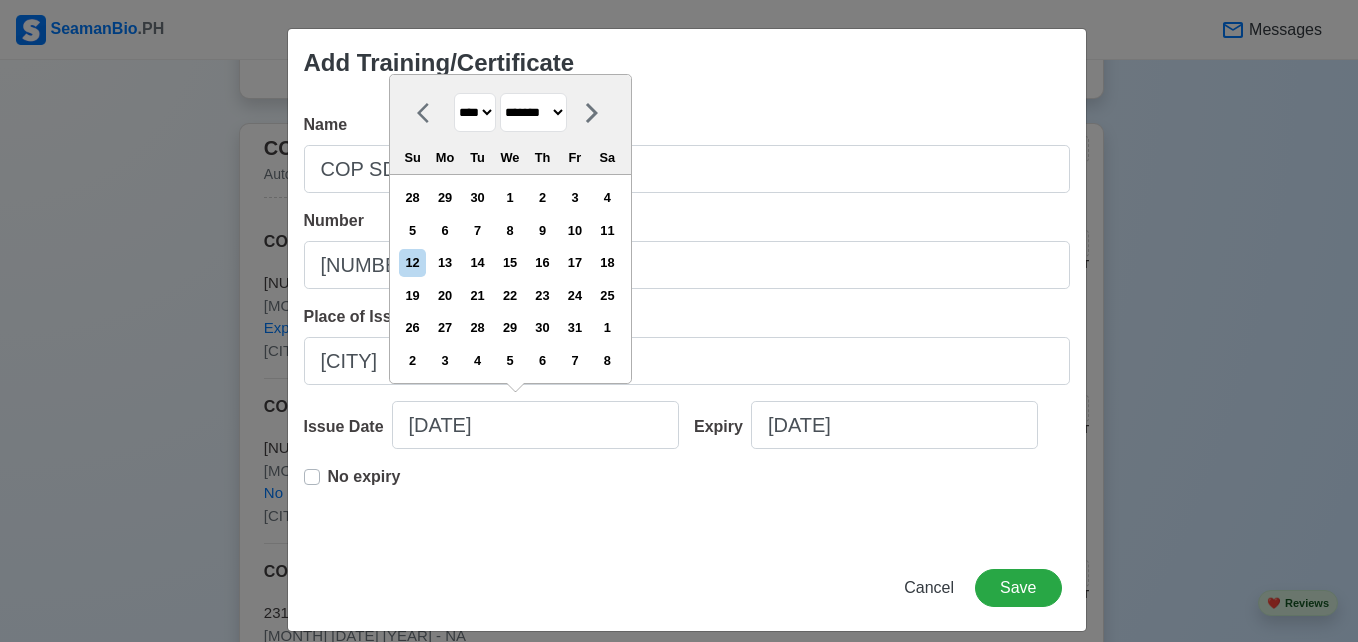 click on "******* ******** ***** ***** *** **** **** ****** ********* ******* ******** ********" at bounding box center [533, 112] 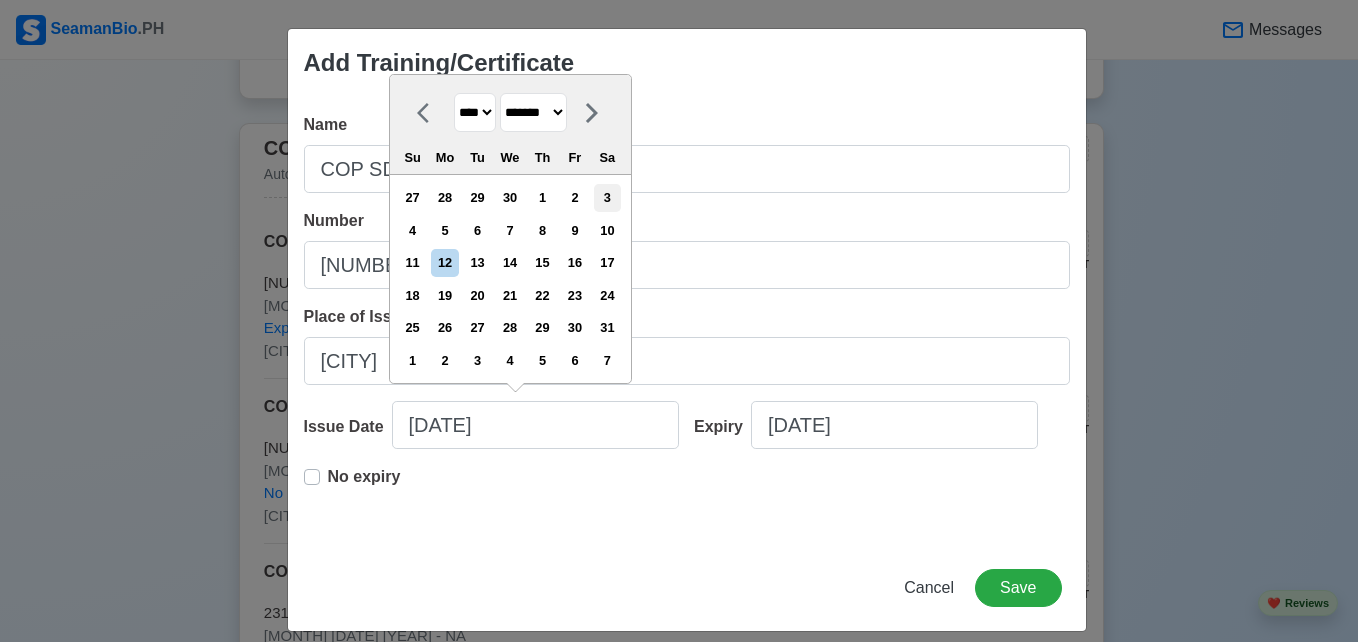 click on "3" at bounding box center [607, 197] 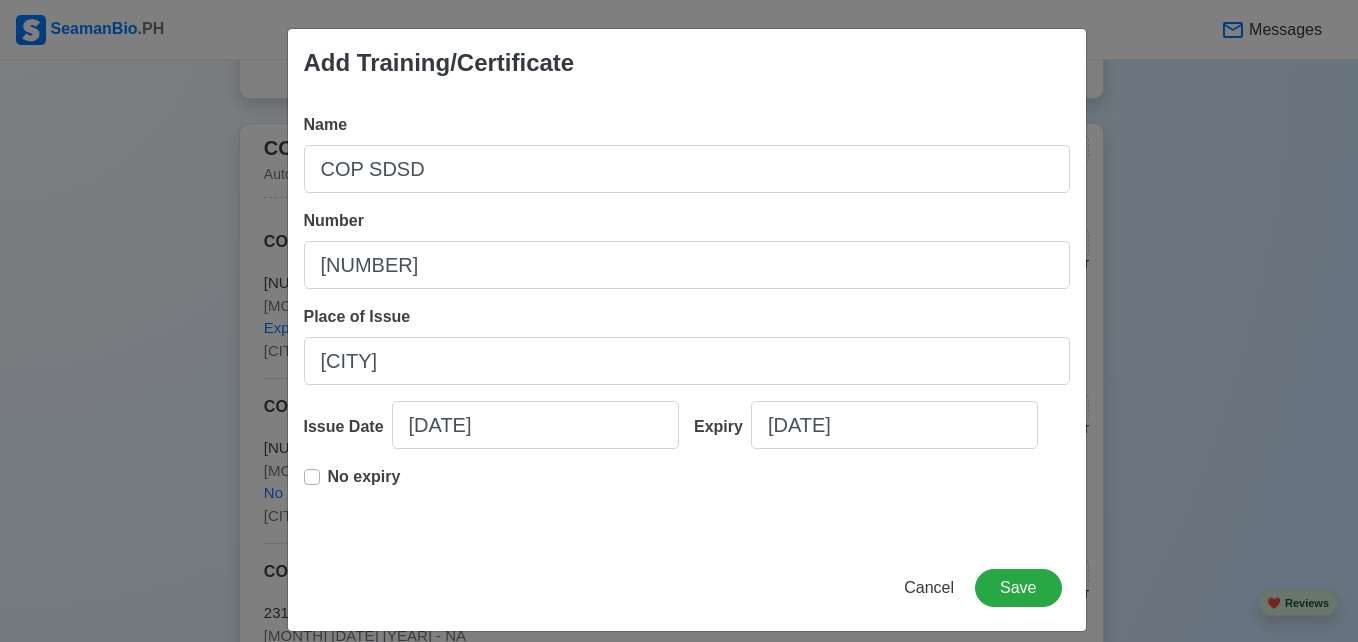 click on "No expiry" at bounding box center (364, 485) 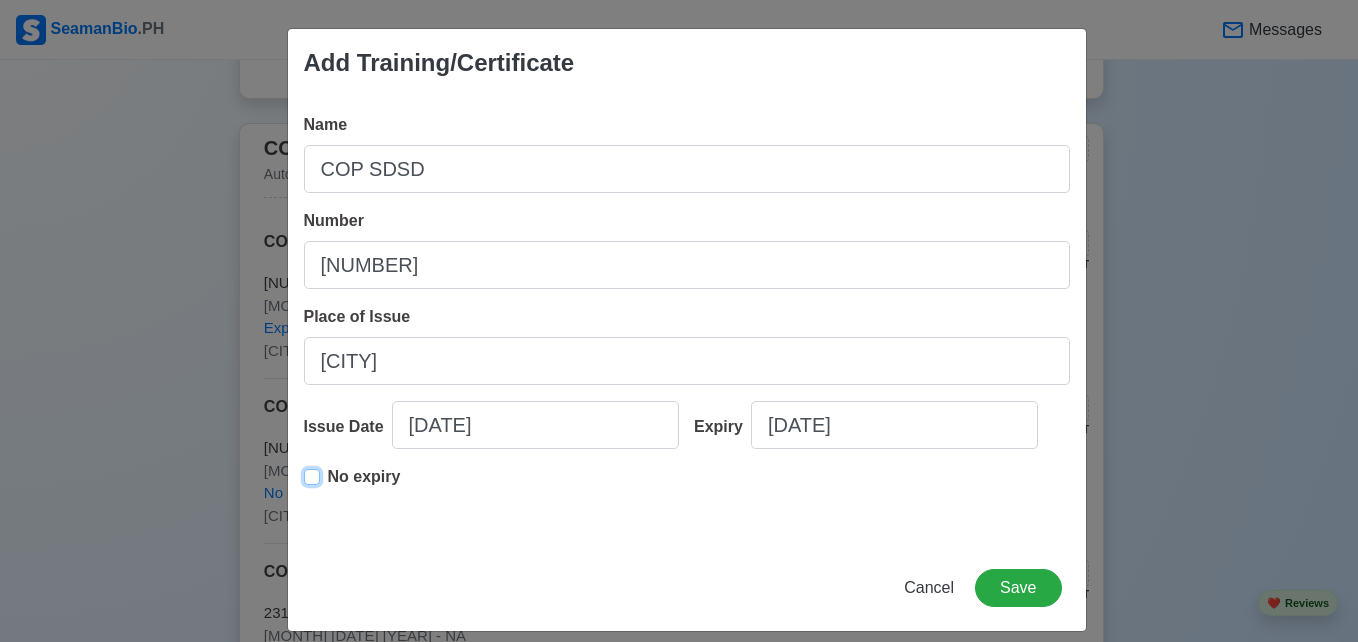type on "[DATE]" 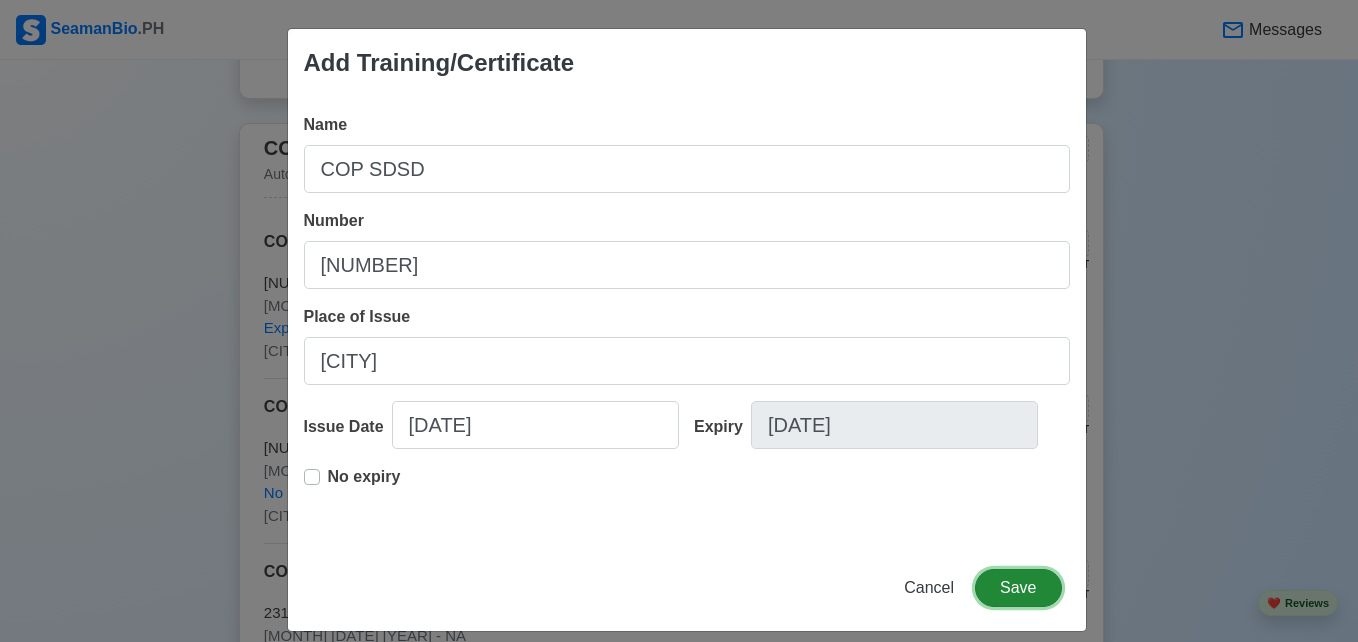 click on "Save" at bounding box center (1018, 588) 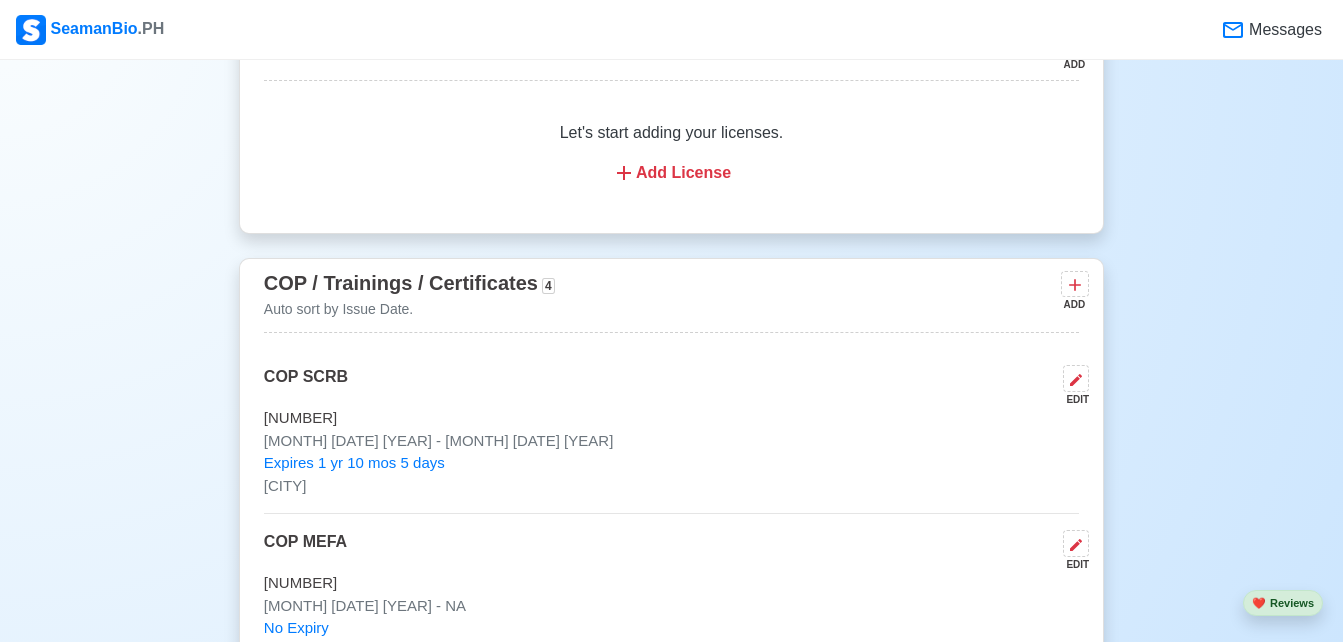 scroll, scrollTop: 3400, scrollLeft: 0, axis: vertical 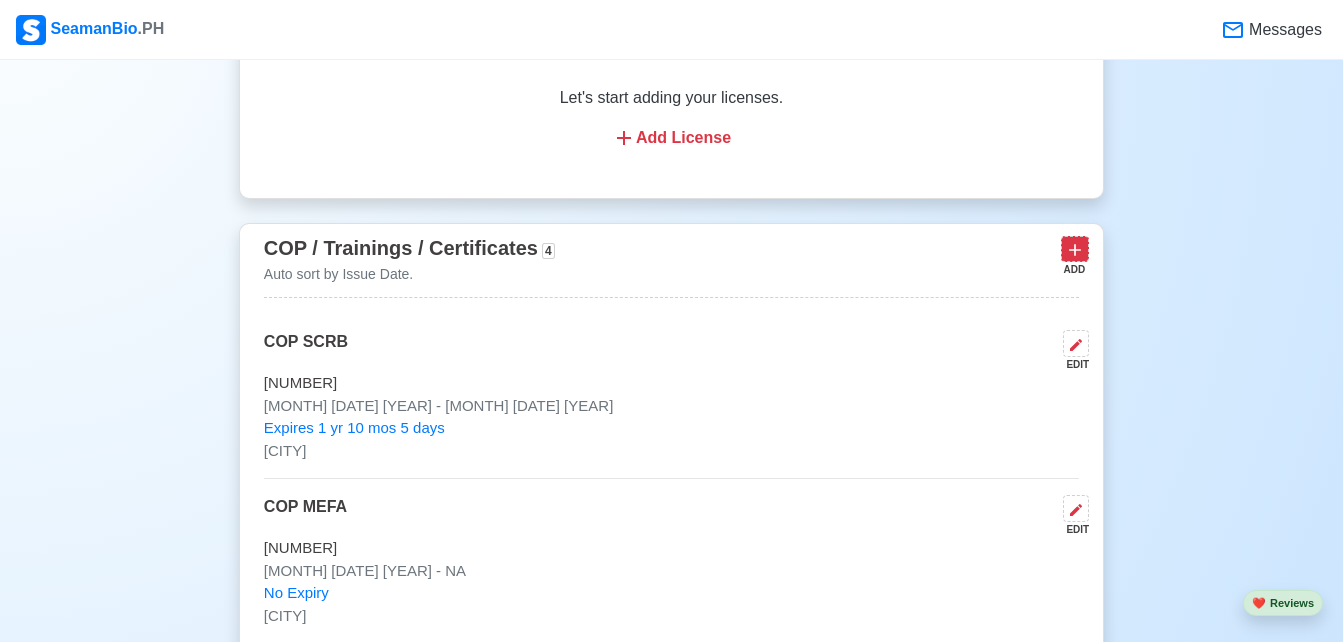 click 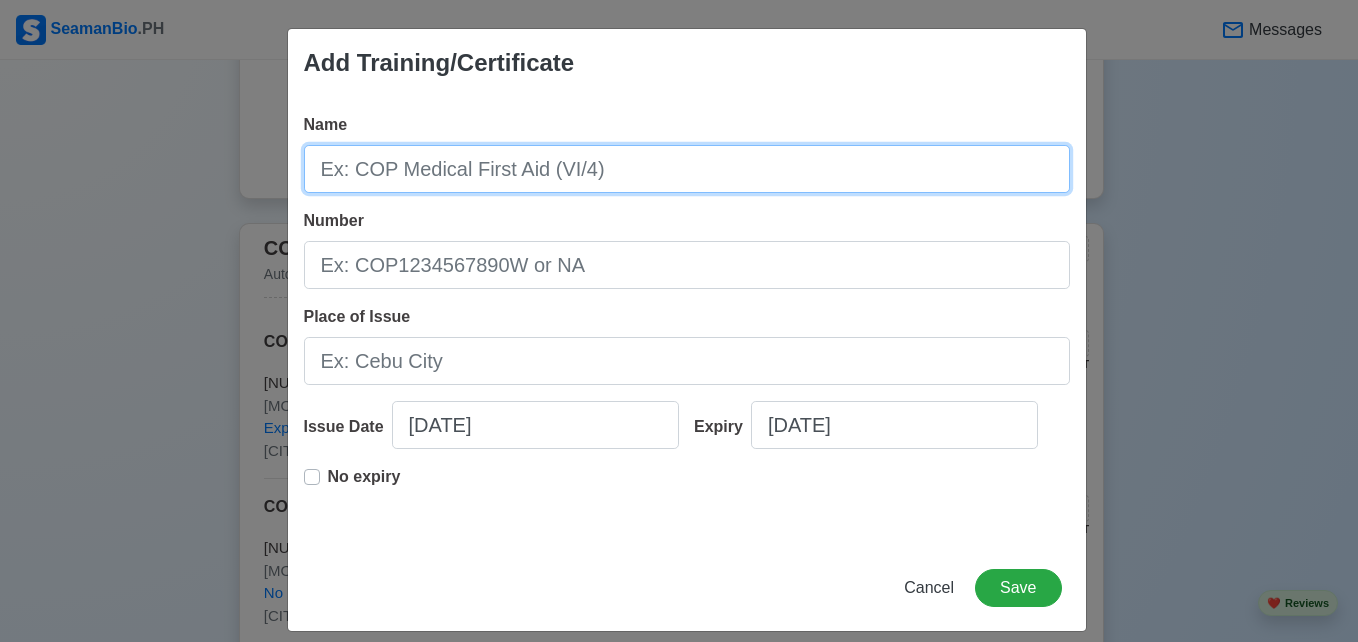 click on "Name" at bounding box center [687, 169] 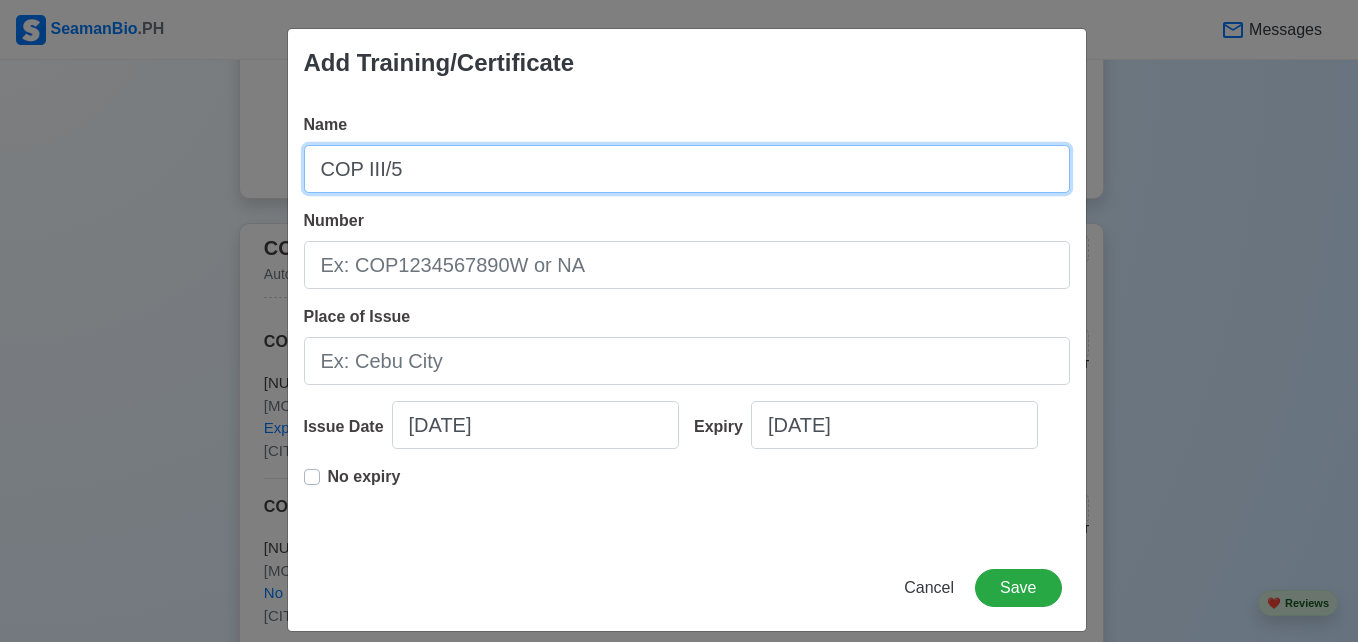 type on "COP III/5" 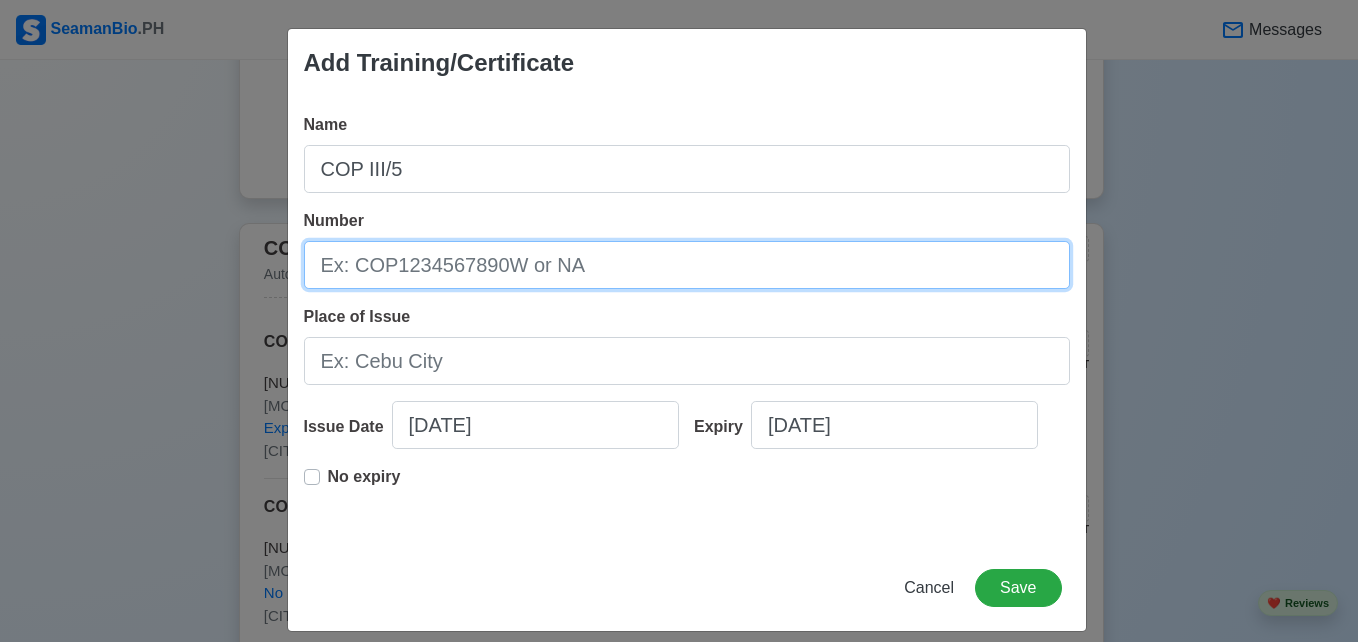 click on "Number" at bounding box center [687, 265] 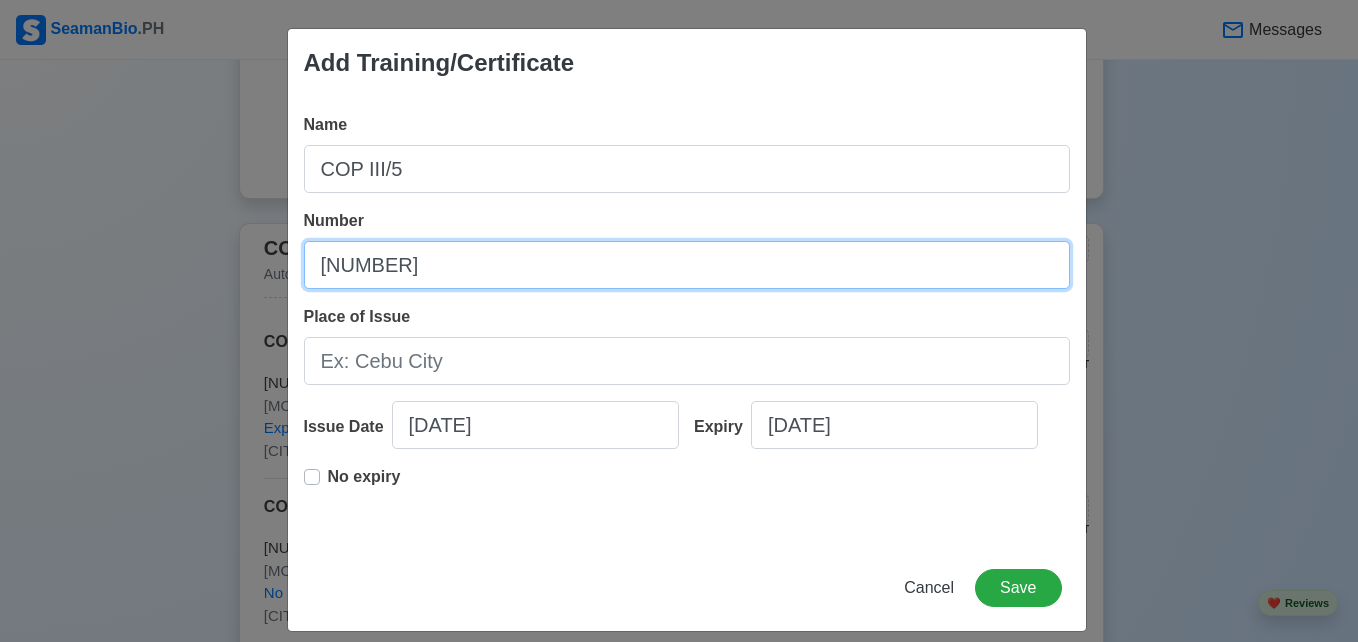 type on "[NUMBER]" 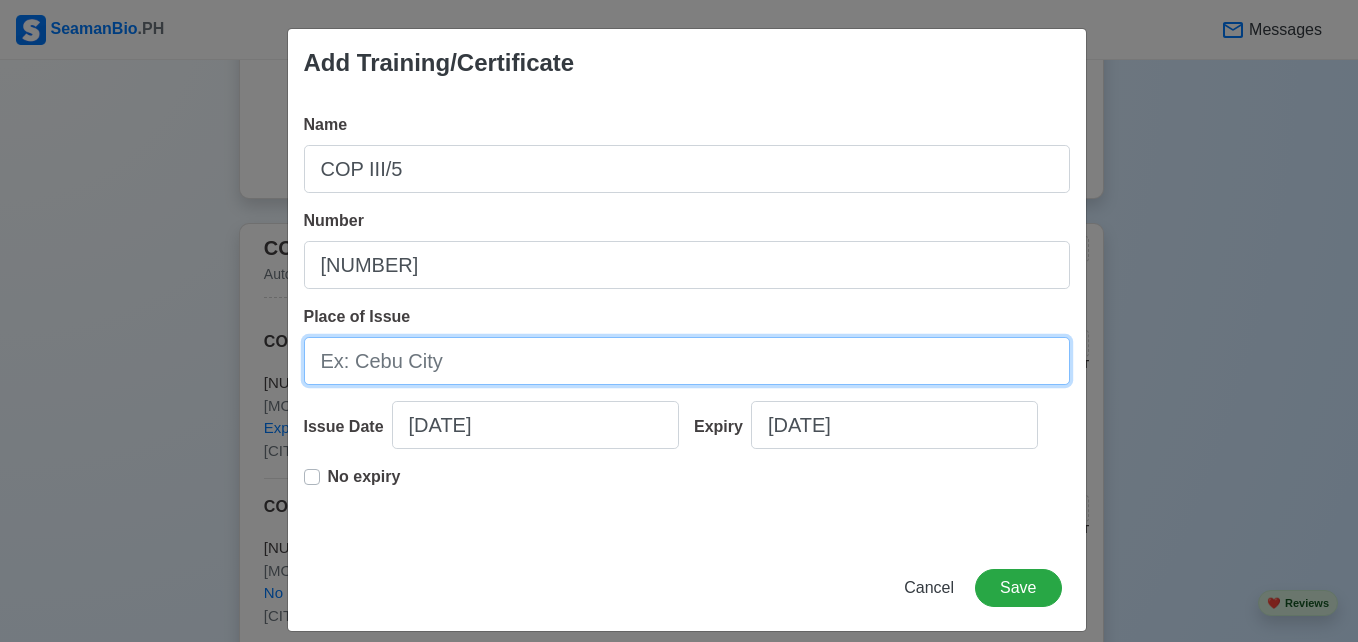 click on "Place of Issue" at bounding box center [687, 361] 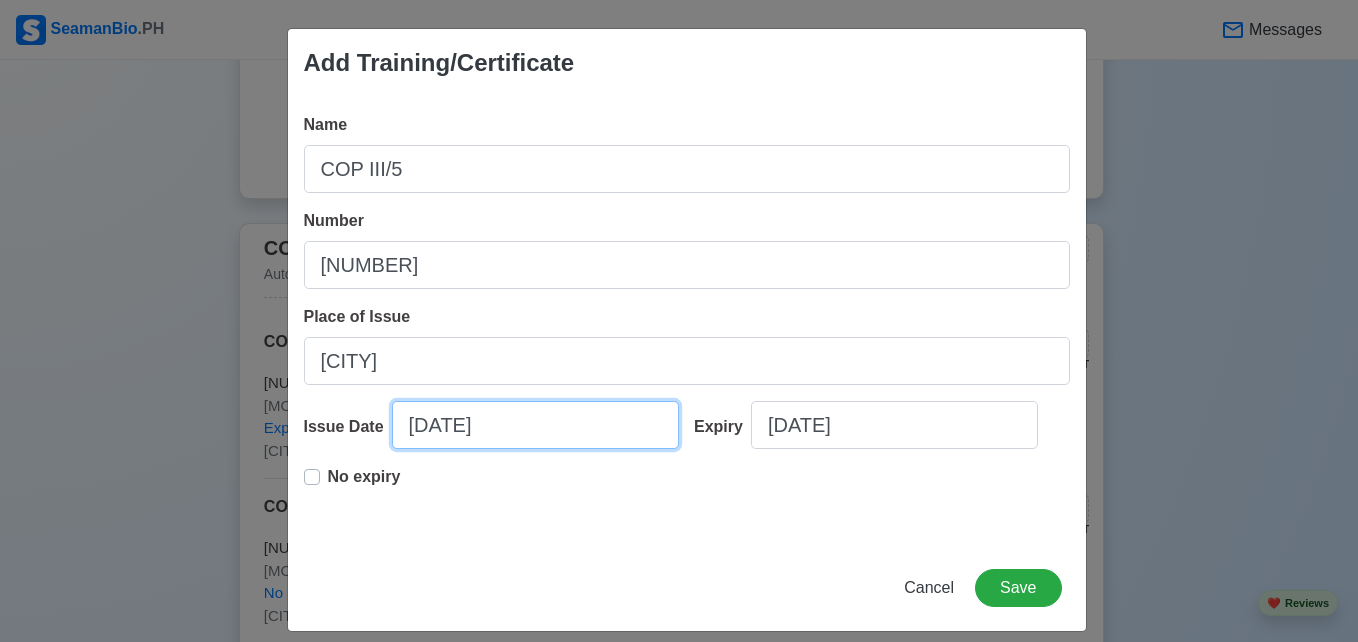 select on "****" 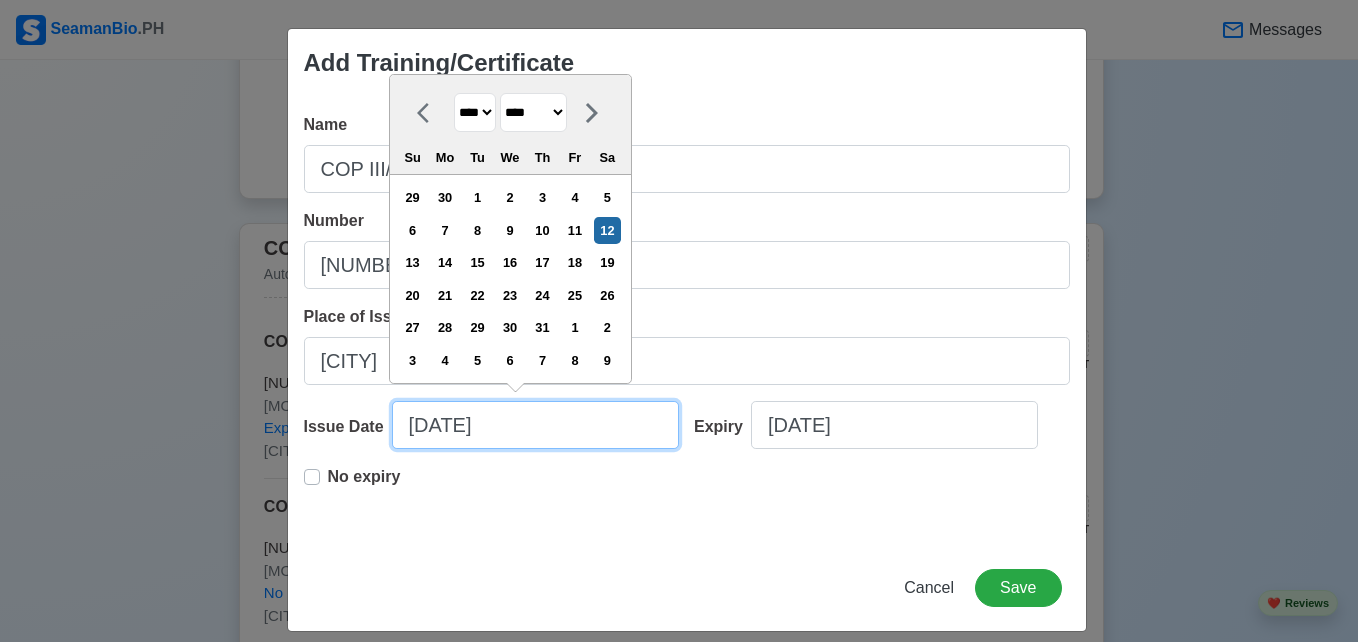 click on "[DATE]" at bounding box center (535, 425) 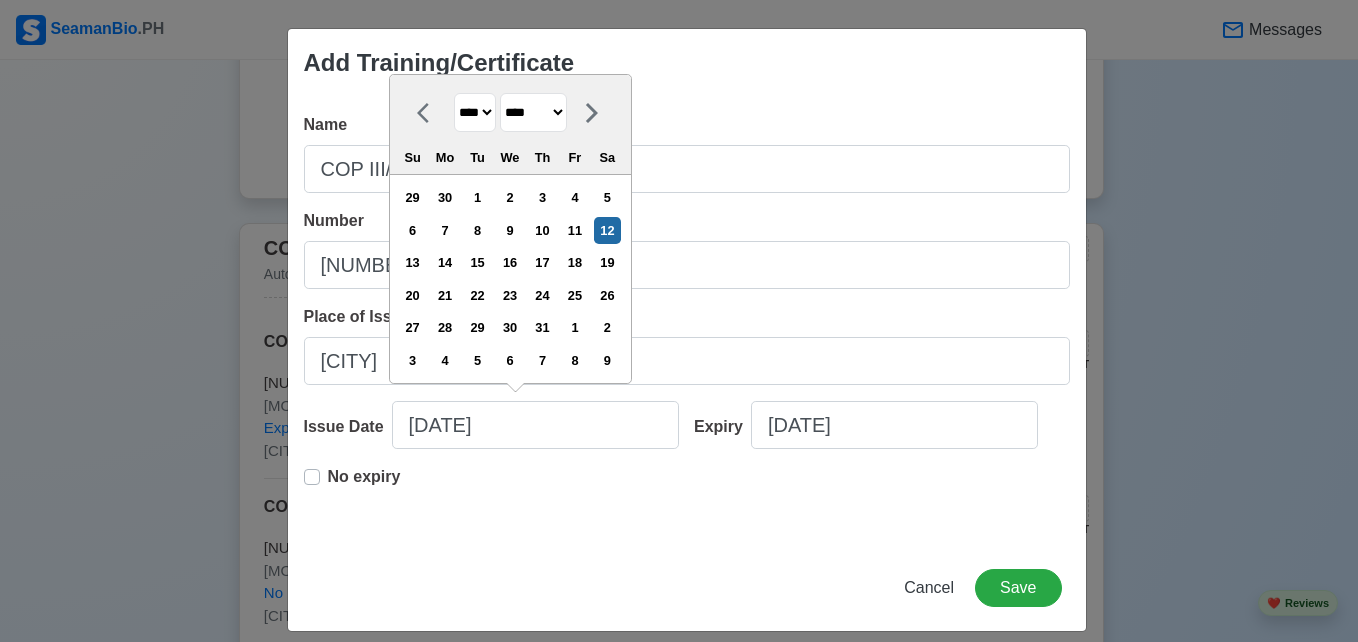 click on "**** **** **** **** **** **** **** **** **** **** **** **** **** **** **** **** **** **** **** **** **** **** **** **** **** **** **** **** **** **** **** **** **** **** **** **** **** **** **** **** **** **** **** **** **** **** **** **** **** **** **** **** **** **** **** **** **** **** **** **** **** **** **** **** **** **** **** **** **** **** **** **** **** **** **** **** **** **** **** **** **** **** **** **** **** **** **** **** **** **** **** **** **** **** **** **** **** **** **** **** **** **** **** **** **** ****" at bounding box center [475, 112] 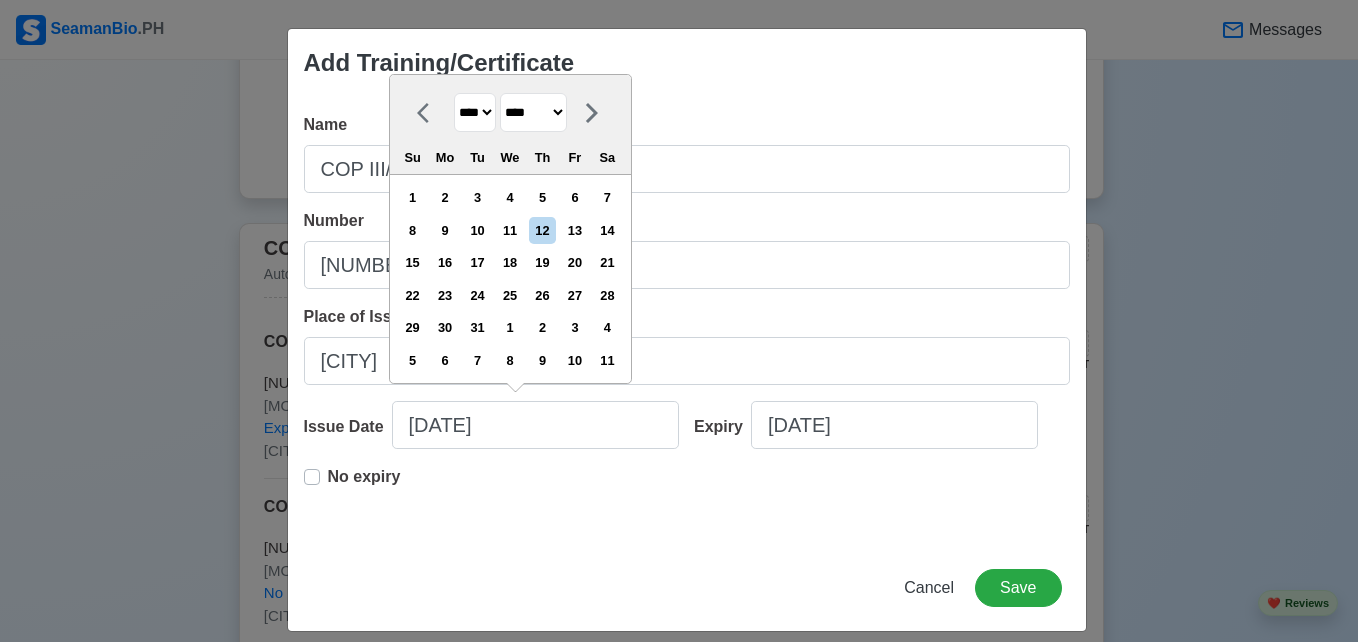 click on "******* ******** ***** ***** *** **** **** ****** ********* ******* ******** ********" at bounding box center (533, 112) 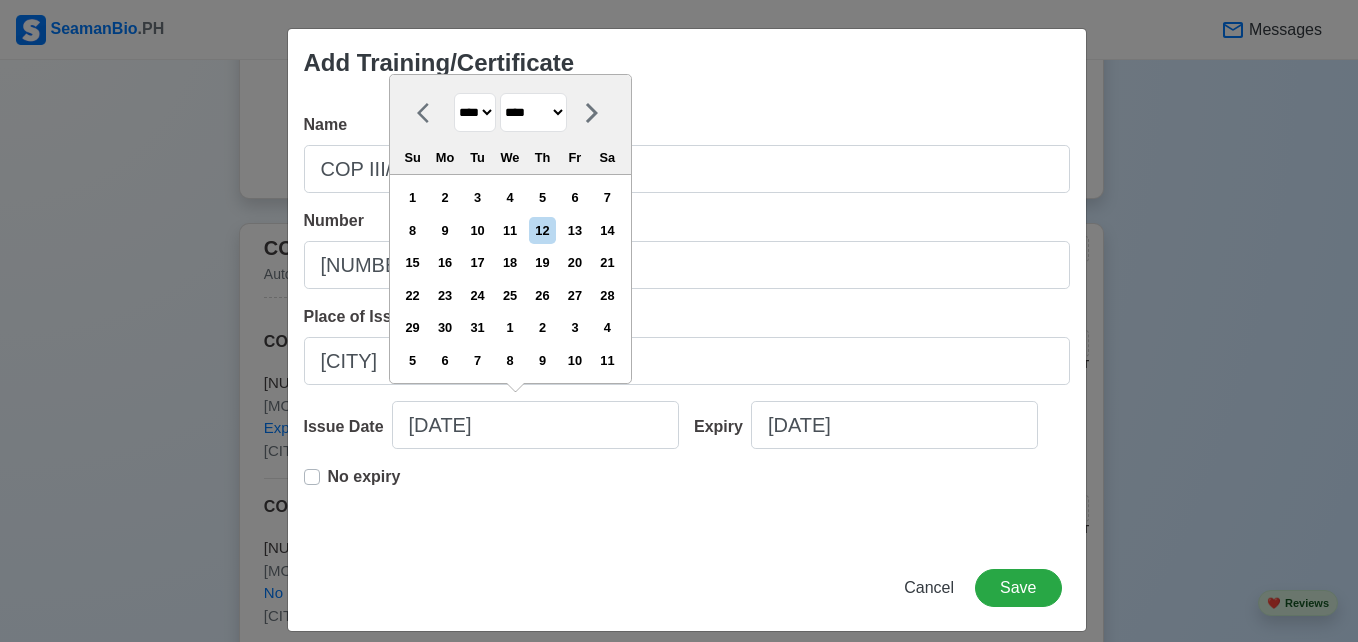select on "*****" 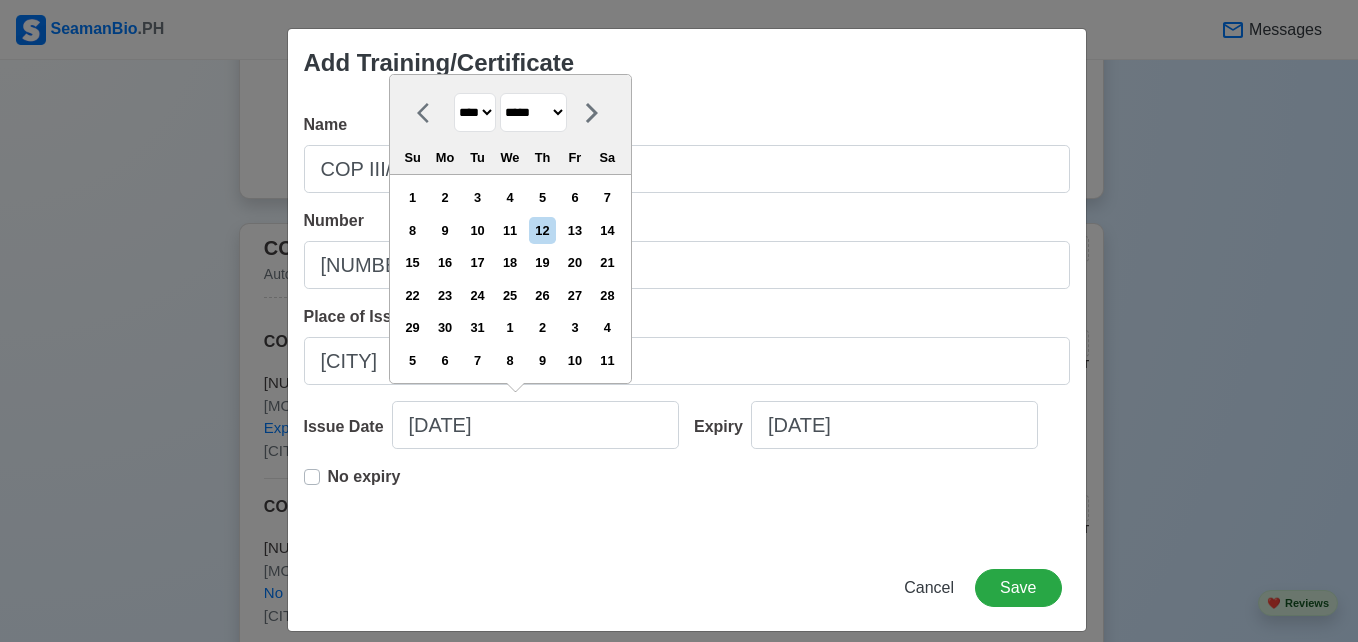 click on "******* ******** ***** ***** *** **** **** ****** ********* ******* ******** ********" at bounding box center [533, 112] 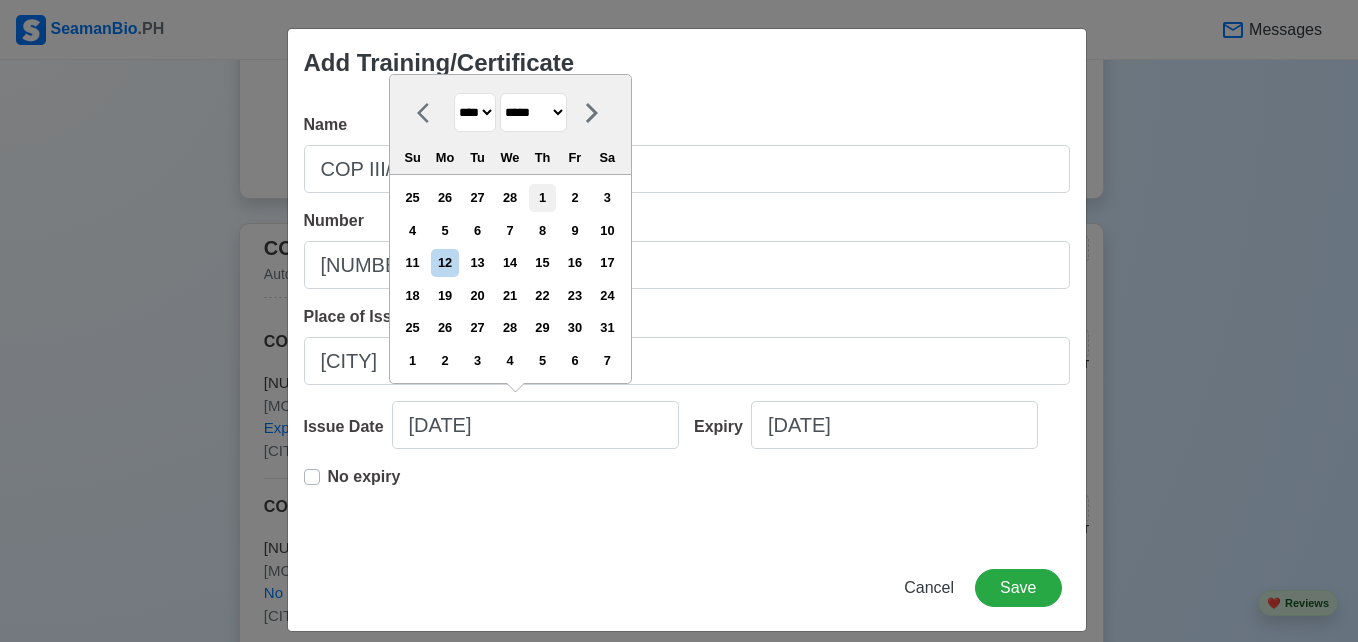 click on "1" at bounding box center (542, 197) 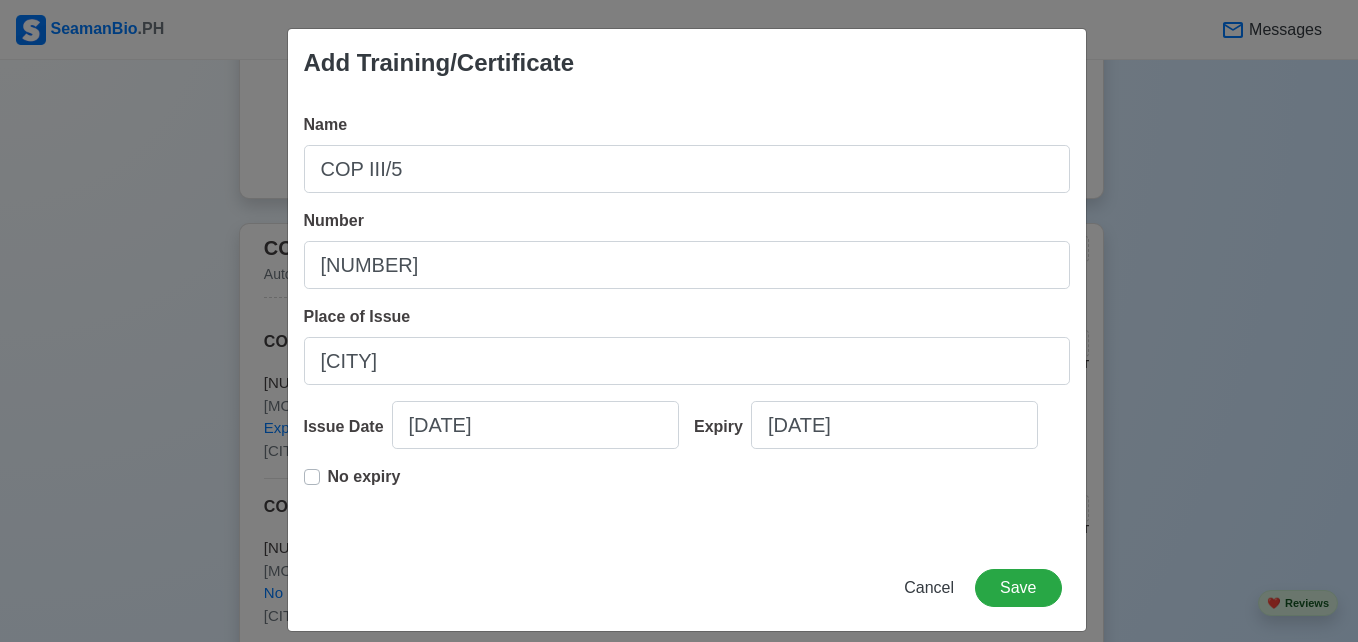 click on "No expiry" at bounding box center [364, 485] 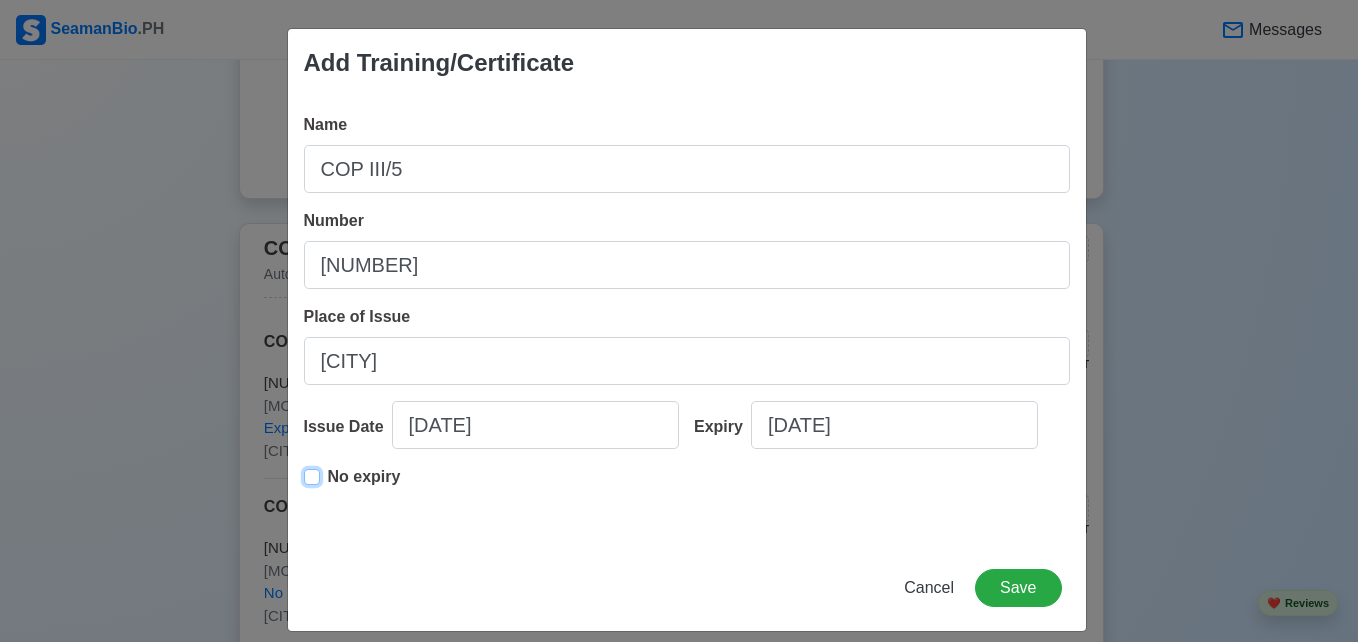 type on "[DATE]" 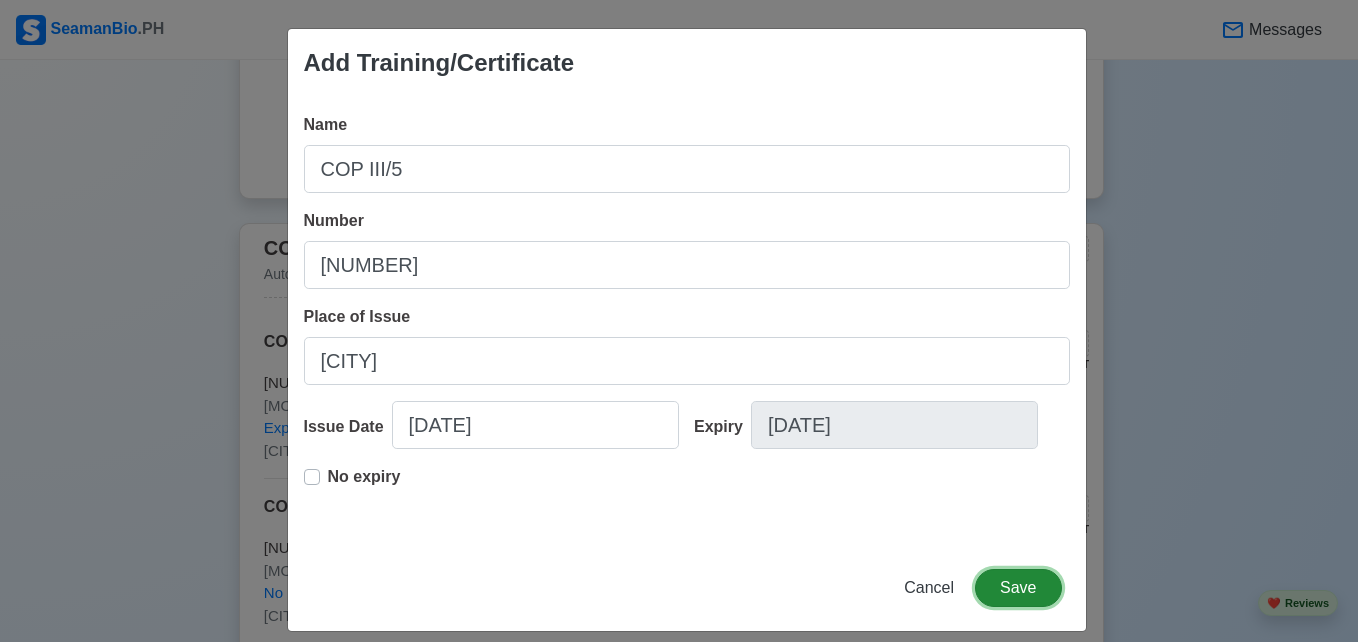 click on "Save" at bounding box center [1018, 588] 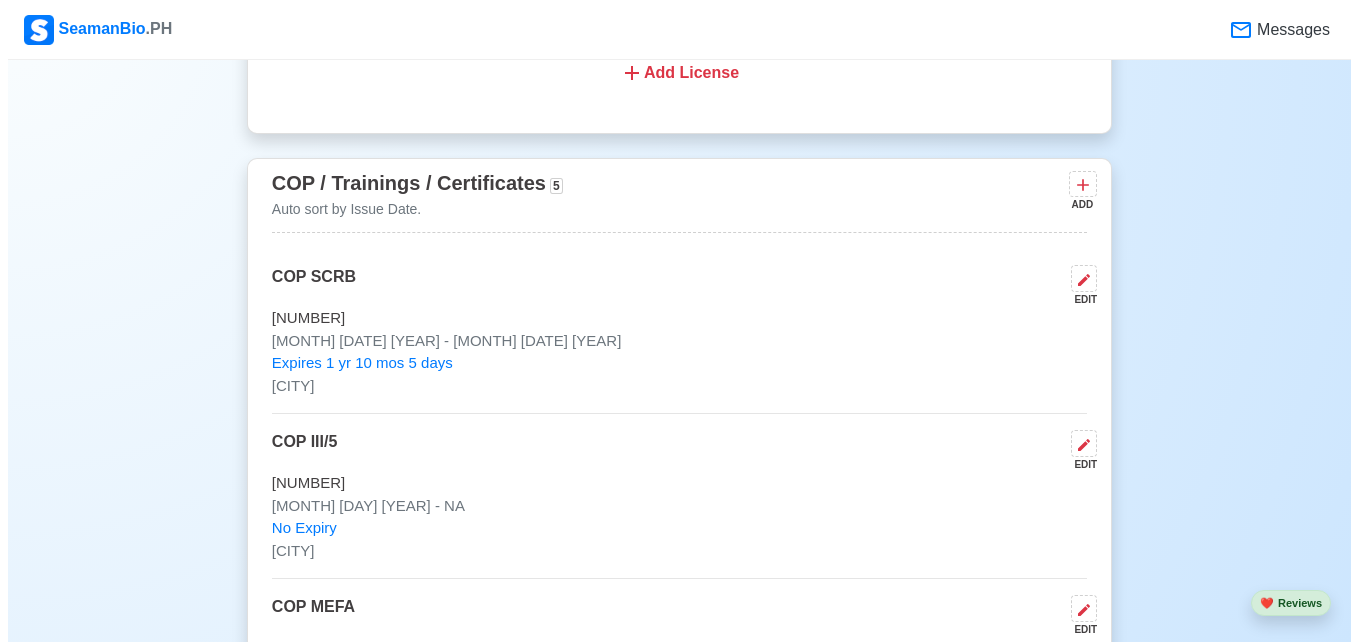 scroll, scrollTop: 3500, scrollLeft: 0, axis: vertical 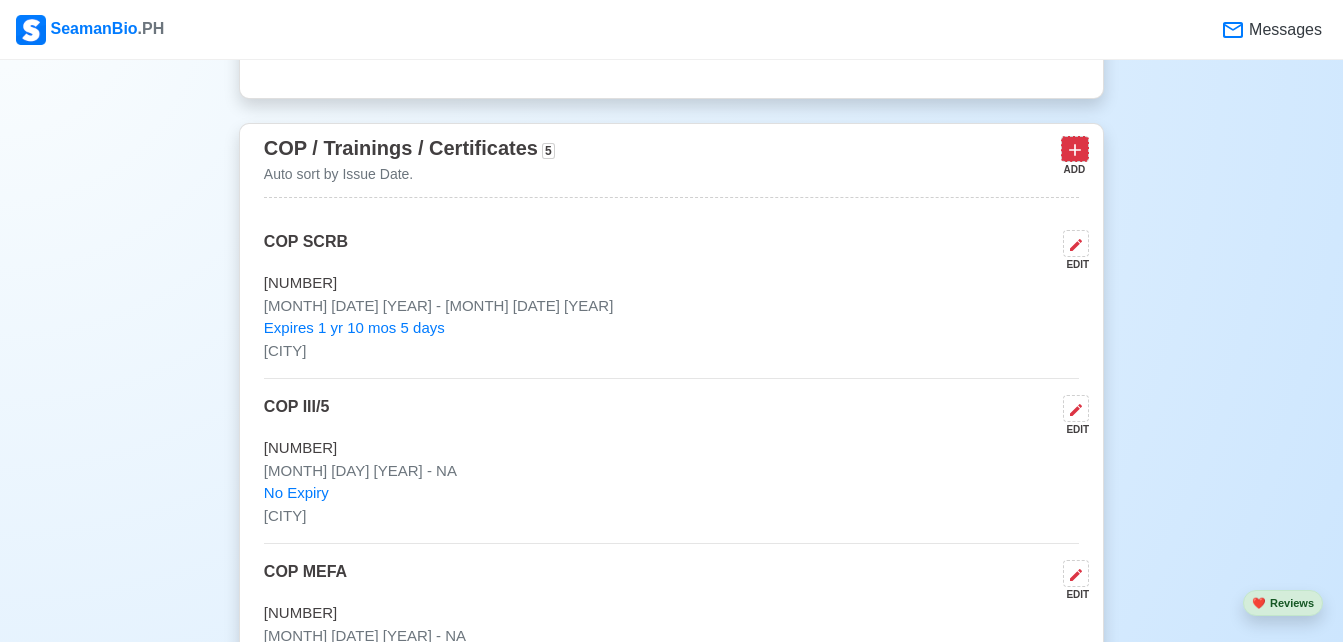 click 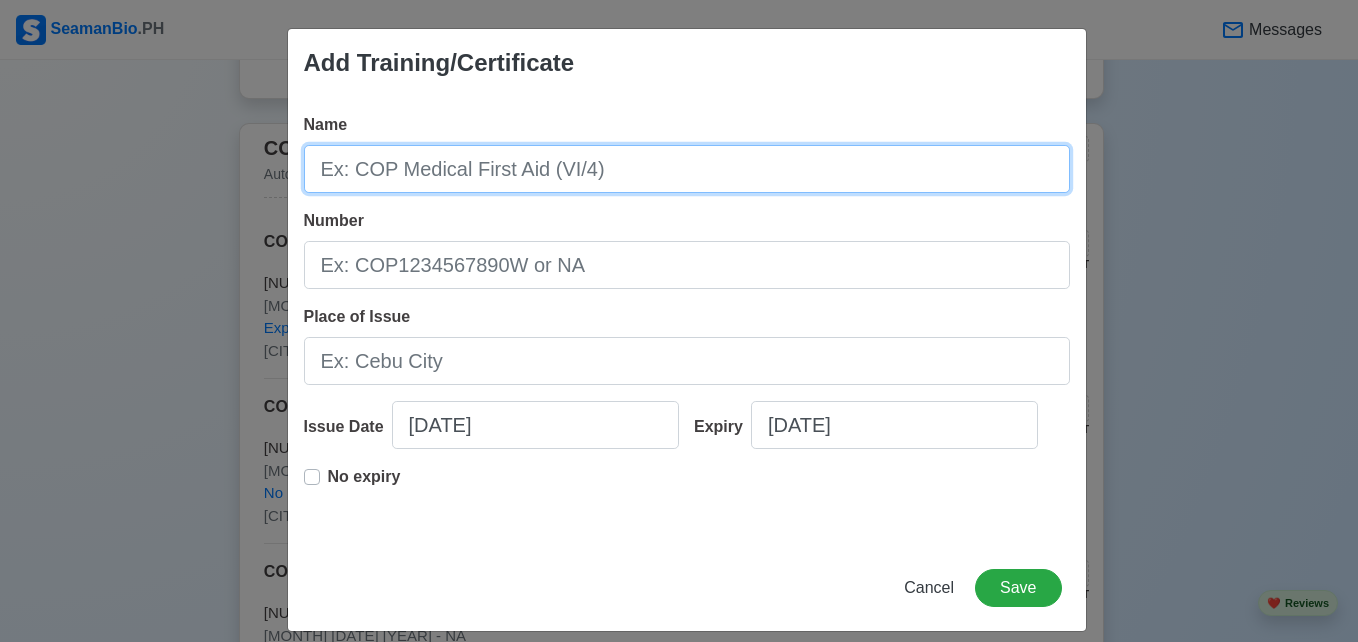 click on "Name" at bounding box center (687, 169) 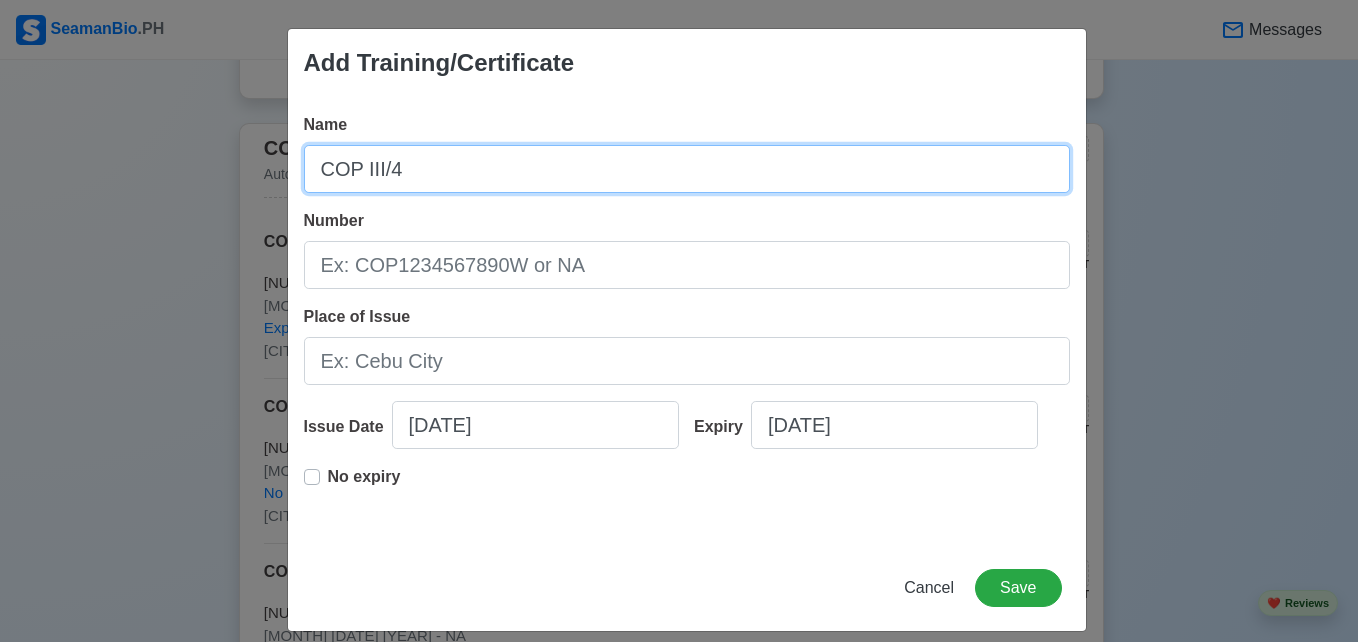 type on "COP III/4" 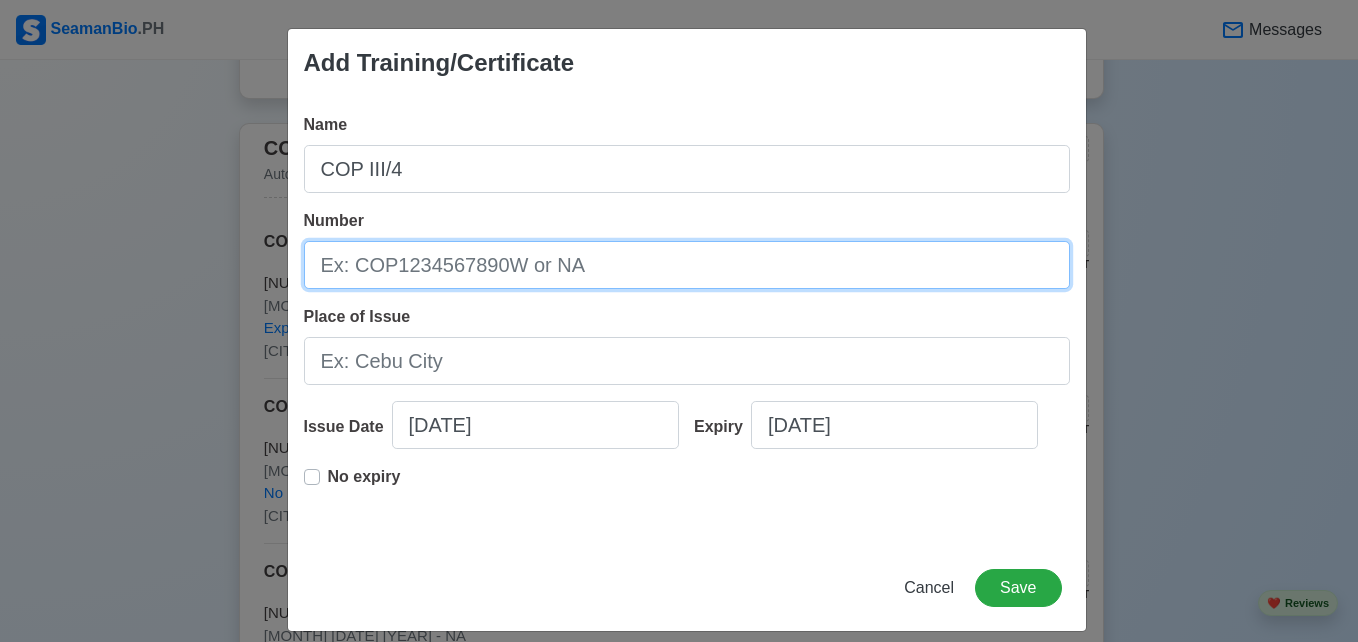 click on "Number" at bounding box center (687, 265) 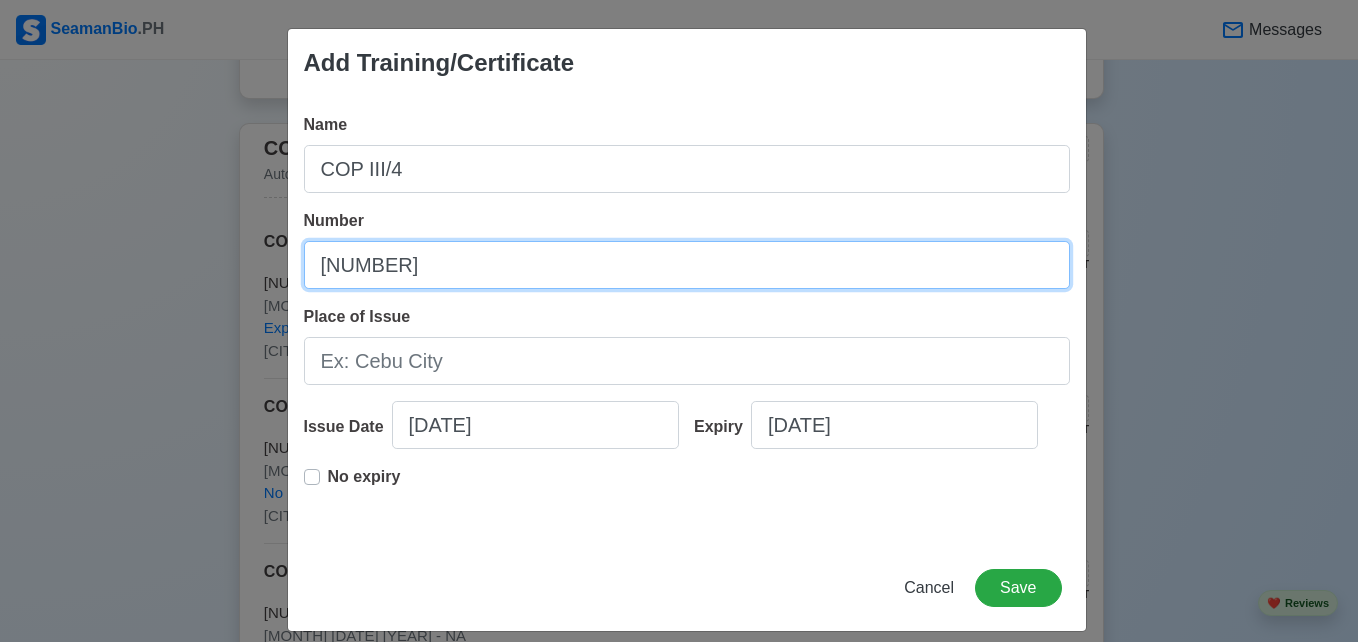 type on "[NUMBER]" 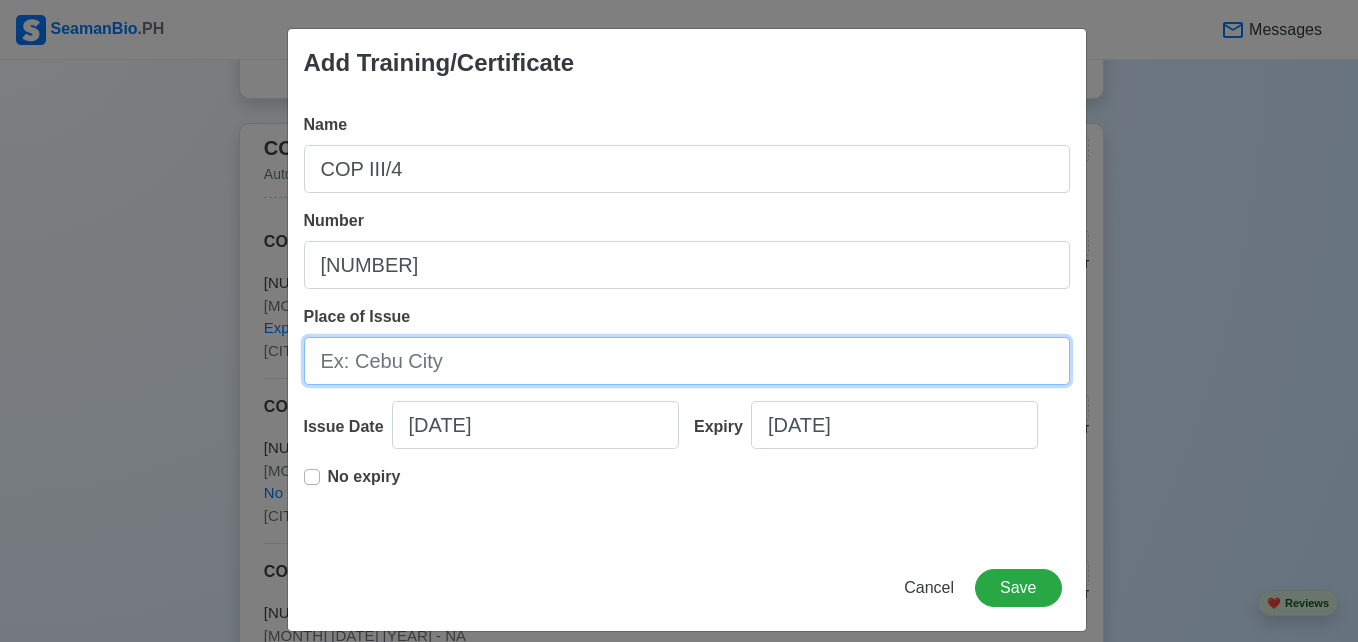 click on "Place of Issue" at bounding box center (687, 361) 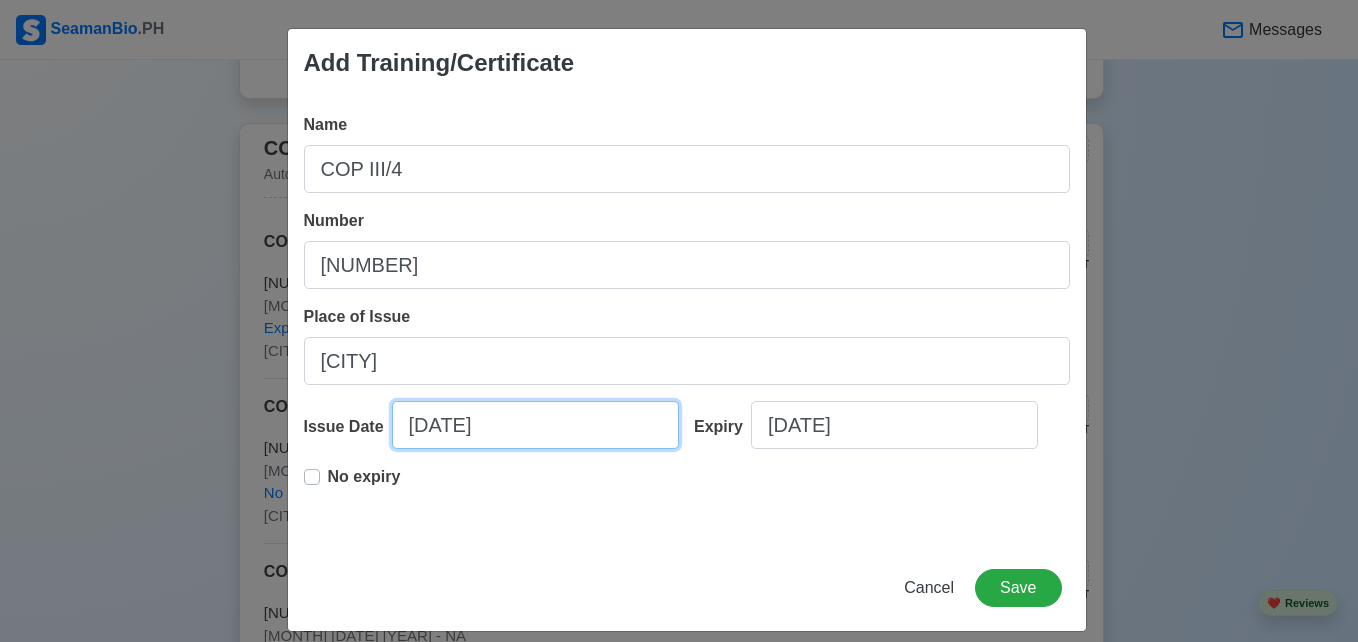 select on "****" 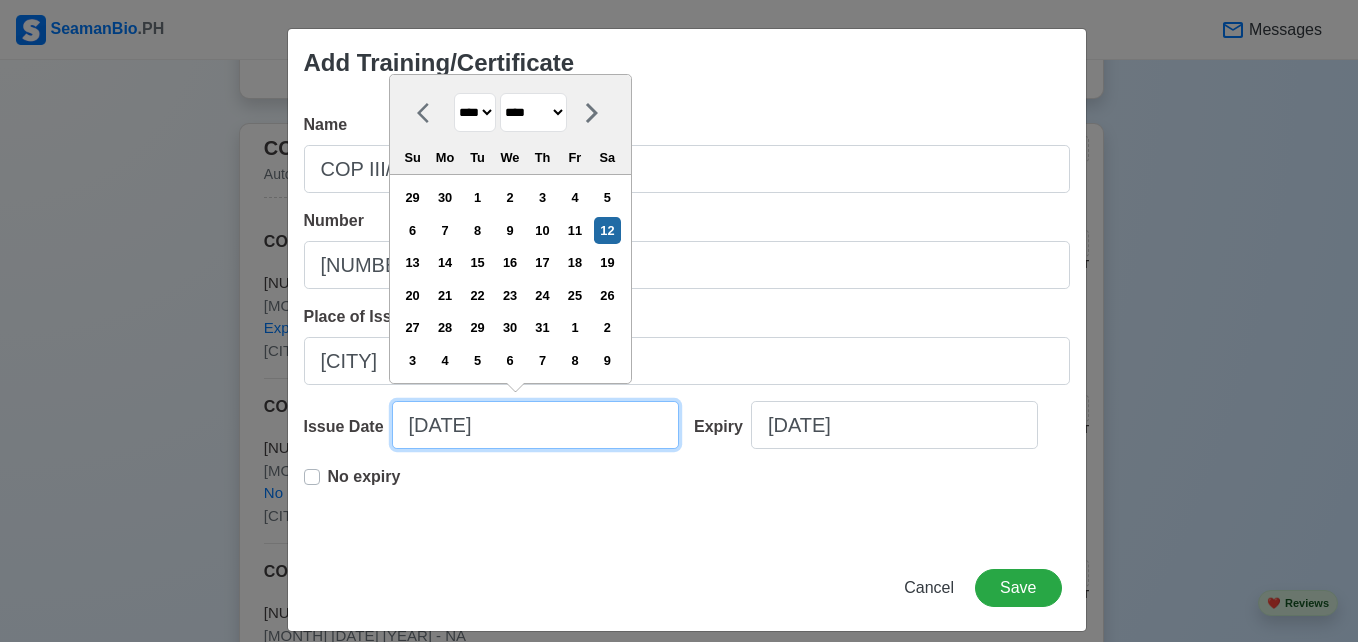 click on "[DATE]" at bounding box center [535, 425] 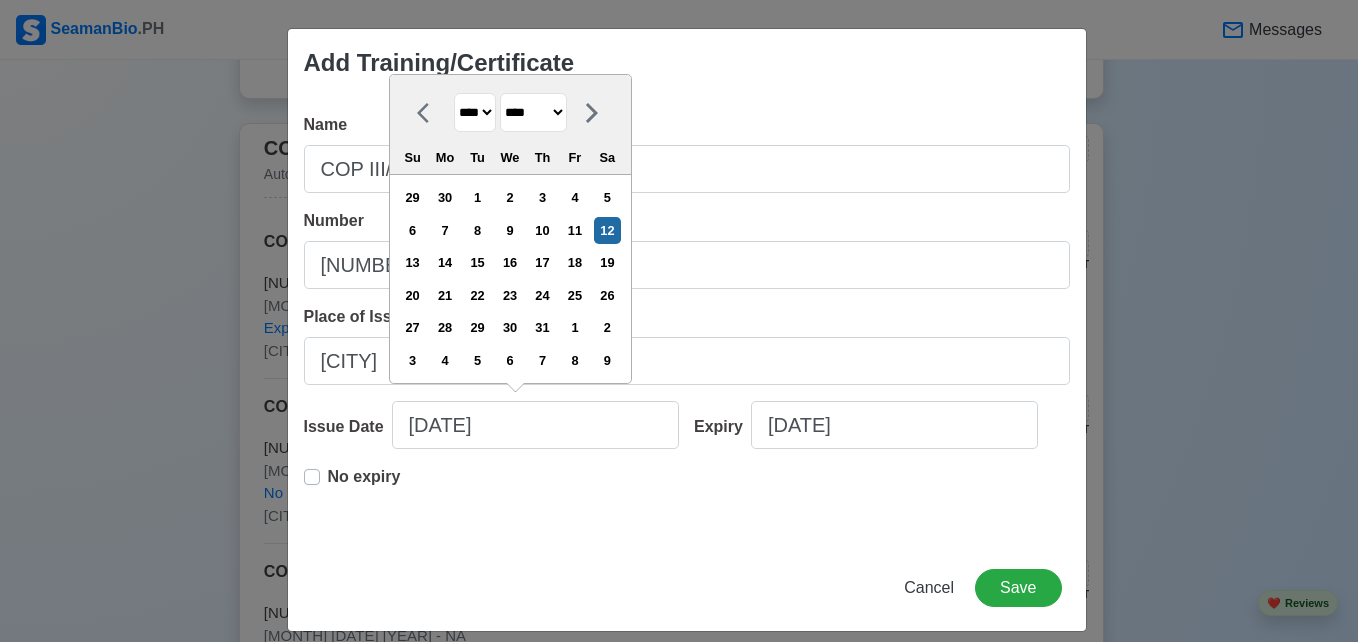 drag, startPoint x: 476, startPoint y: 127, endPoint x: 493, endPoint y: 113, distance: 22.022715 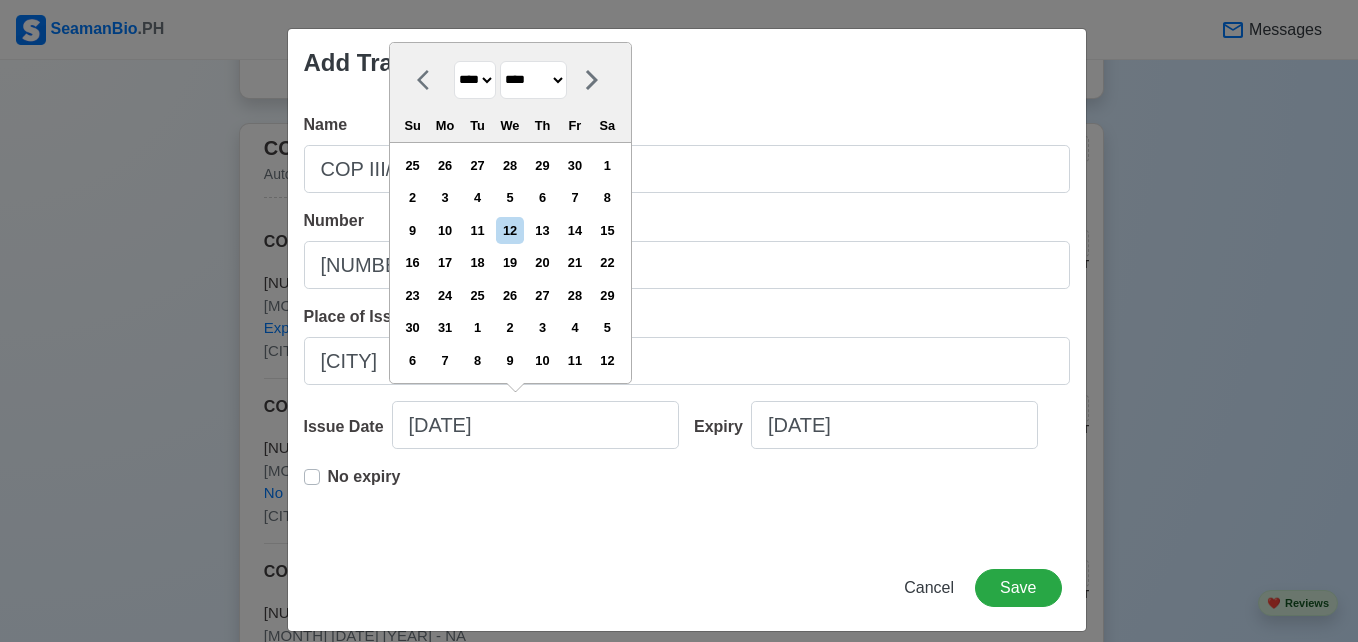 click on "******* ******** ***** ***** *** **** **** ****** ********* ******* ******** ********" at bounding box center [533, 80] 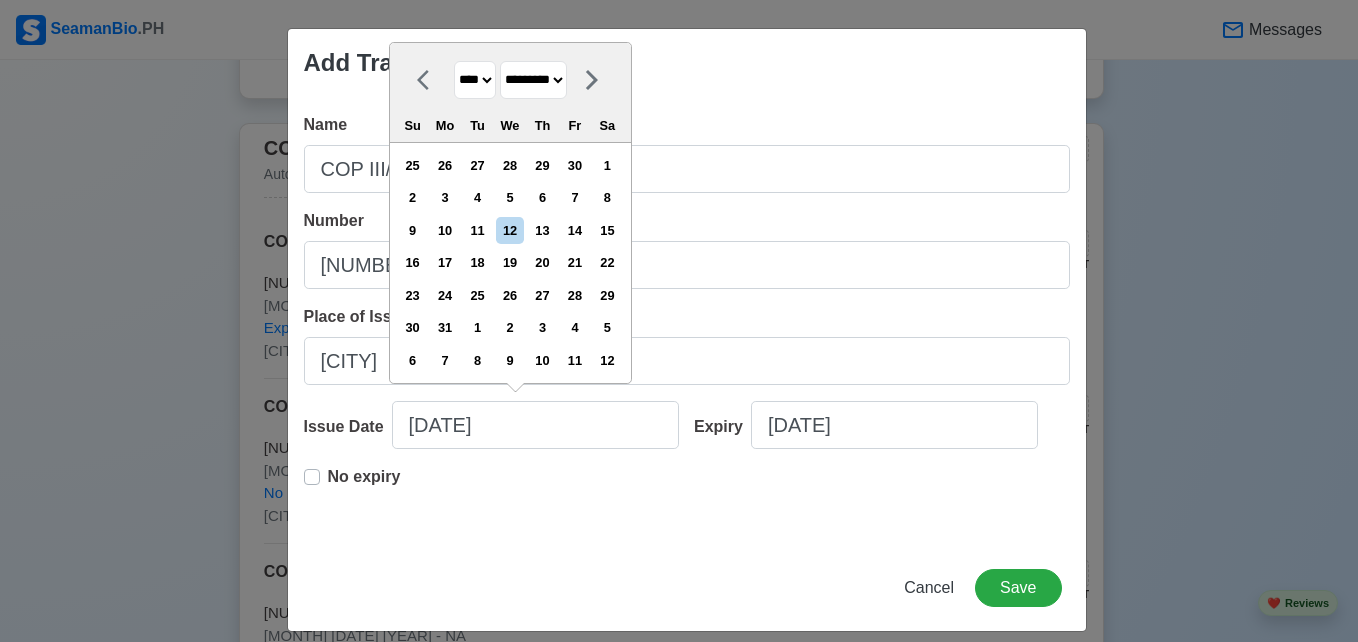 click on "******* ******** ***** ***** *** **** **** ****** ********* ******* ******** ********" at bounding box center (533, 80) 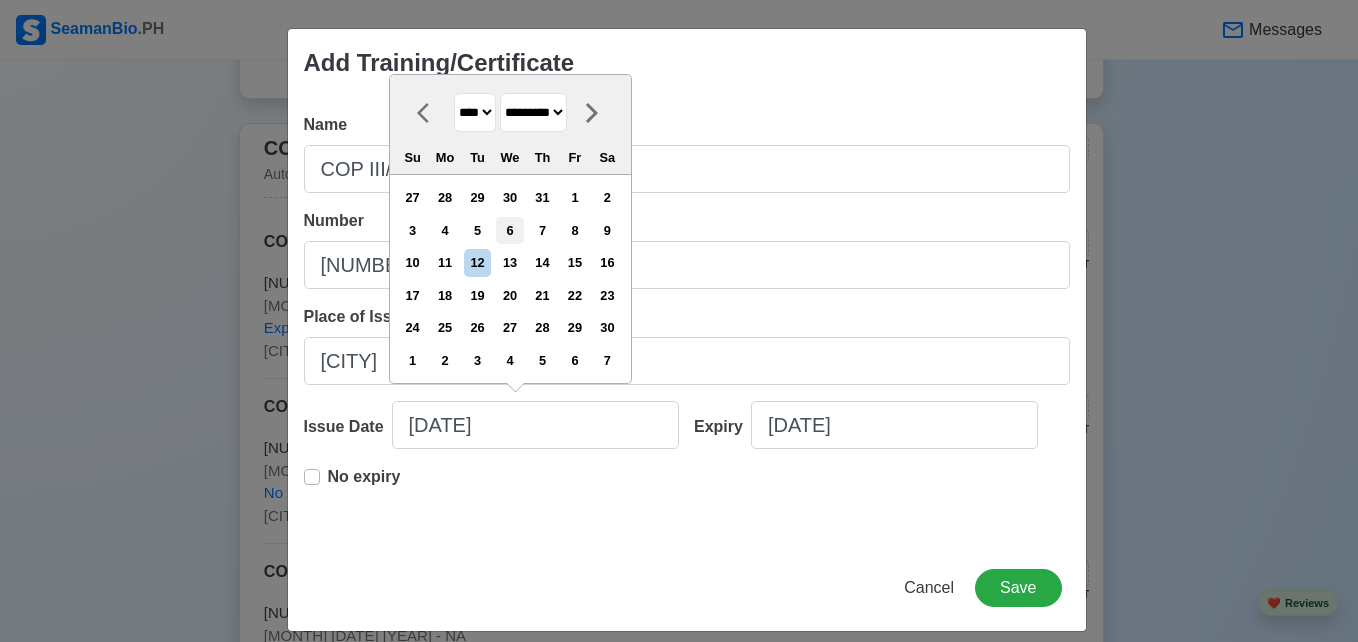 click on "6" at bounding box center [509, 230] 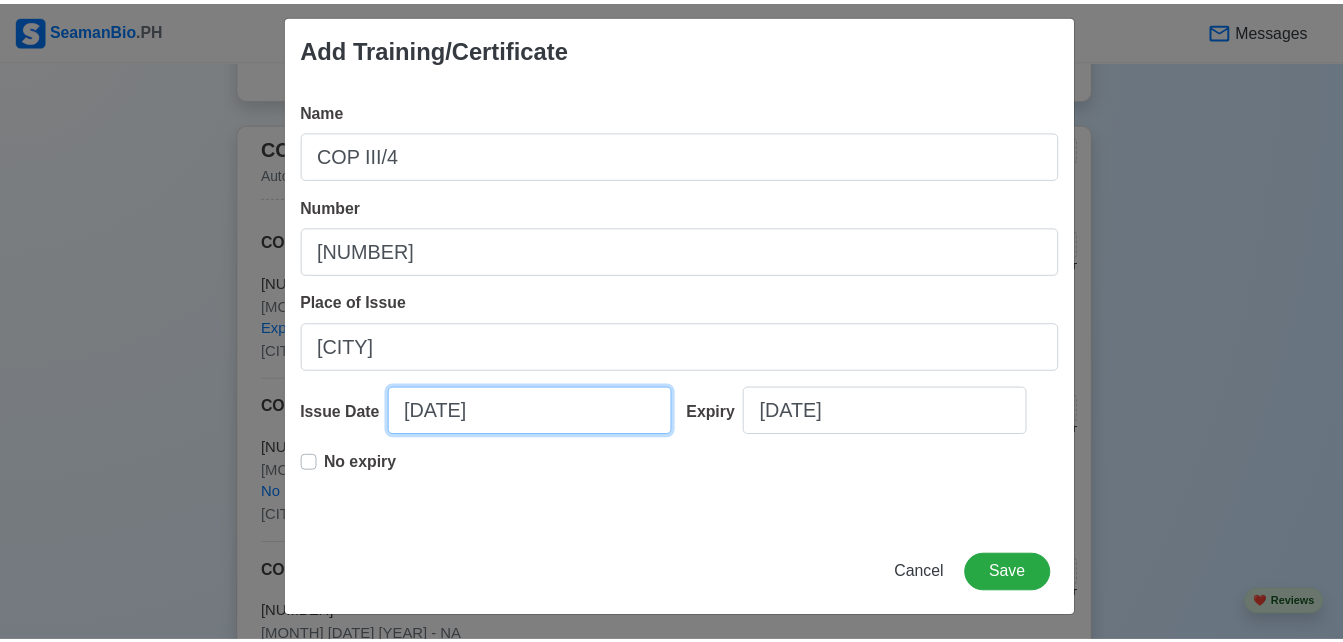 scroll, scrollTop: 18, scrollLeft: 0, axis: vertical 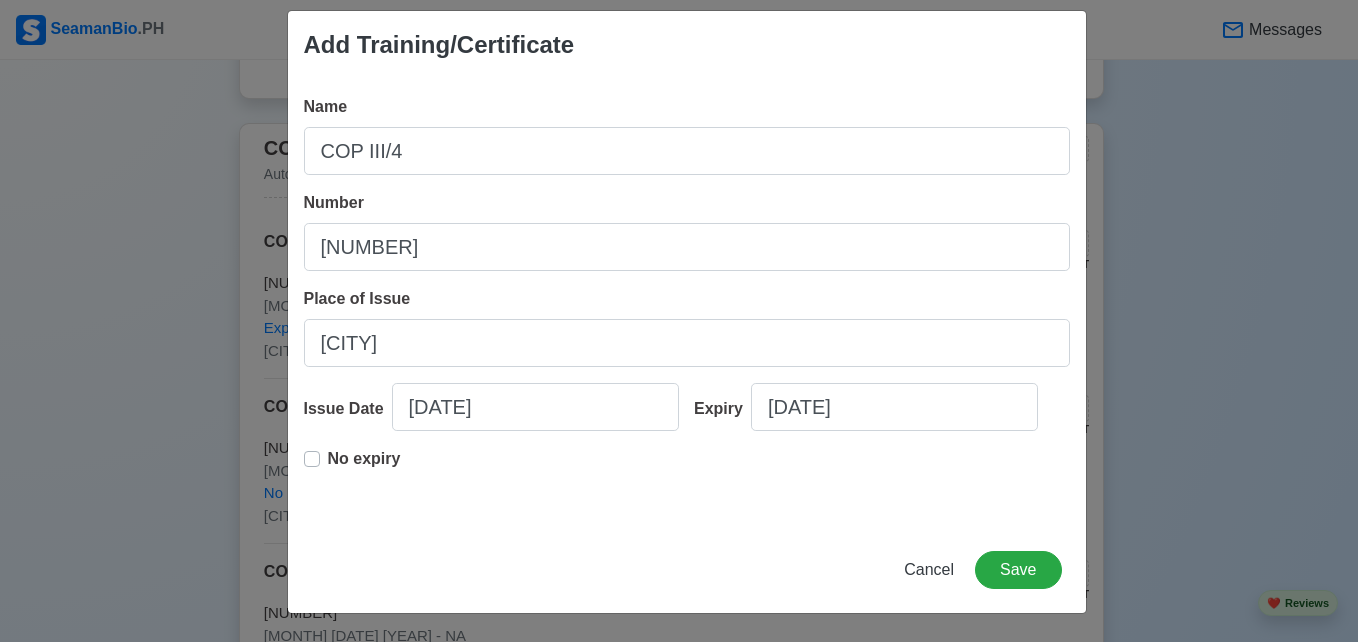 click on "No expiry" at bounding box center [364, 467] 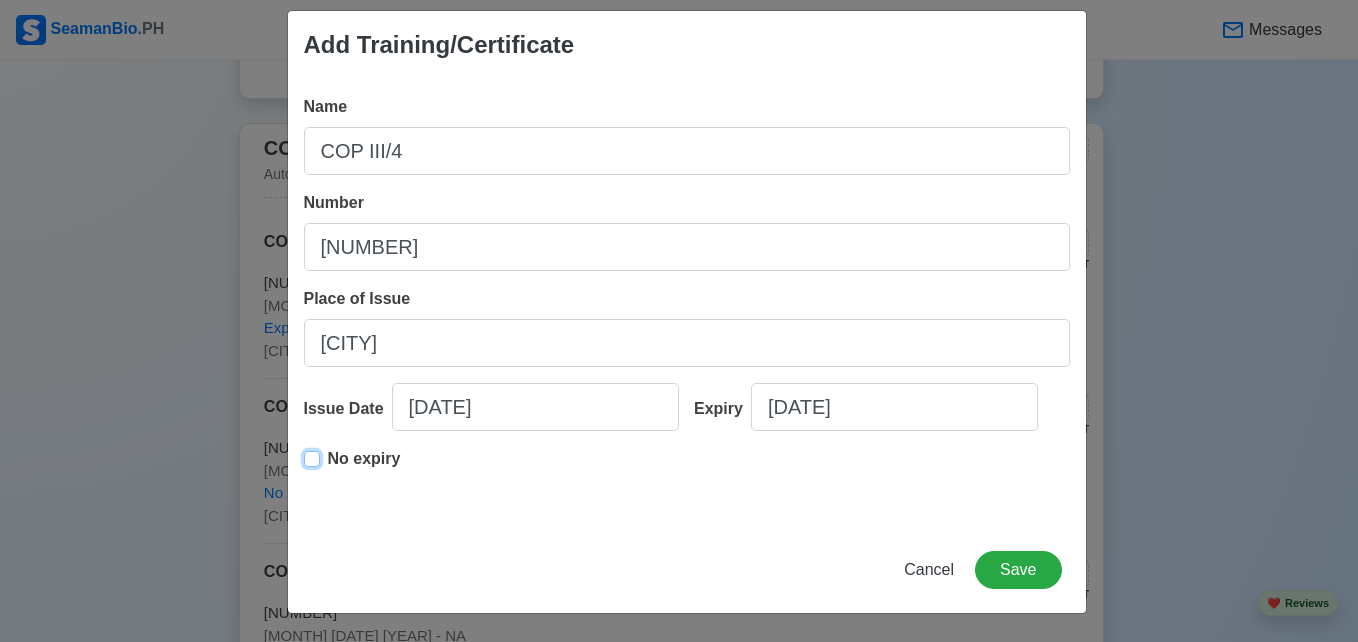 type on "[DATE]" 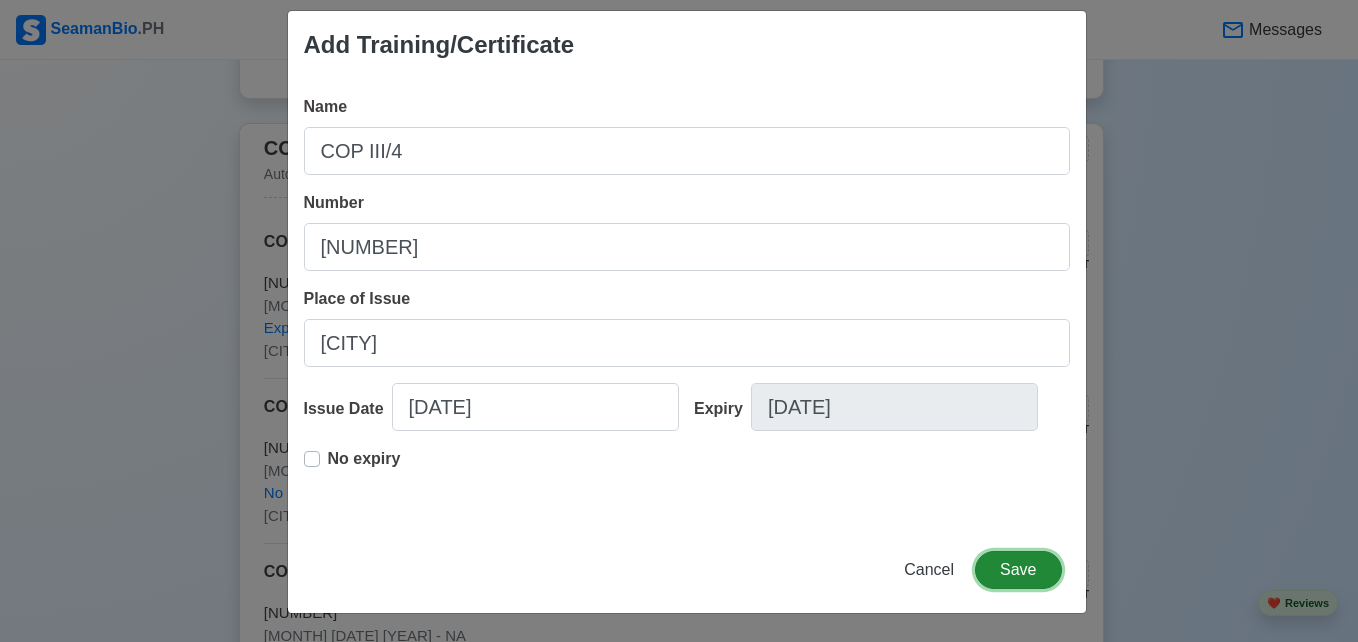 click on "Save" at bounding box center (1018, 570) 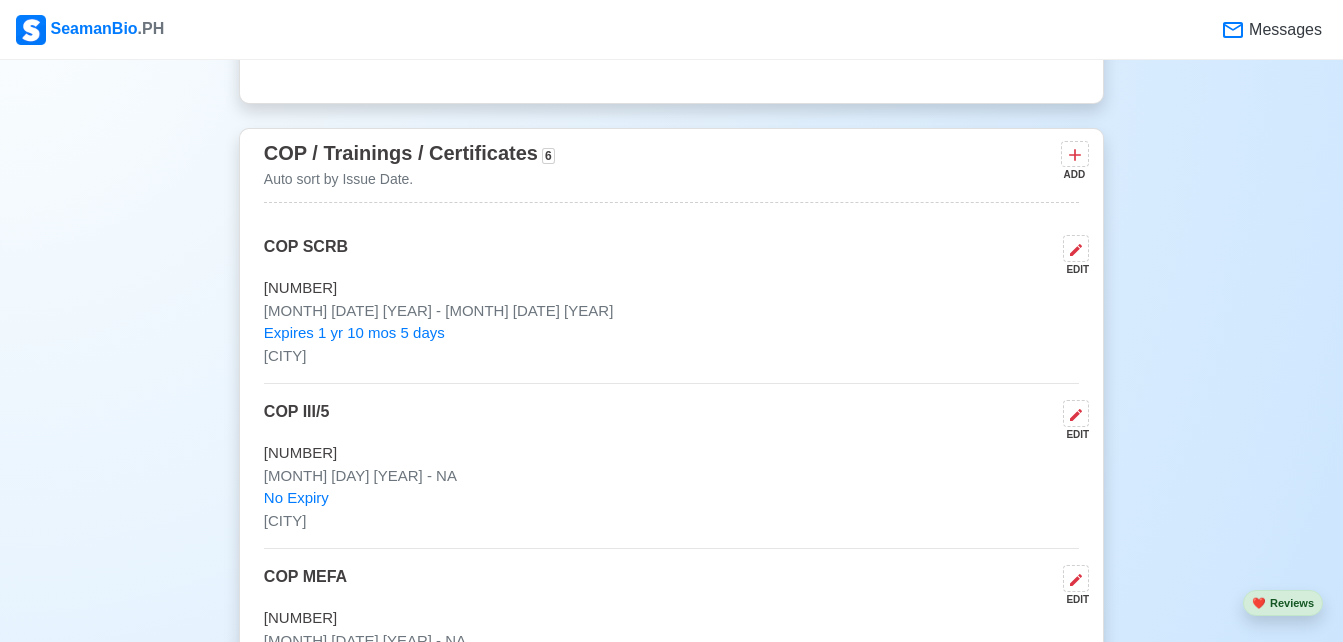 scroll, scrollTop: 3500, scrollLeft: 0, axis: vertical 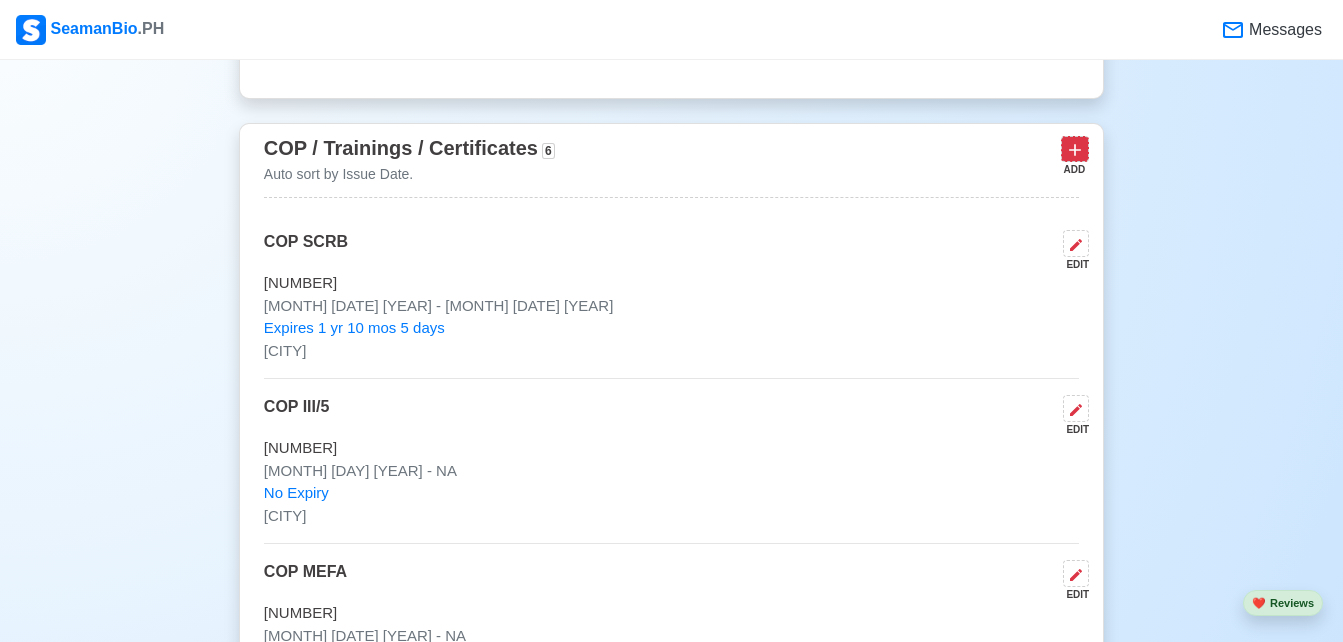 click 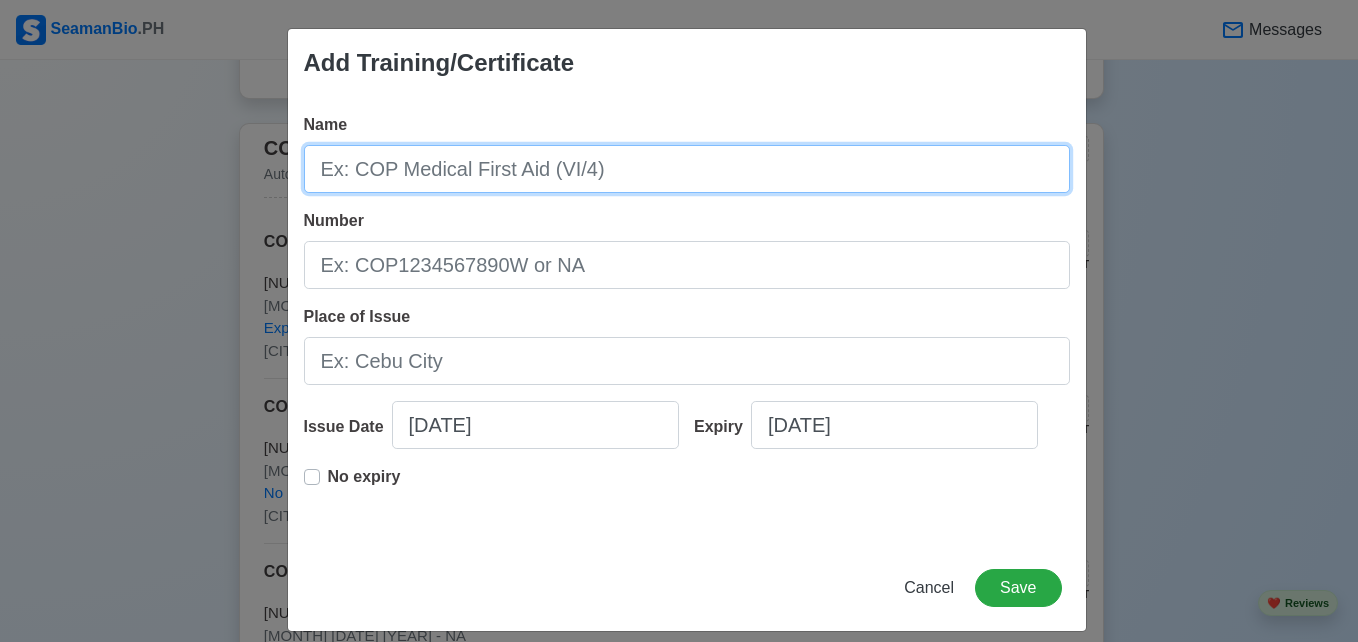 click on "Name" at bounding box center (687, 169) 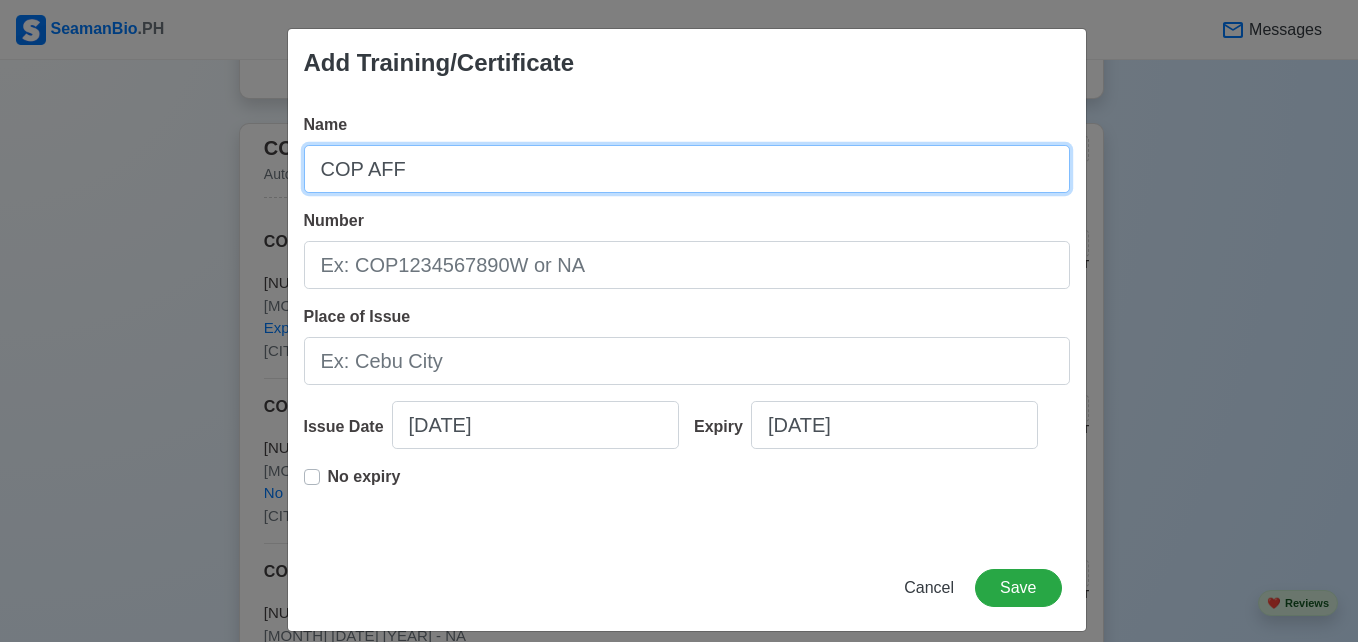 type on "COP AFF" 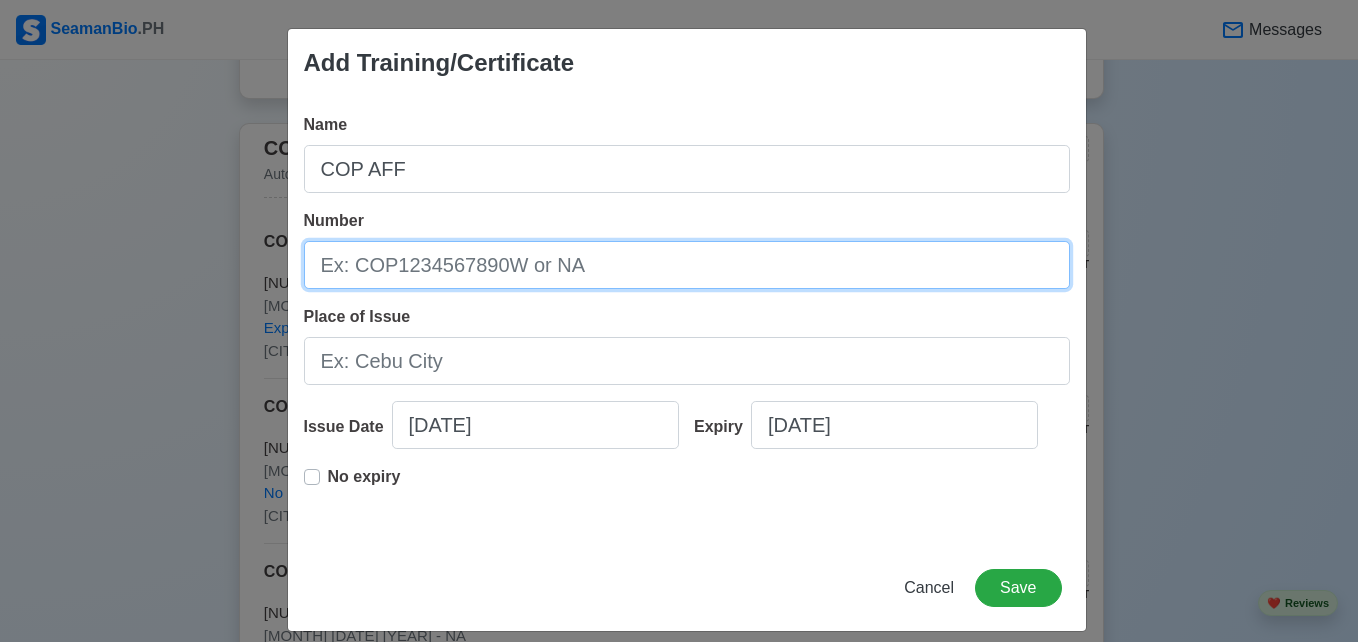 click on "Number" at bounding box center [687, 265] 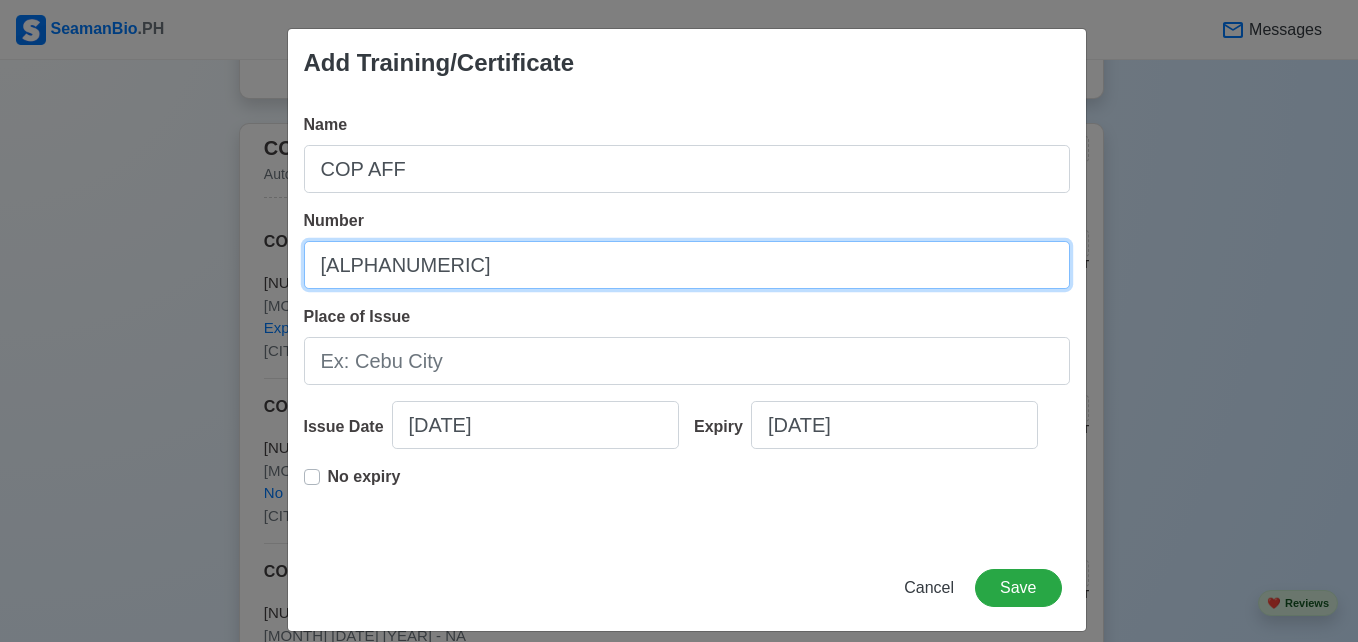 type on "[ALPHANUMERIC]" 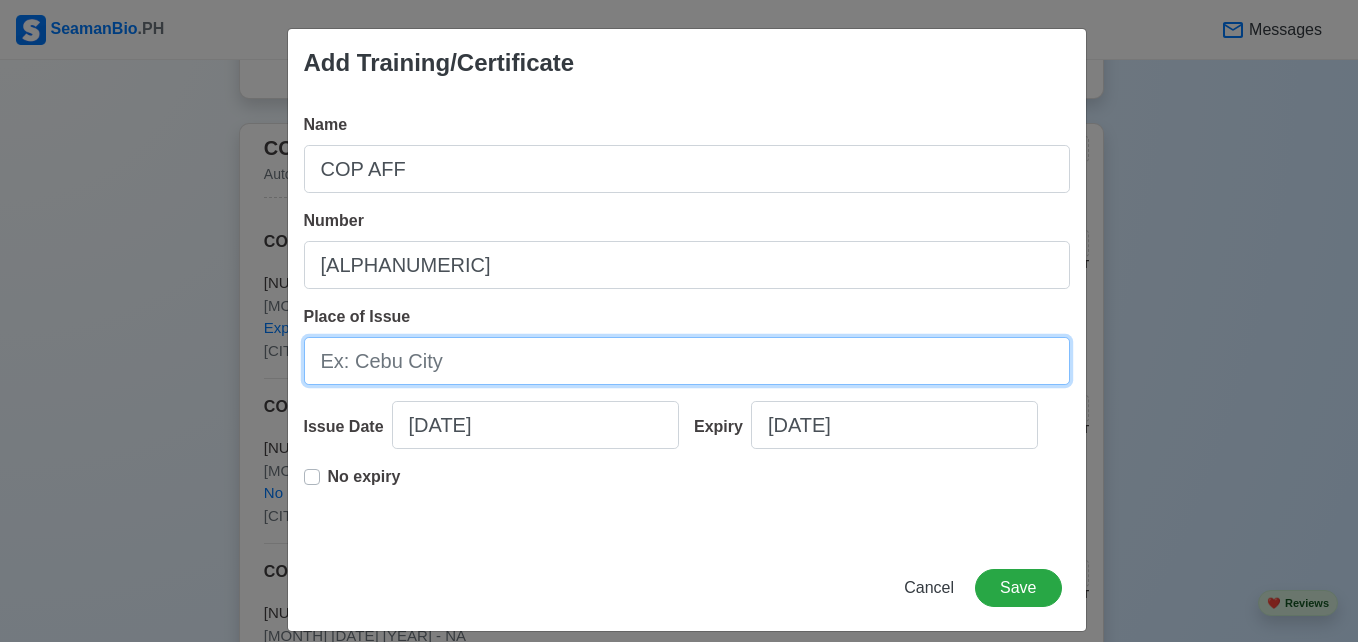 click on "Place of Issue" at bounding box center (687, 361) 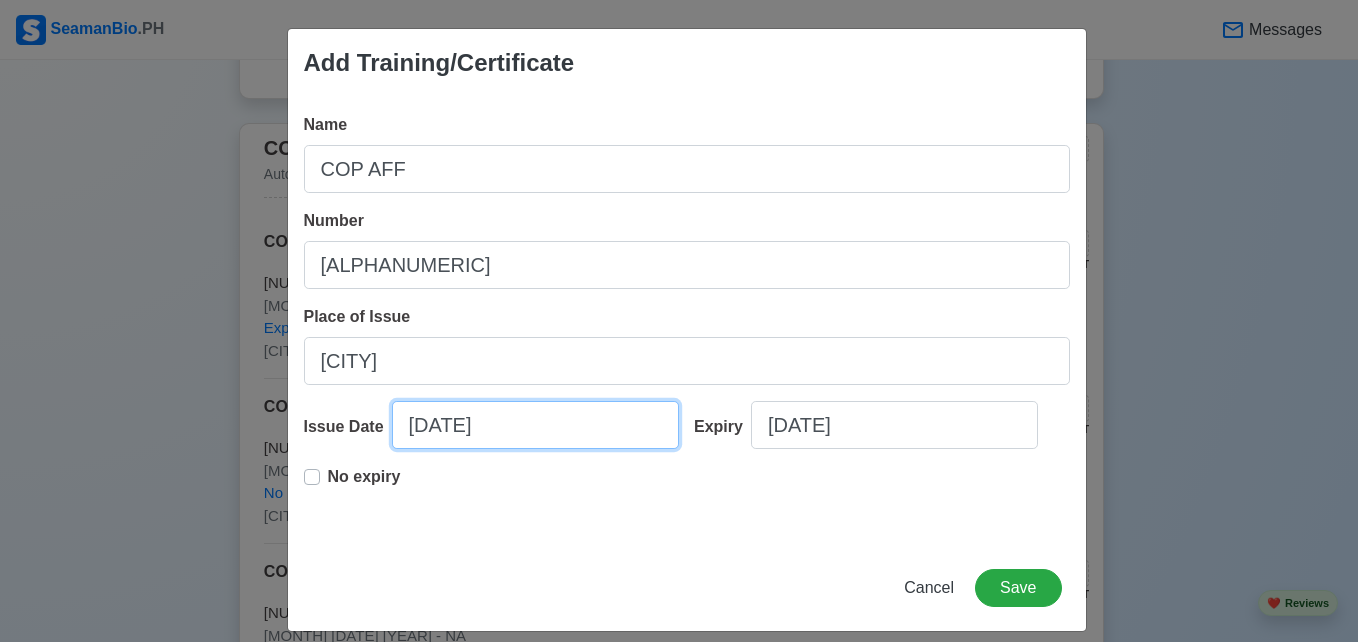 select on "****" 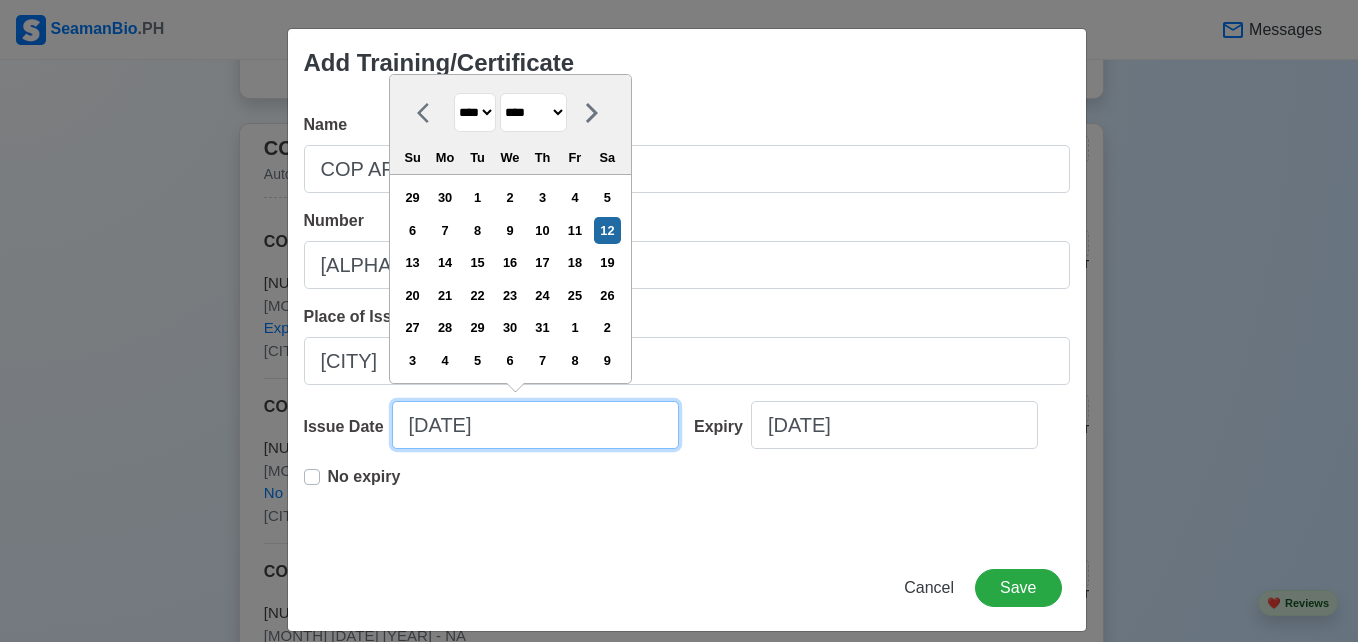 click on "[DATE]" at bounding box center (535, 425) 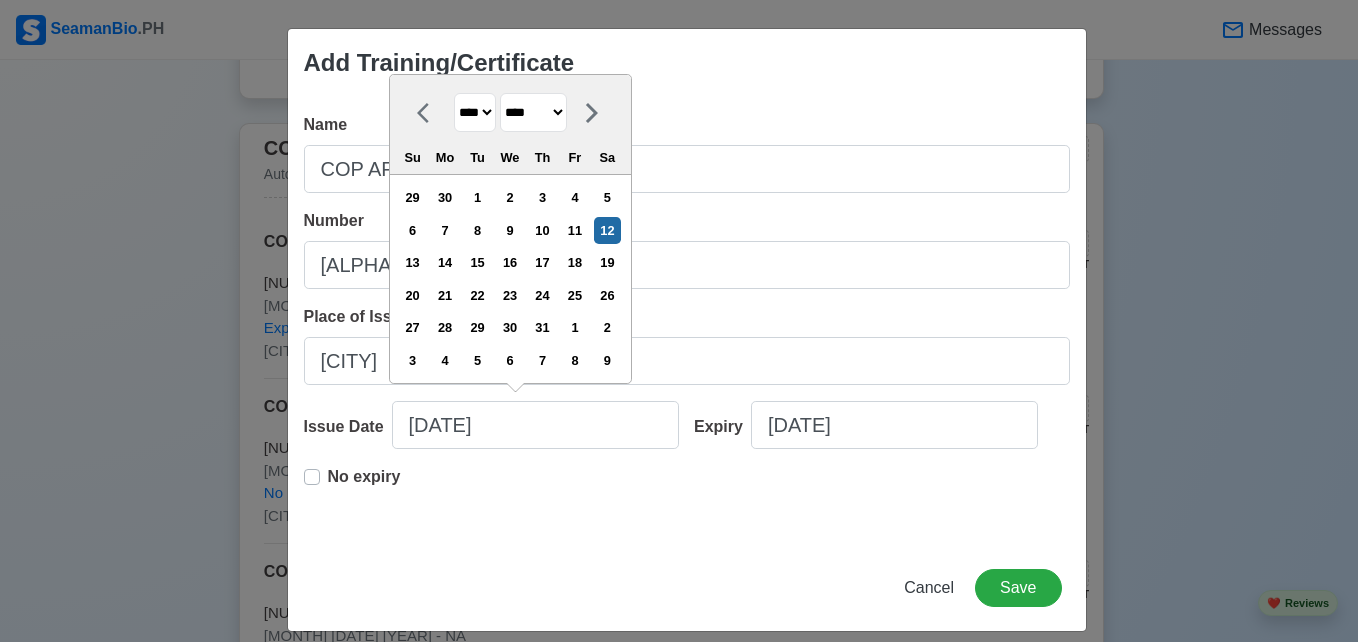 click on "******* ******** ***** ***** *** **** **** ****** ********* ******* ******** ********" at bounding box center (533, 112) 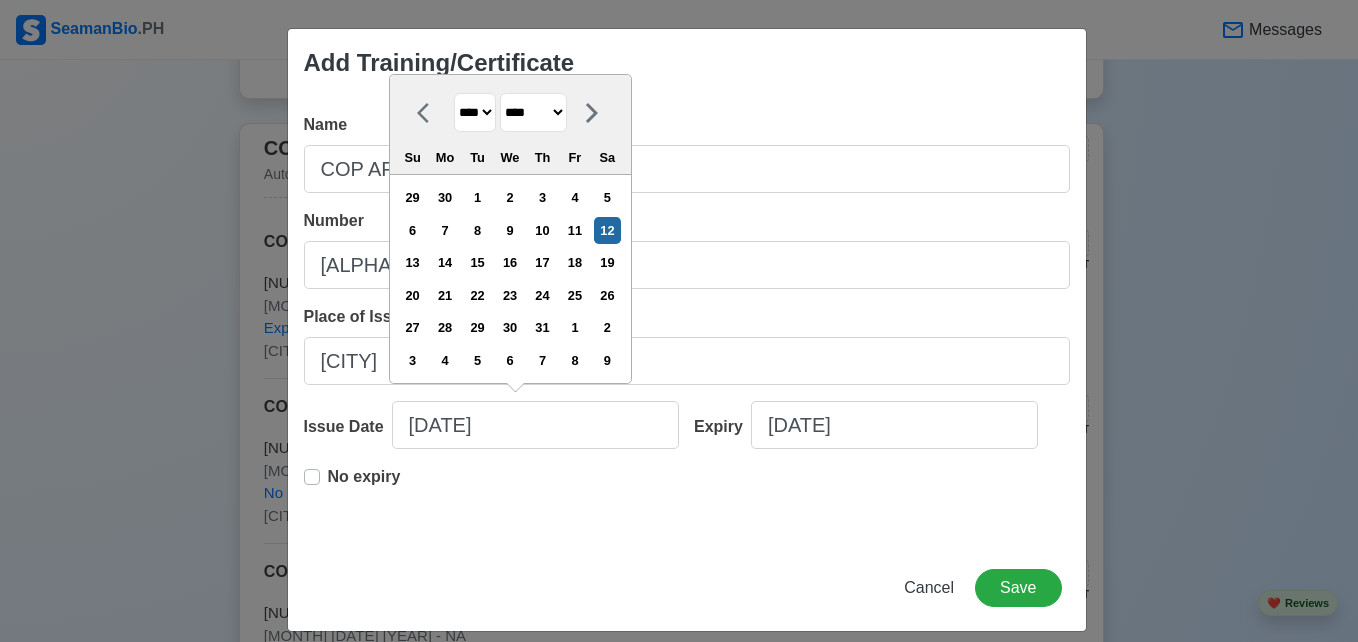 click on "**** **** **** **** **** **** **** **** **** **** **** **** **** **** **** **** **** **** **** **** **** **** **** **** **** **** **** **** **** **** **** **** **** **** **** **** **** **** **** **** **** **** **** **** **** **** **** **** **** **** **** **** **** **** **** **** **** **** **** **** **** **** **** **** **** **** **** **** **** **** **** **** **** **** **** **** **** **** **** **** **** **** **** **** **** **** **** **** **** **** **** **** **** **** **** **** **** **** **** **** **** **** **** **** **** ****" at bounding box center [475, 112] 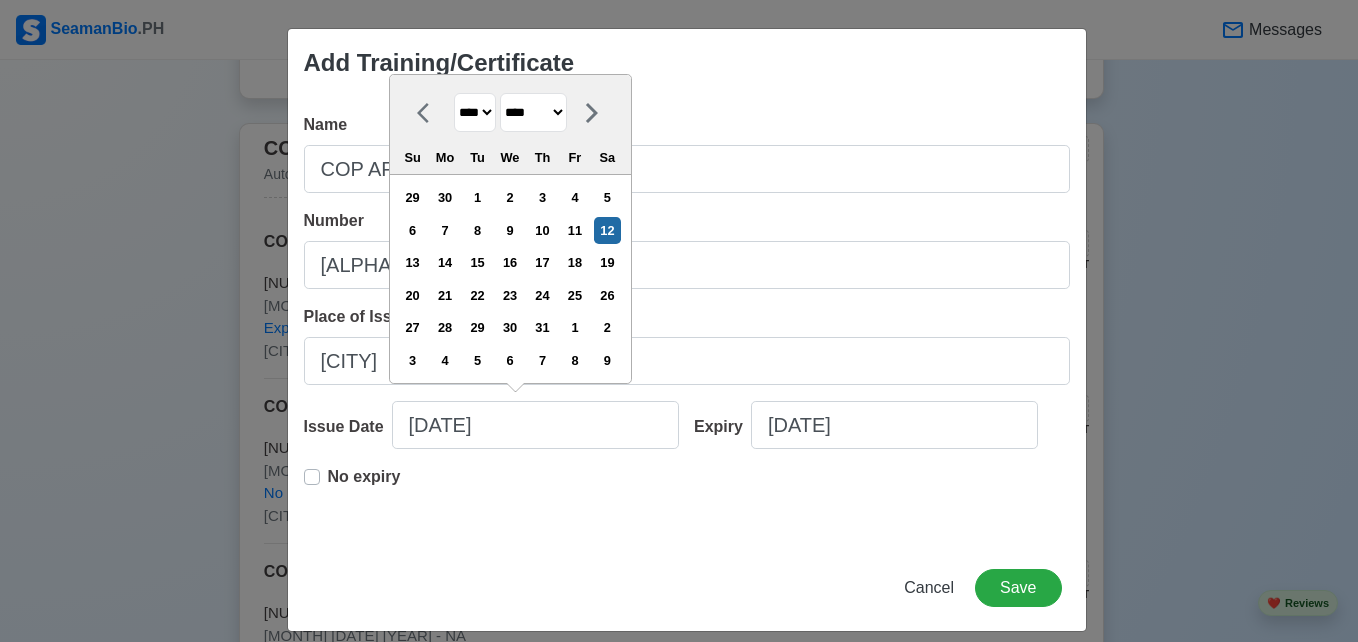 select on "****" 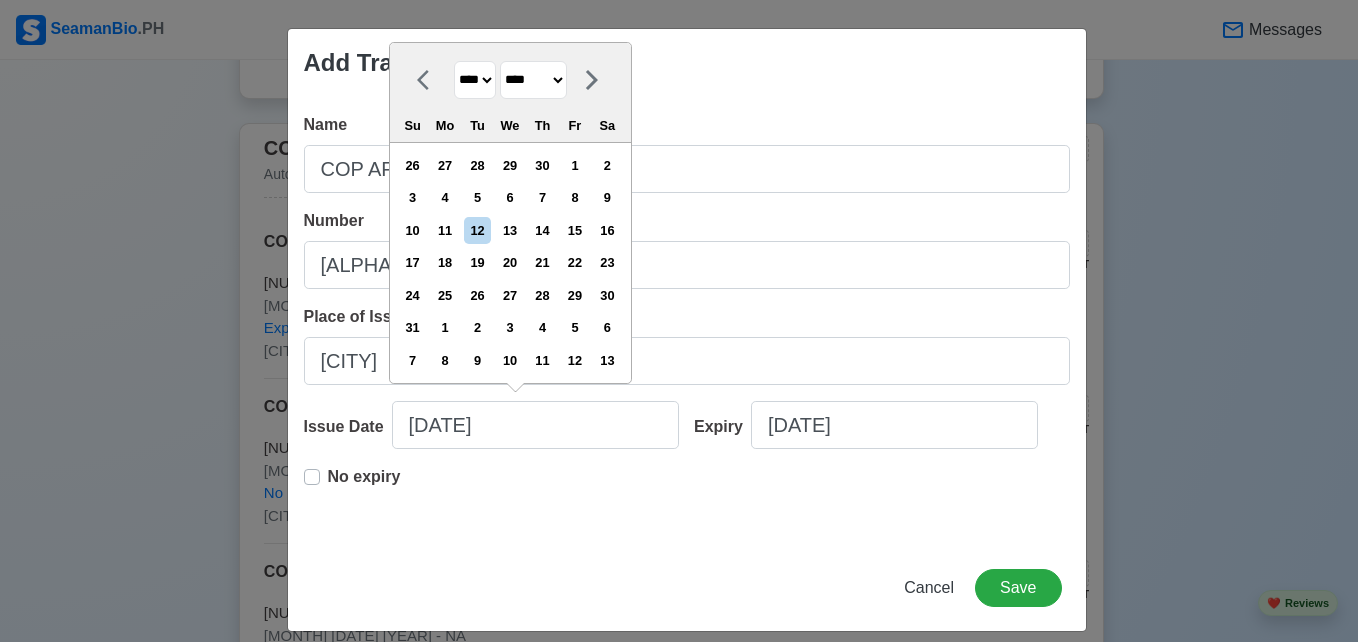 click on "******* ******** ***** ***** *** **** **** ****** ********* ******* ******** ********" at bounding box center (533, 80) 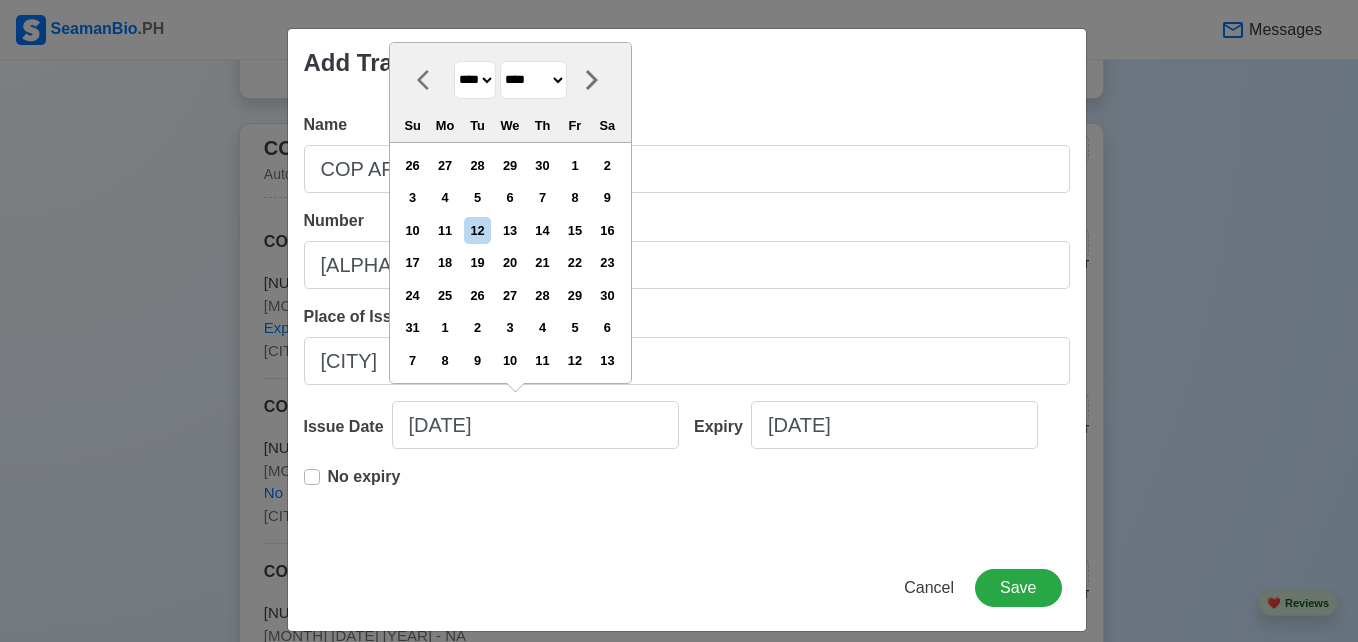 select on "***" 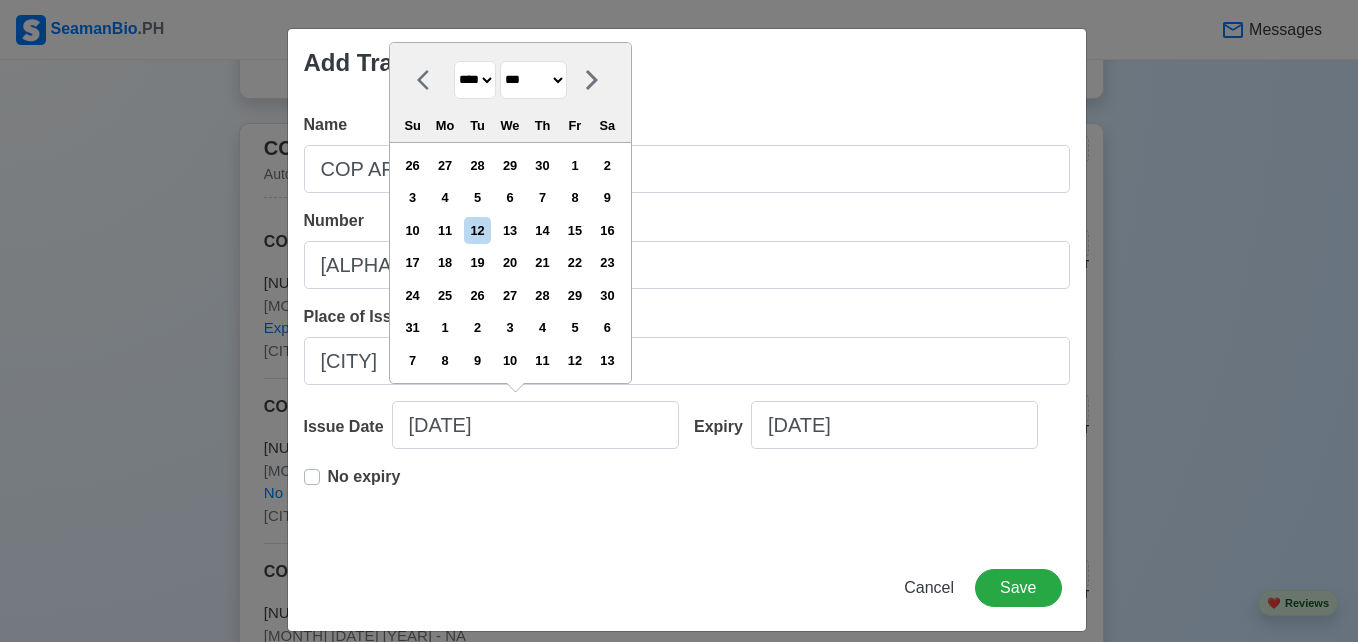 click on "******* ******** ***** ***** *** **** **** ****** ********* ******* ******** ********" at bounding box center (533, 80) 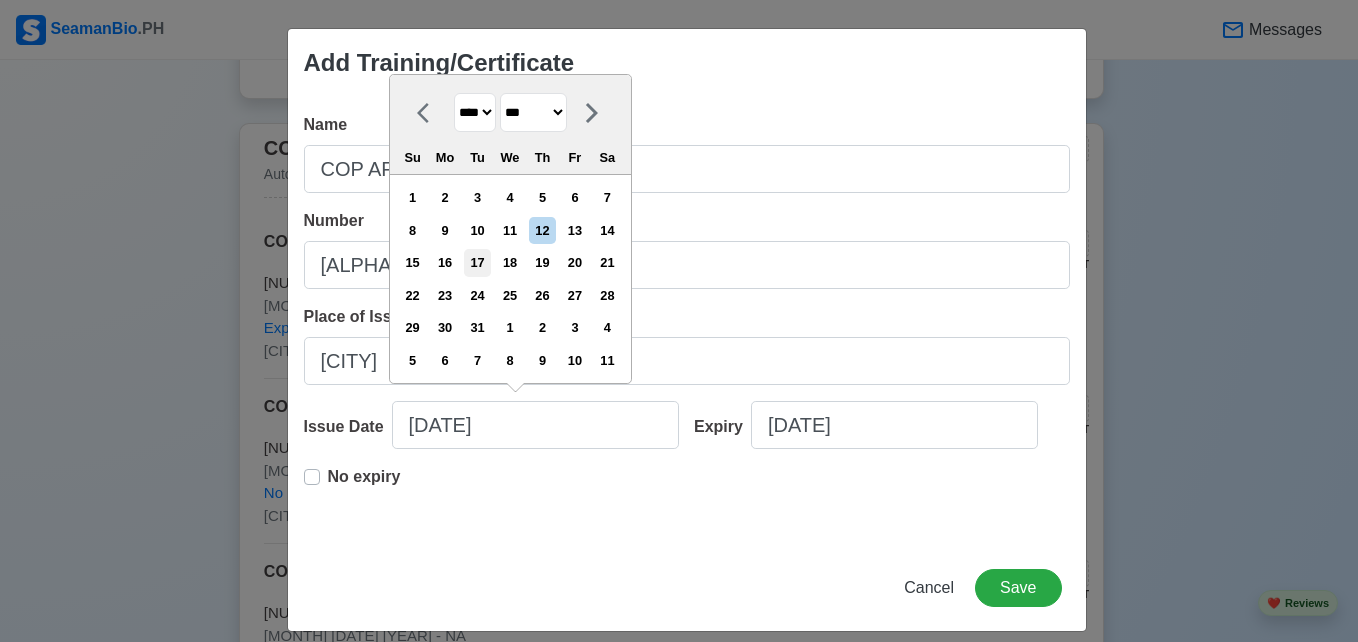 click on "17" at bounding box center [477, 262] 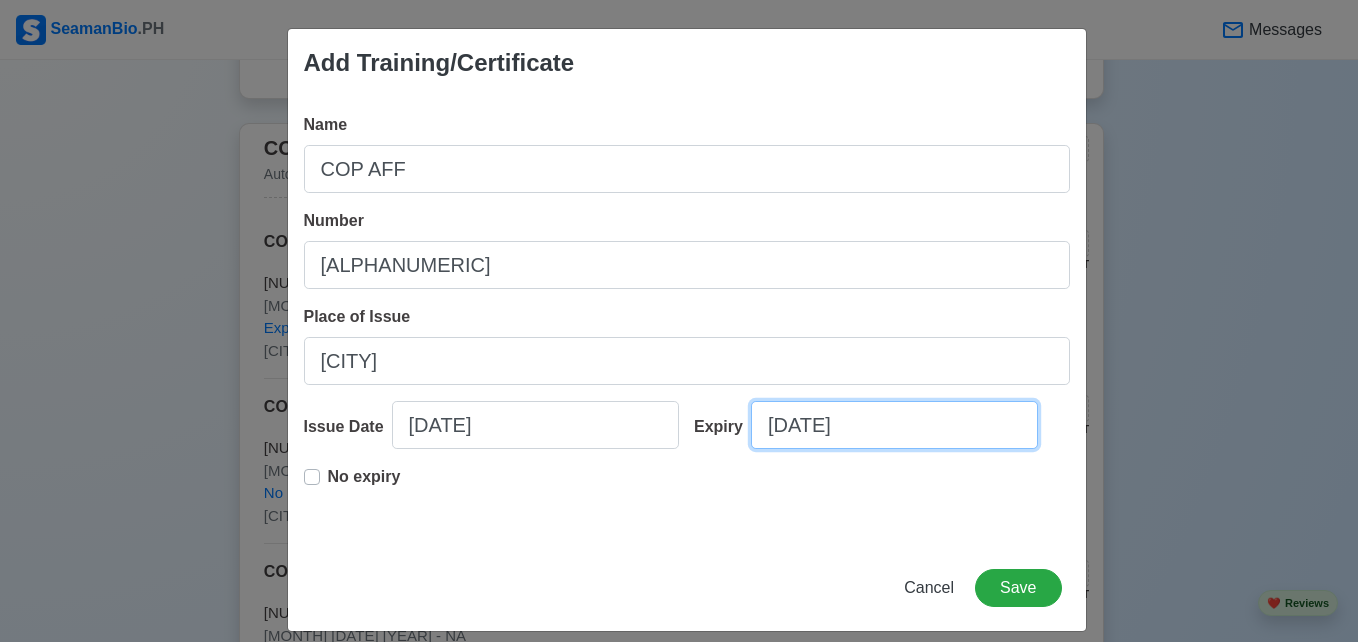 click on "[DATE]" at bounding box center [894, 425] 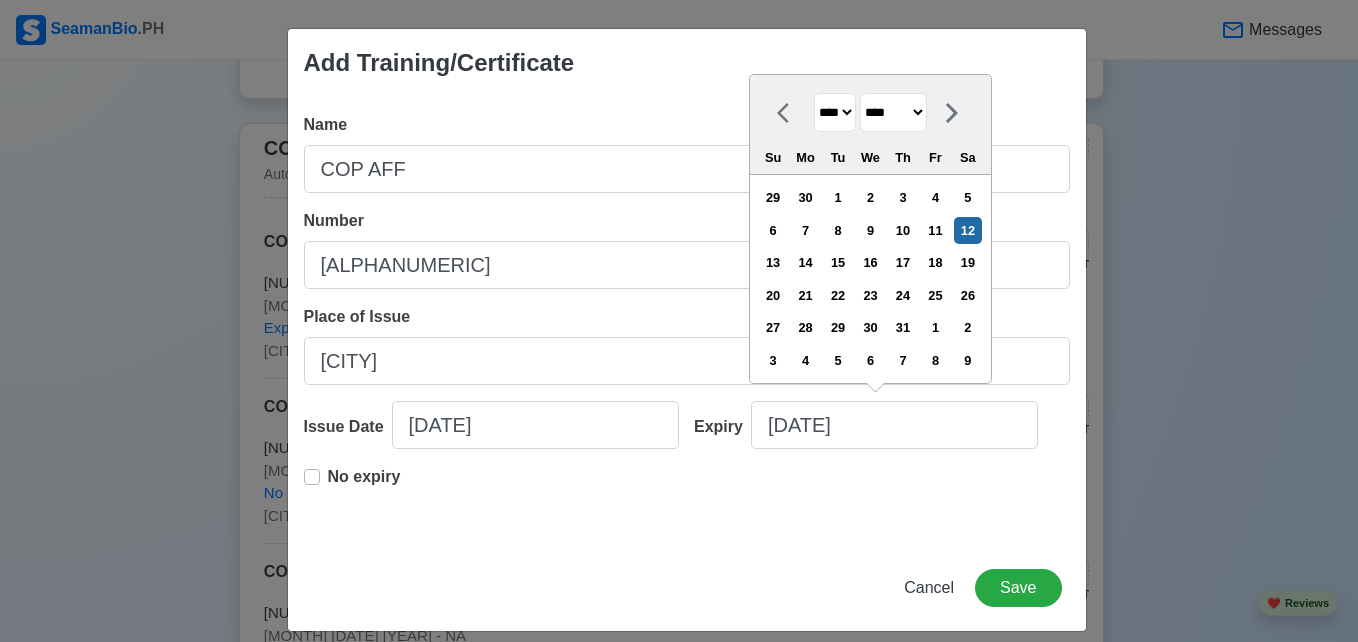 click on "**** **** **** **** **** **** **** **** **** **** **** **** **** **** **** **** **** **** **** **** **** **** **** **** **** **** **** **** **** **** **** **** **** **** **** **** **** **** **** **** **** **** **** **** **** **** **** **** **** **** **** **** **** **** **** **** **** **** **** **** **** **** **** **** **** **** **** **** **** **** **** **** **** **** **** **** **** **** **** **** **** **** **** **** **** **** **** **** **** **** **** **** **** **** **** **** **** **** **** **** **** **** **** **** **** **** **** **** **** **** **** **** **** **** **** **** **** **** **** **** ****" at bounding box center (835, 112) 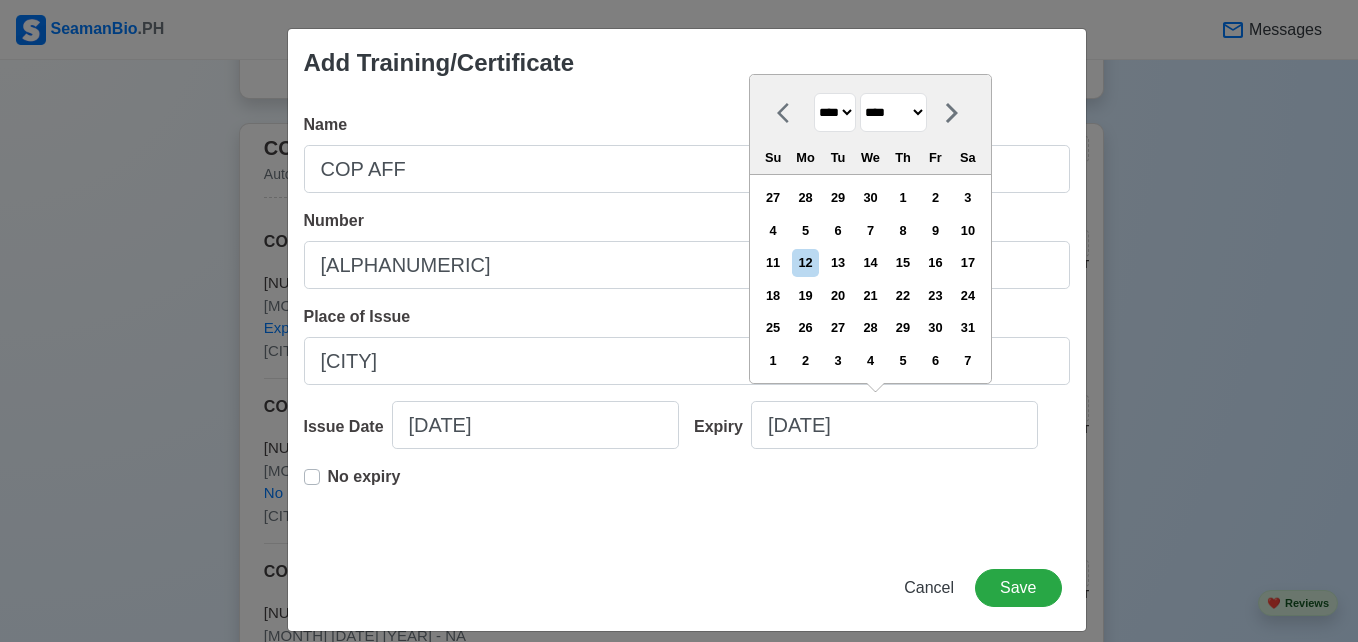 click on "******* ******** ***** ***** *** **** **** ****** ********* ******* ******** ********" at bounding box center (893, 112) 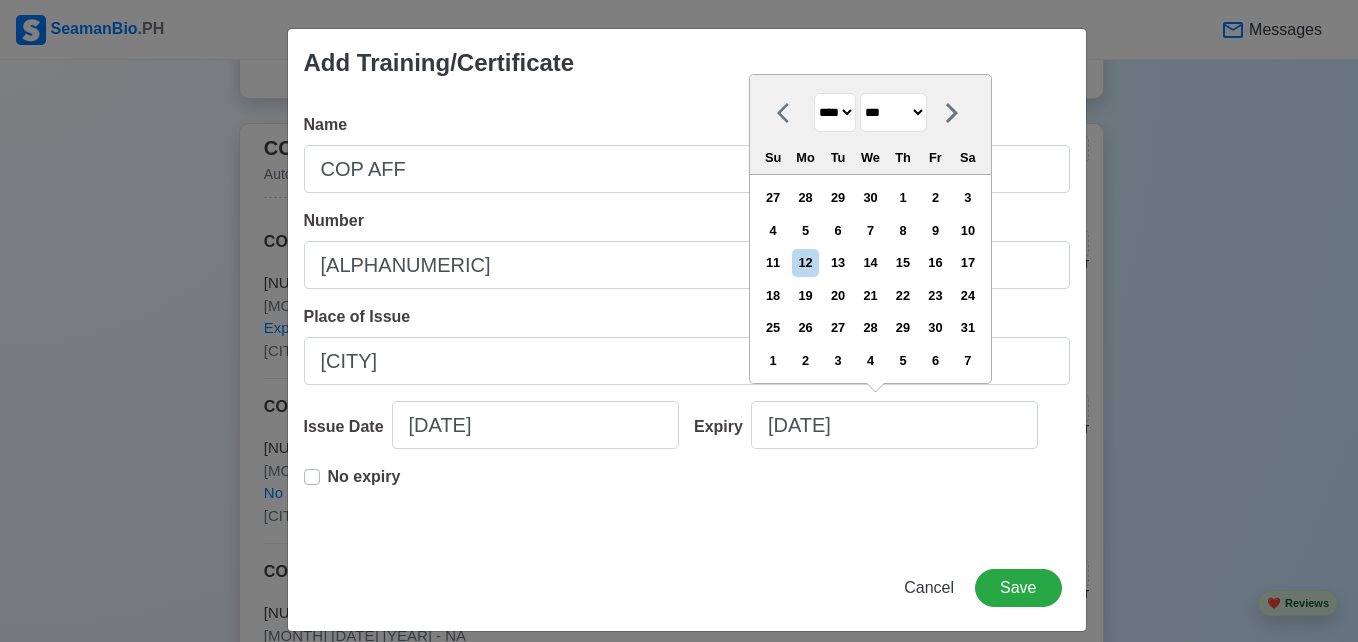 click on "******* ******** ***** ***** *** **** **** ****** ********* ******* ******** ********" at bounding box center [893, 112] 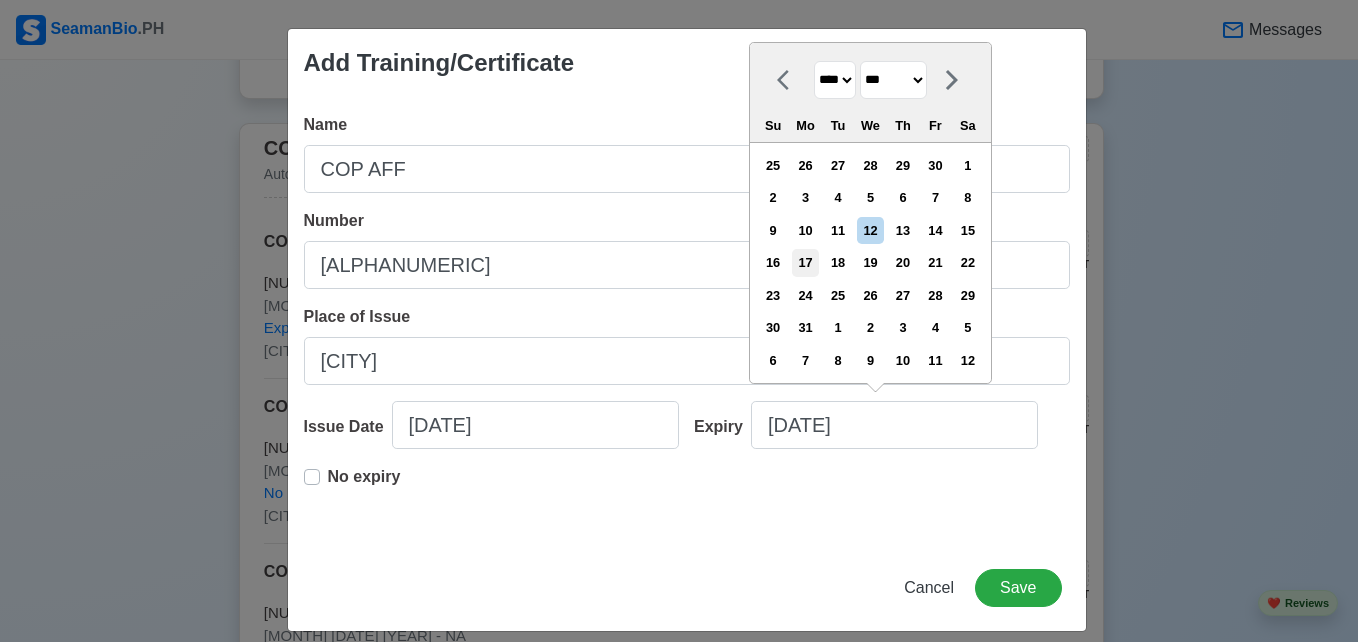 click on "17" at bounding box center [805, 262] 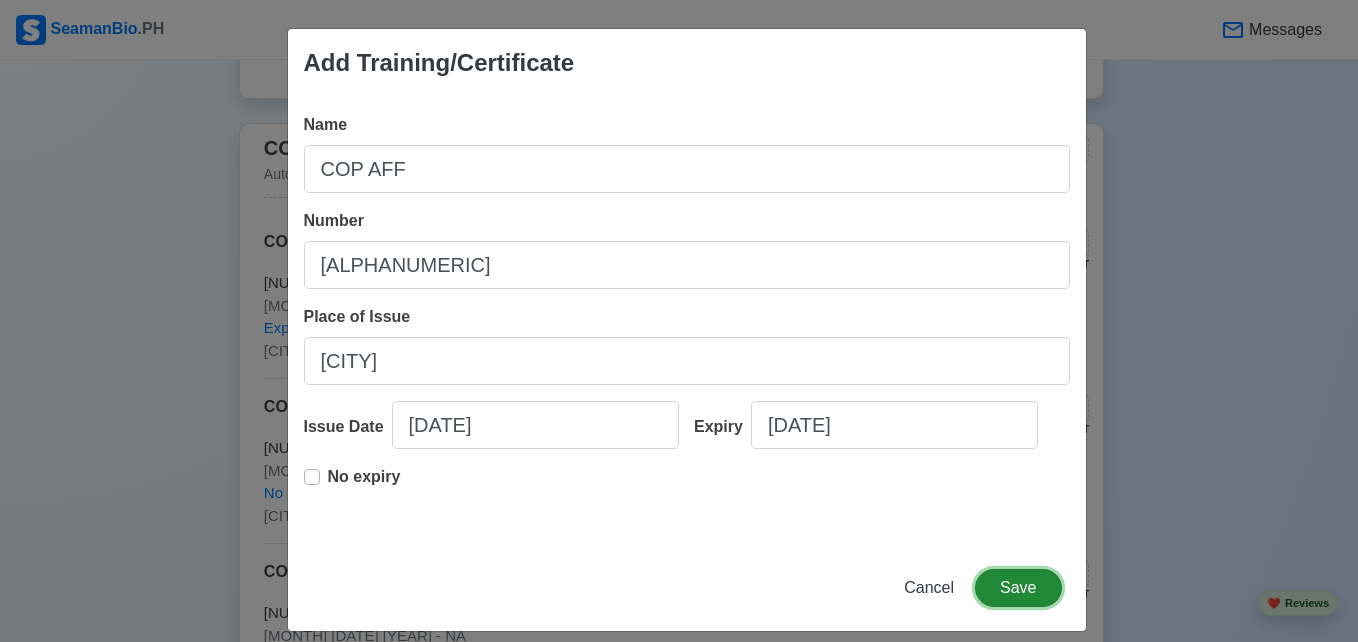 click on "Save" at bounding box center (1018, 588) 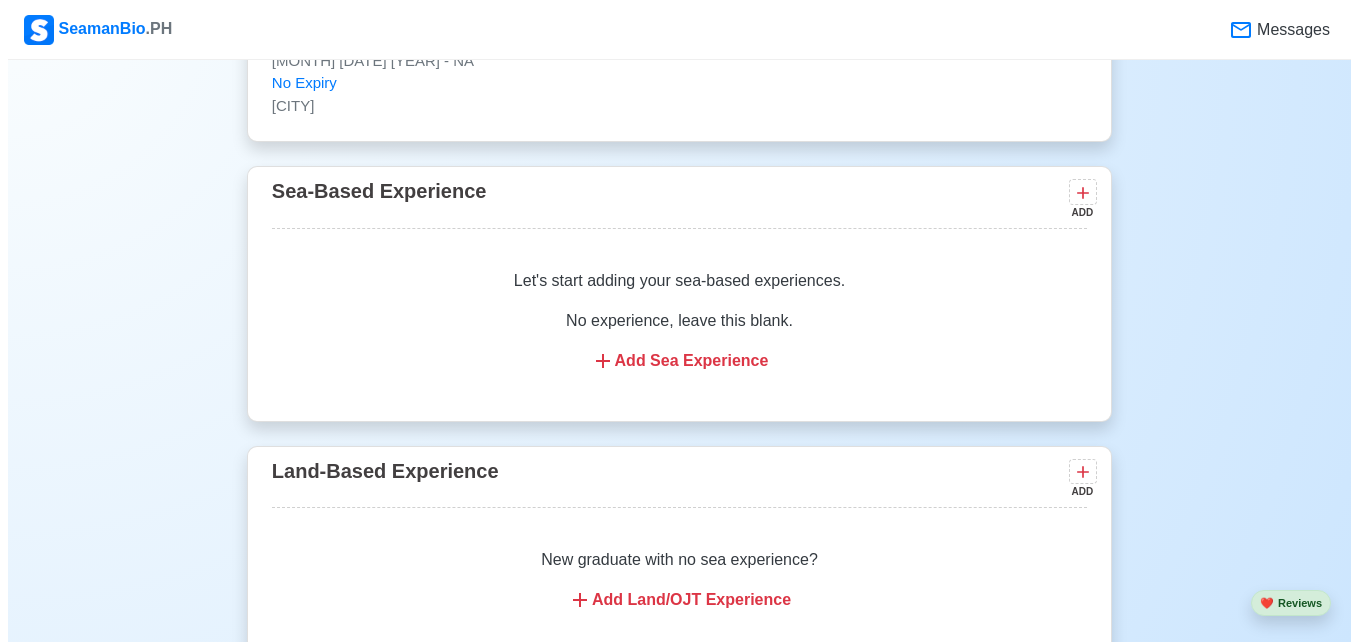 scroll, scrollTop: 4700, scrollLeft: 0, axis: vertical 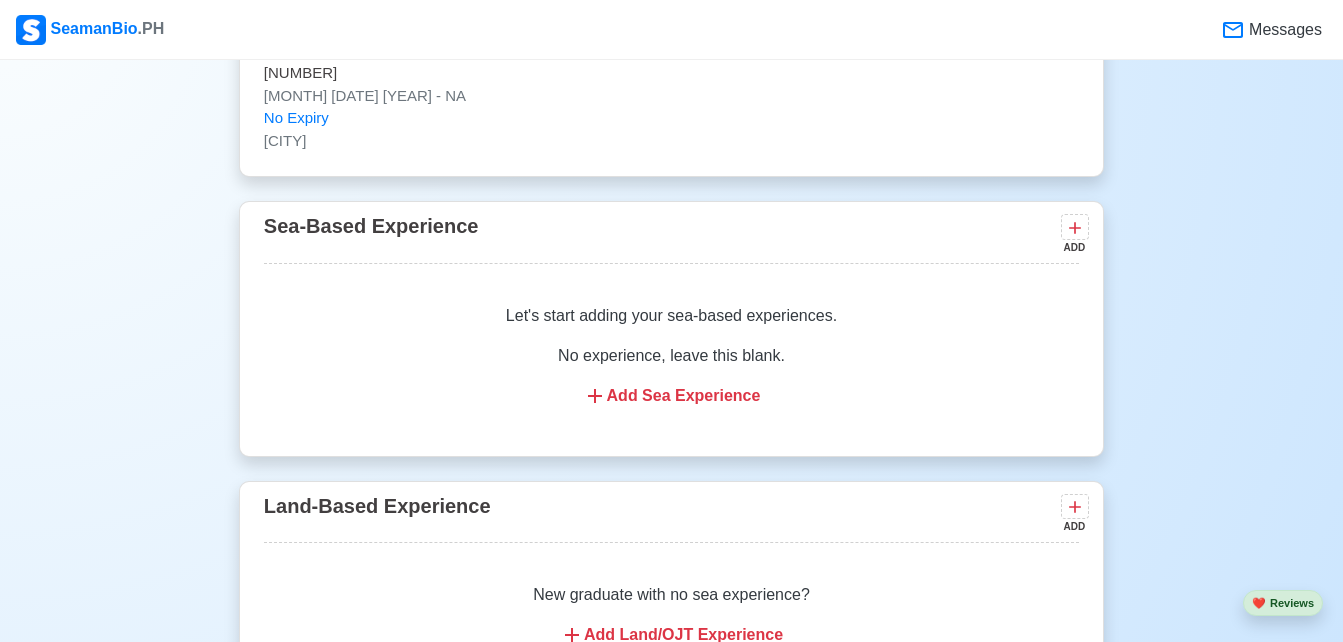 click on "Add Sea Experience" at bounding box center [671, 396] 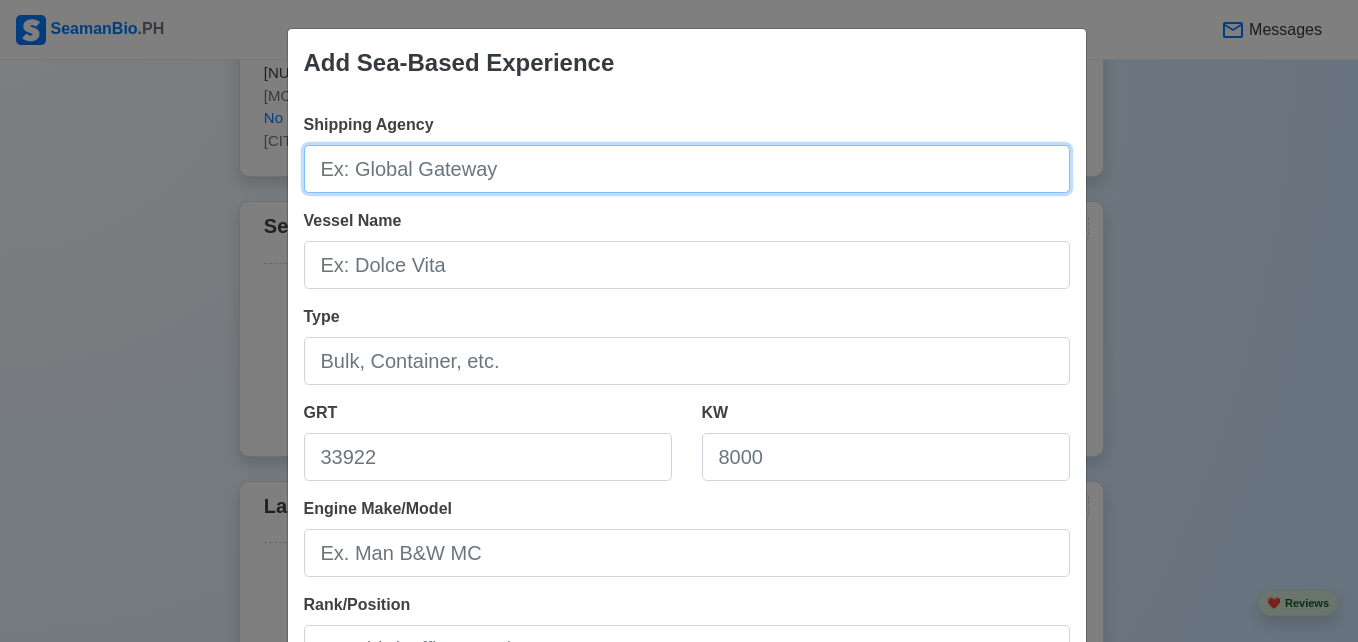 click on "Shipping Agency" at bounding box center [687, 169] 